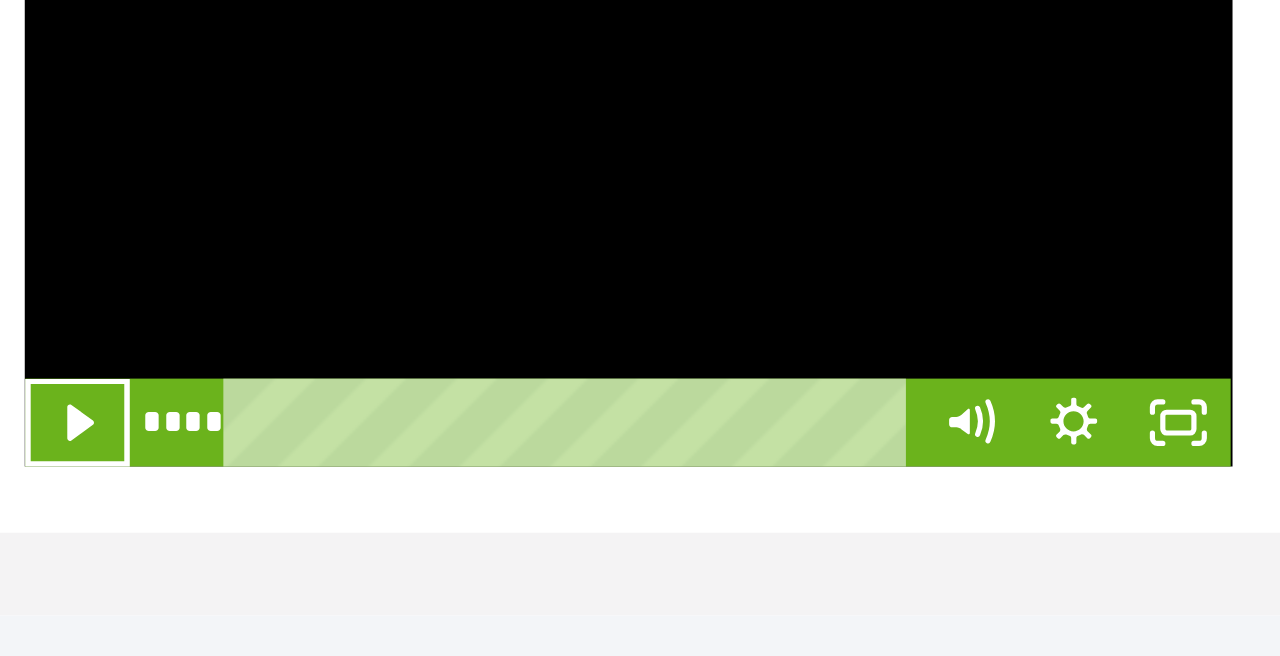 scroll, scrollTop: 446, scrollLeft: 0, axis: vertical 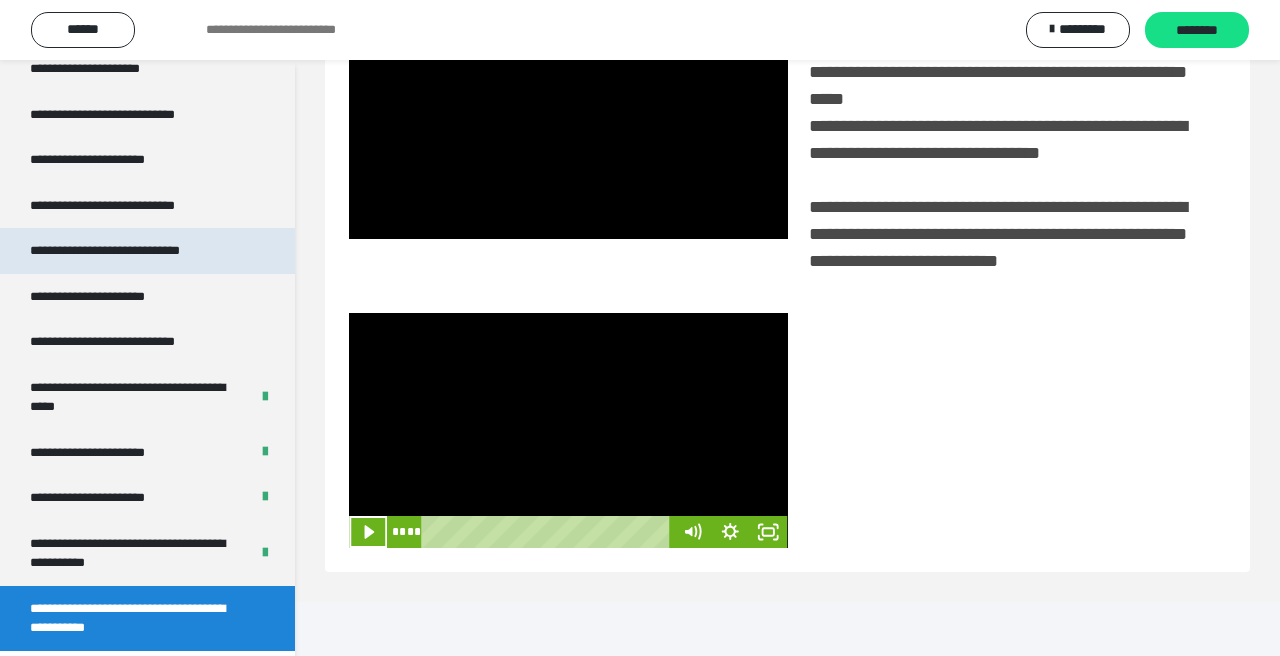 click on "**********" at bounding box center (137, 251) 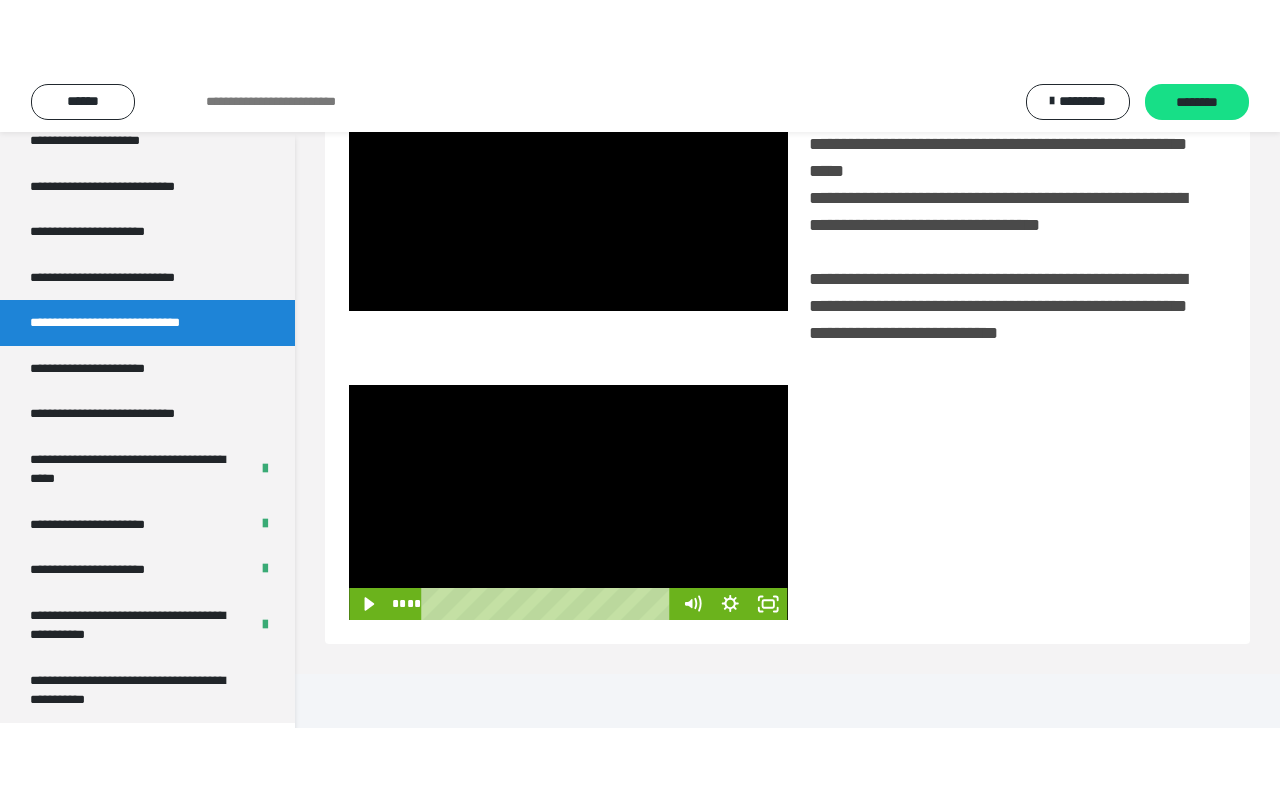 scroll, scrollTop: 60, scrollLeft: 0, axis: vertical 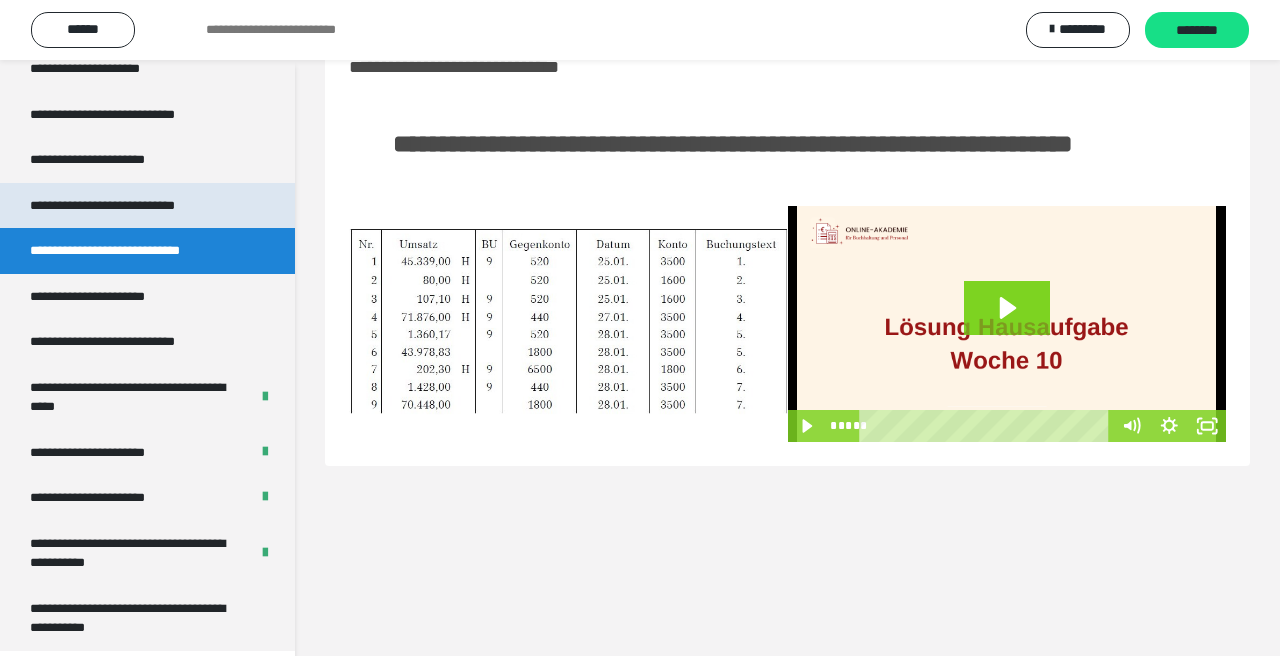 click on "**********" at bounding box center [131, 206] 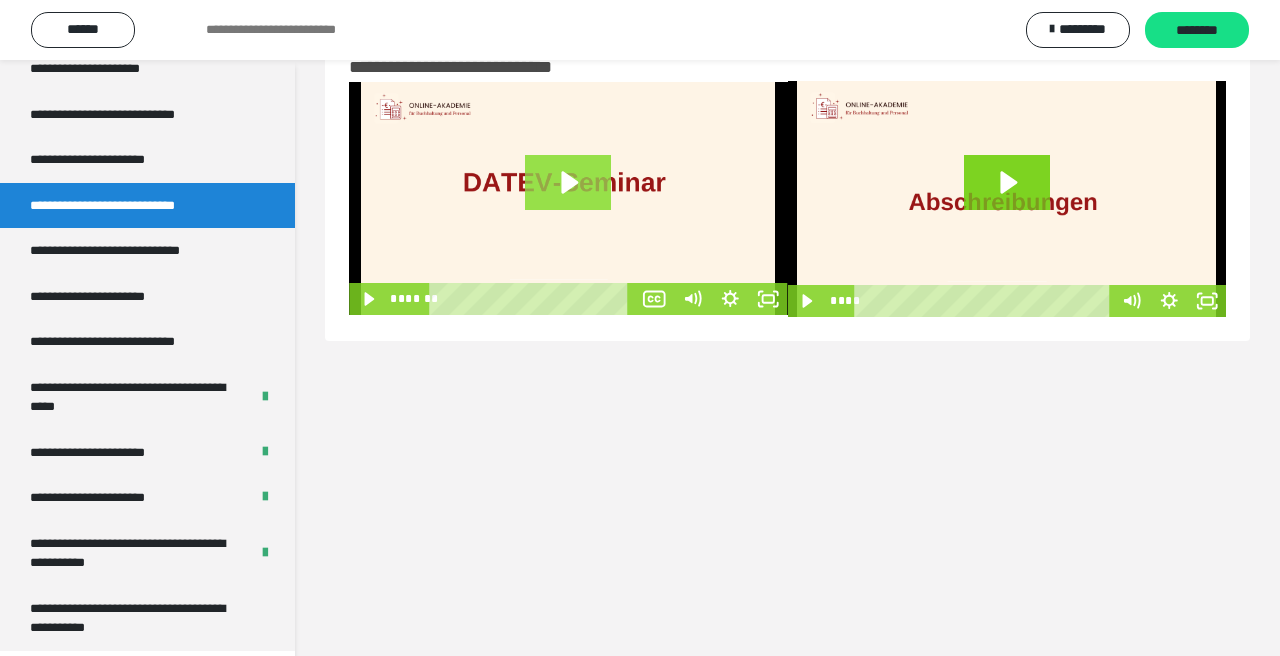 click 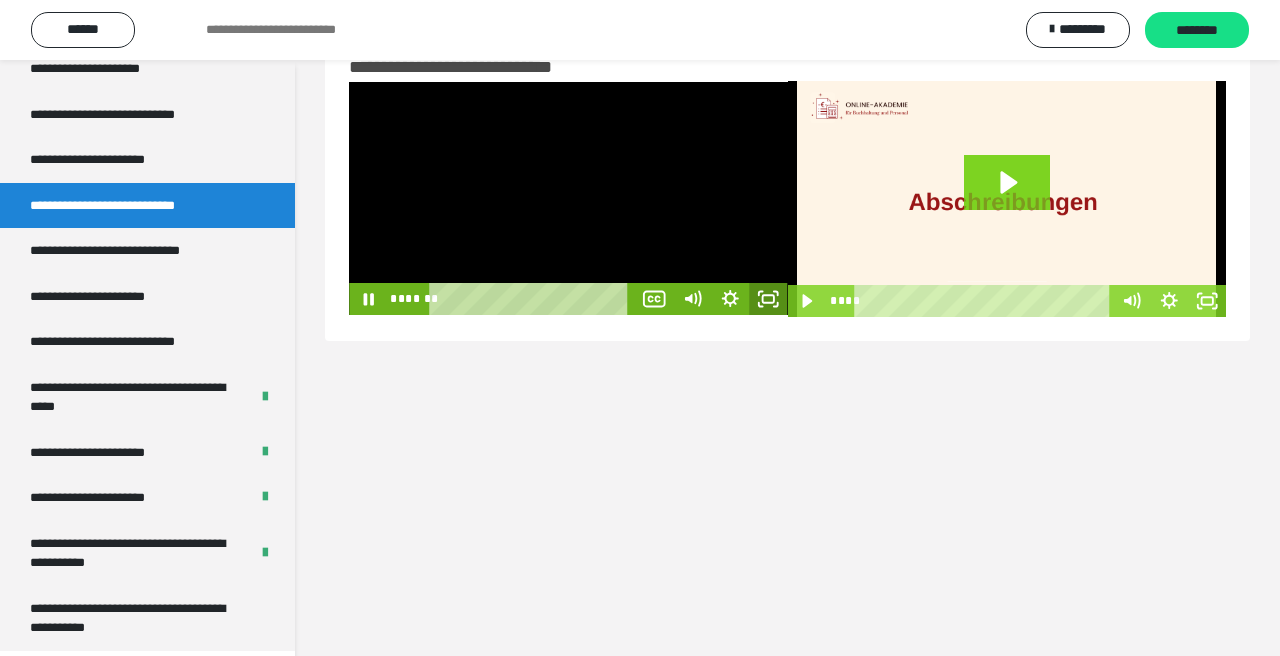 click 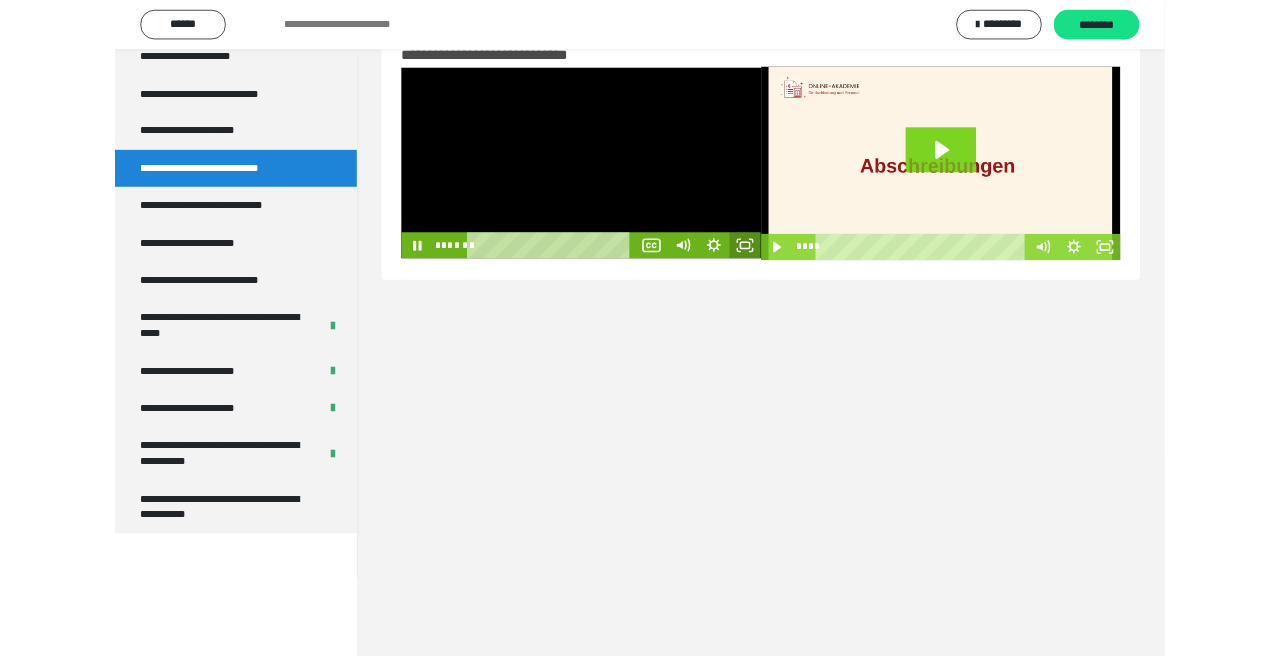 scroll, scrollTop: 3506, scrollLeft: 0, axis: vertical 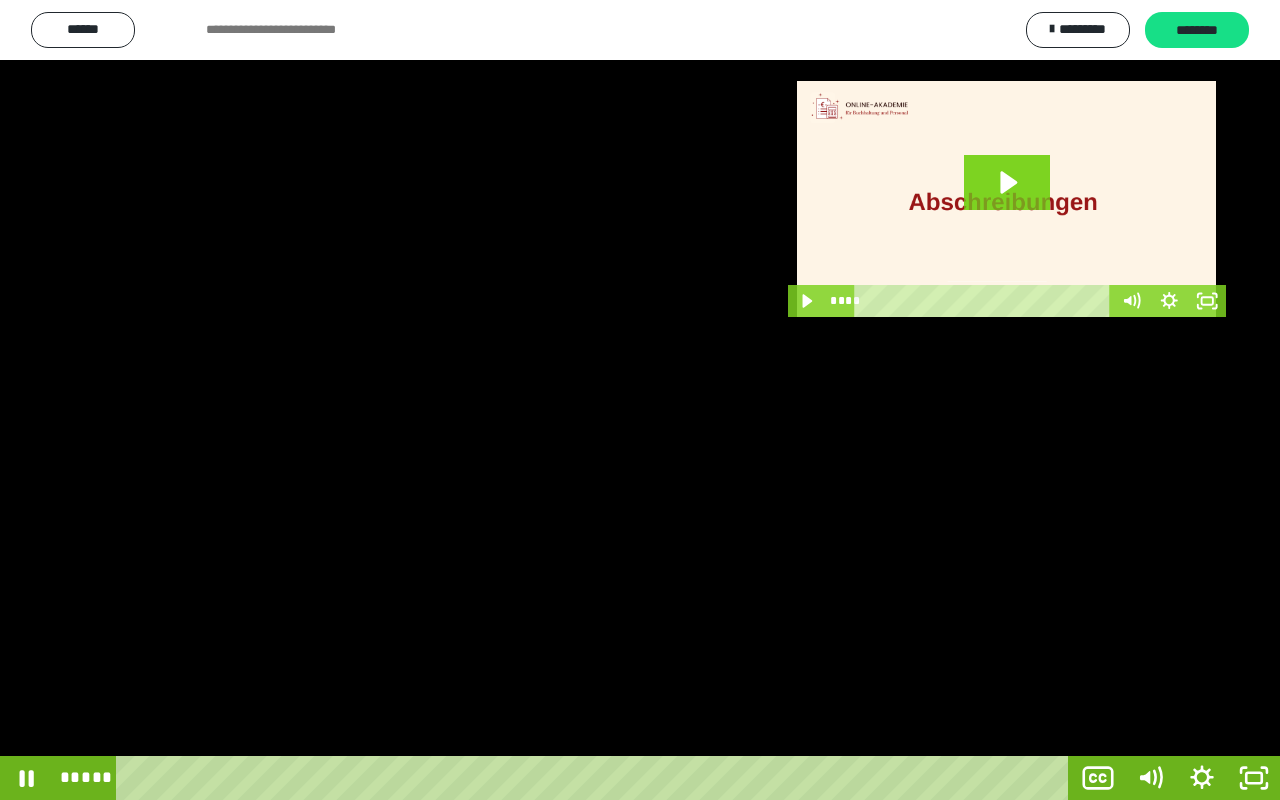 drag, startPoint x: 1023, startPoint y: 782, endPoint x: 260, endPoint y: 752, distance: 763.58954 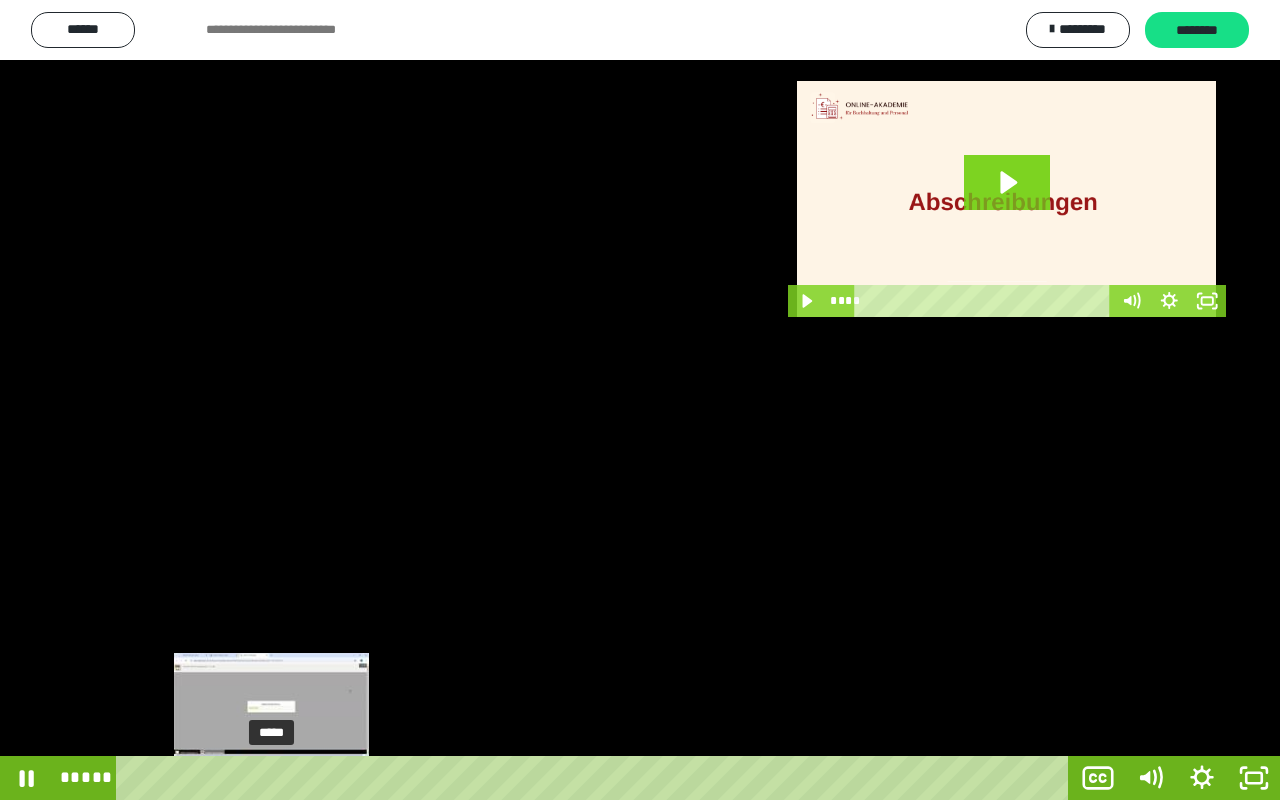 click on "*****" at bounding box center [596, 778] 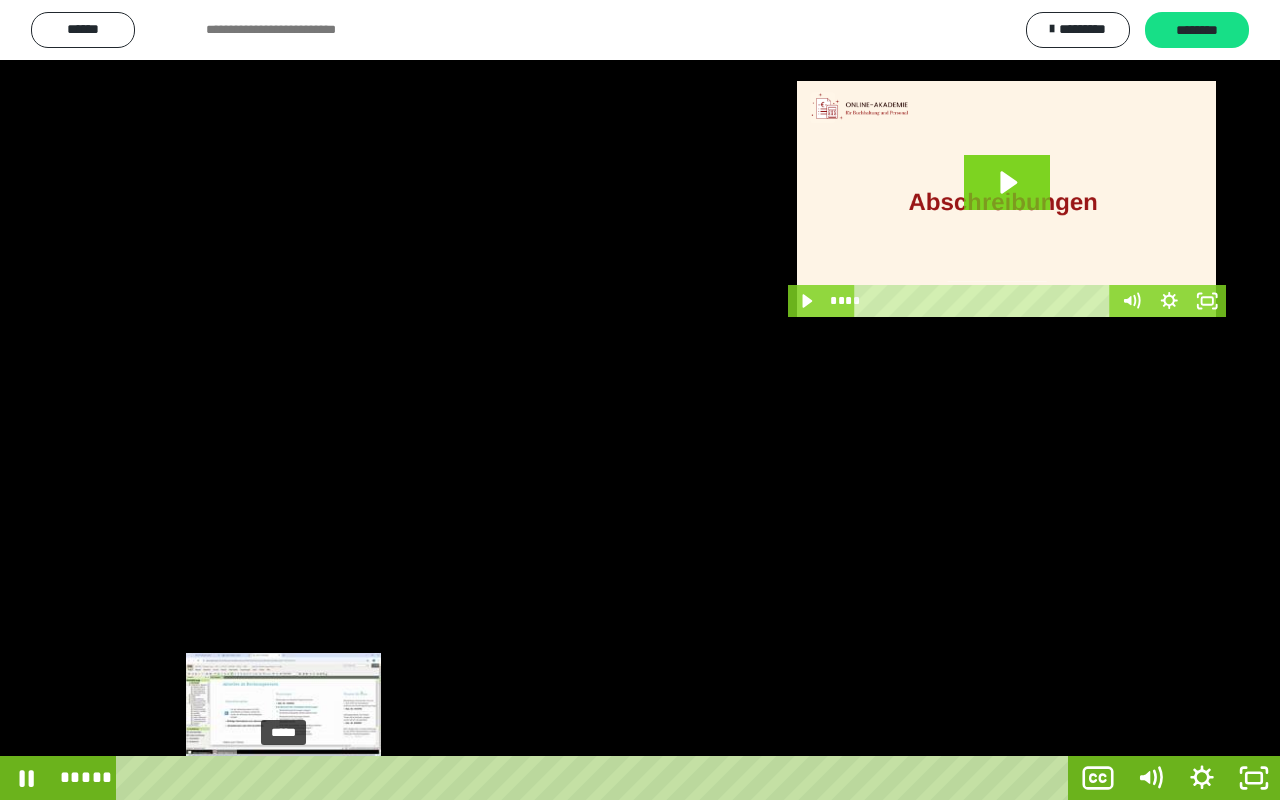 click on "*****" at bounding box center [596, 778] 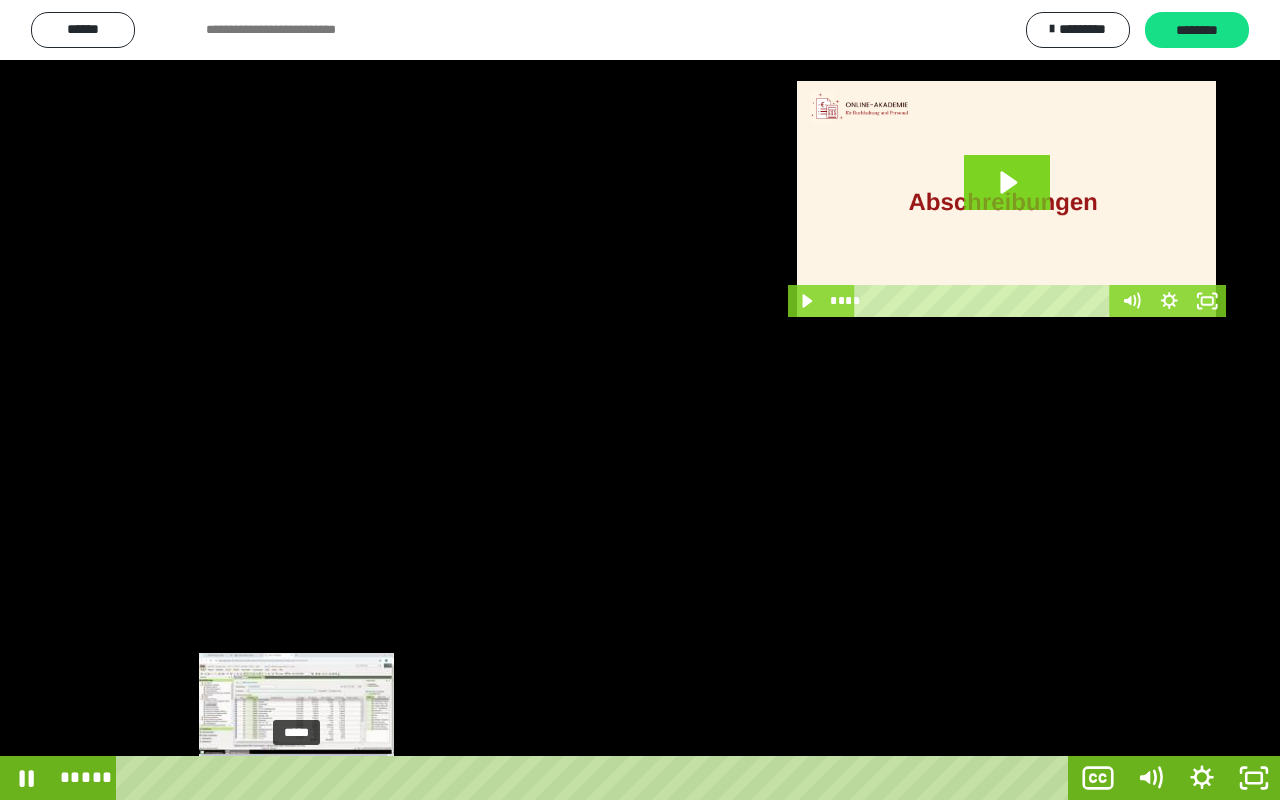 click on "*****" at bounding box center [596, 778] 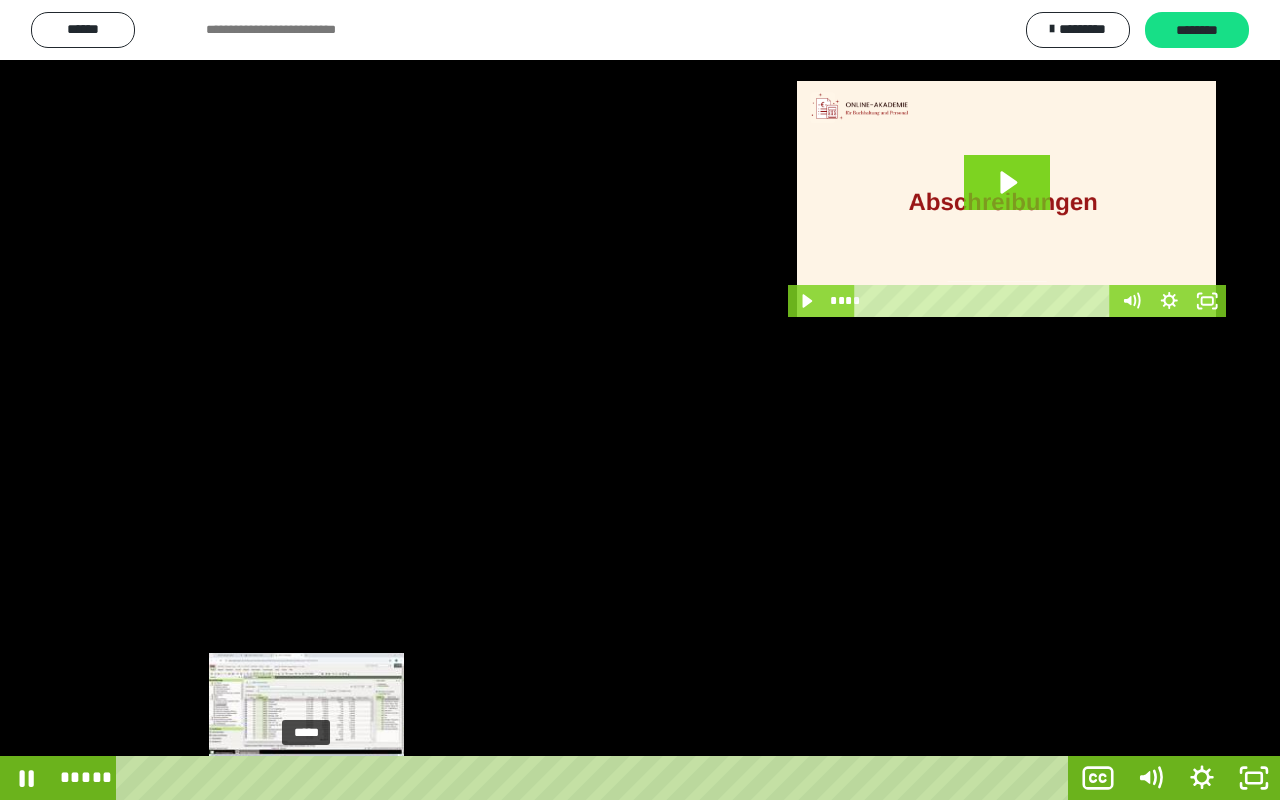 click on "*****" at bounding box center (596, 778) 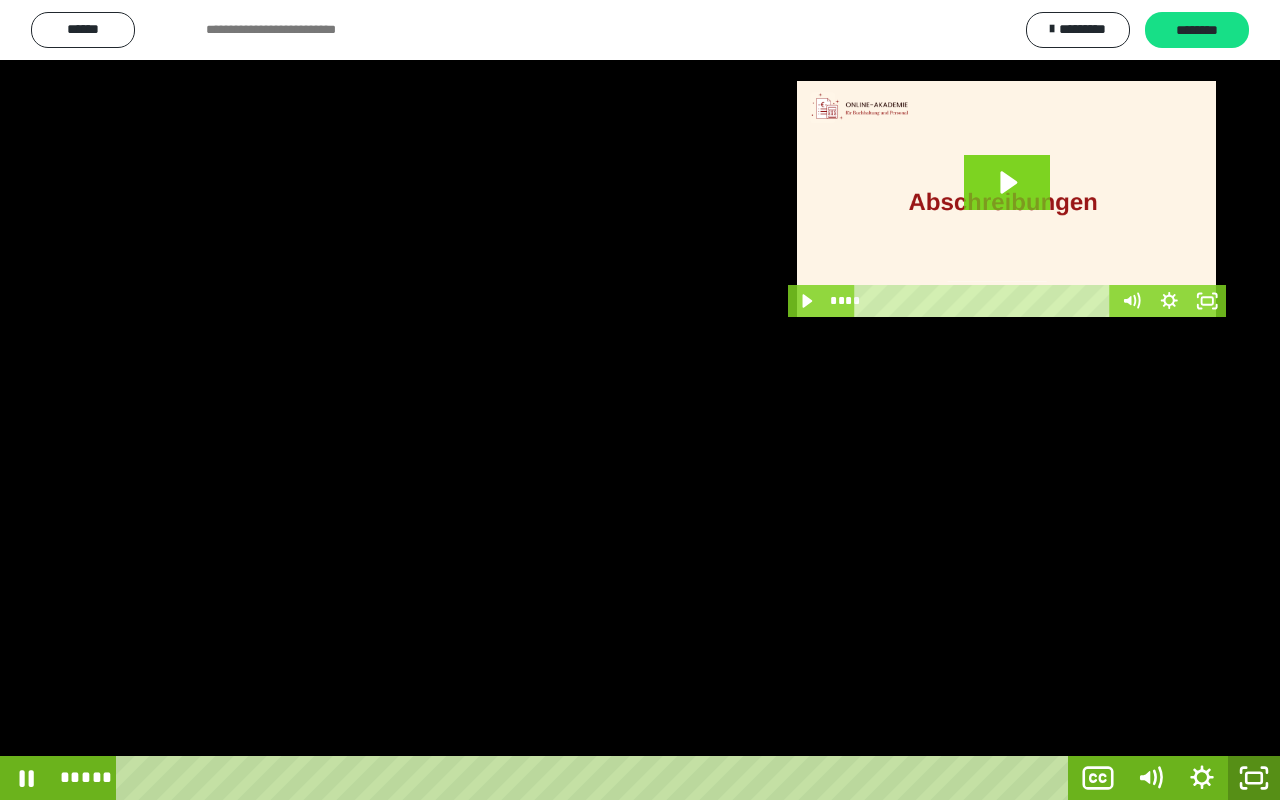 click 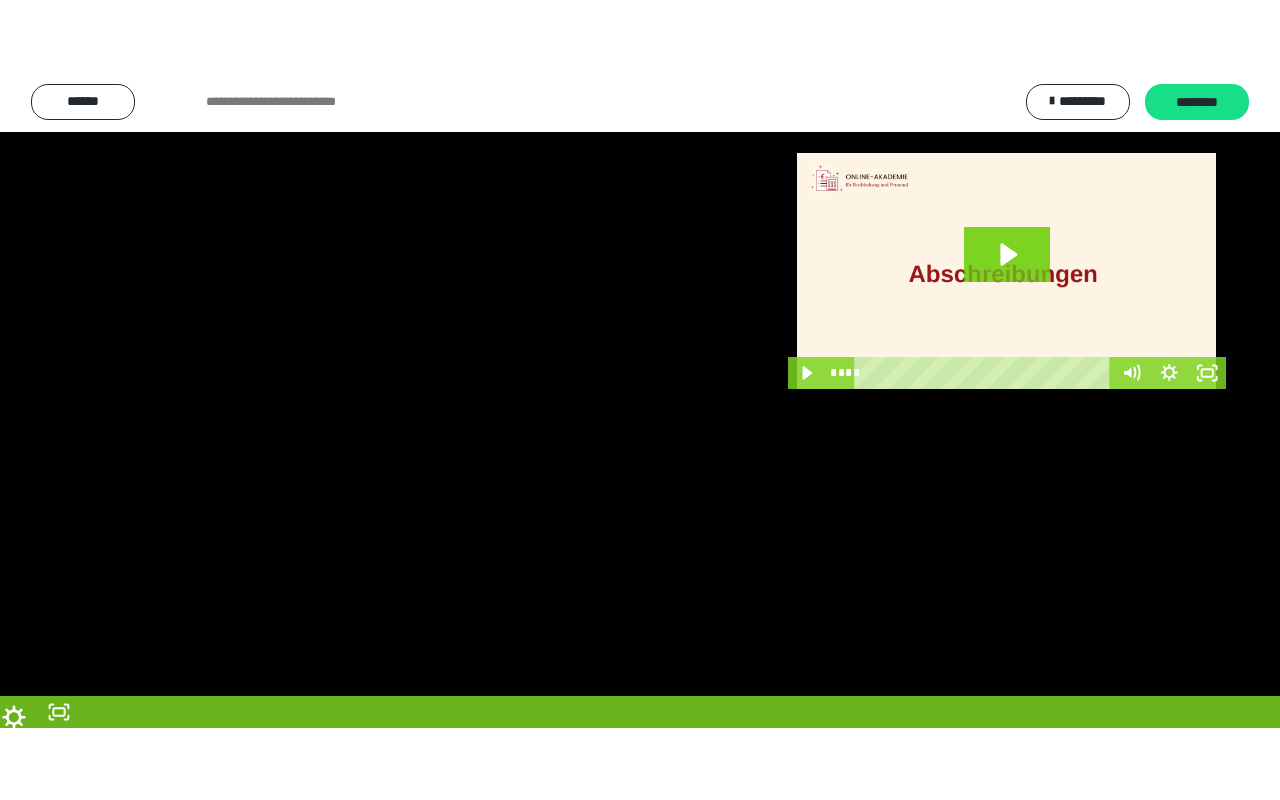 scroll, scrollTop: 3650, scrollLeft: 0, axis: vertical 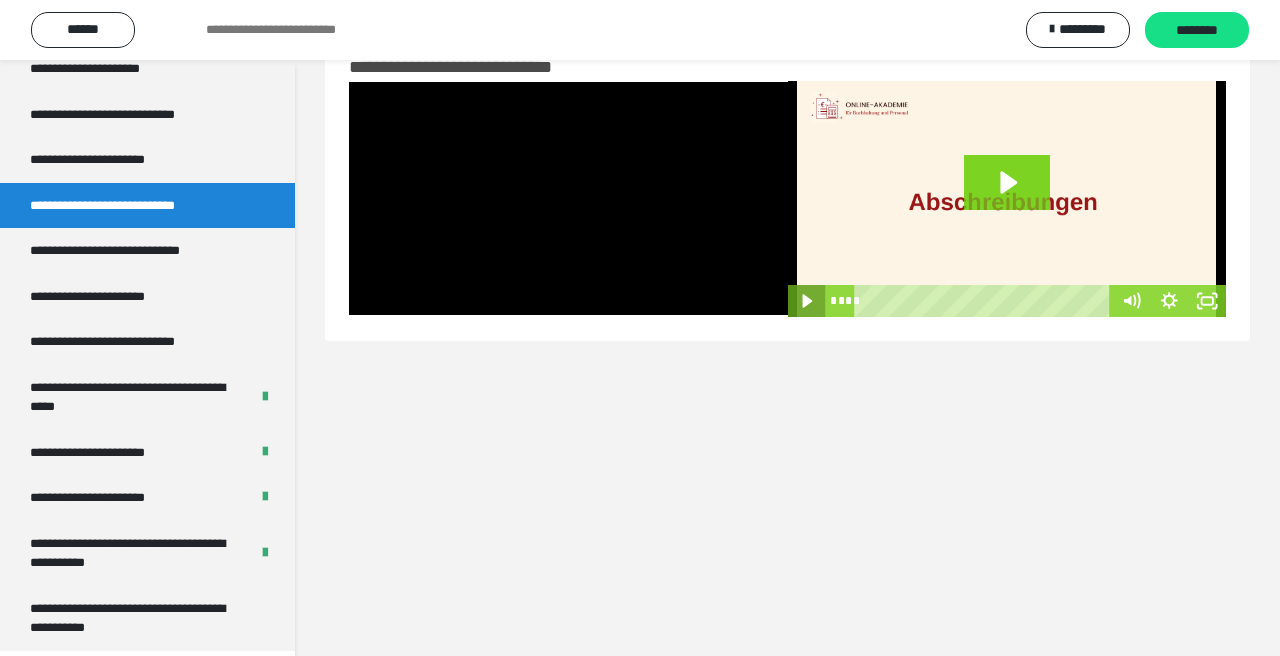 click 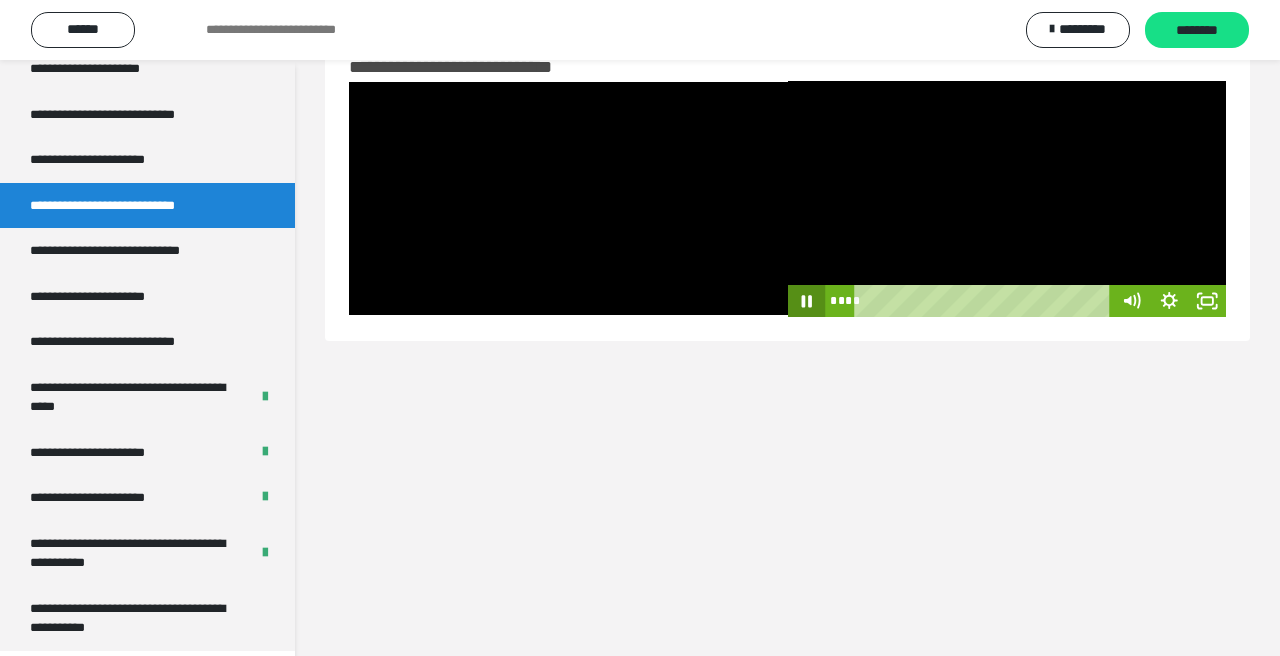 click 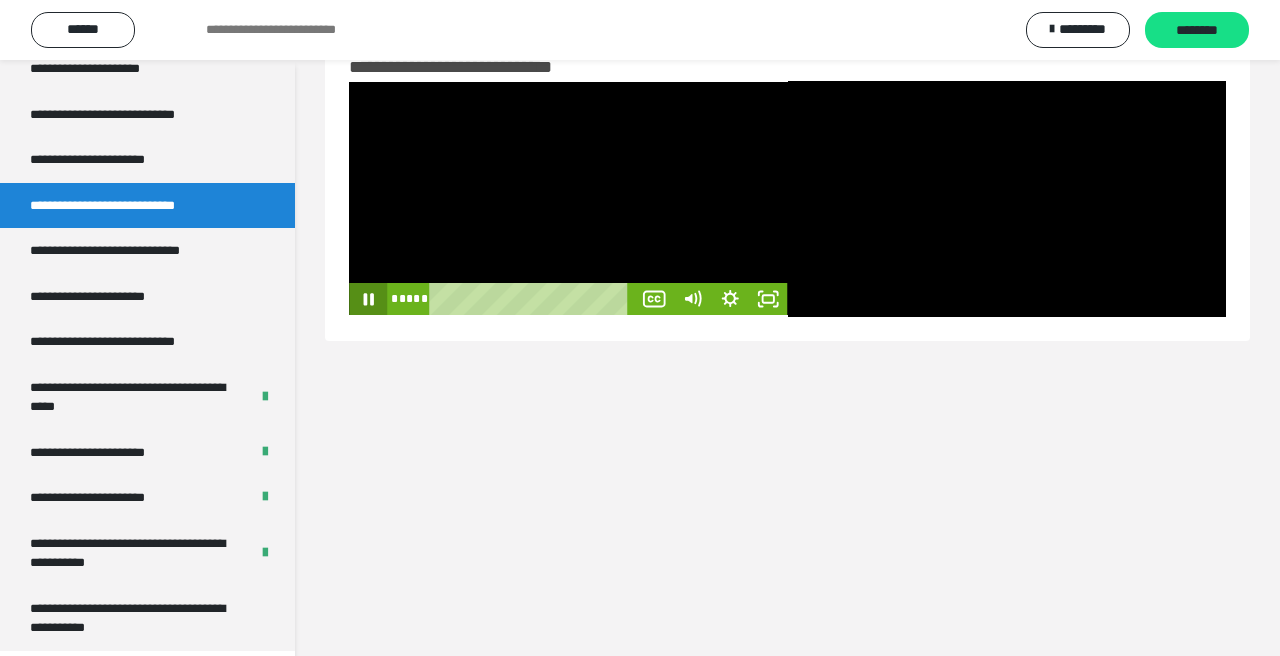 click 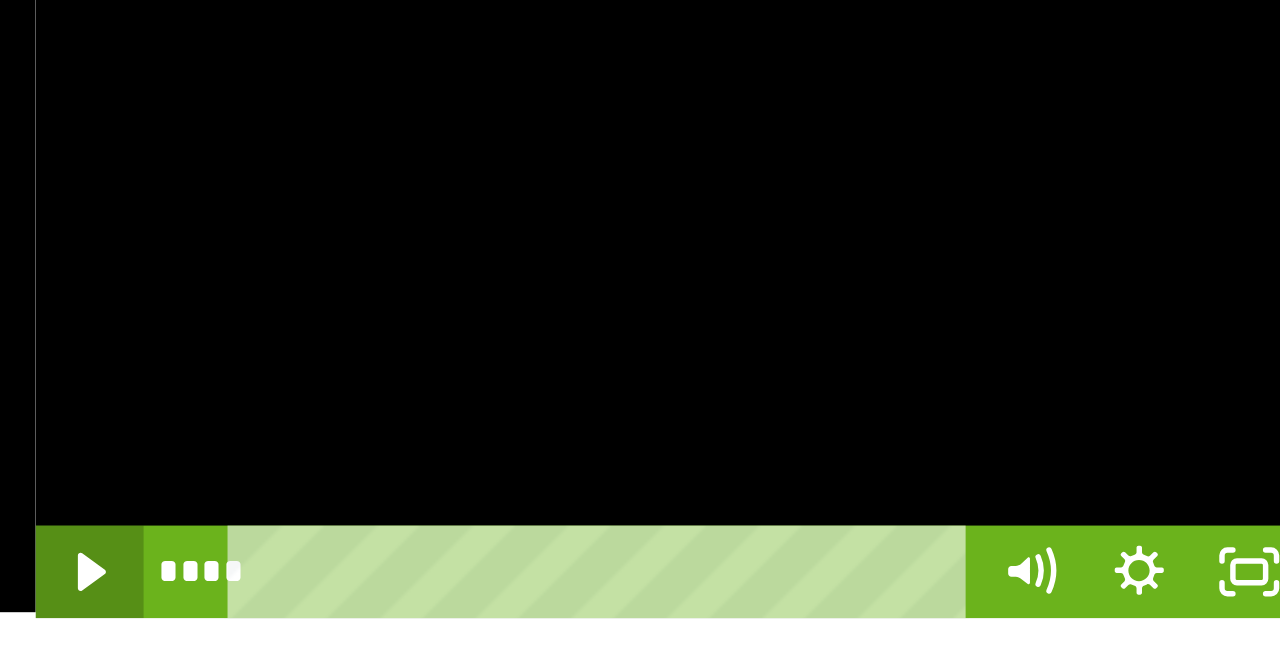 click 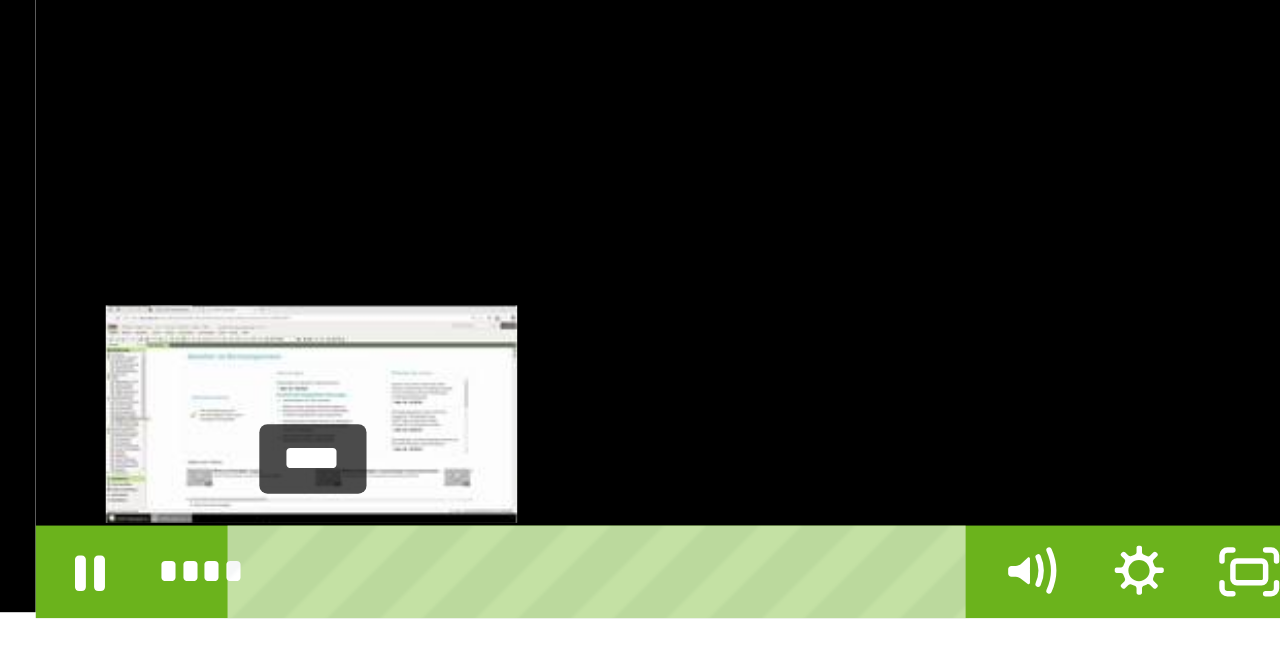 click on "****" at bounding box center [985, 301] 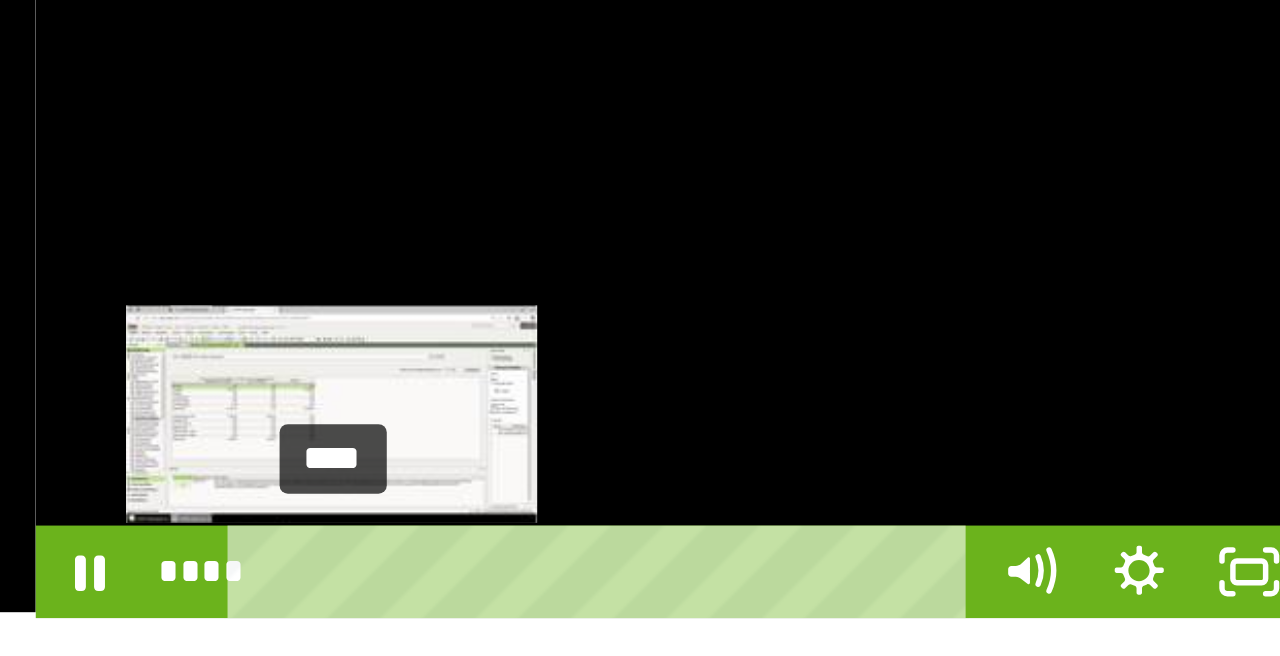click on "****" at bounding box center [985, 301] 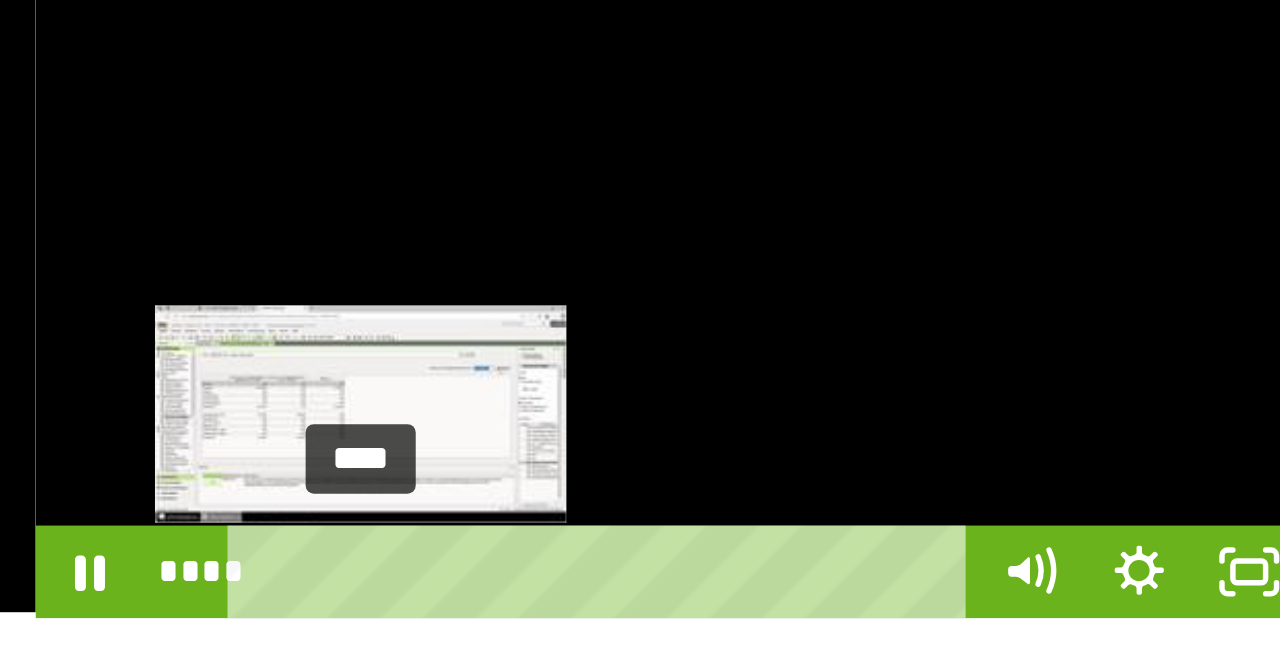 click on "****" at bounding box center [985, 301] 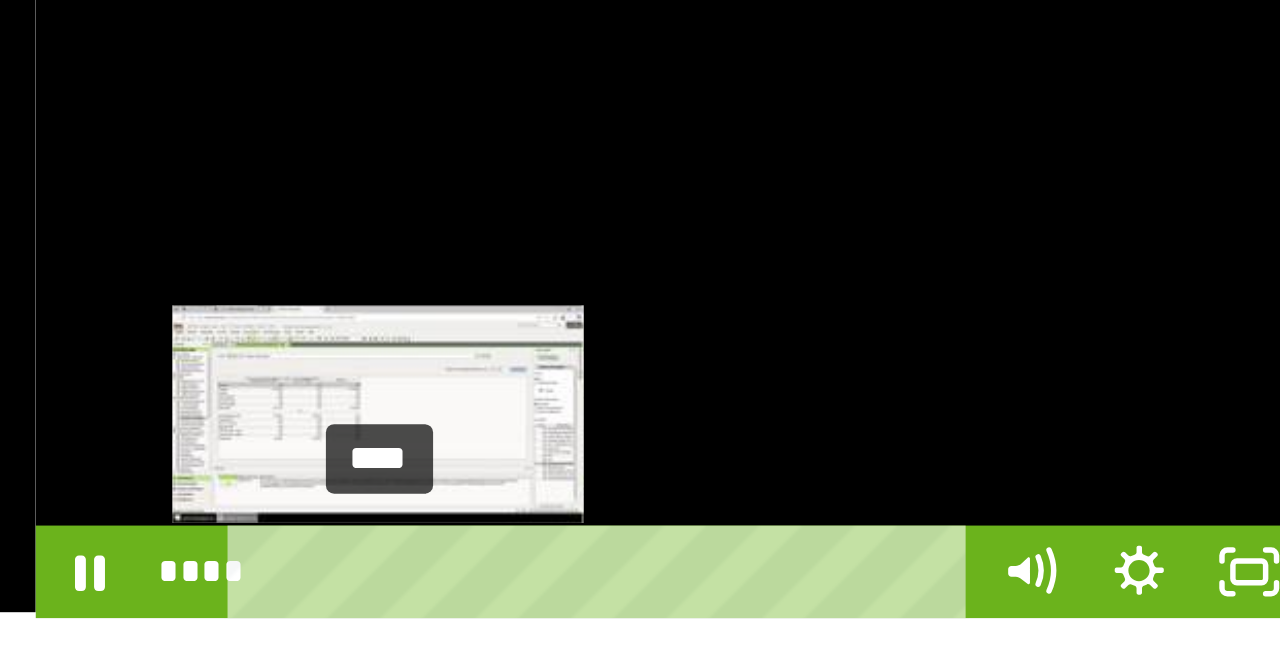 click at bounding box center [903, 300] 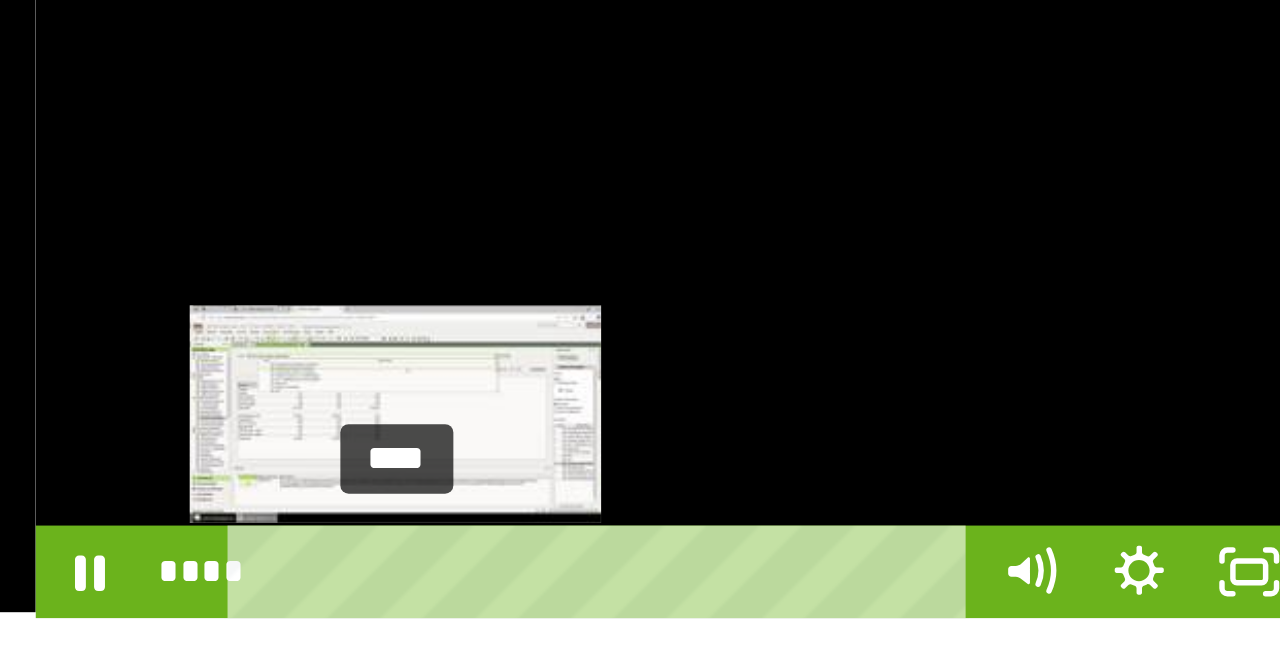 click at bounding box center [908, 300] 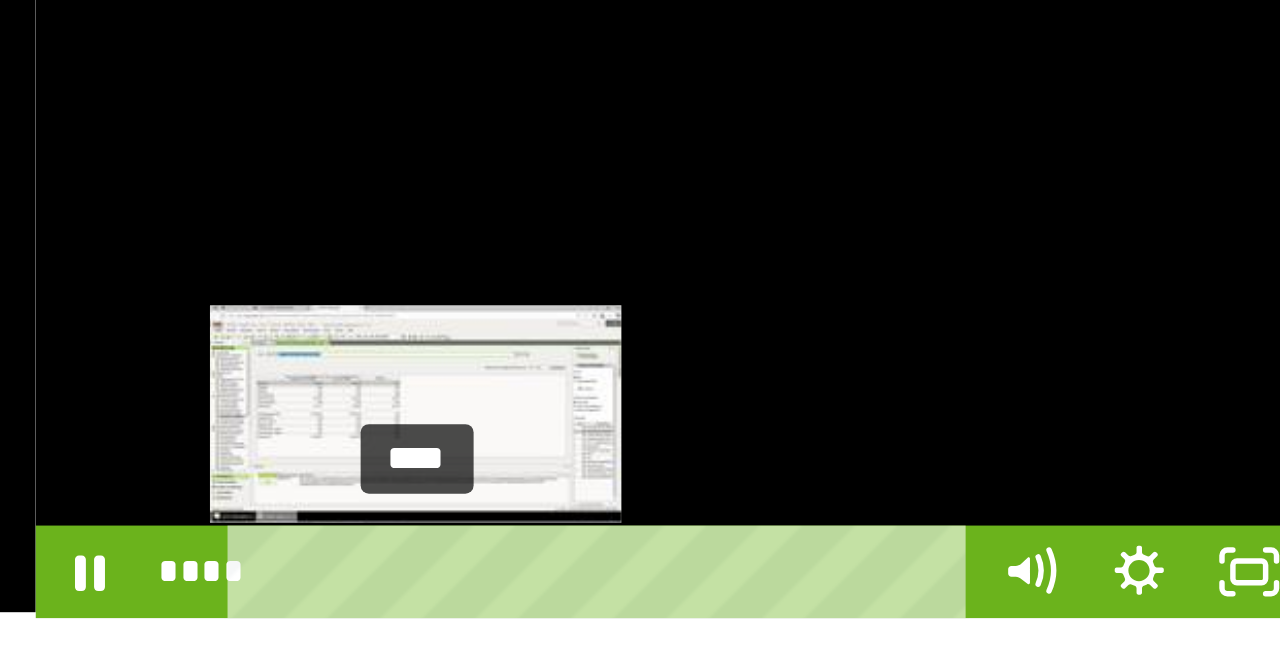 click at bounding box center [916, 300] 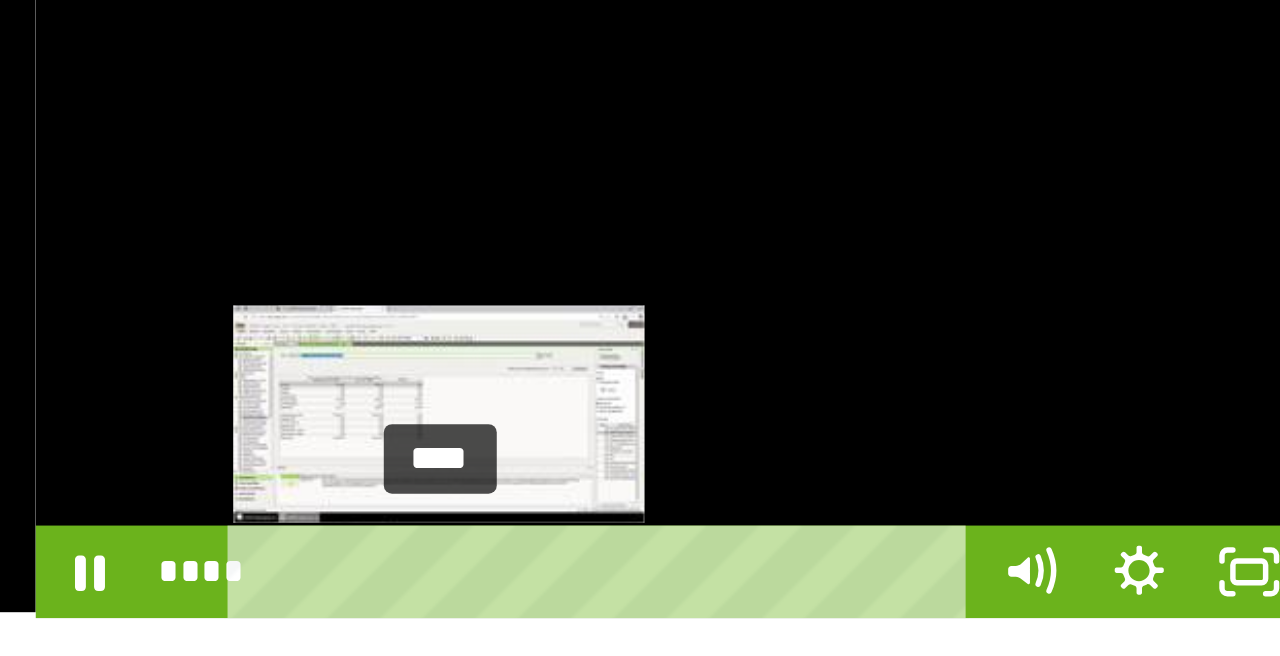 click on "****" at bounding box center (985, 301) 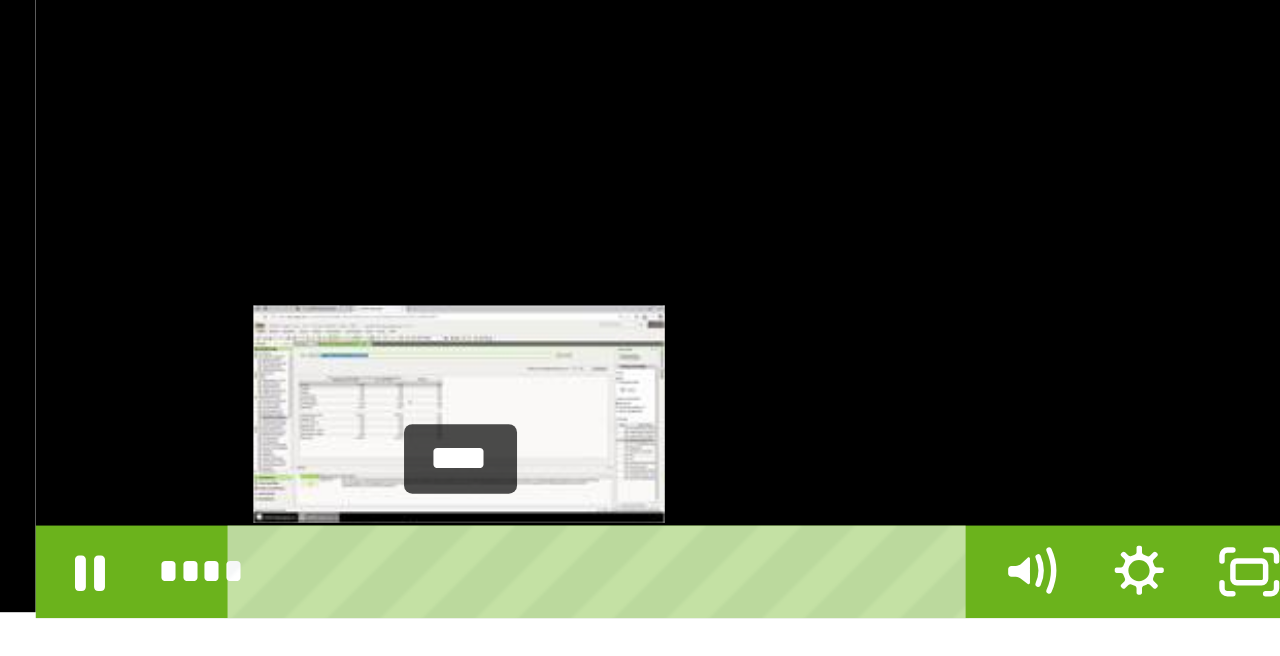 click on "****" at bounding box center (985, 301) 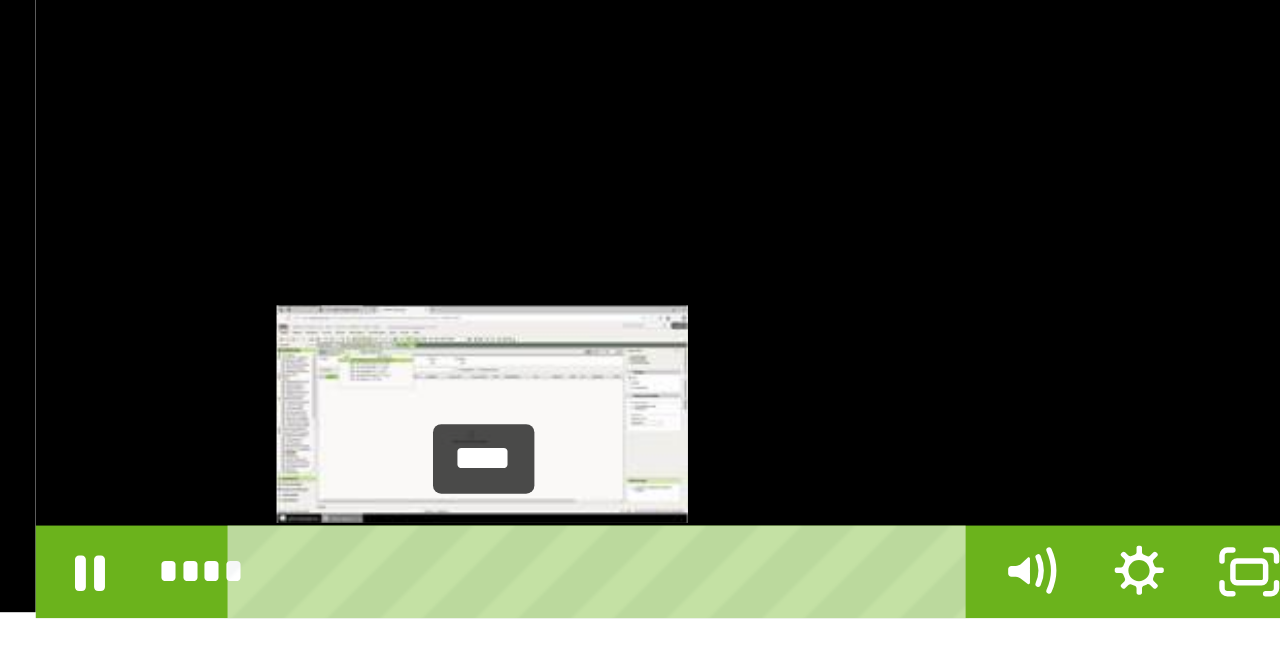 click on "****" at bounding box center [985, 301] 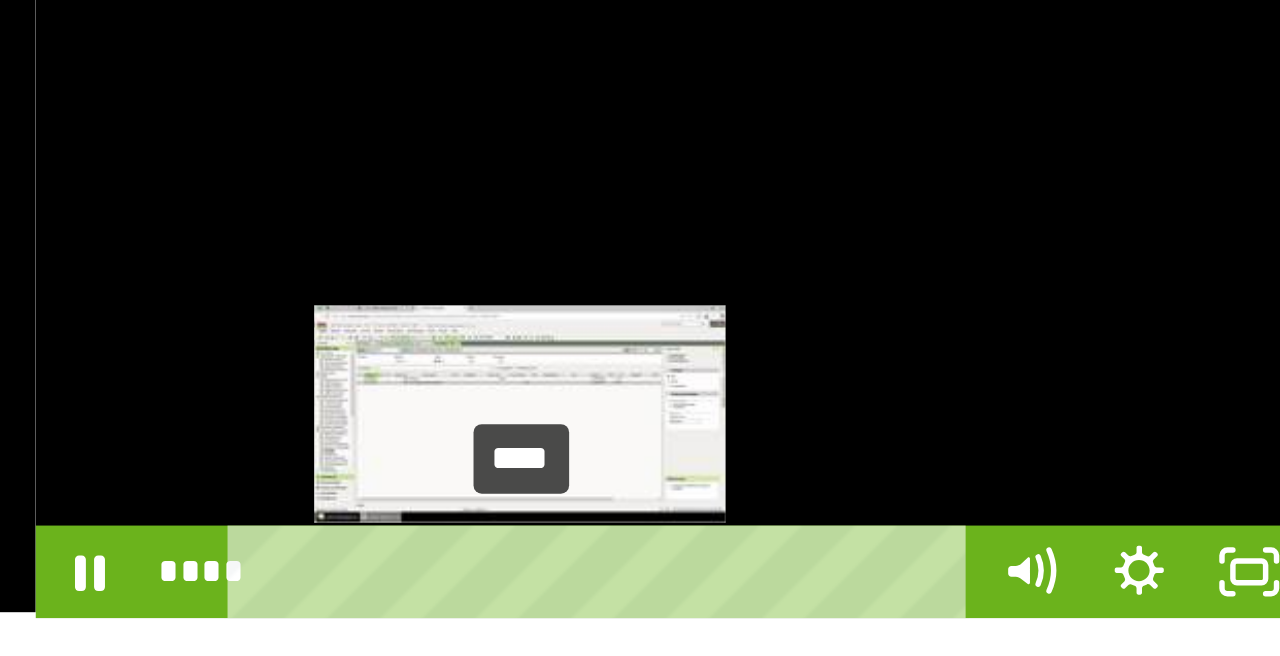 click on "****" at bounding box center [985, 301] 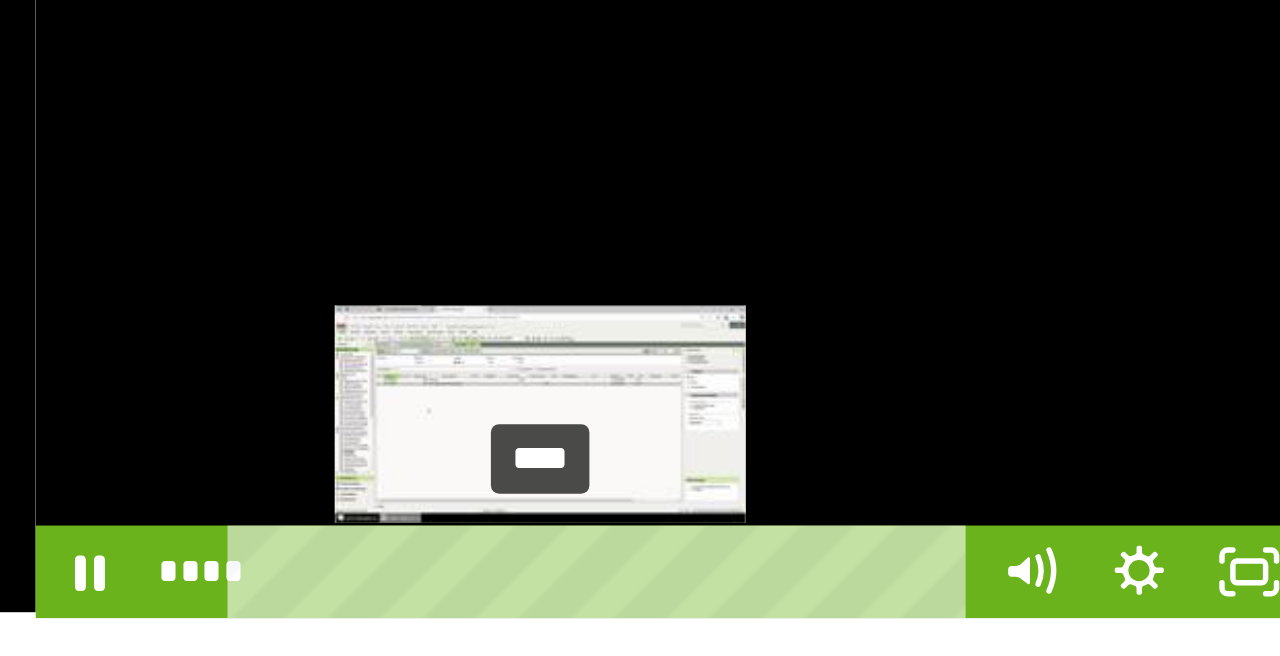 click on "****" at bounding box center (985, 301) 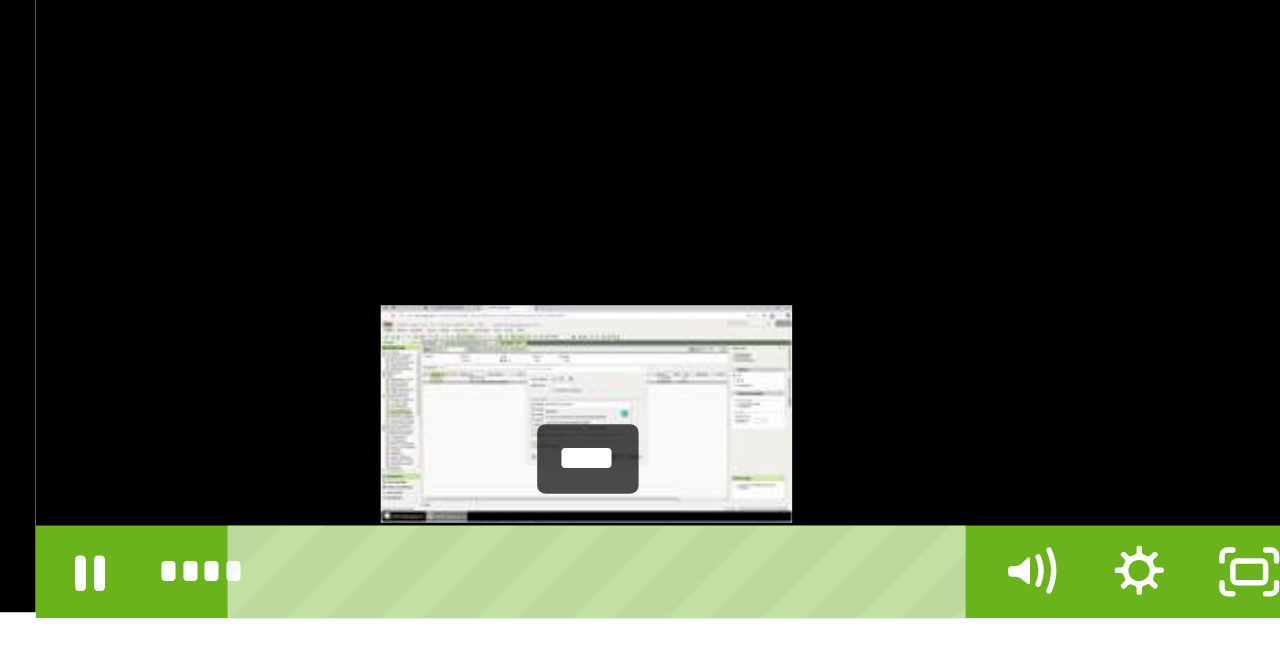 click on "****" at bounding box center (985, 301) 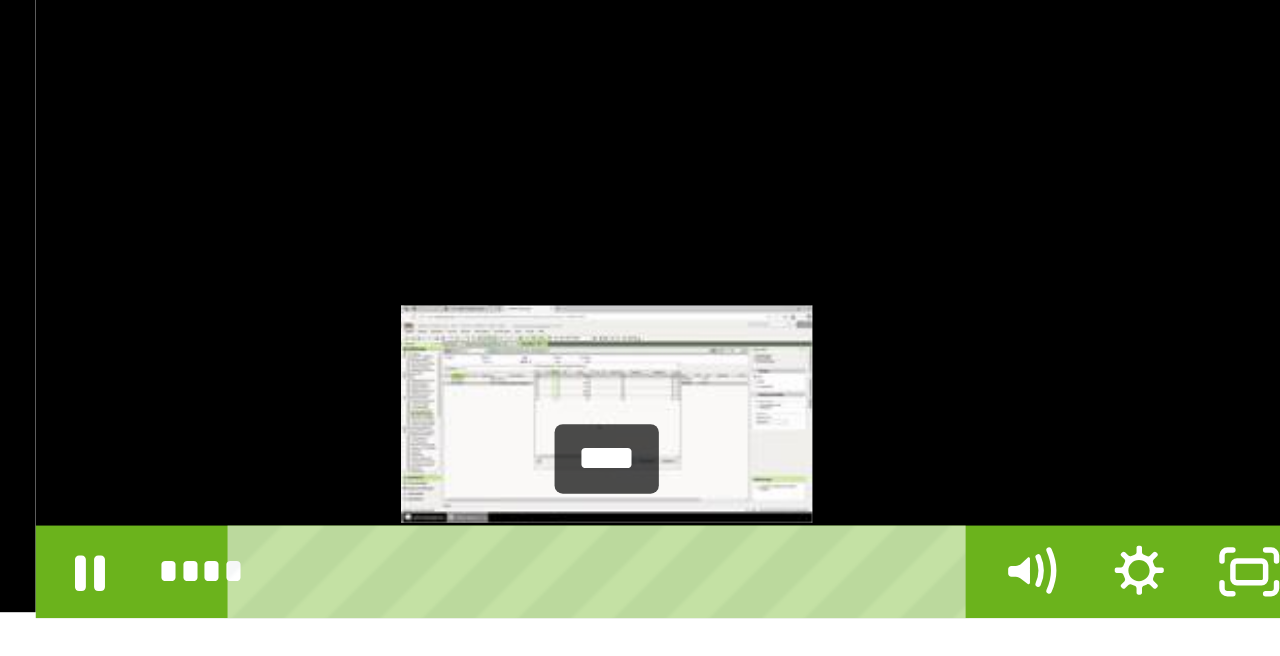 click on "****" at bounding box center [985, 301] 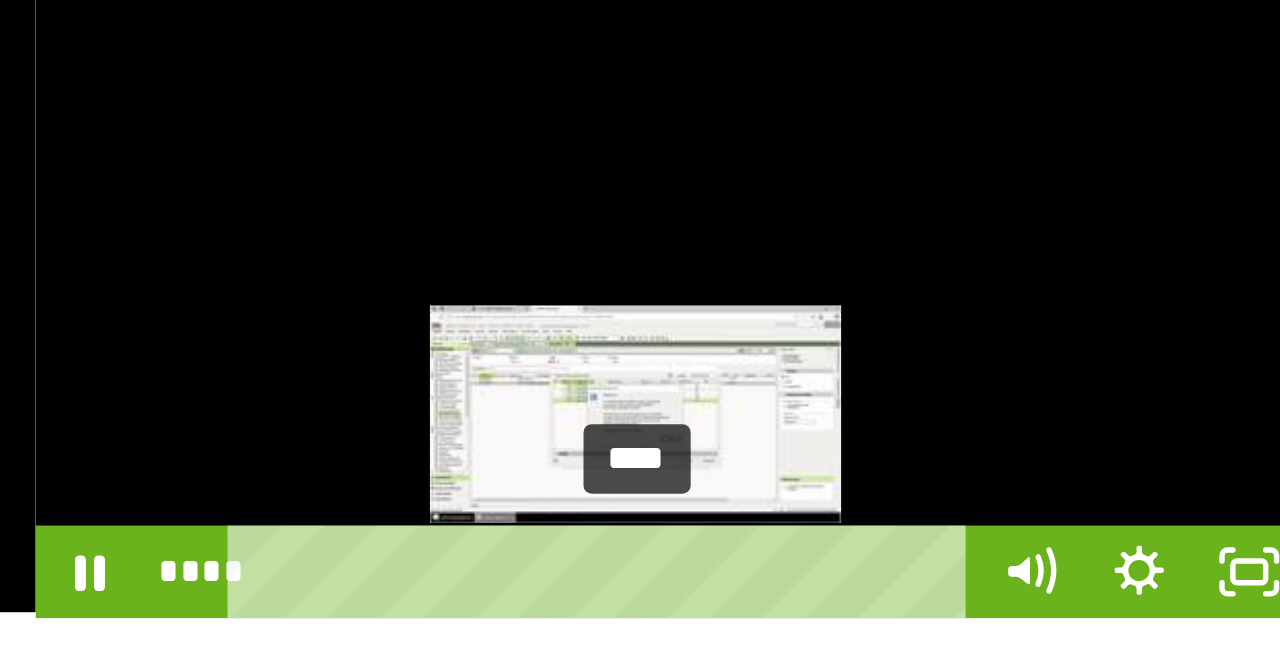 click on "****" at bounding box center (985, 301) 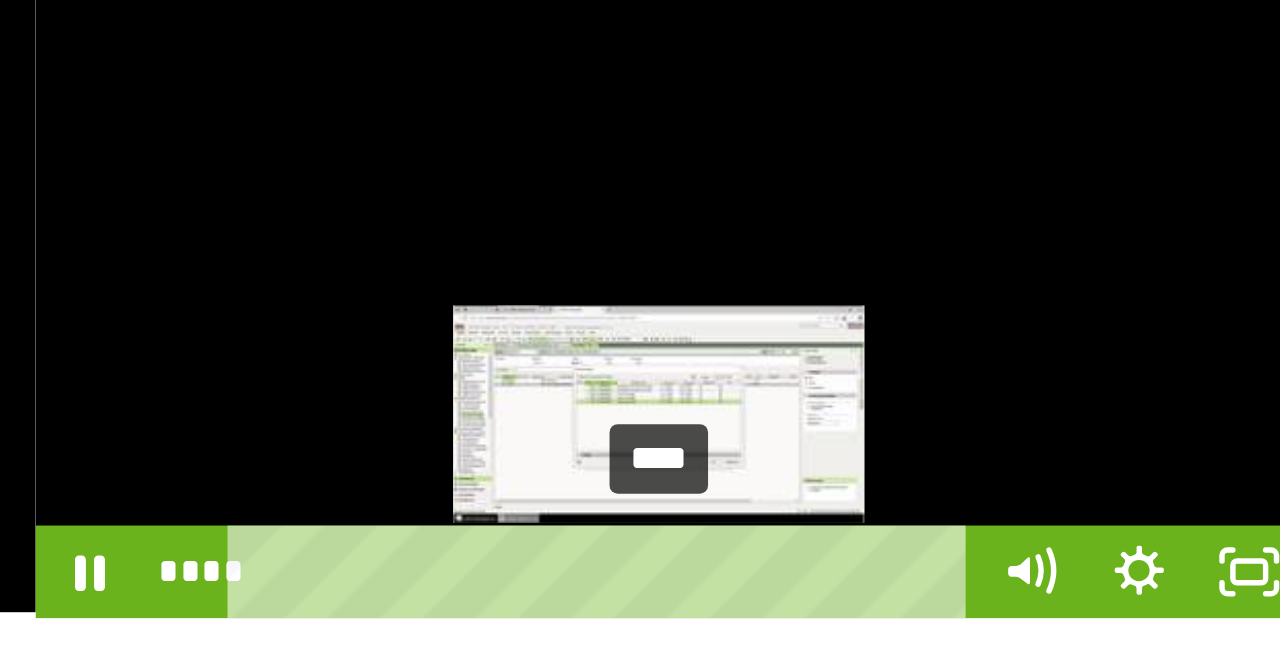 click on "****" at bounding box center (985, 301) 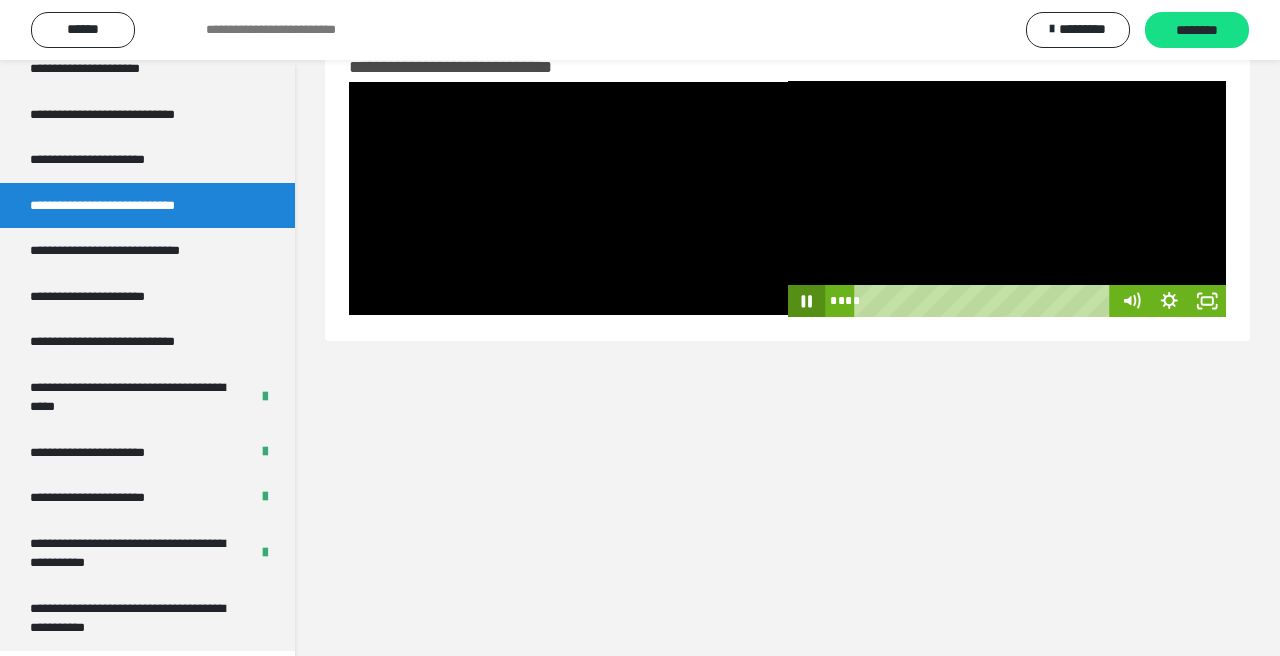 click 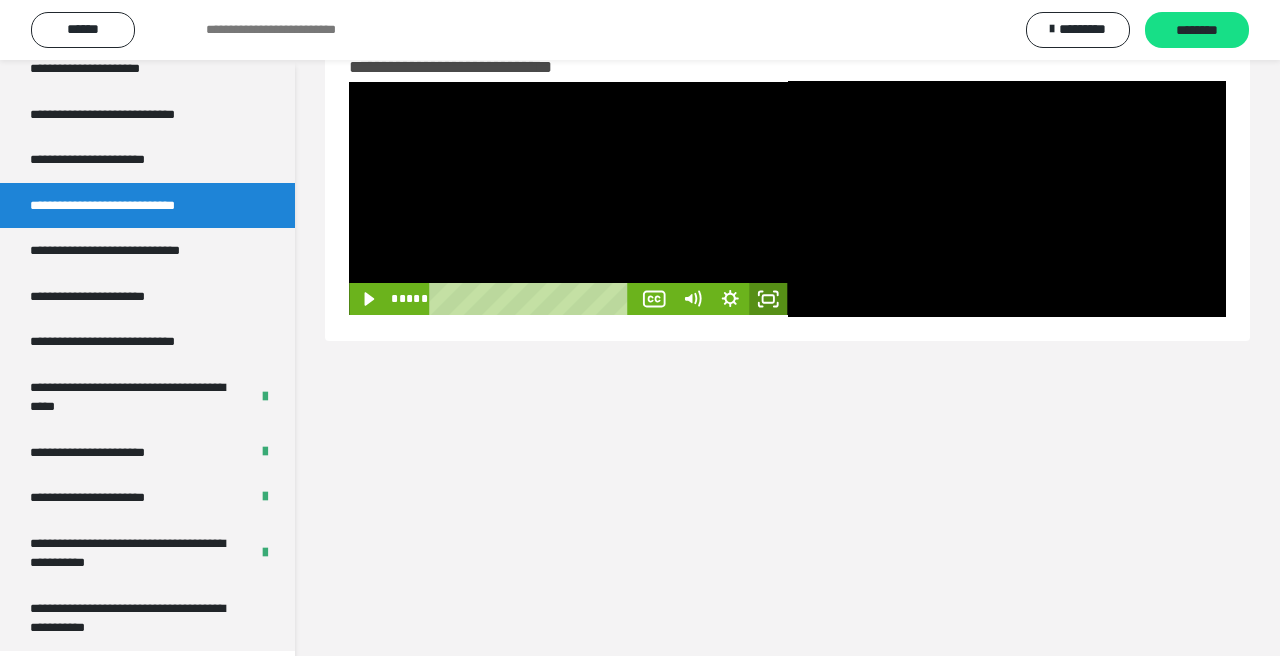 click 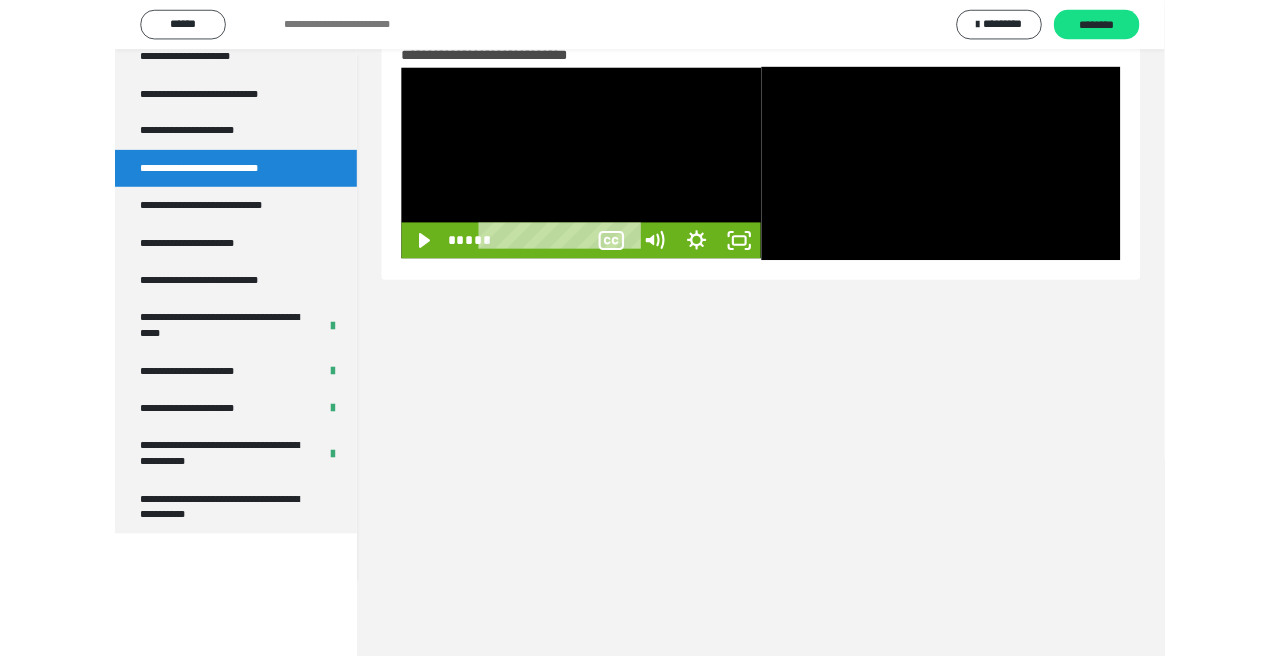 scroll, scrollTop: 3506, scrollLeft: 0, axis: vertical 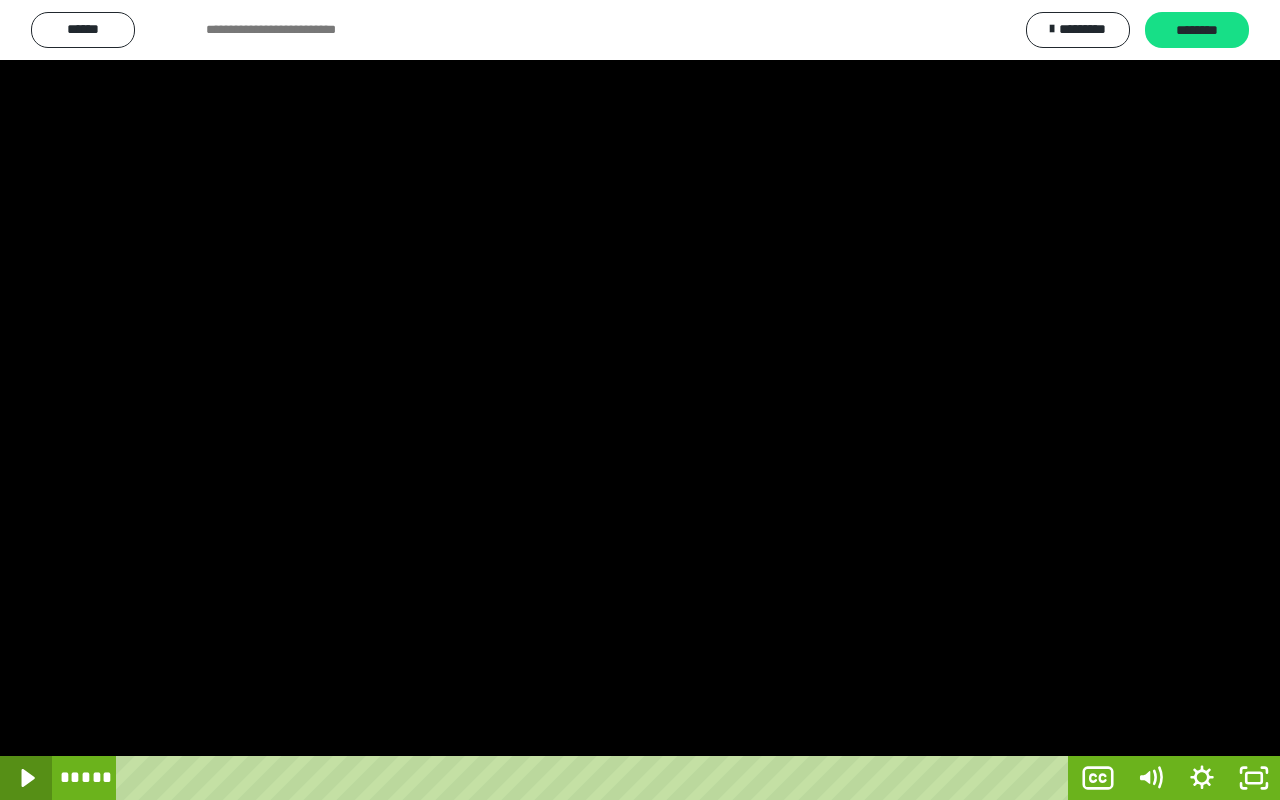 click 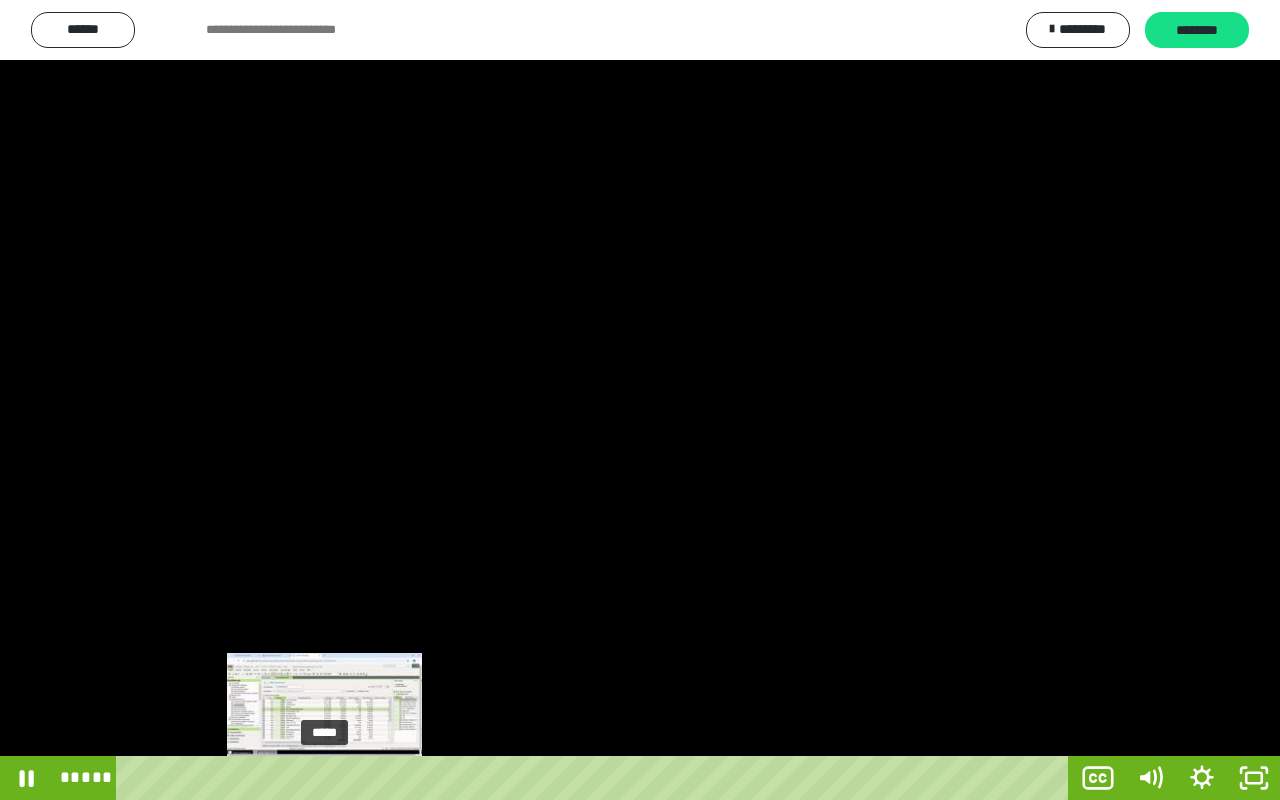 click on "*****" at bounding box center (596, 778) 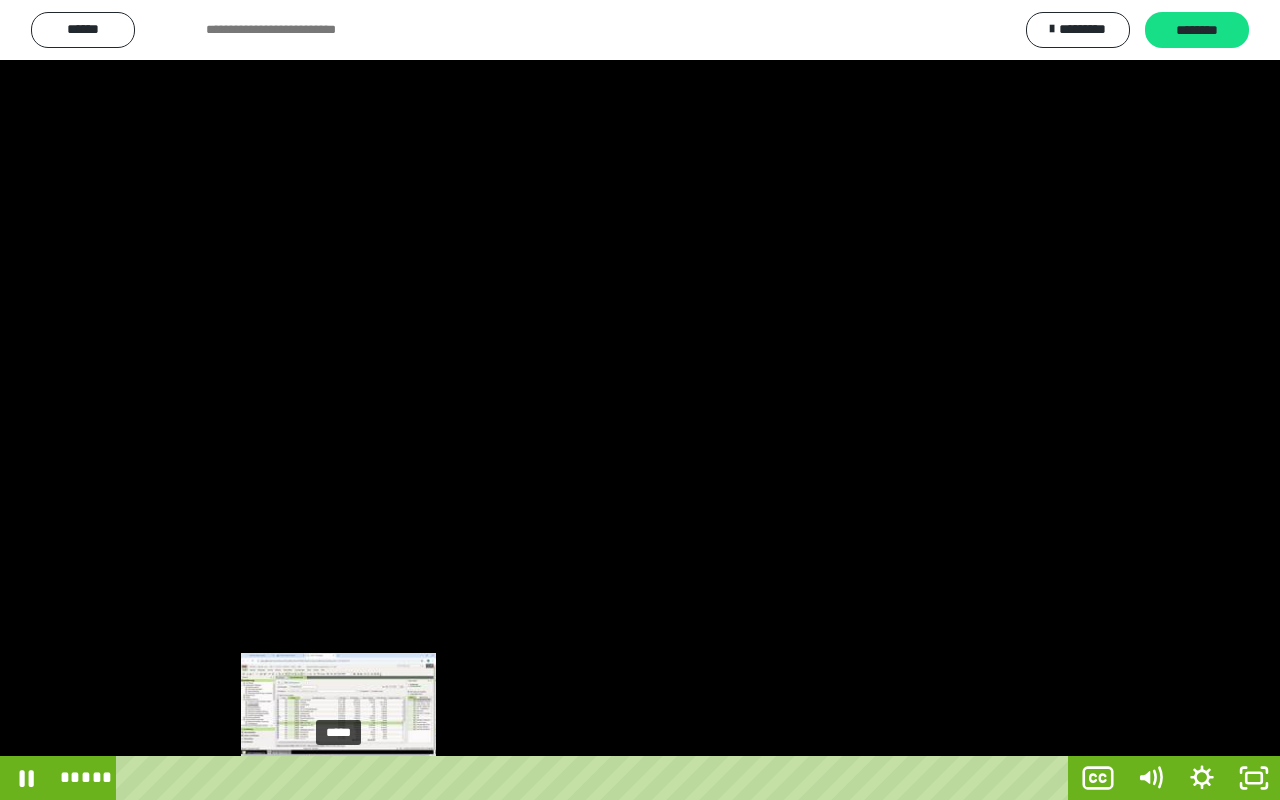 click on "*****" at bounding box center [596, 778] 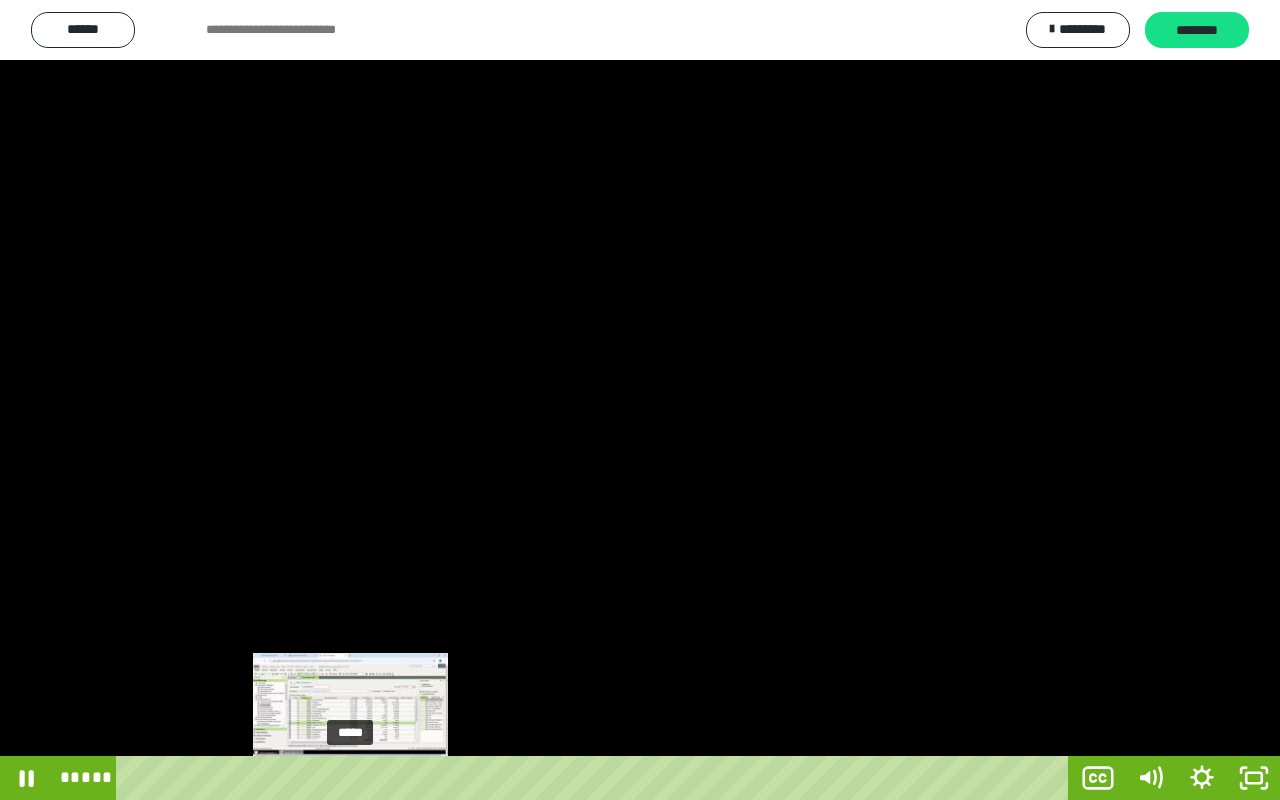 click on "*****" at bounding box center [596, 778] 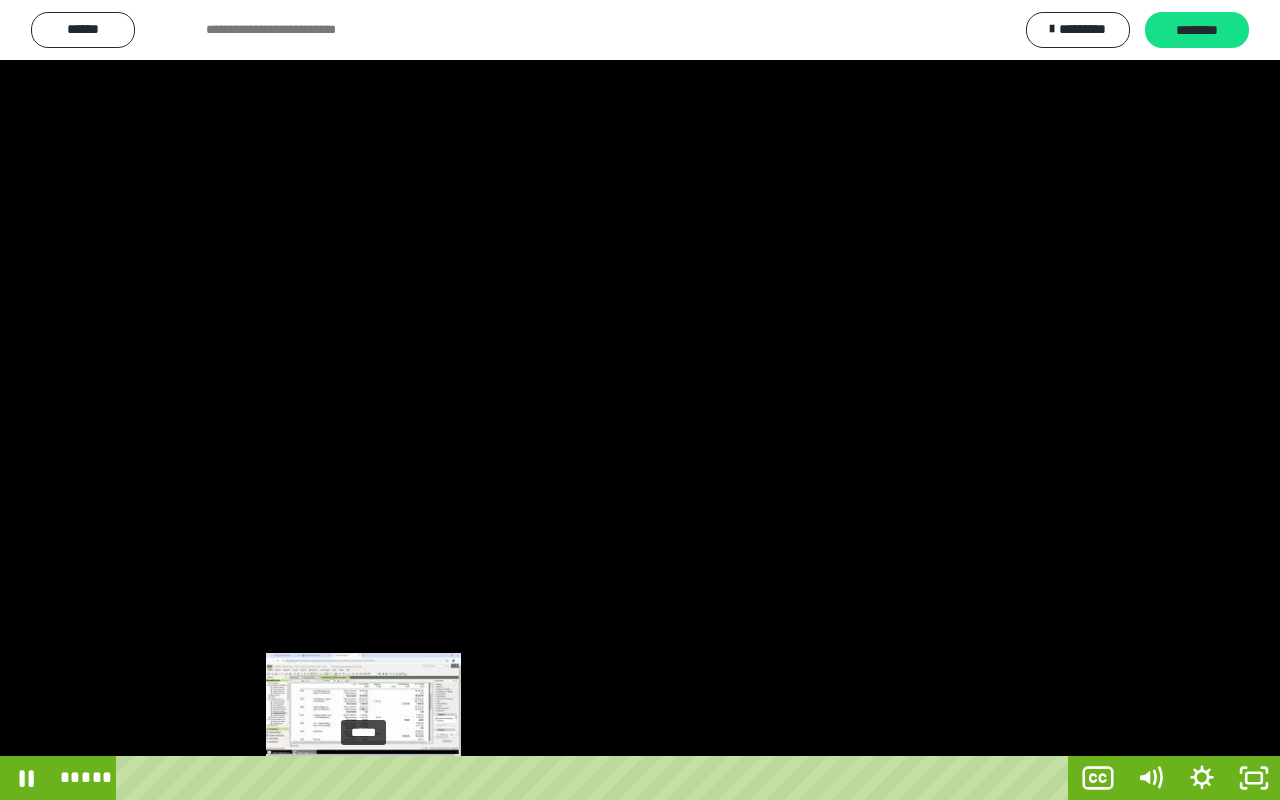 click on "*****" at bounding box center (596, 778) 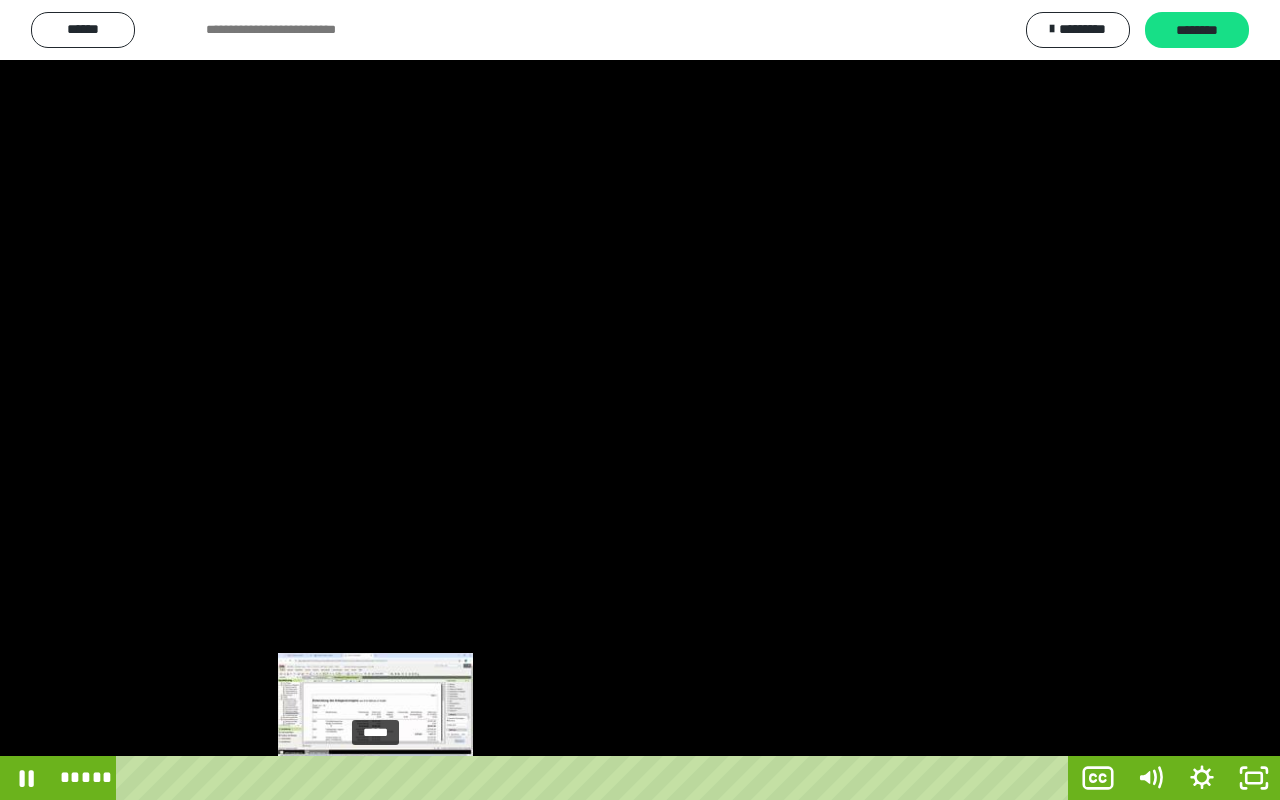 click on "*****" at bounding box center [596, 778] 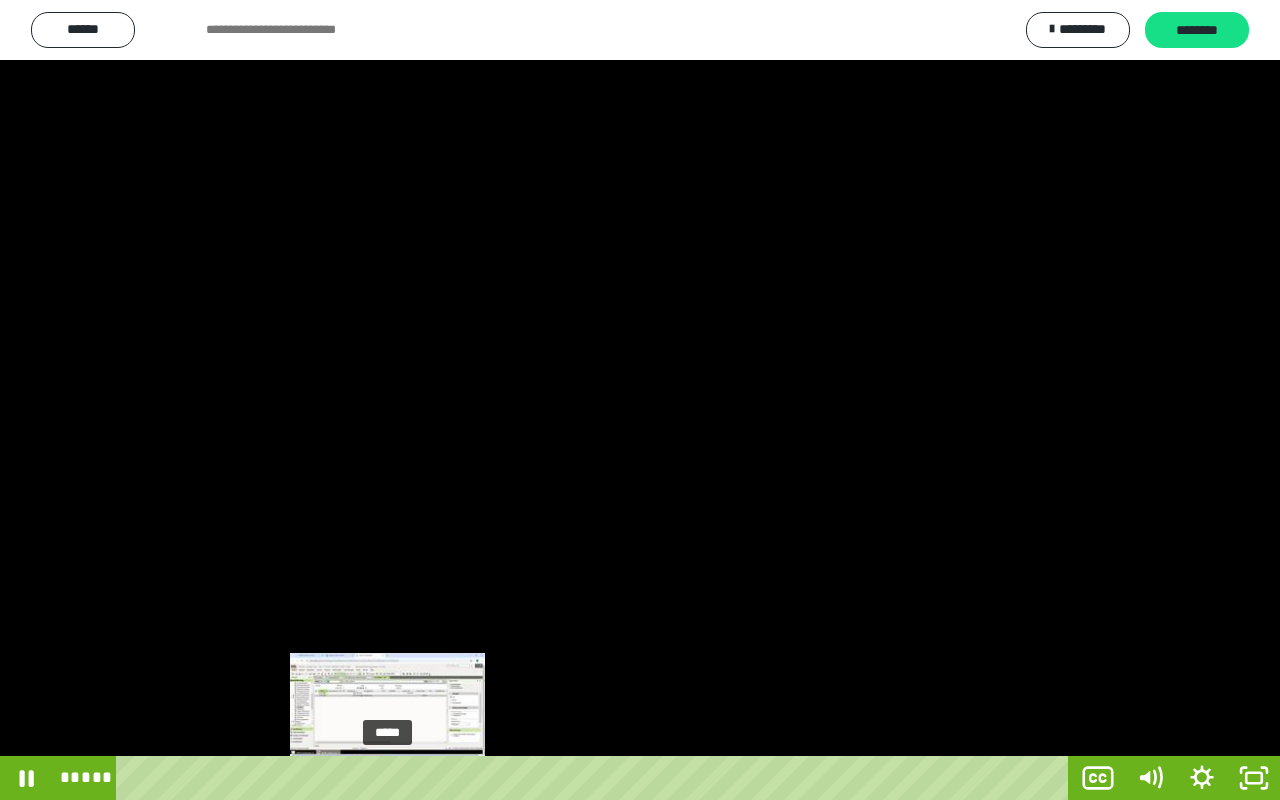 click on "*****" at bounding box center [596, 778] 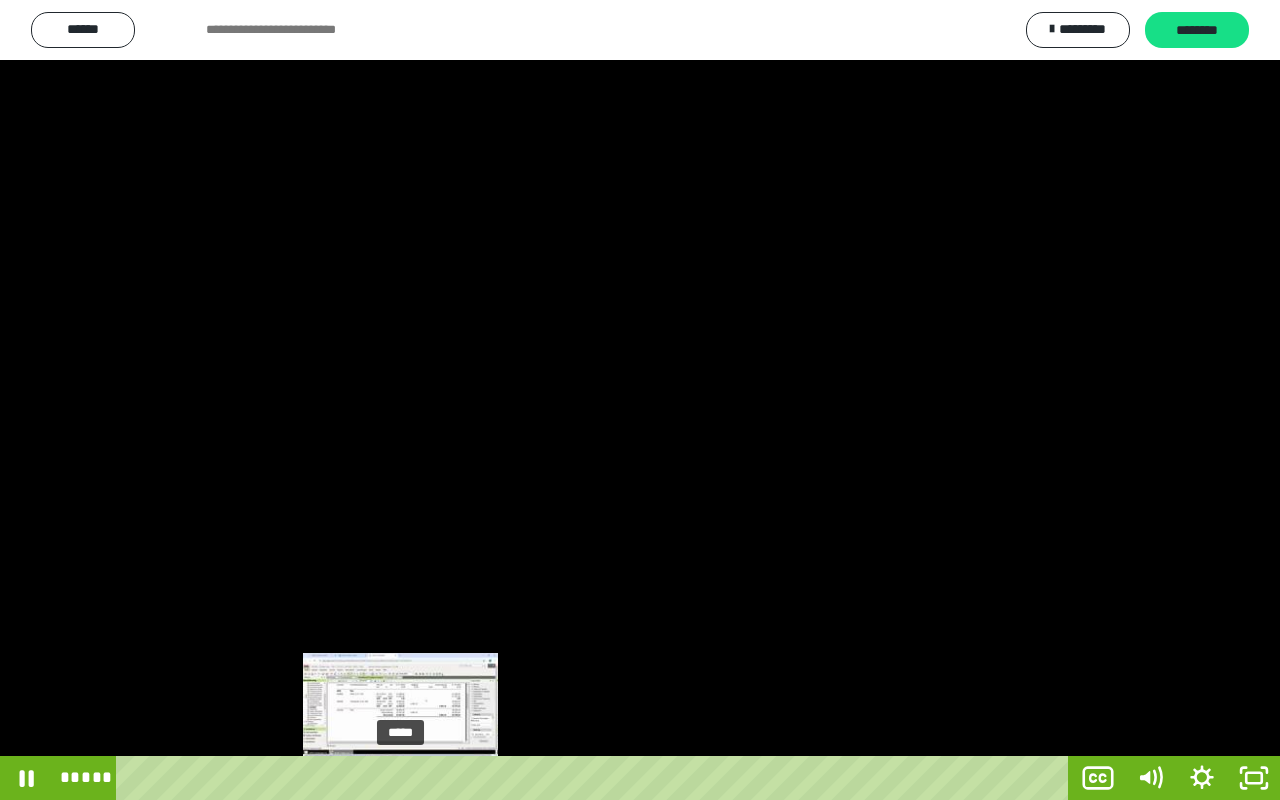 click on "*****" at bounding box center [596, 778] 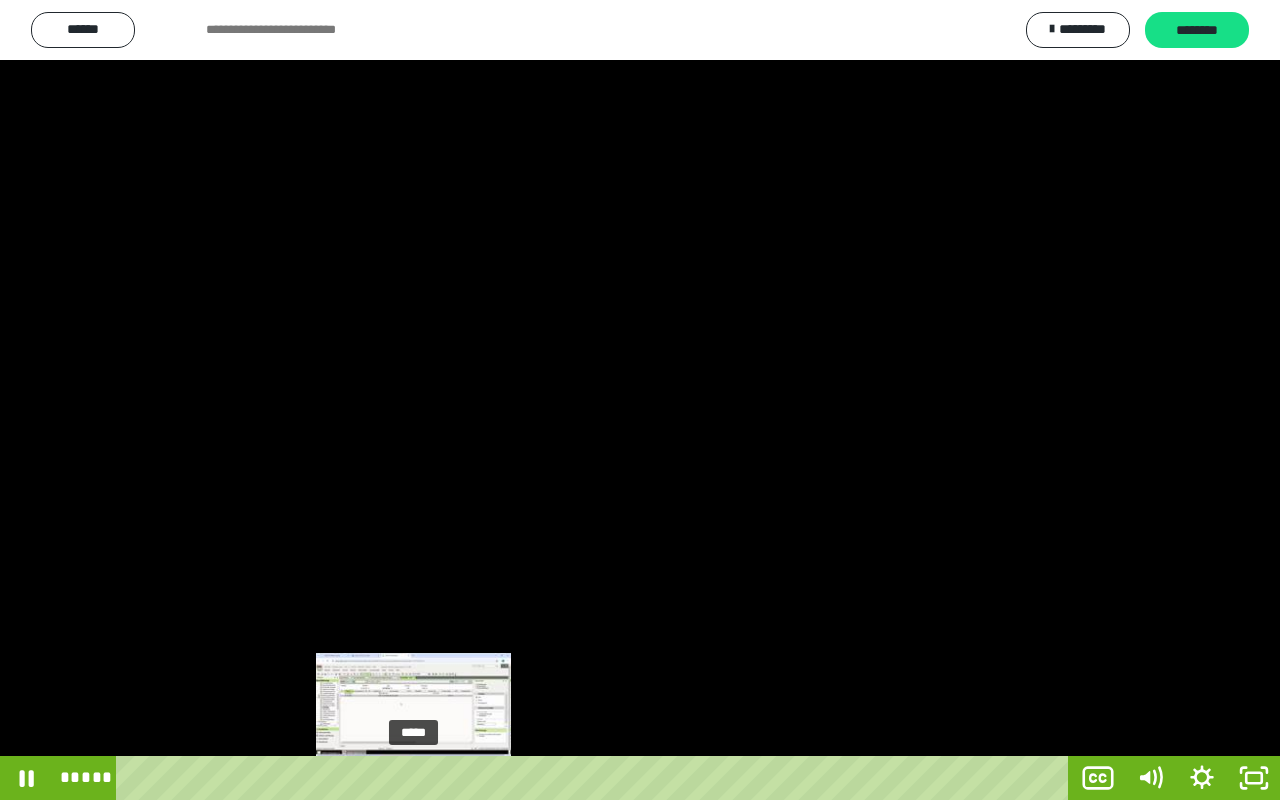 click on "*****" at bounding box center (596, 778) 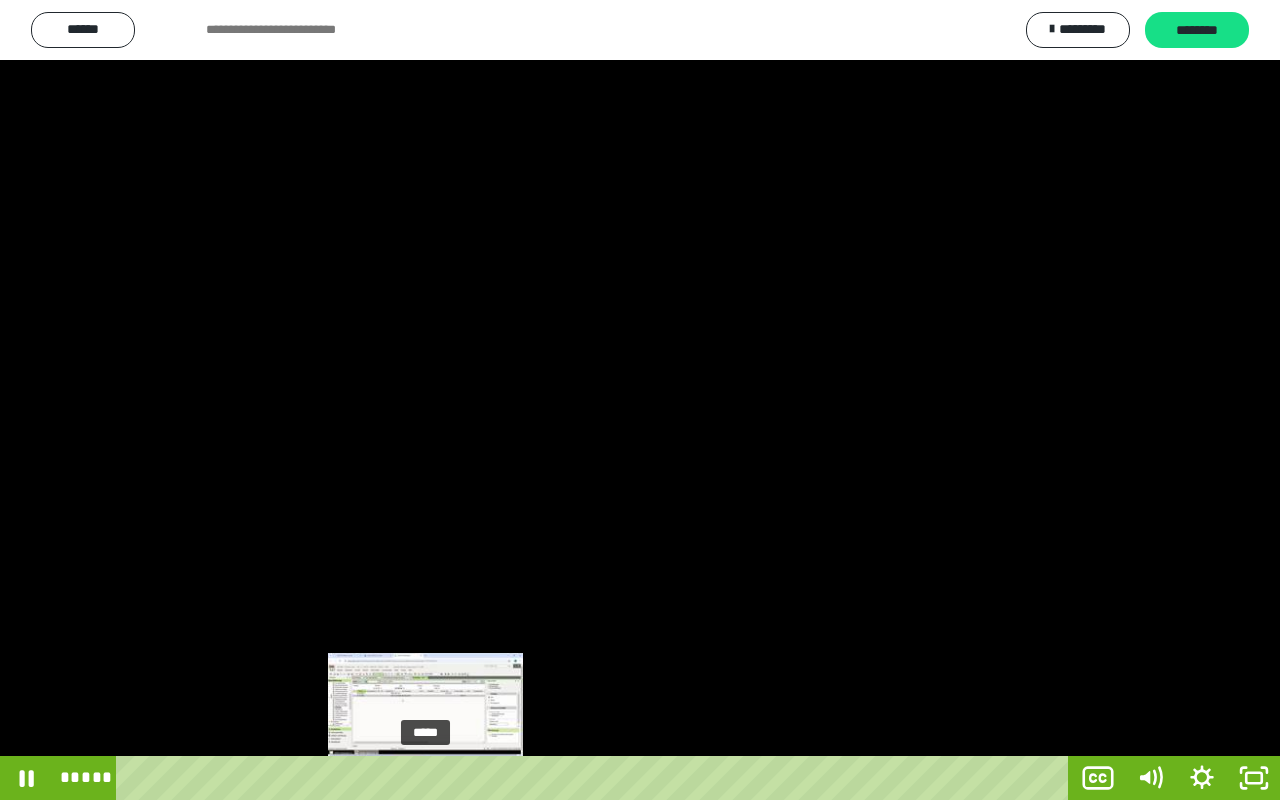click on "*****" at bounding box center (596, 778) 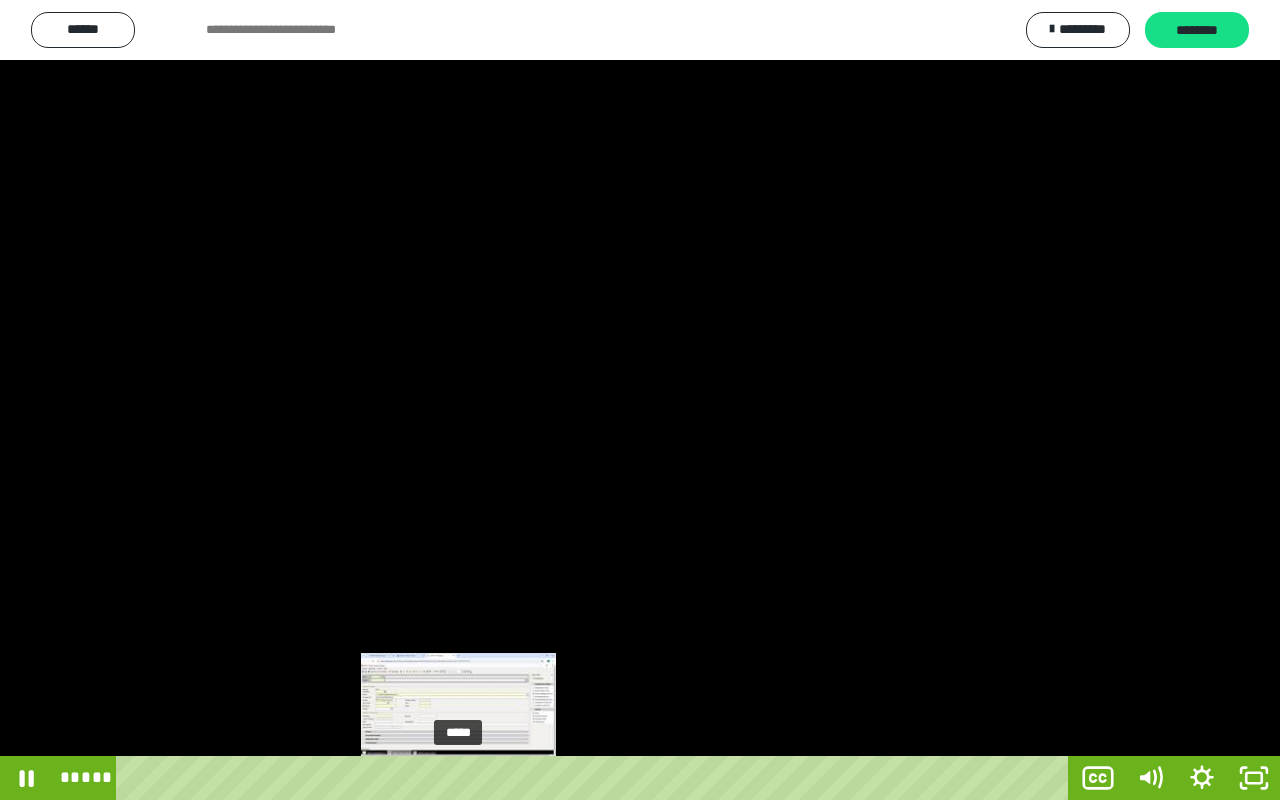 click on "*****" at bounding box center (596, 778) 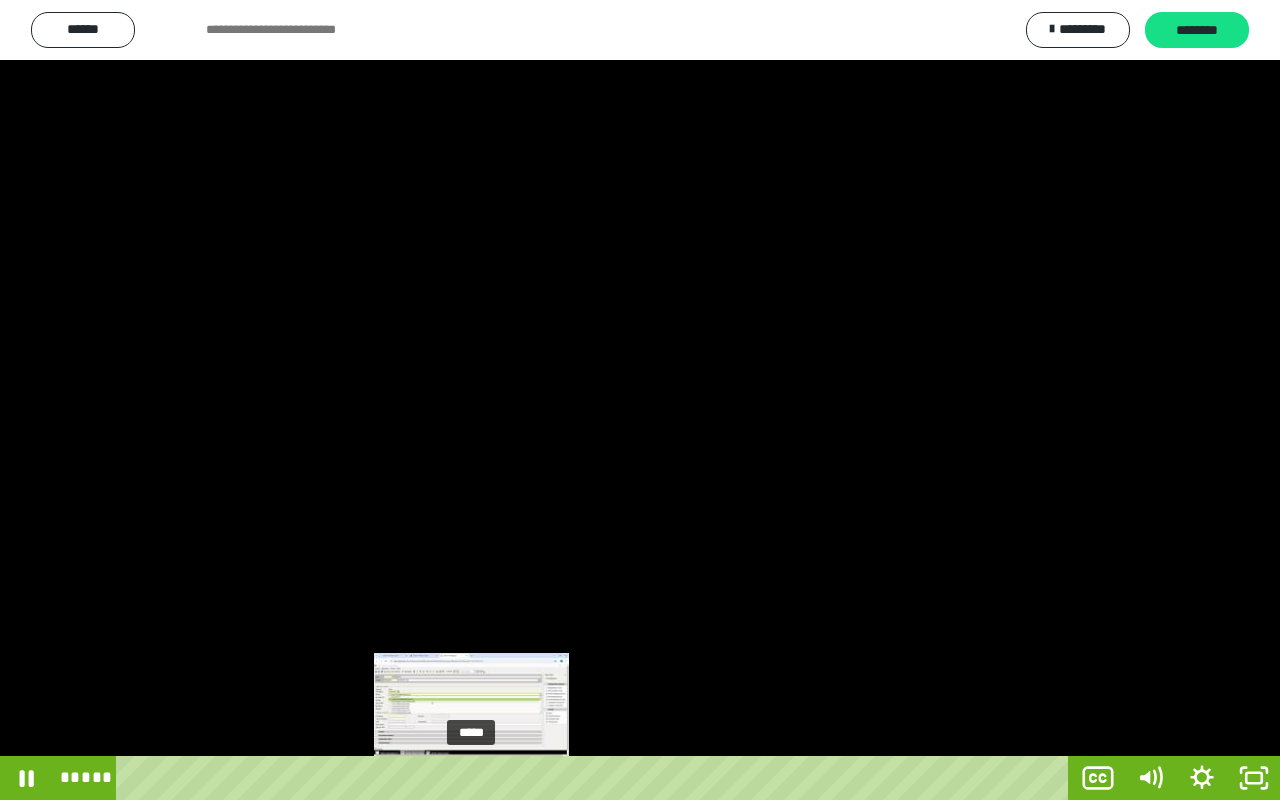 click on "*****" at bounding box center [596, 778] 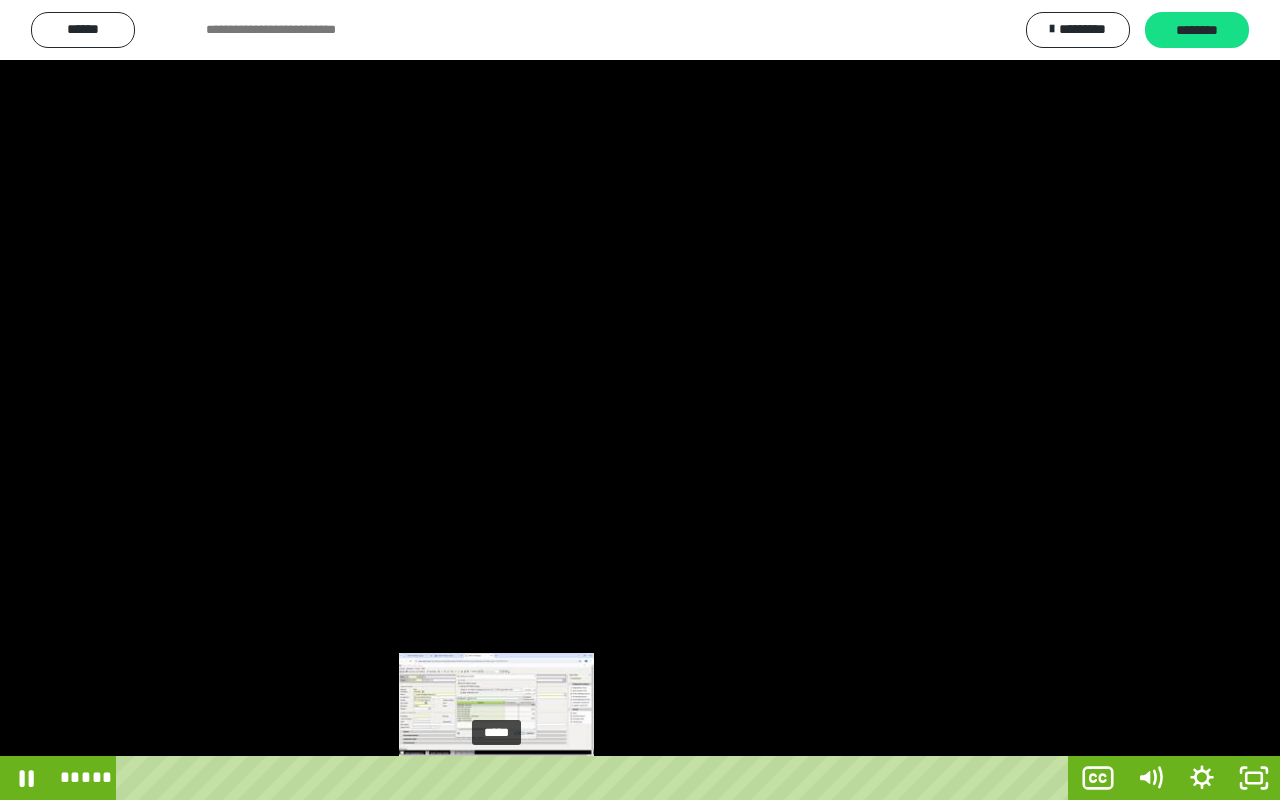 click on "*****" at bounding box center [596, 778] 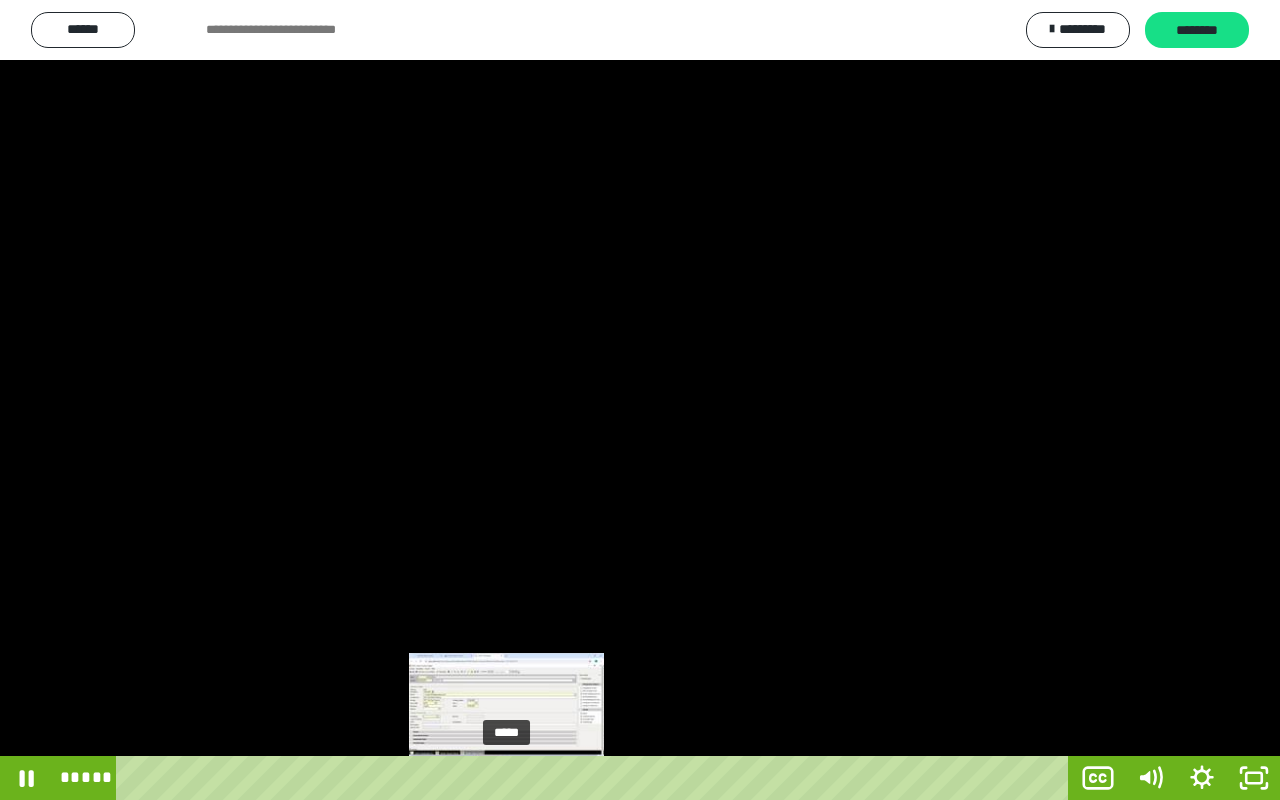 click on "*****" at bounding box center (596, 778) 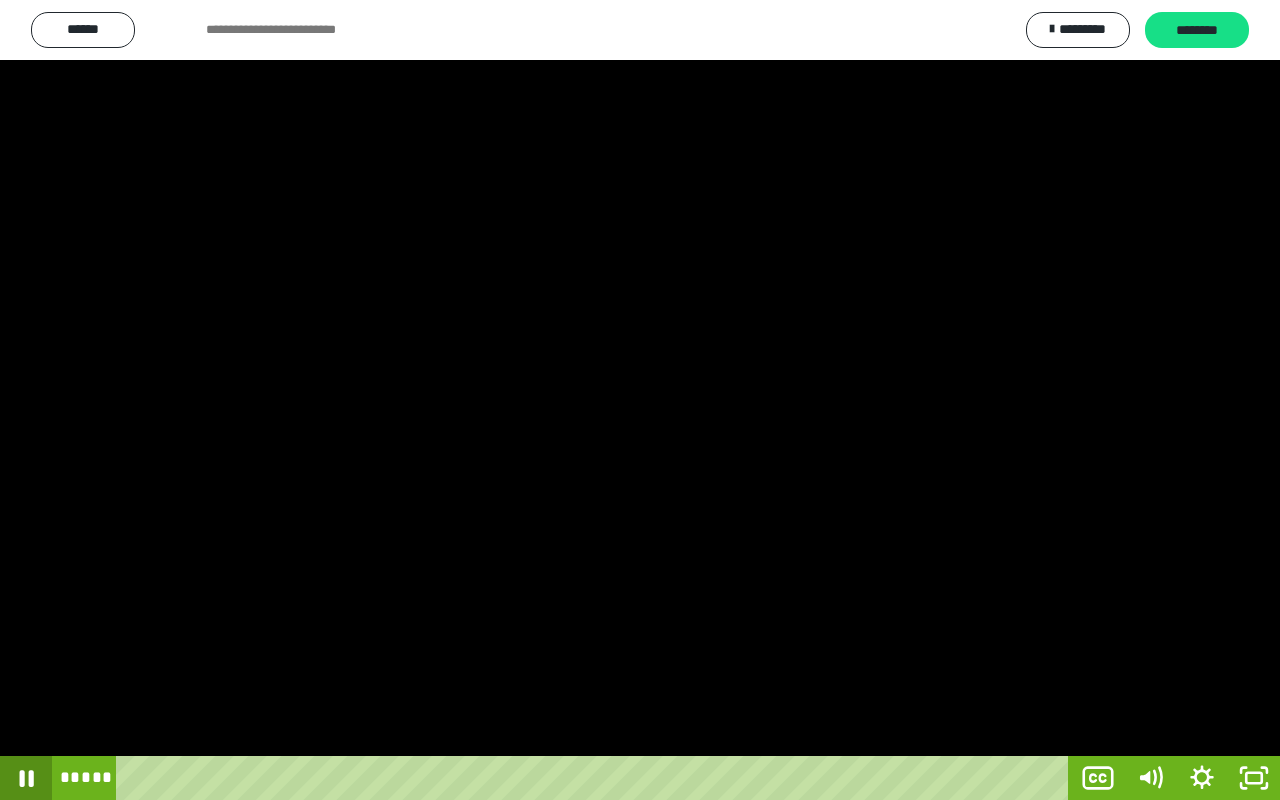 click 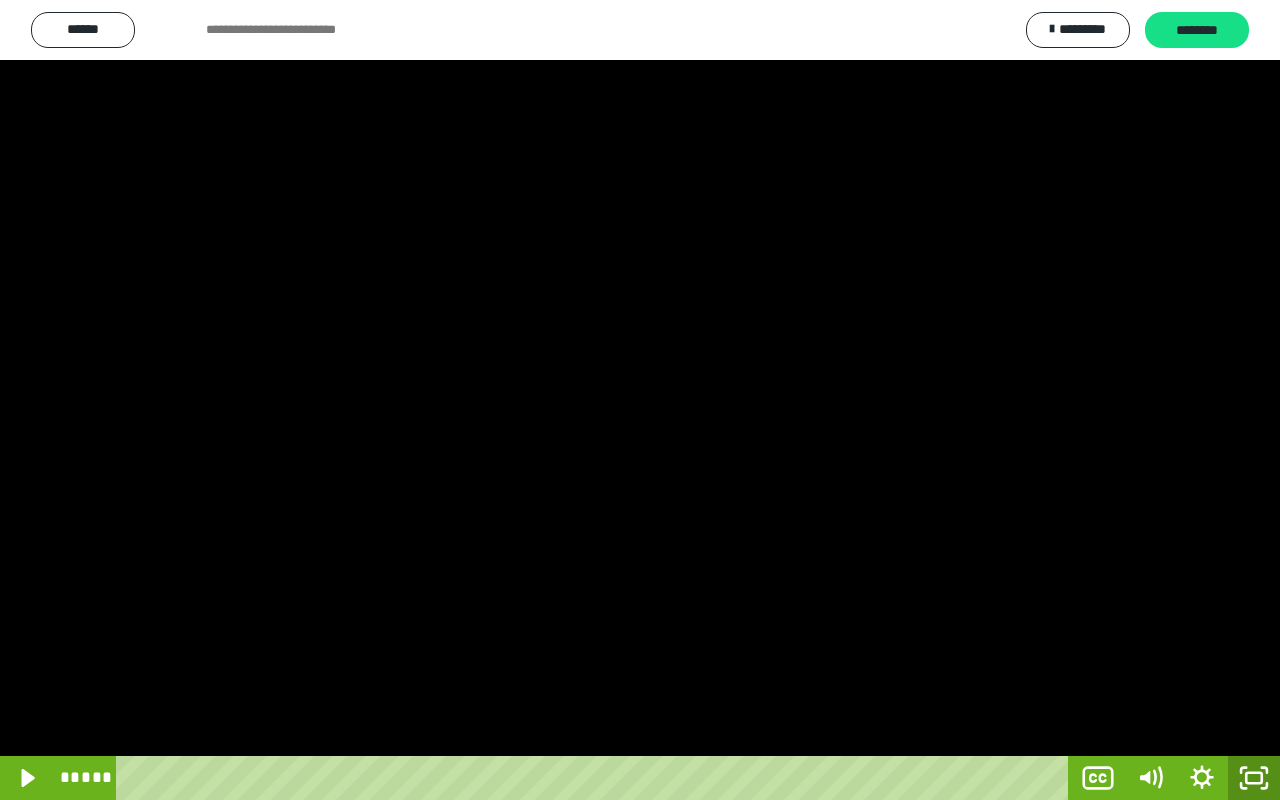 click 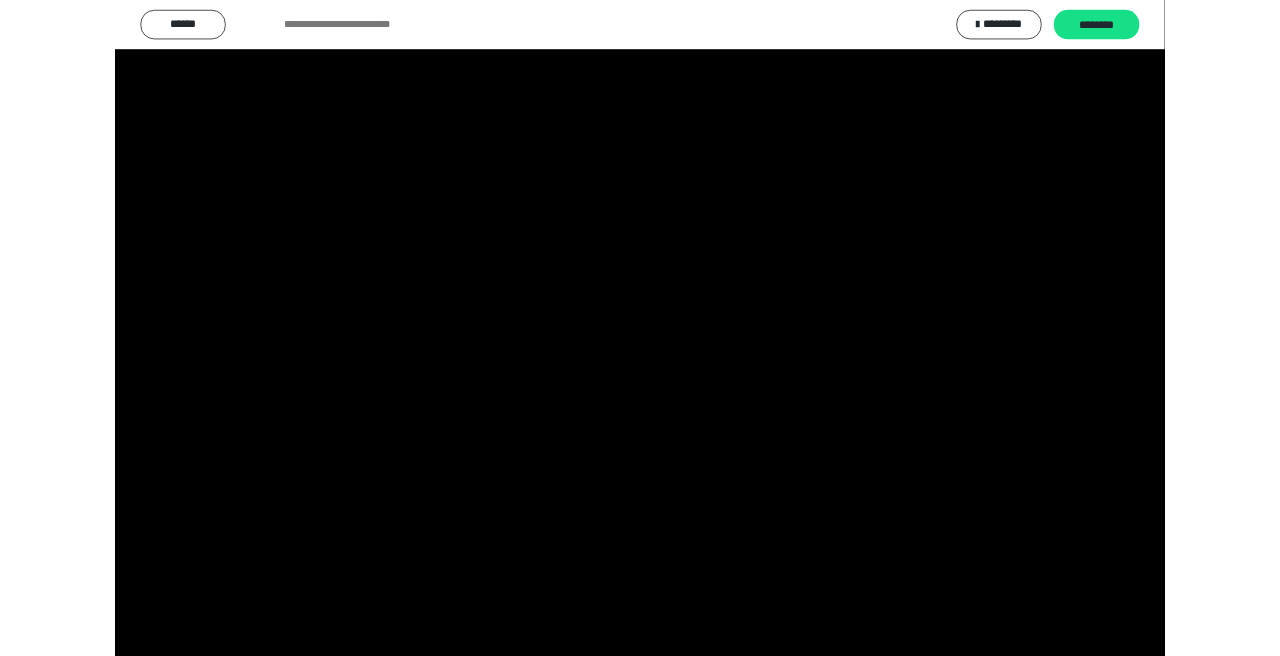 scroll, scrollTop: 3650, scrollLeft: 0, axis: vertical 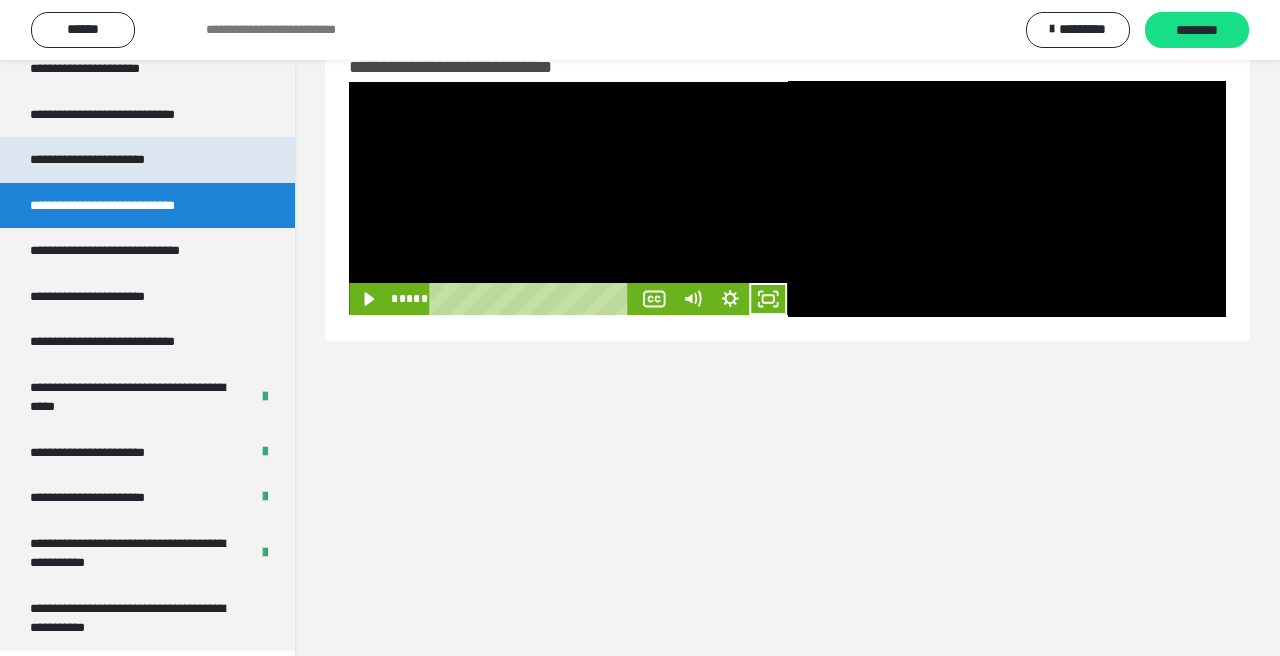 click on "**********" at bounding box center [147, 160] 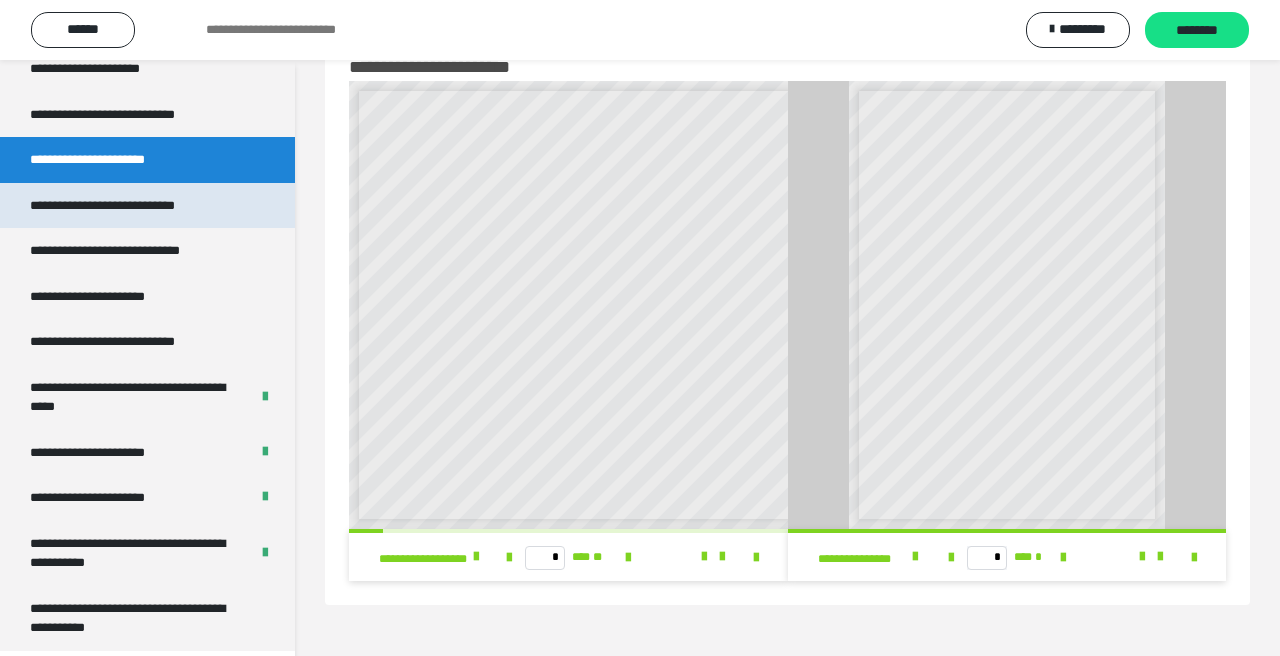 click on "**********" at bounding box center [131, 206] 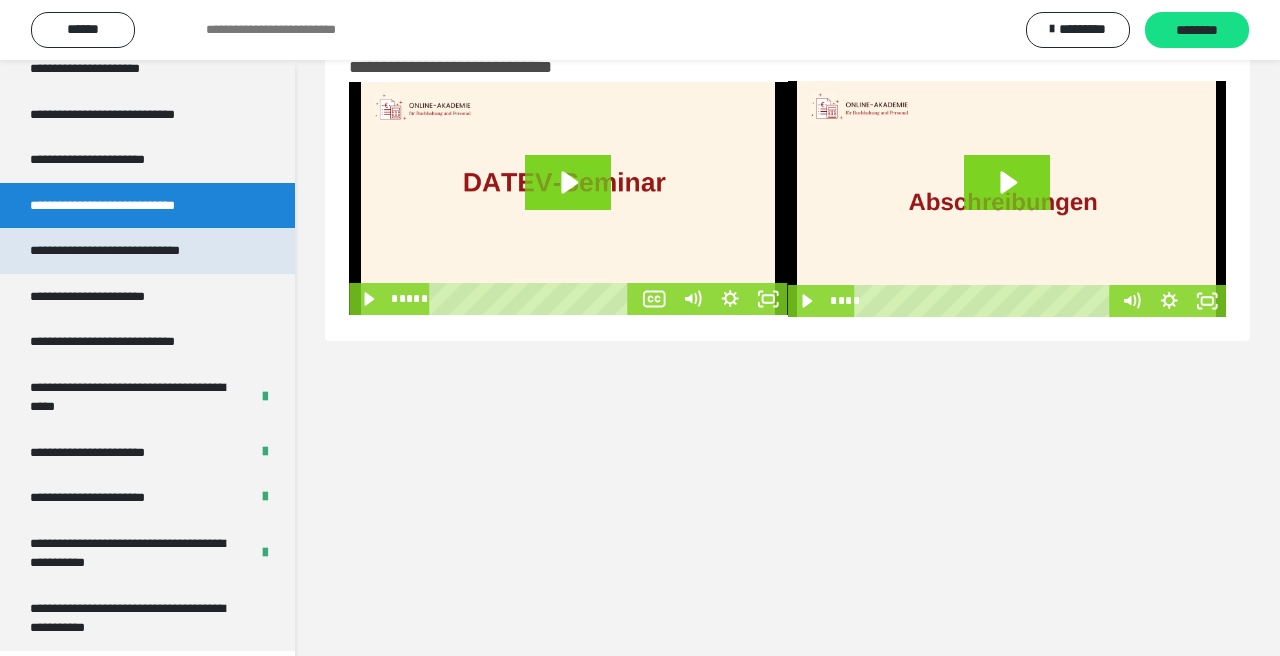 click on "**********" at bounding box center [137, 251] 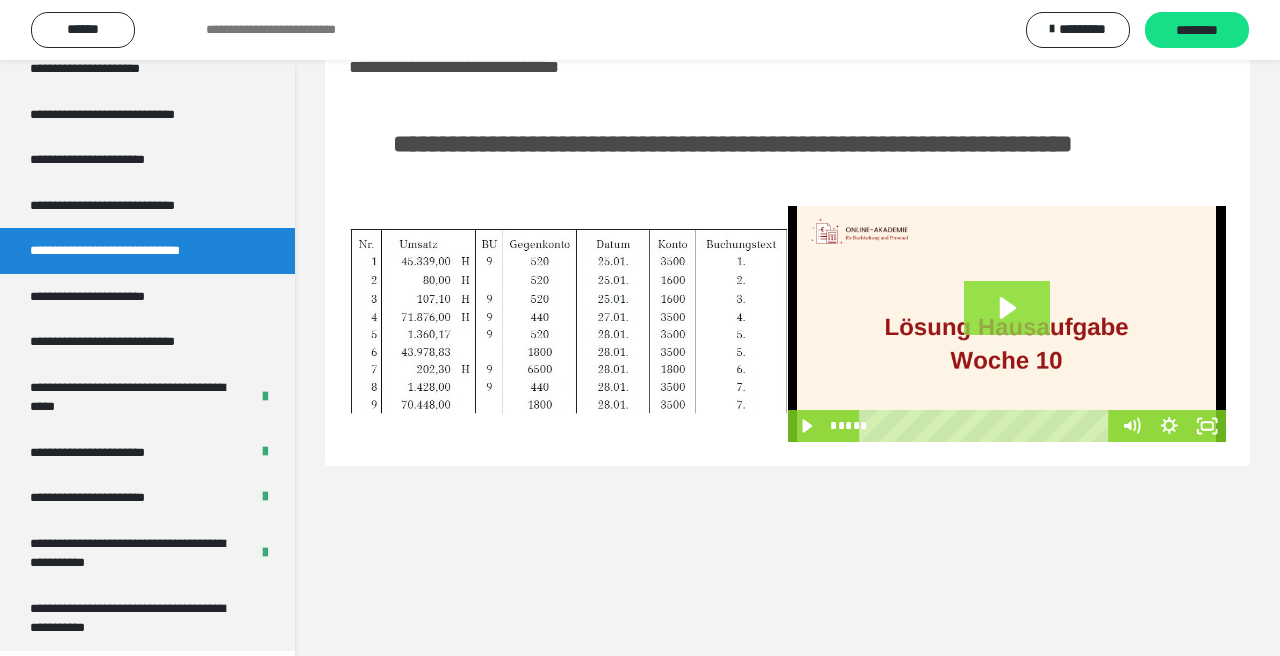 click 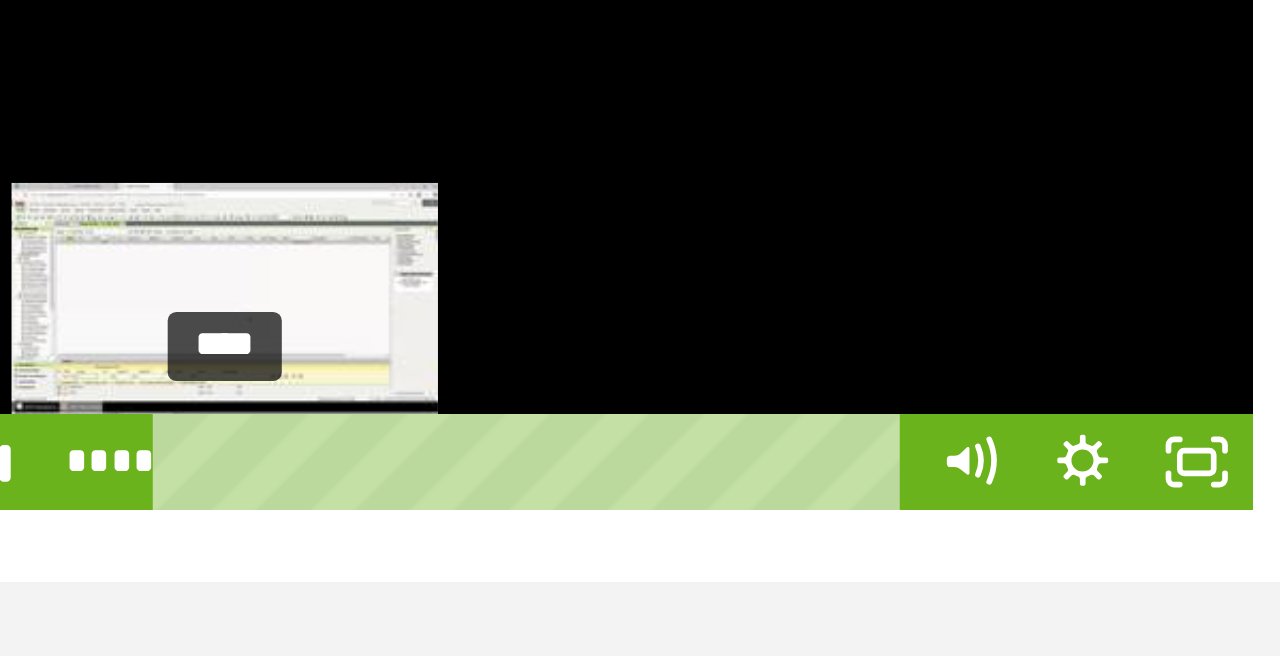 click on "****" at bounding box center (988, 426) 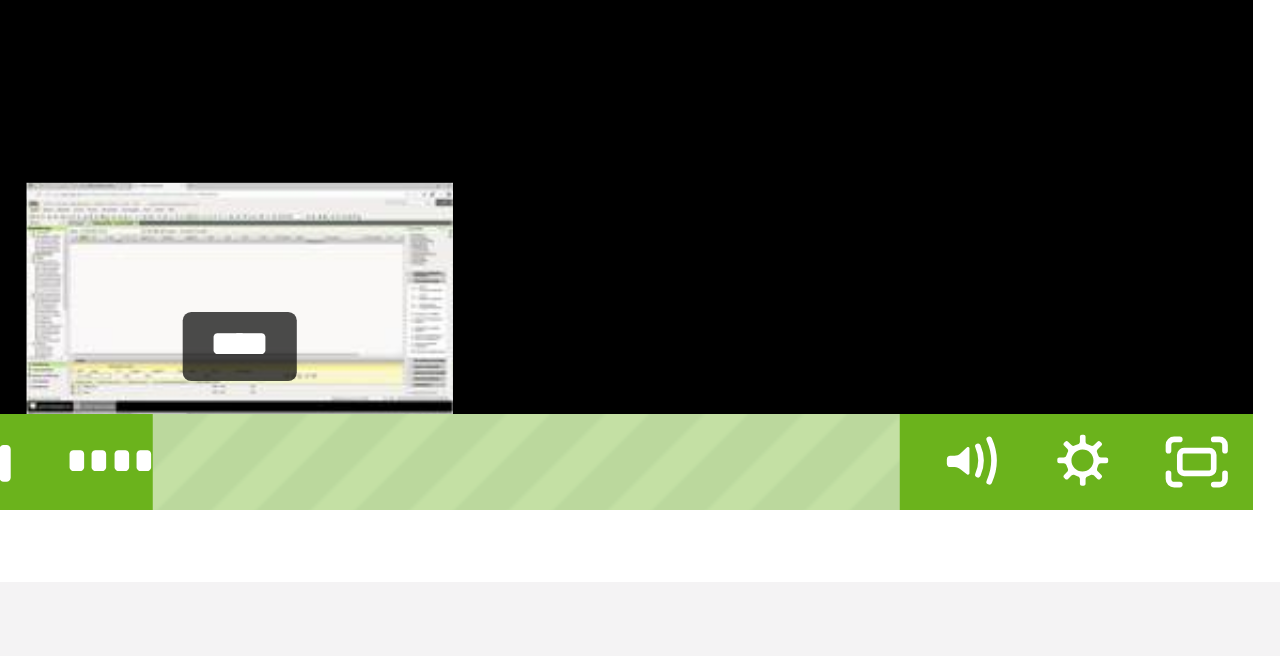 click on "****" at bounding box center (988, 426) 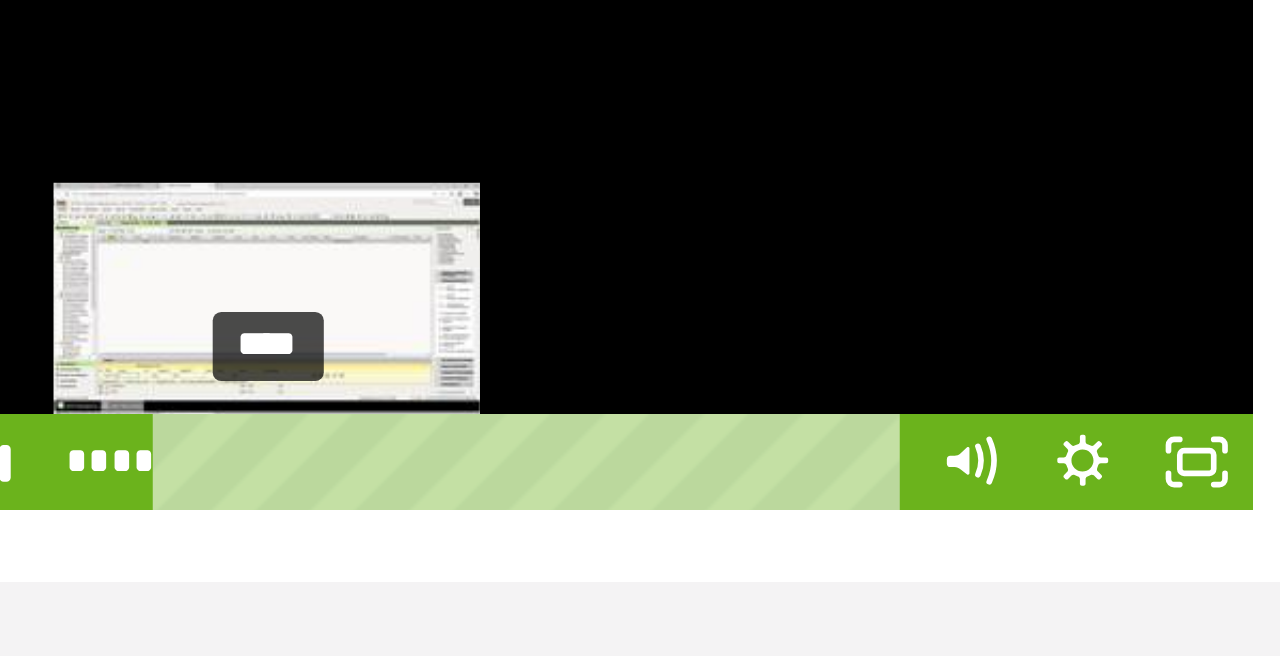 click on "****" at bounding box center [988, 426] 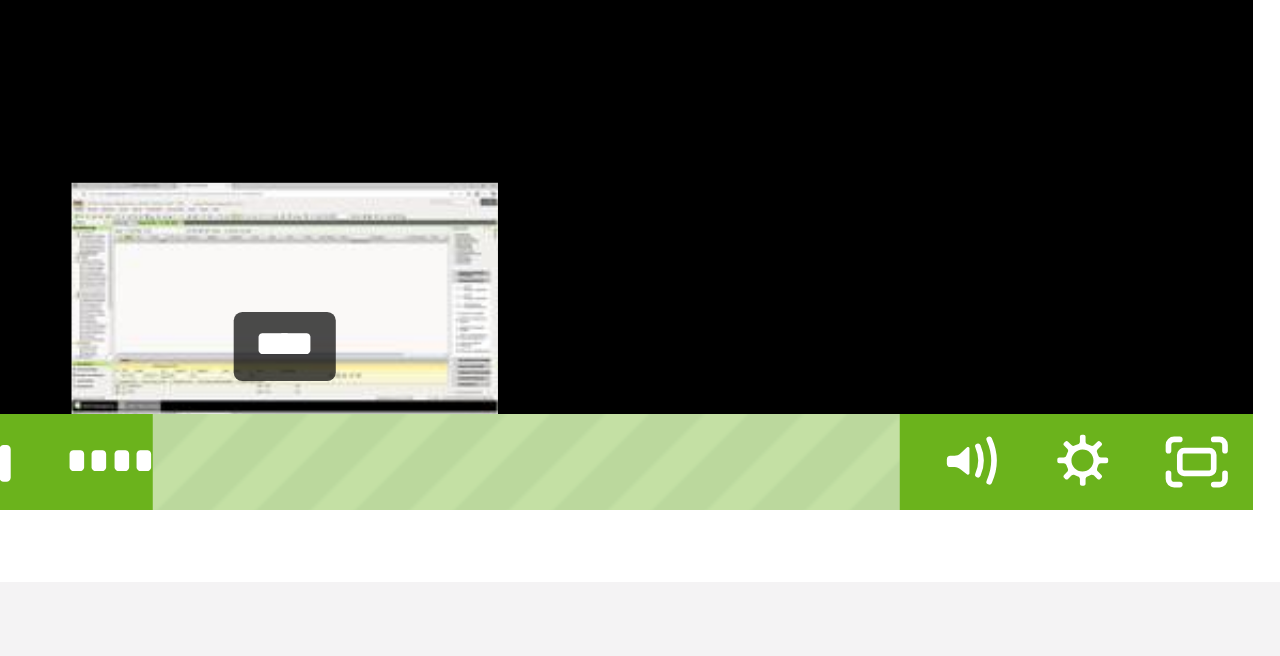 click on "****" at bounding box center (988, 426) 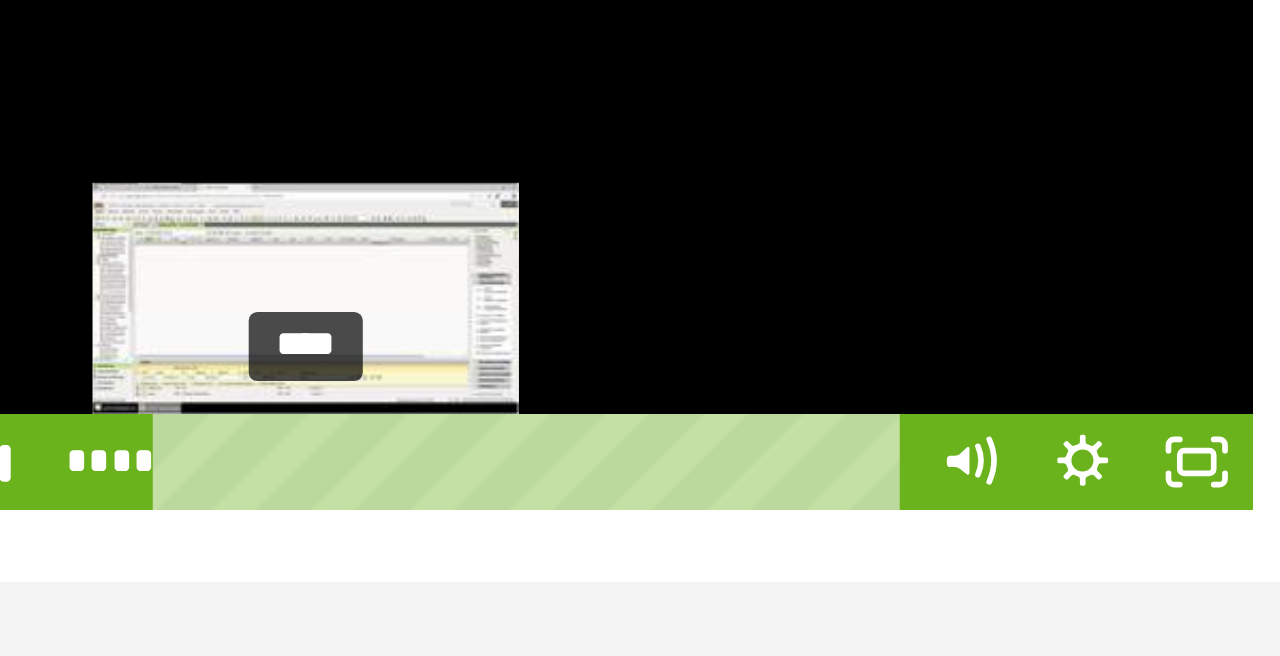 click on "****" at bounding box center [988, 426] 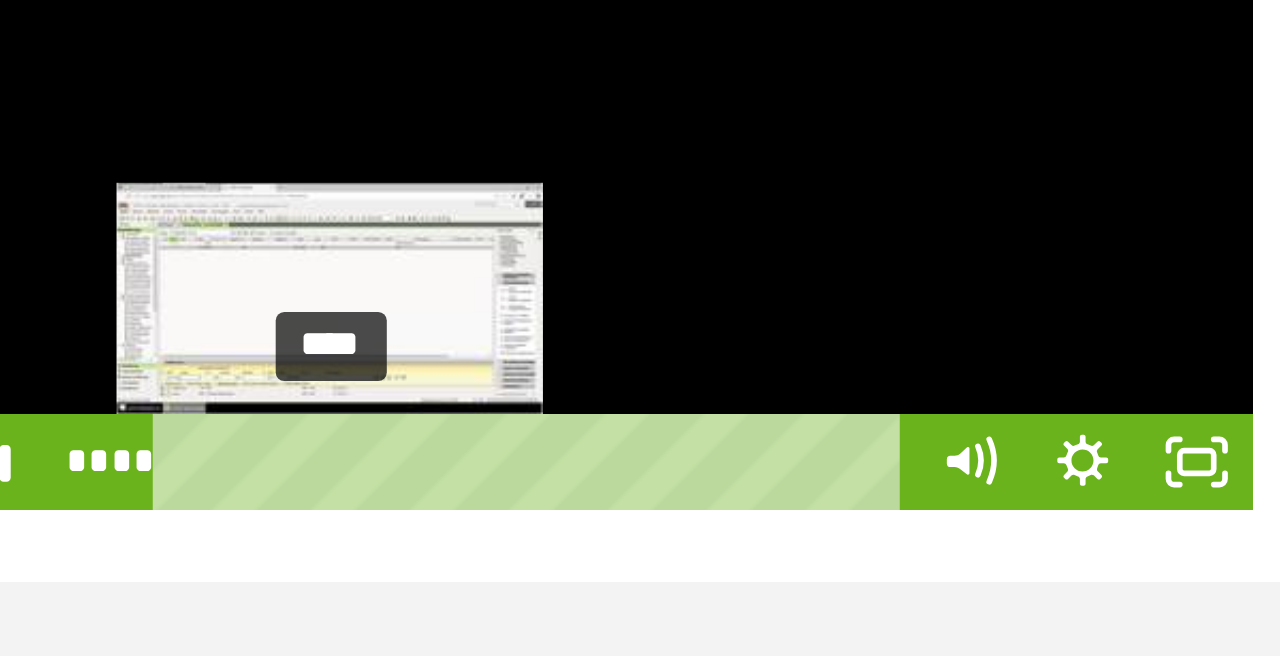 click on "****" at bounding box center [988, 426] 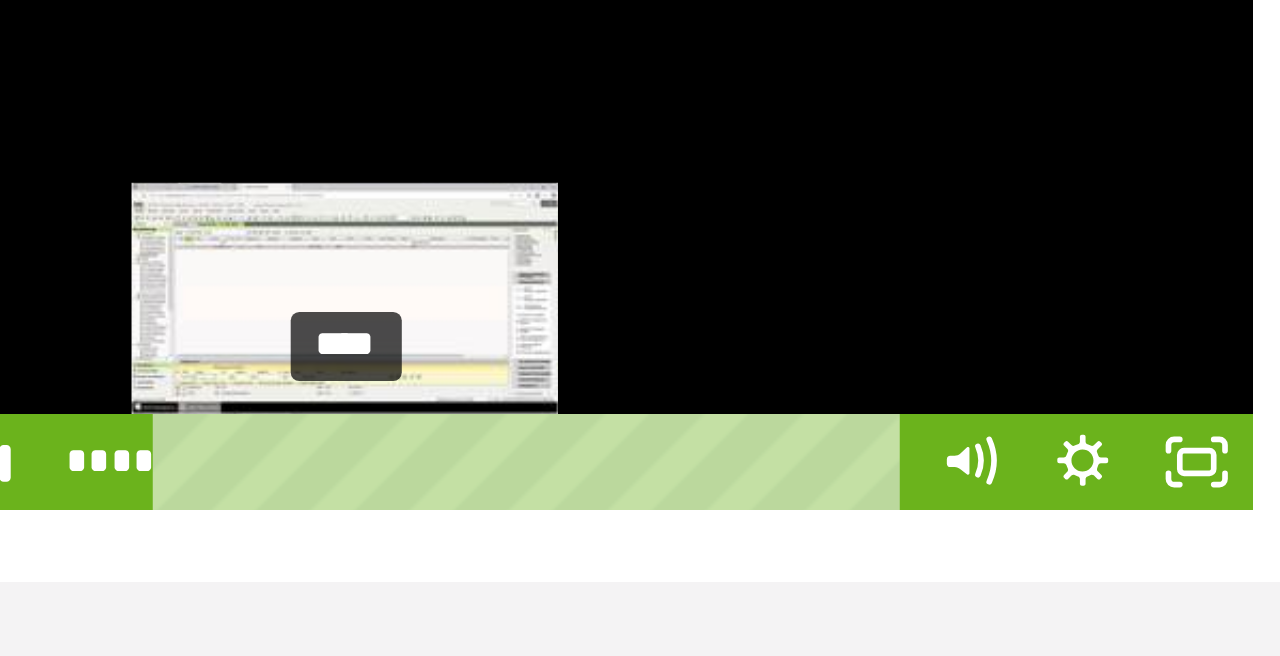 click on "****" at bounding box center [988, 426] 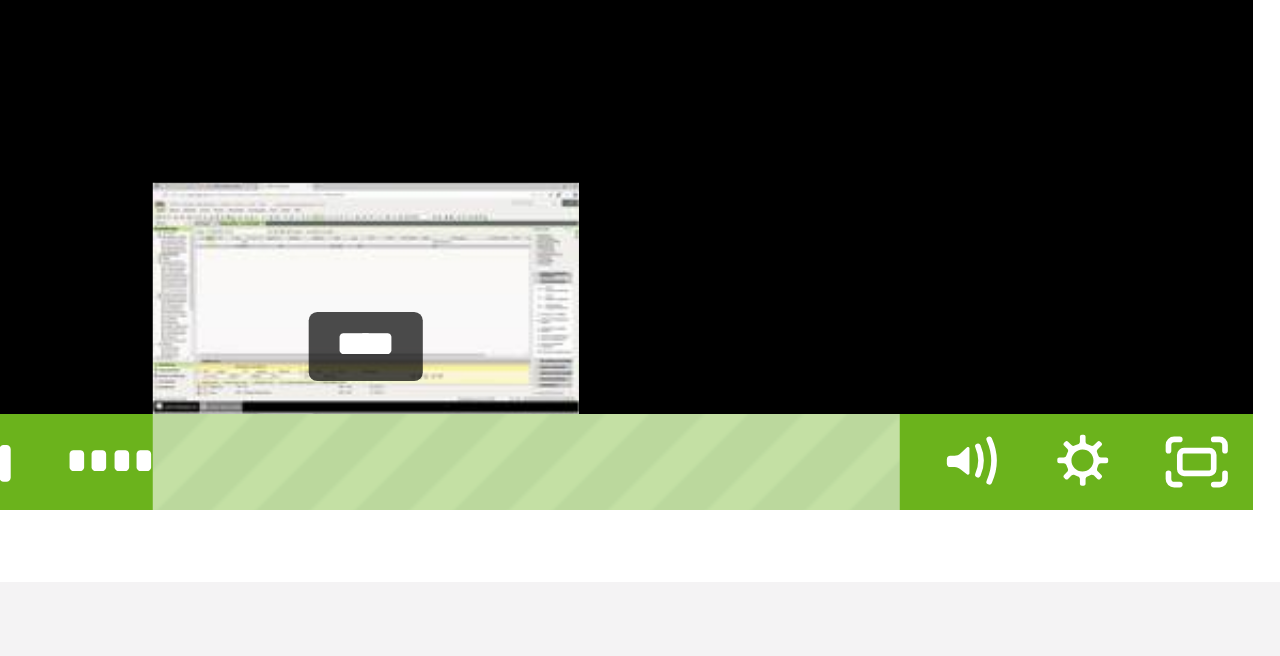 click on "****" at bounding box center [988, 426] 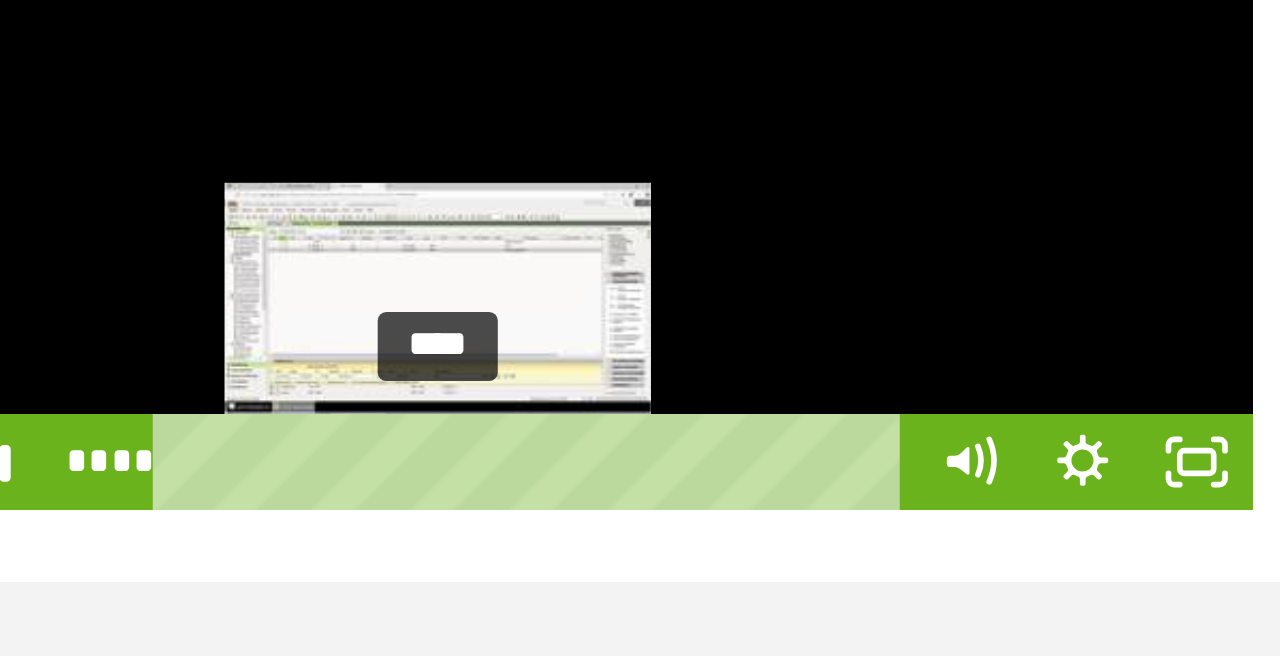 click on "****" at bounding box center [988, 426] 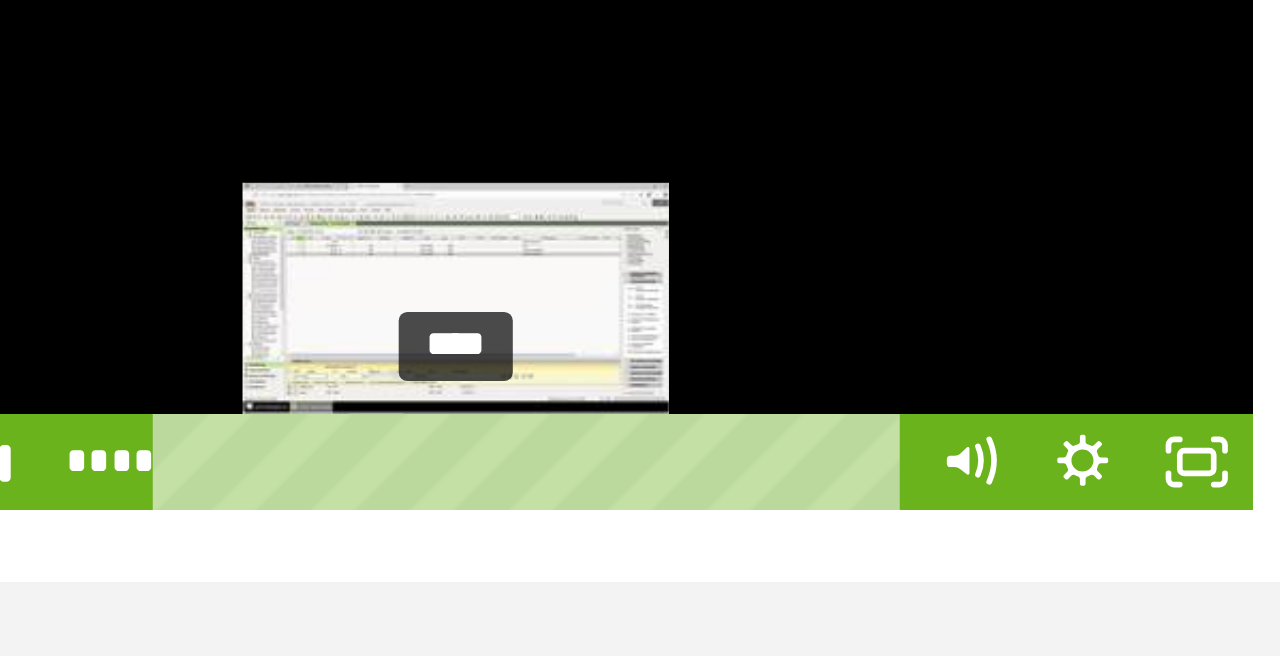 click on "****" at bounding box center (988, 426) 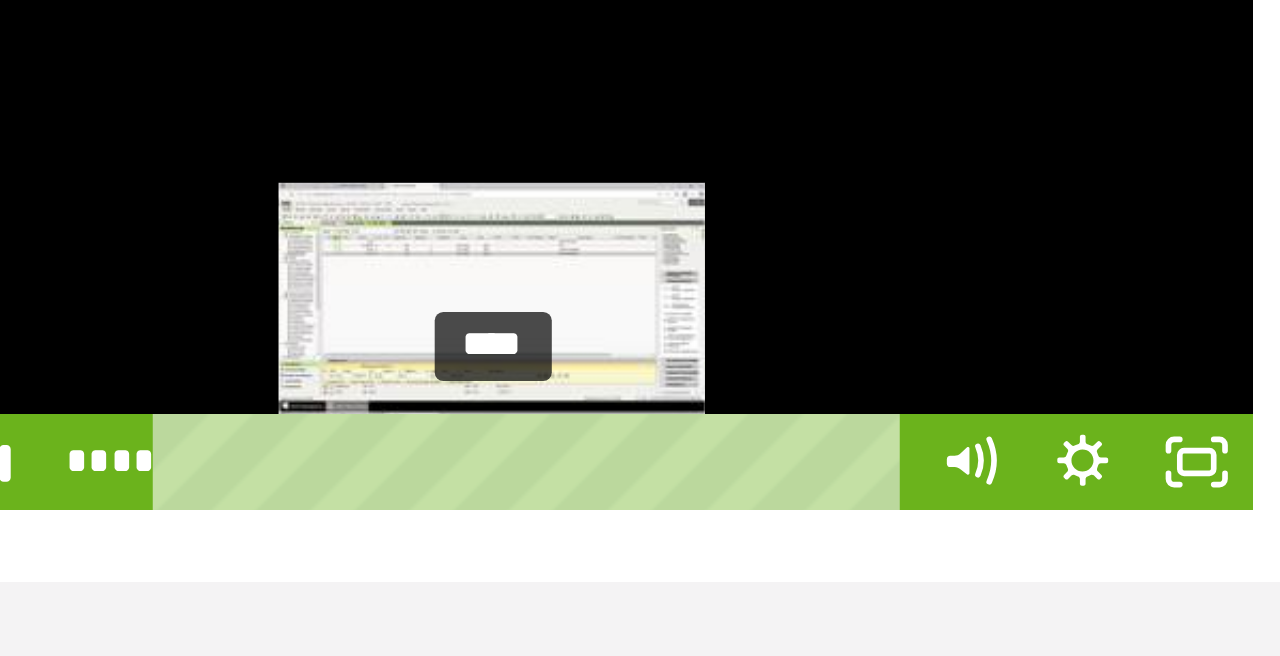 click on "****" at bounding box center [988, 426] 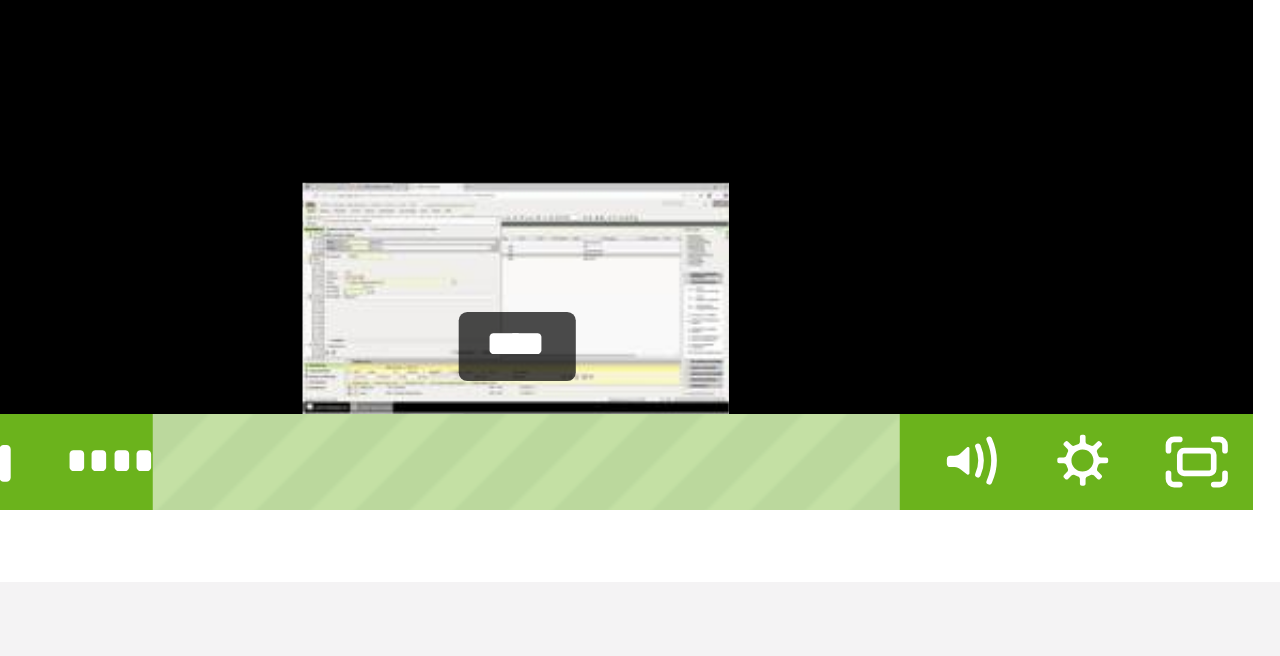 click on "****" at bounding box center [988, 426] 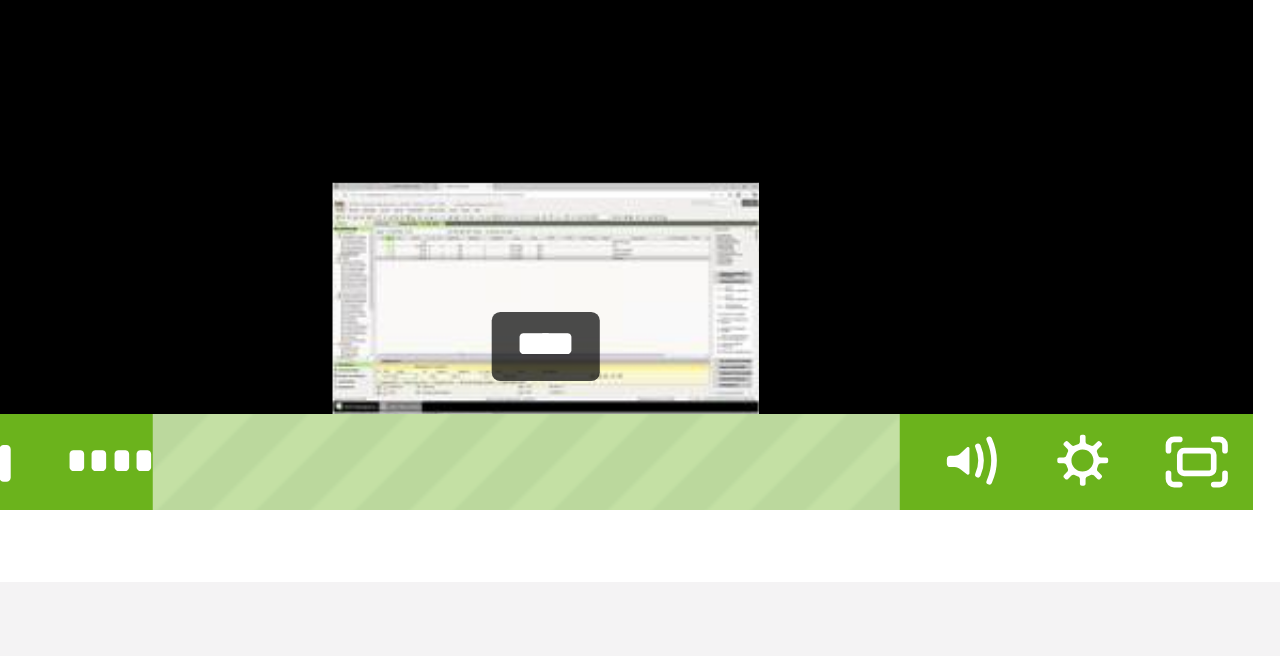 click on "****" at bounding box center (988, 426) 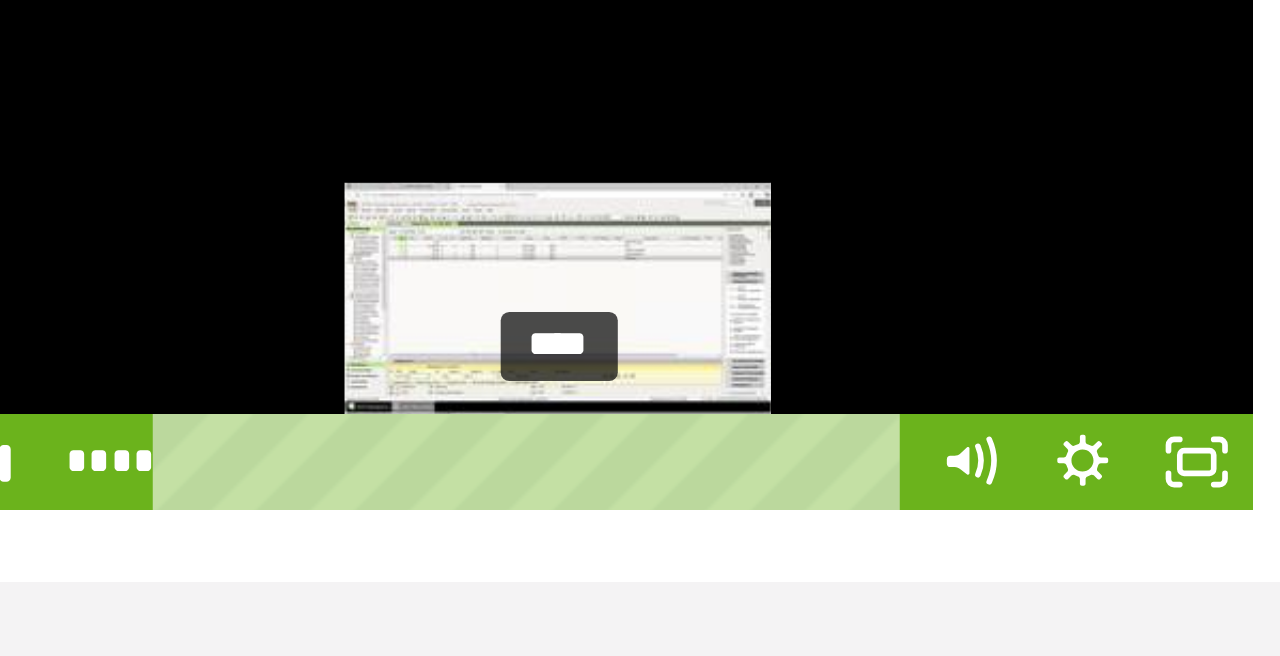 click on "****" at bounding box center [988, 426] 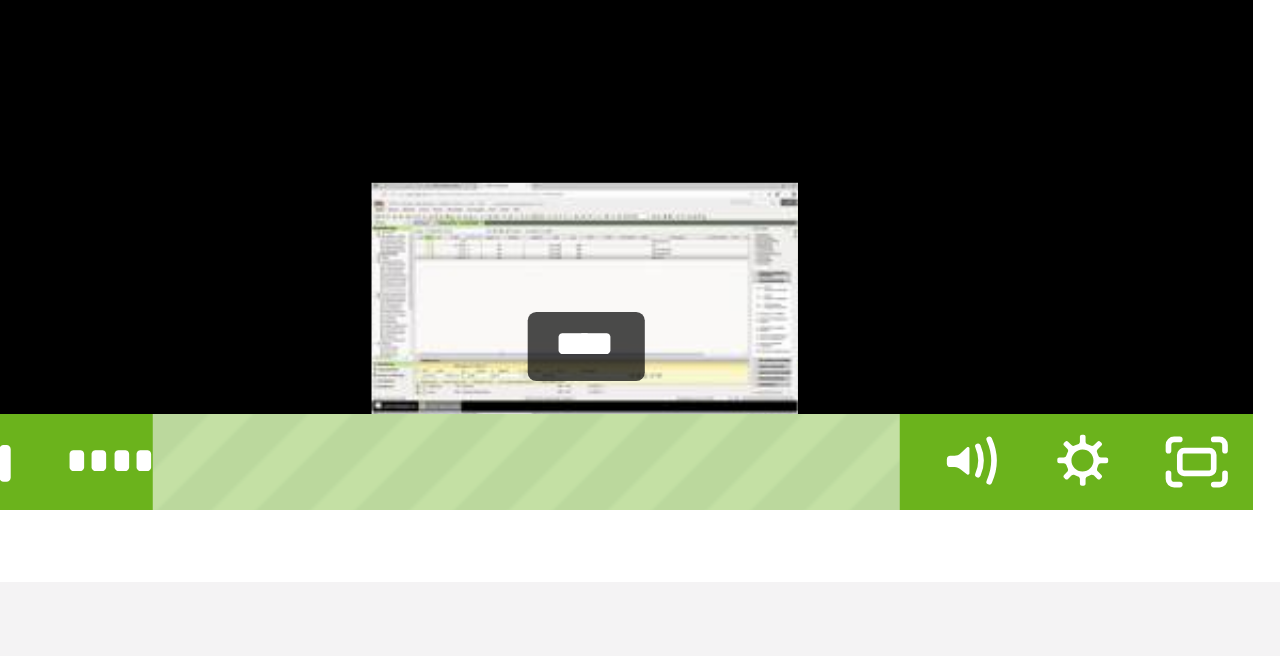 click on "****" at bounding box center (988, 426) 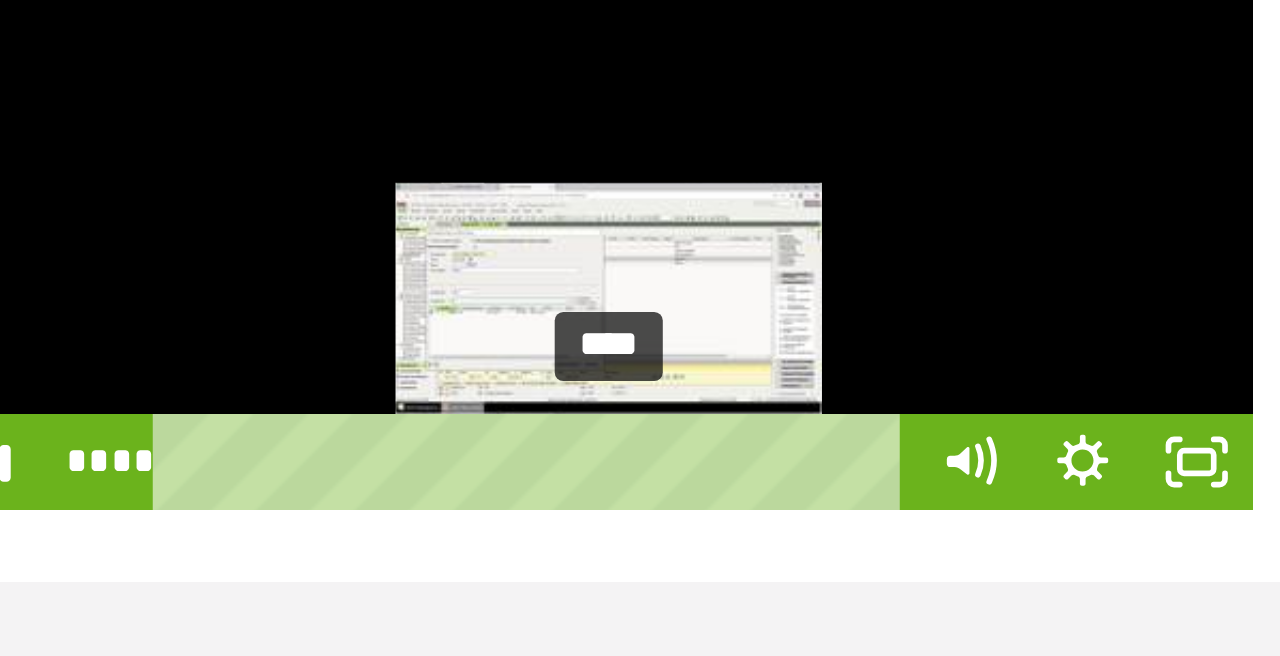 click on "****" at bounding box center (988, 426) 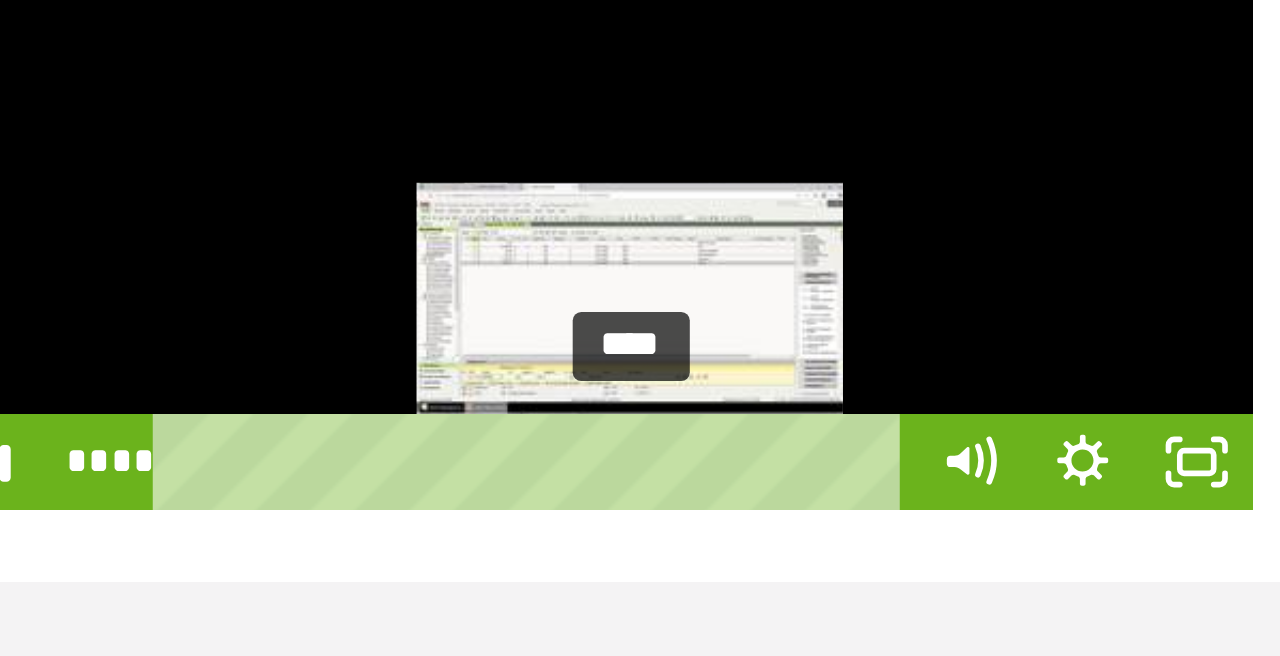 click on "****" at bounding box center [988, 426] 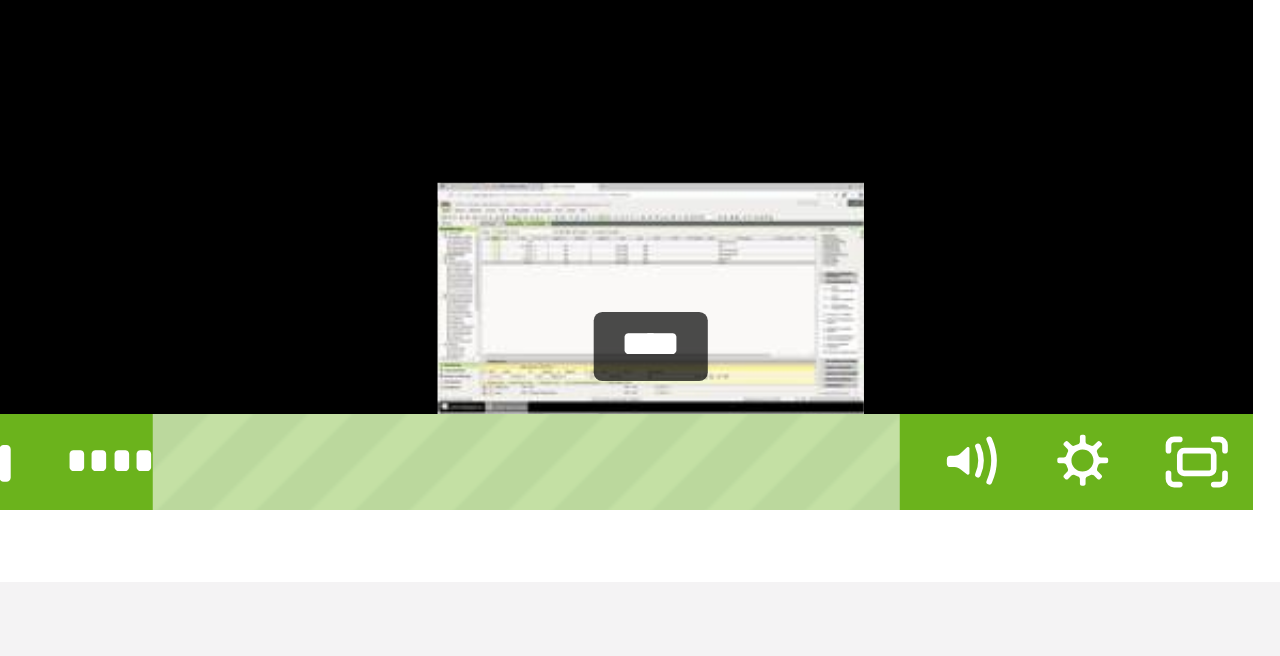 click on "****" at bounding box center [988, 426] 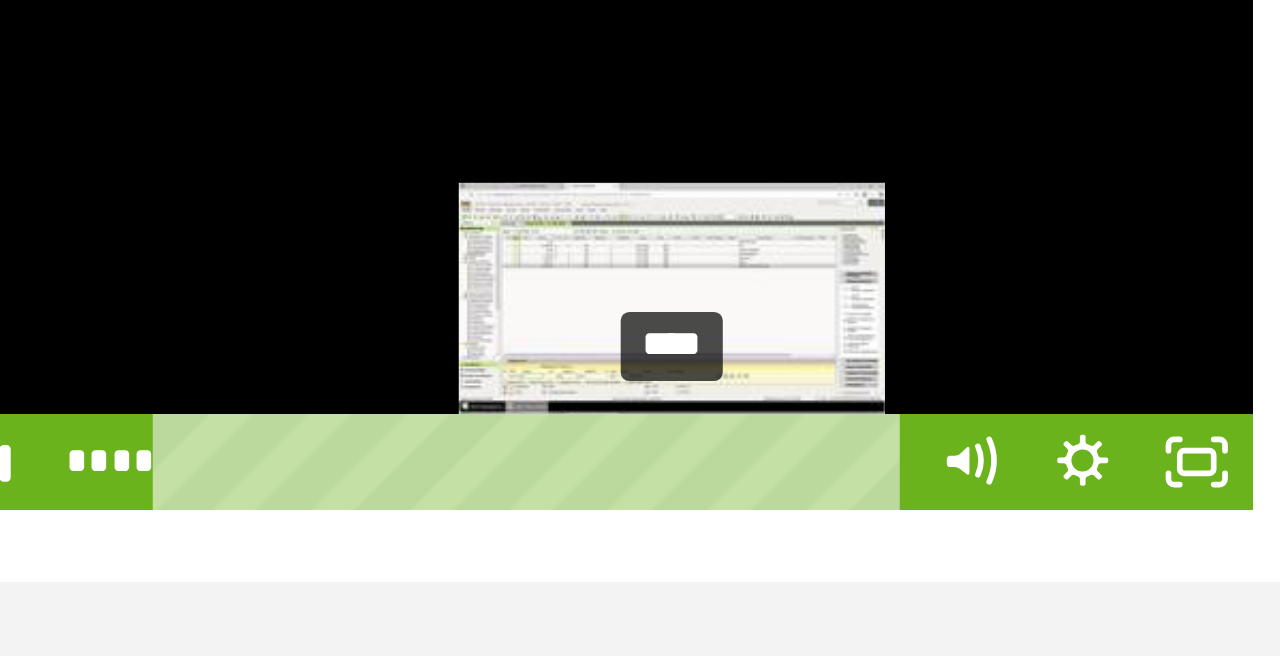 click on "****" at bounding box center (988, 426) 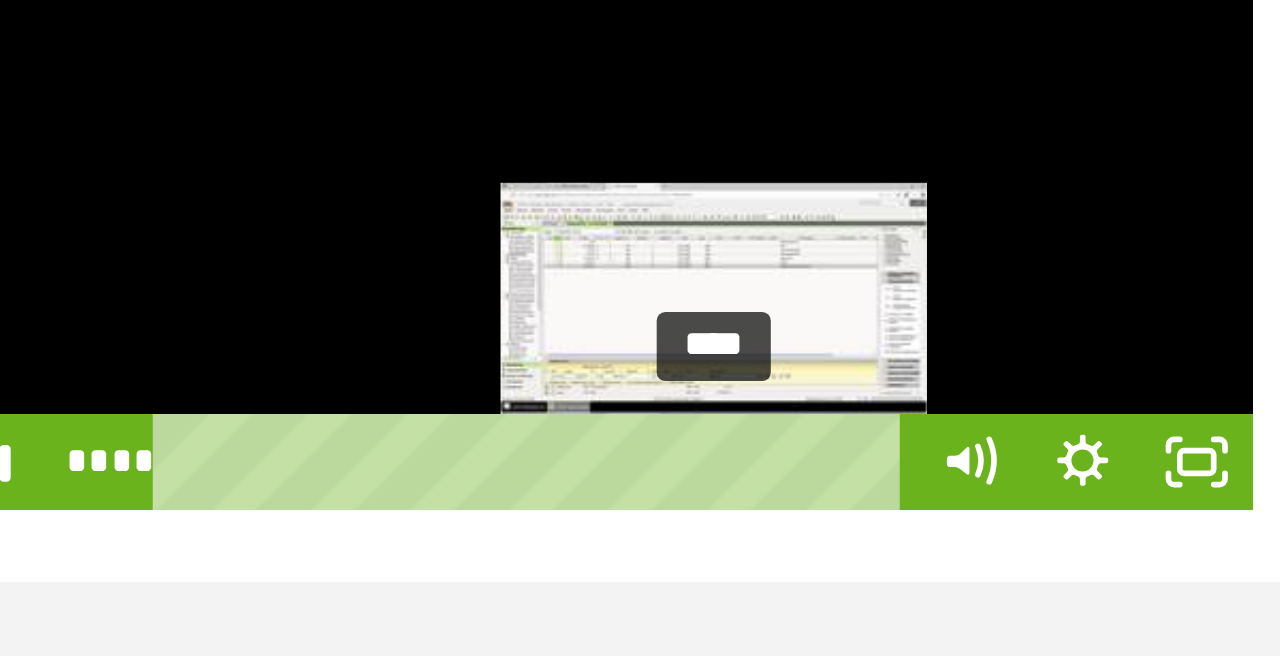 click on "****" at bounding box center [988, 426] 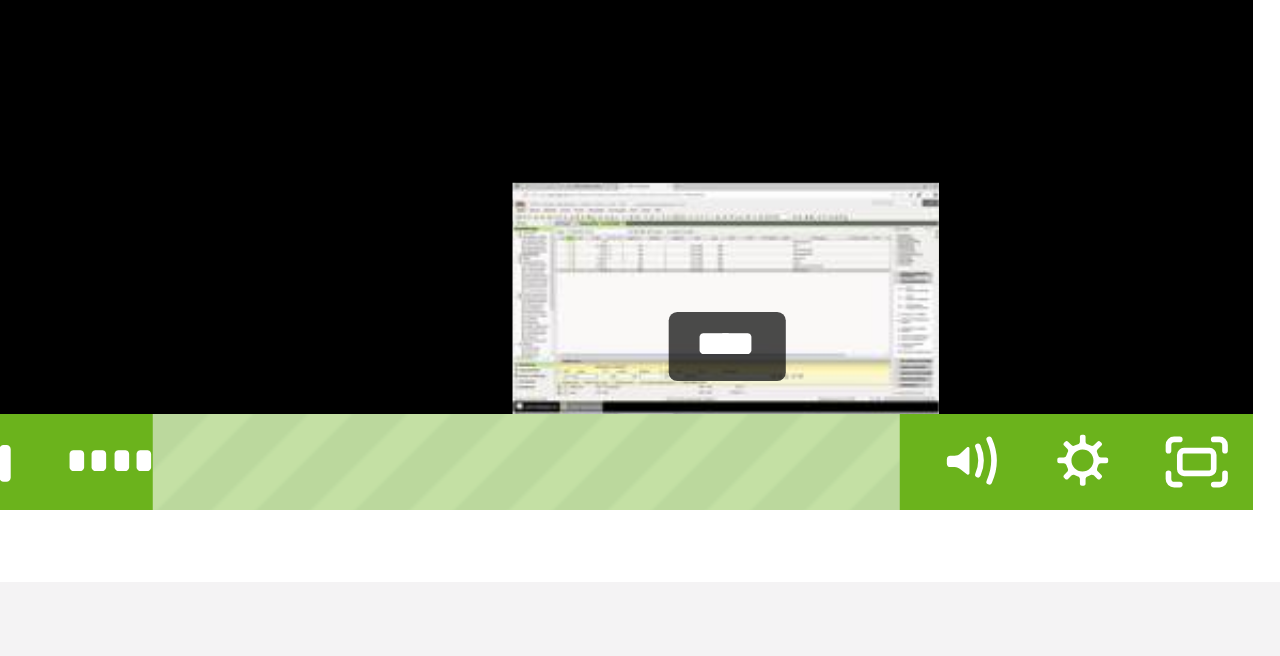 click on "****" at bounding box center [988, 426] 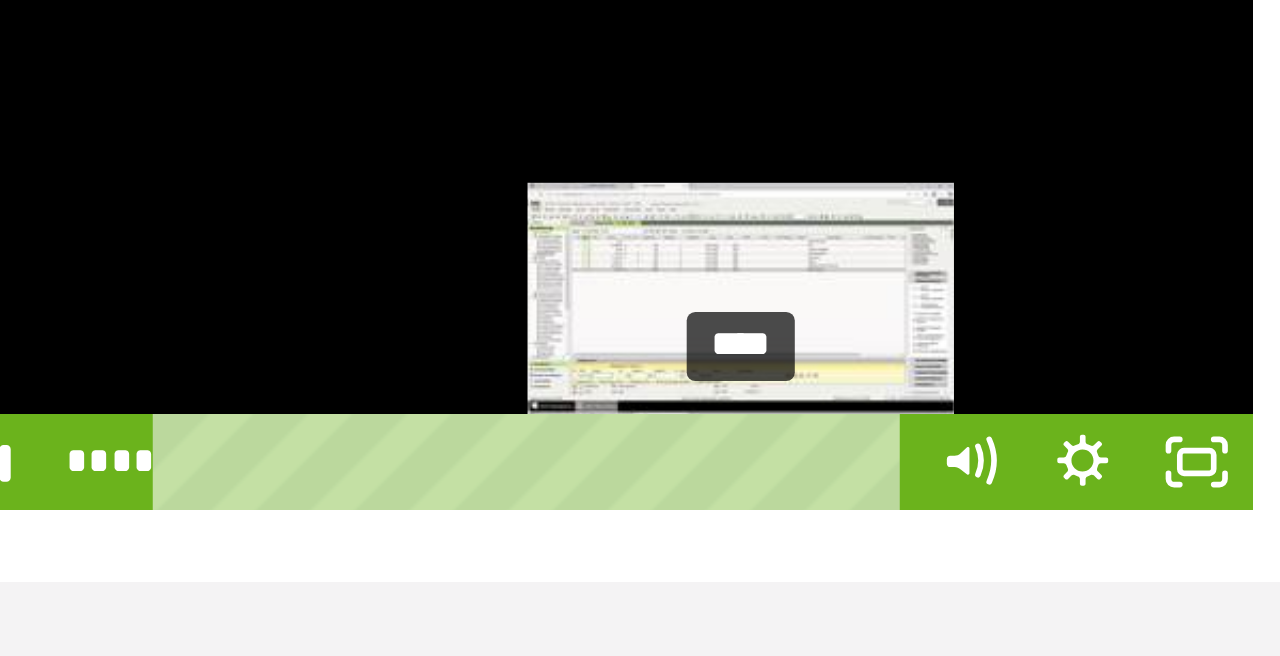 click on "****" at bounding box center (988, 426) 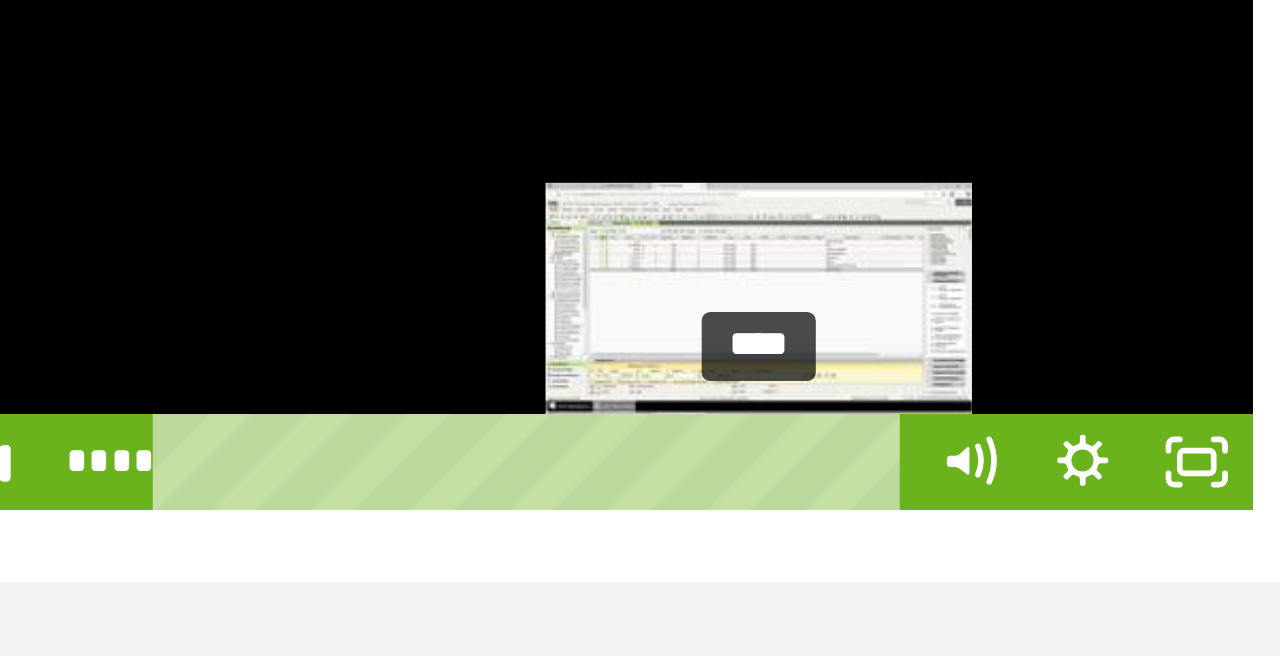 click on "****" at bounding box center [988, 426] 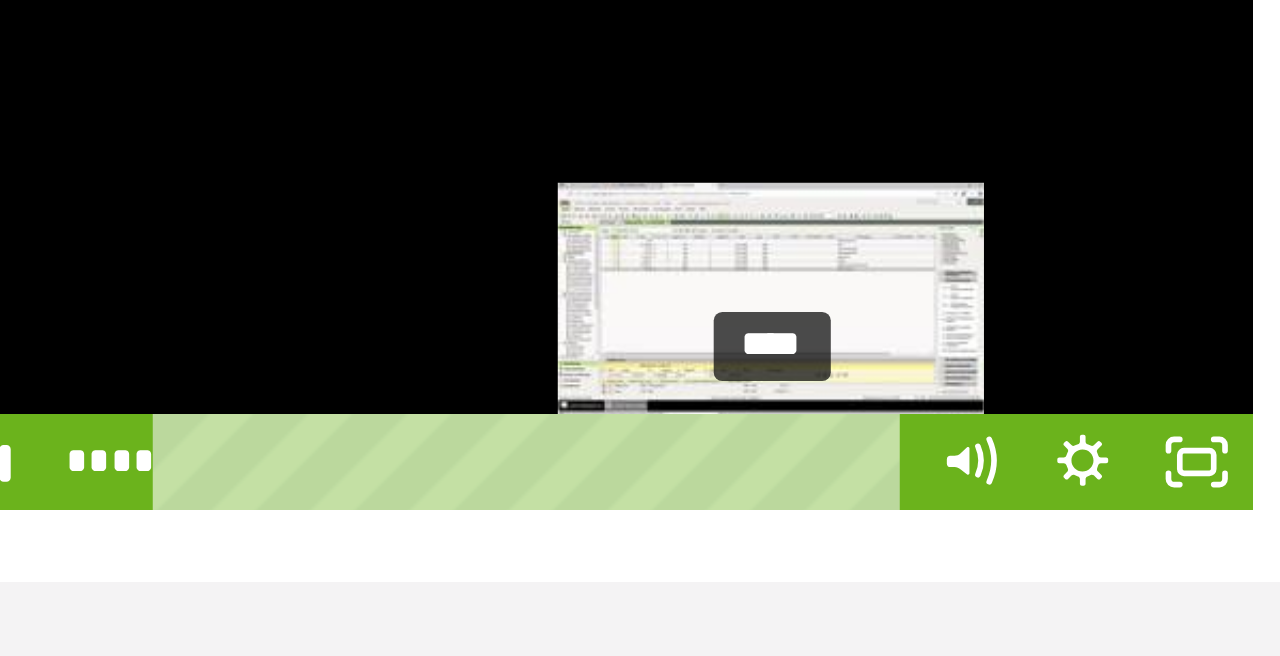 click on "****" at bounding box center (988, 426) 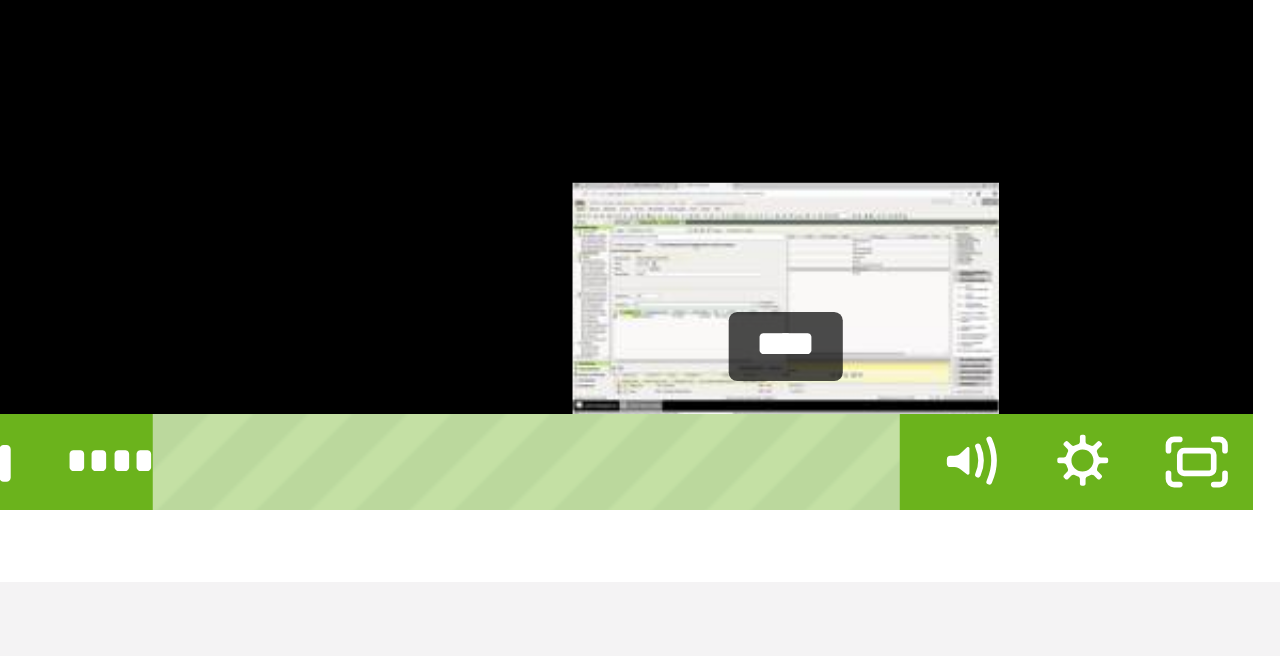 click on "****" at bounding box center (988, 426) 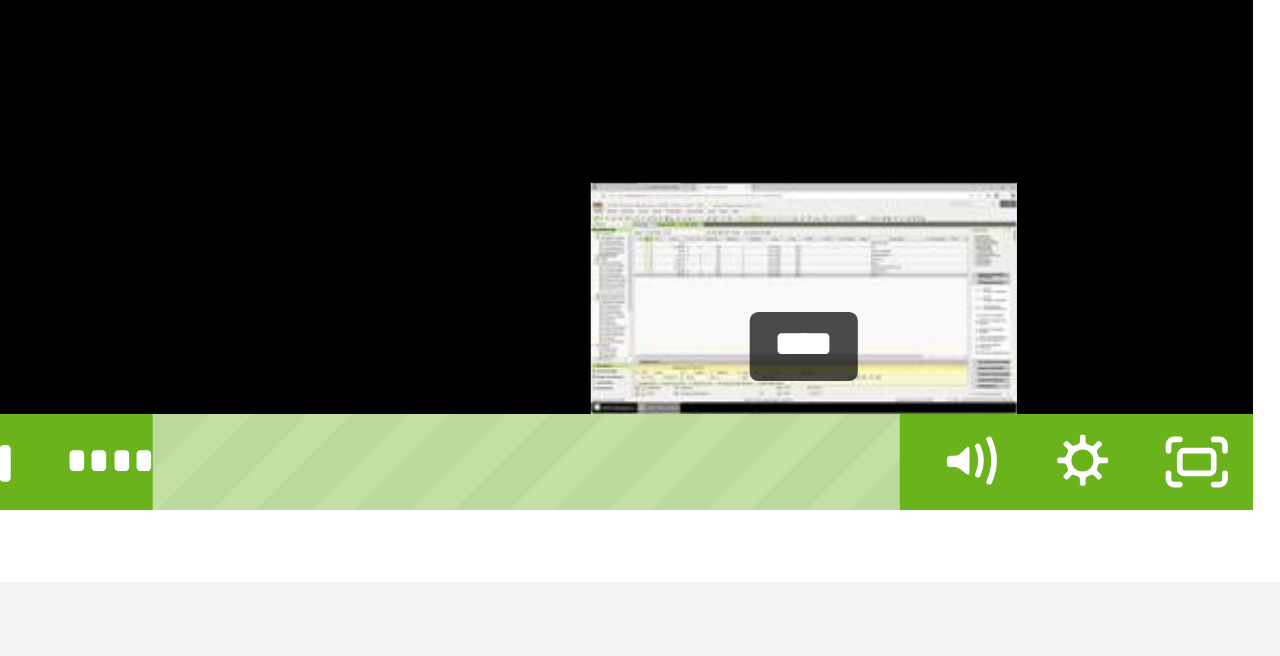 click on "****" at bounding box center [988, 426] 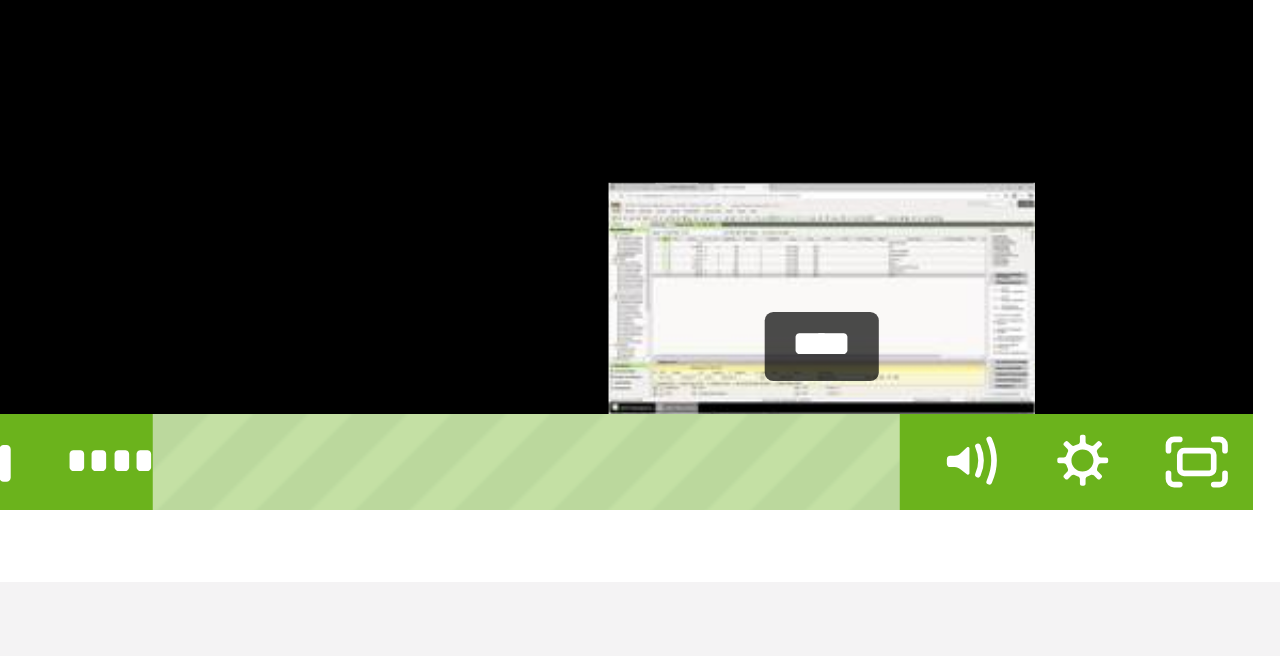 click on "****" at bounding box center [988, 426] 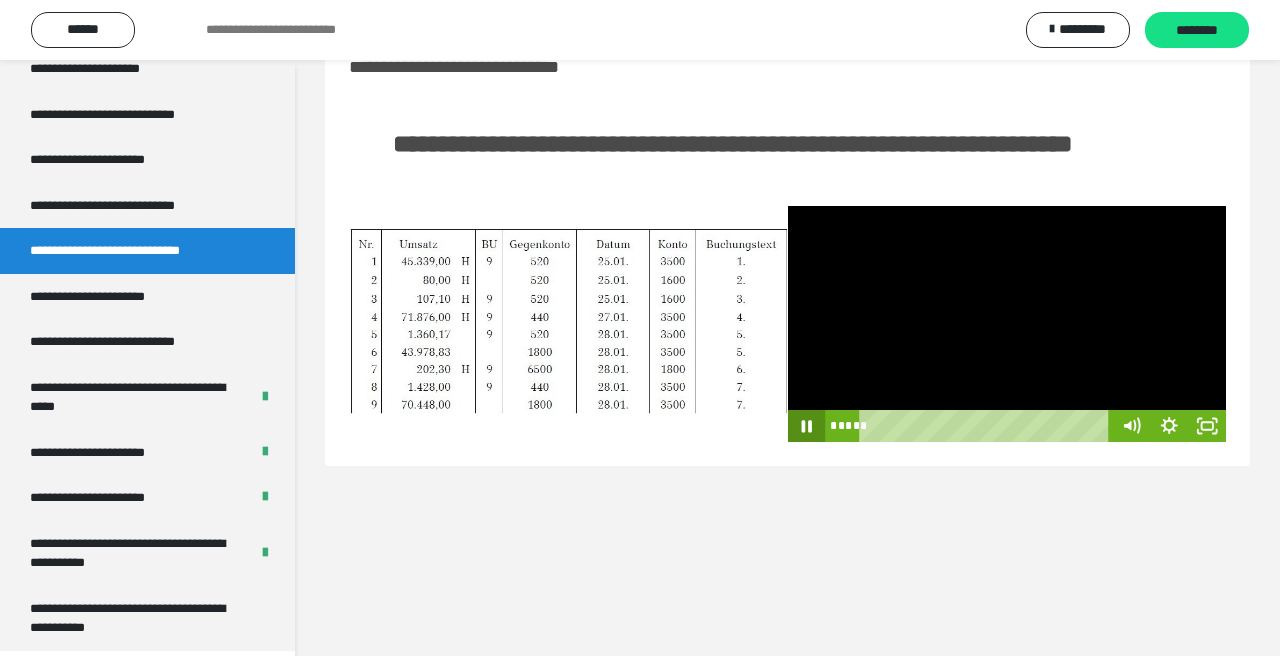 click 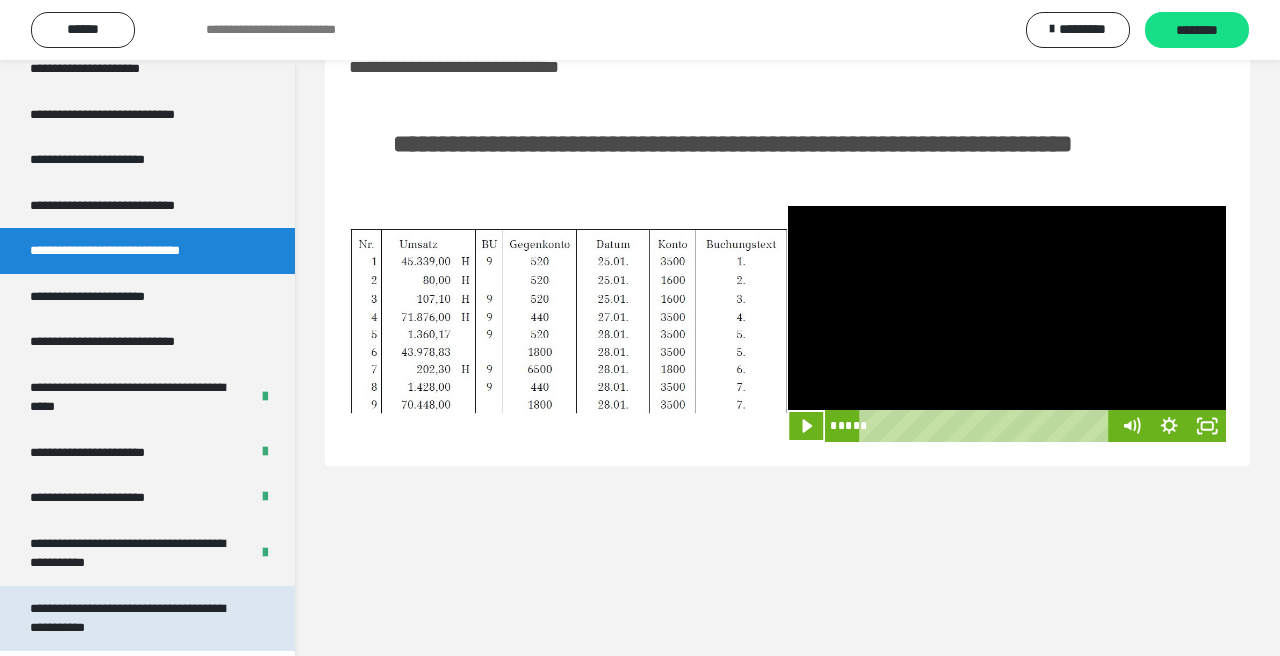 click on "**********" at bounding box center (139, 618) 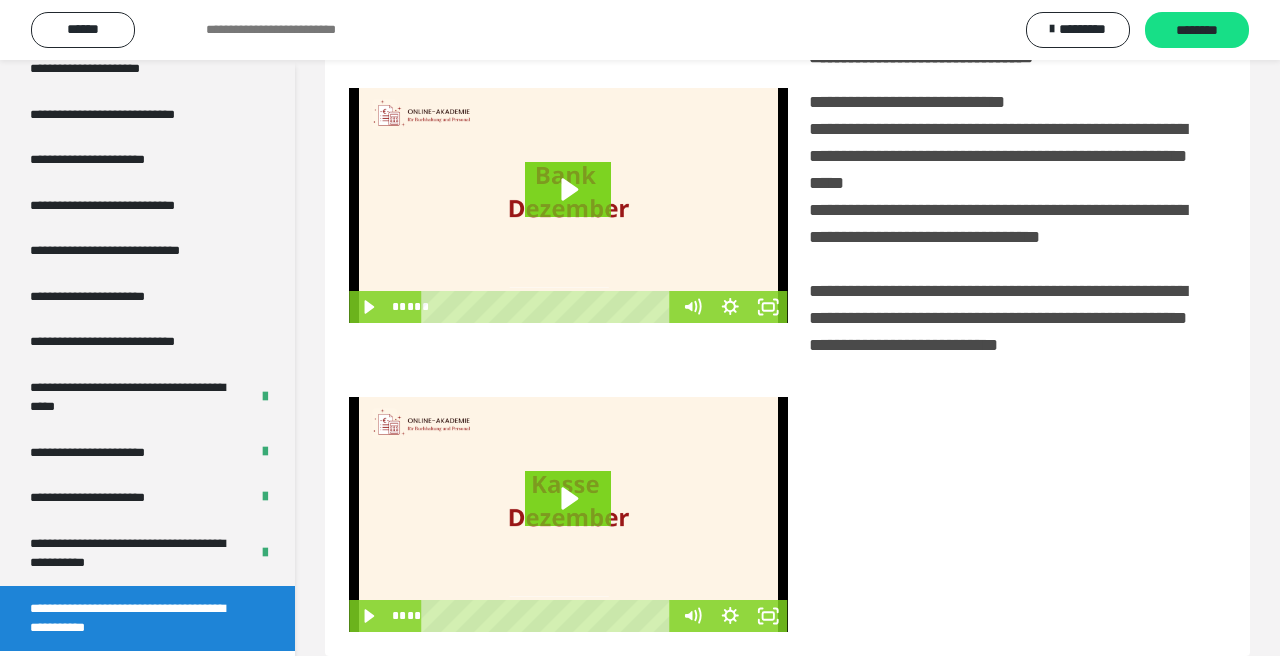 scroll, scrollTop: 446, scrollLeft: 0, axis: vertical 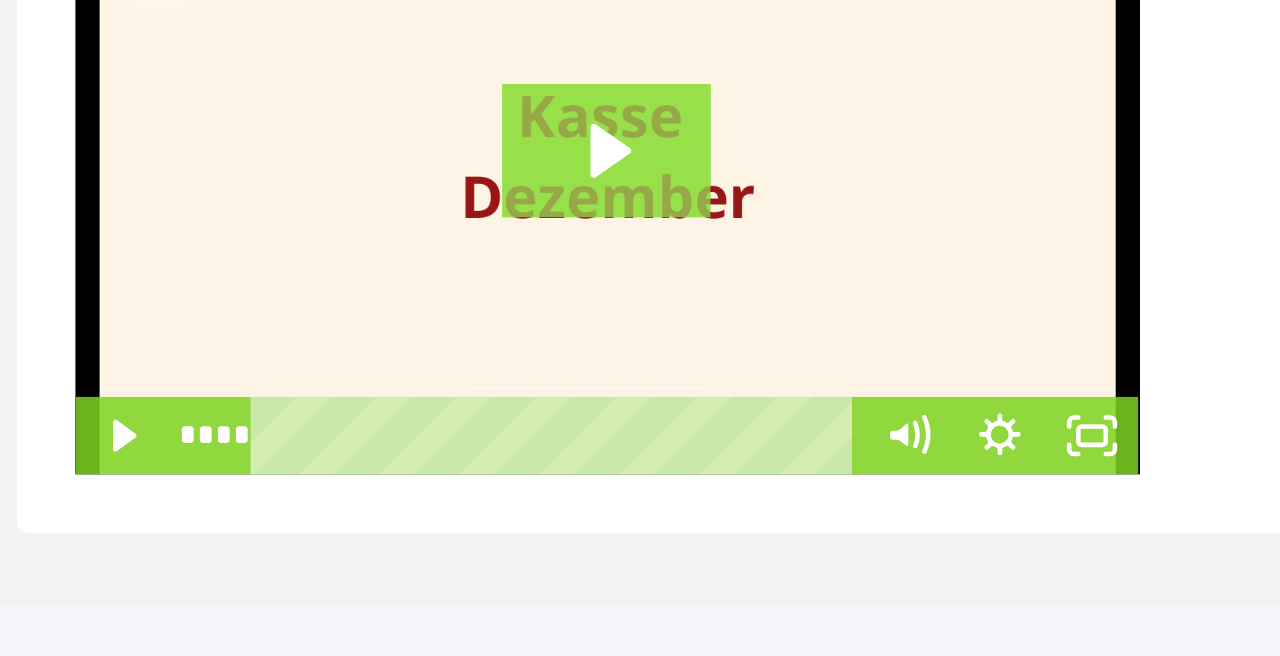 click 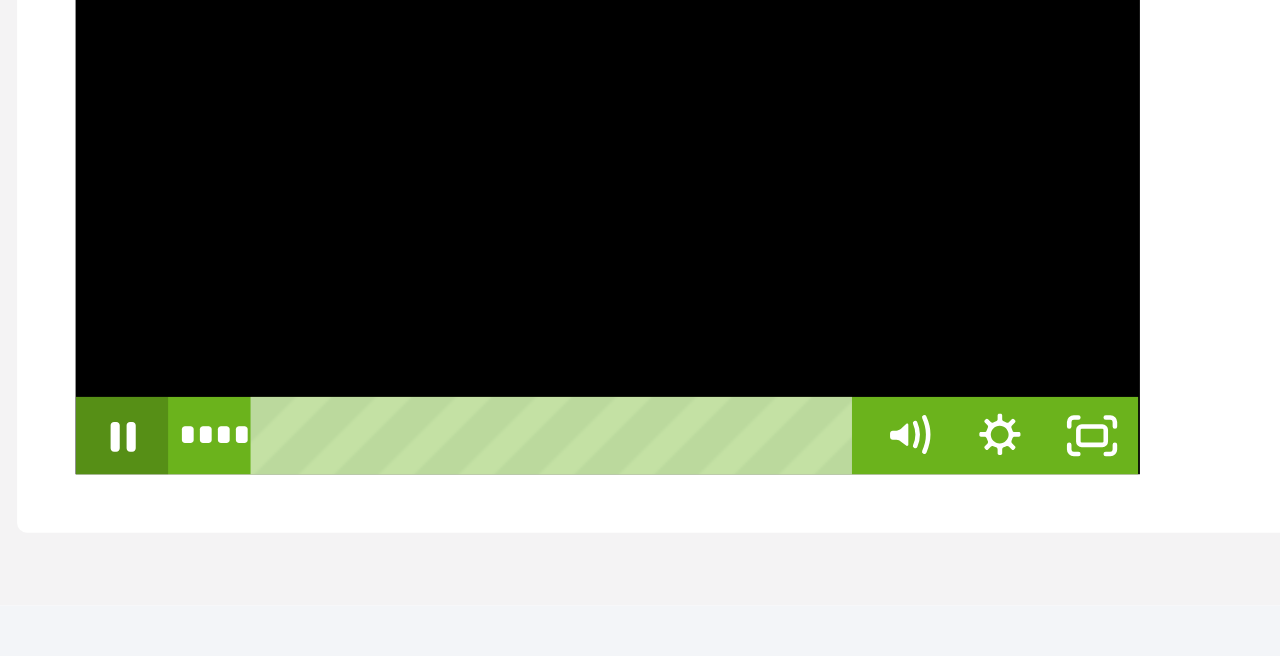 click 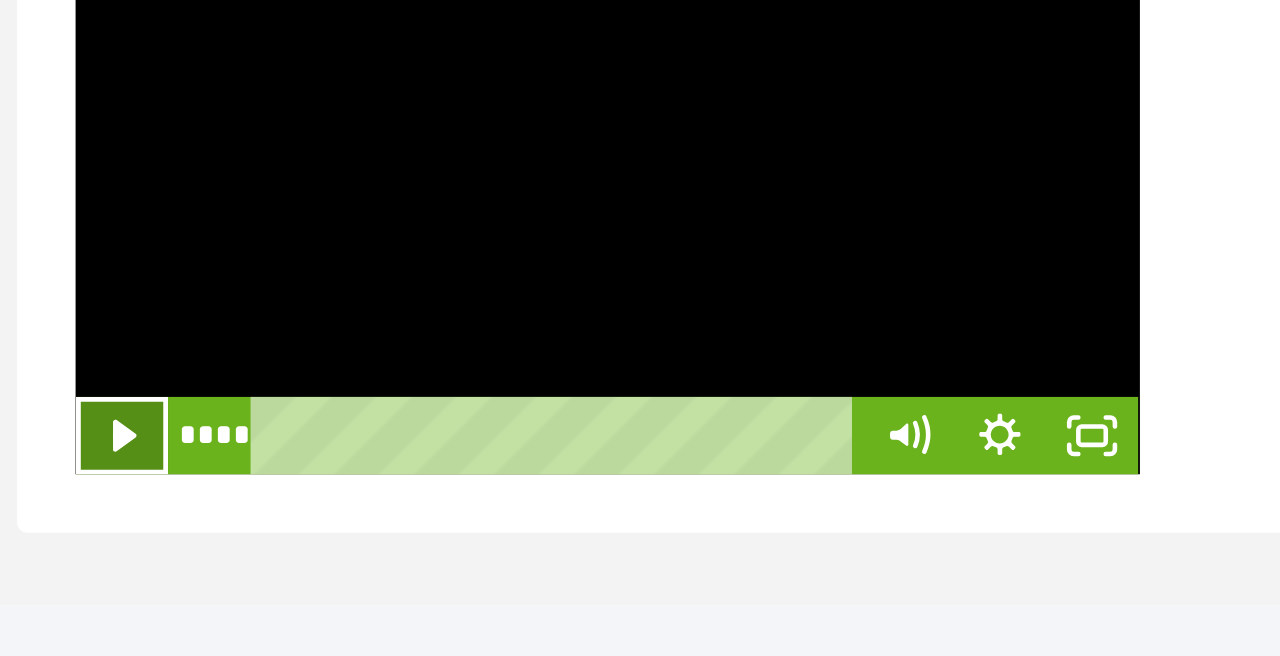 click 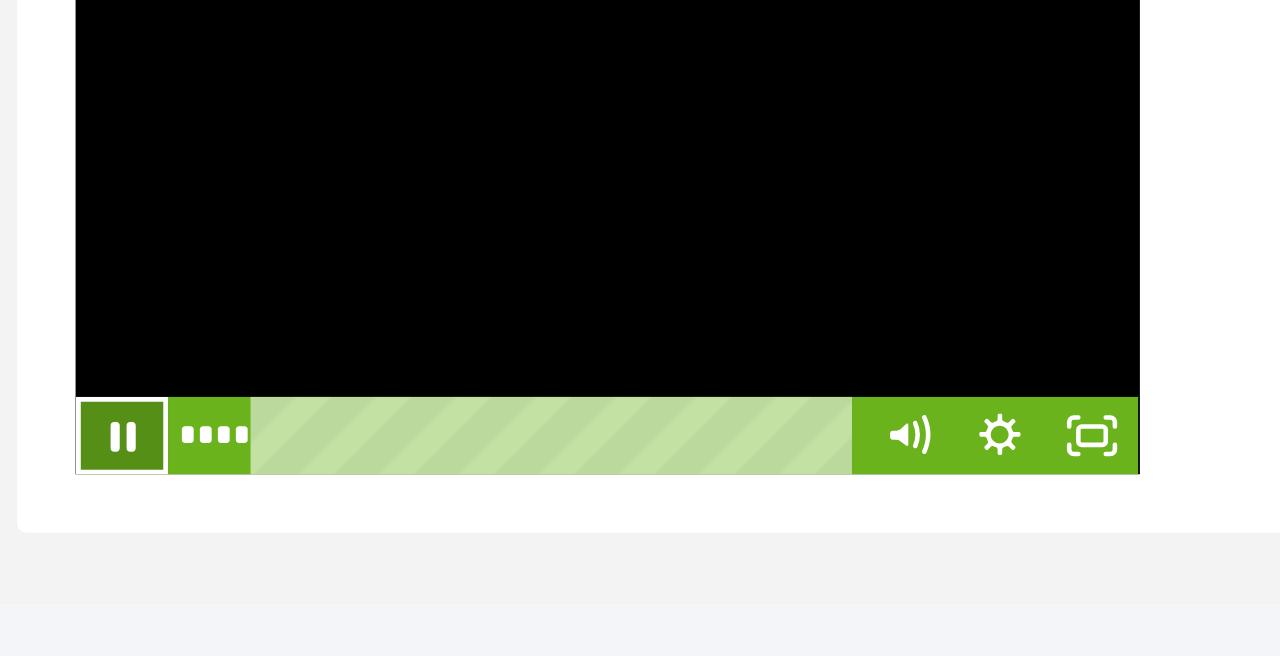 click 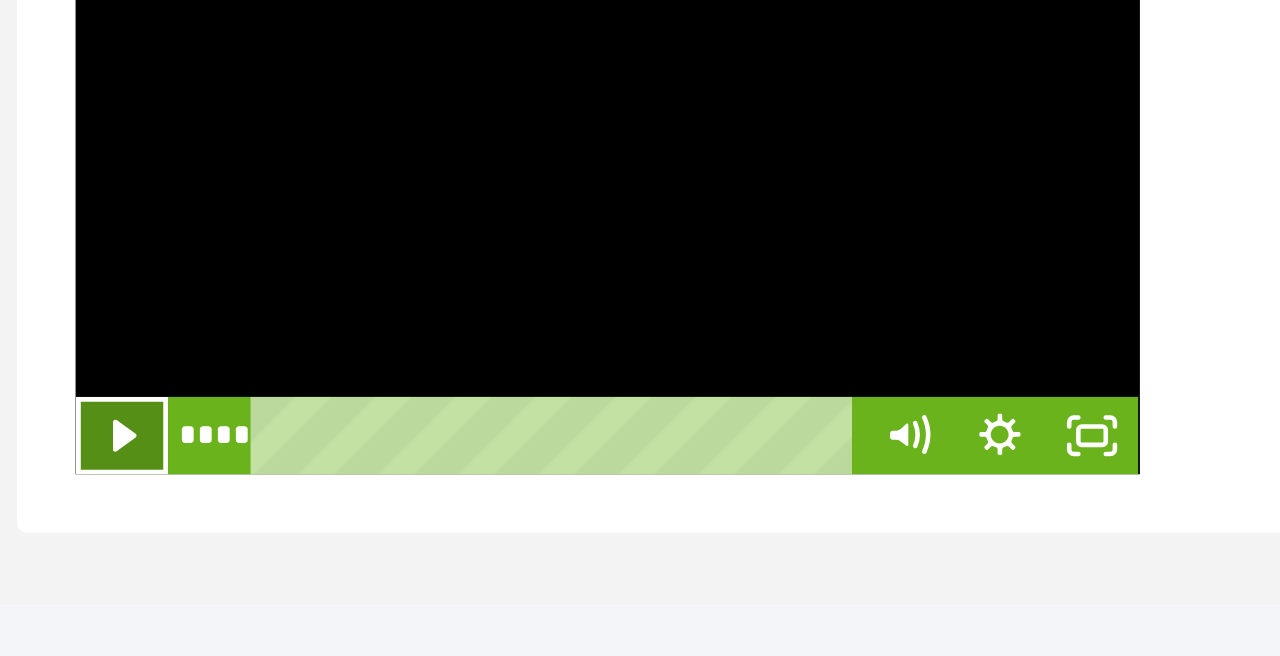 click 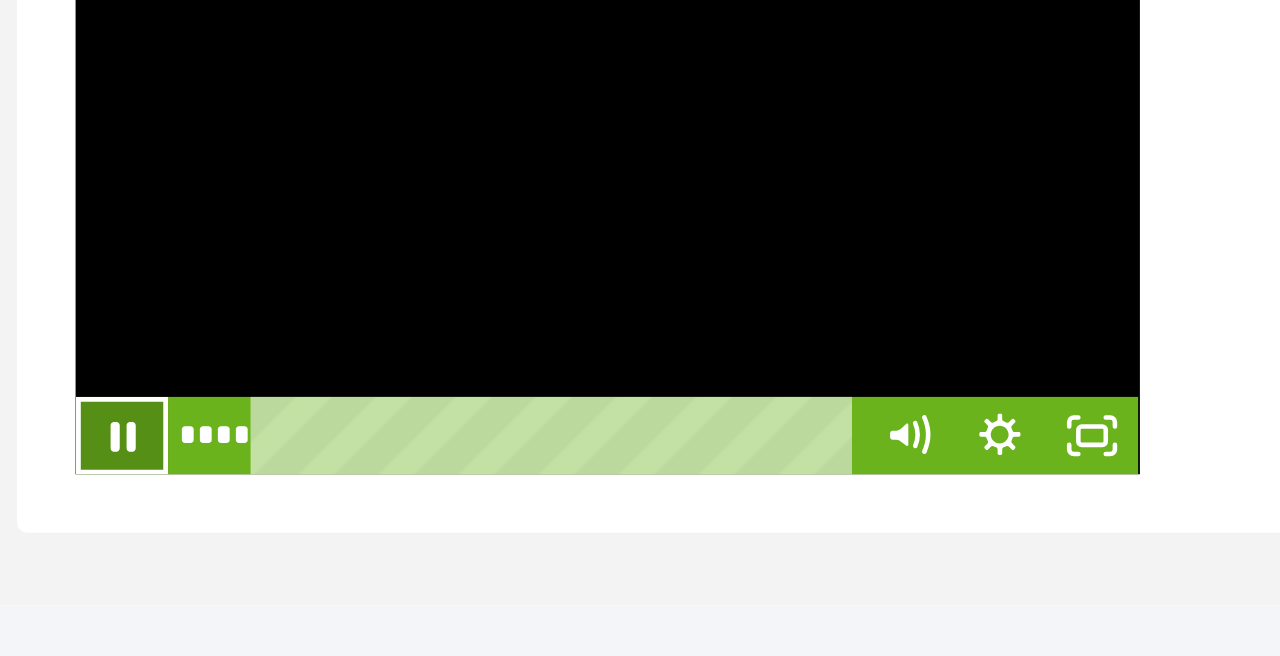 click 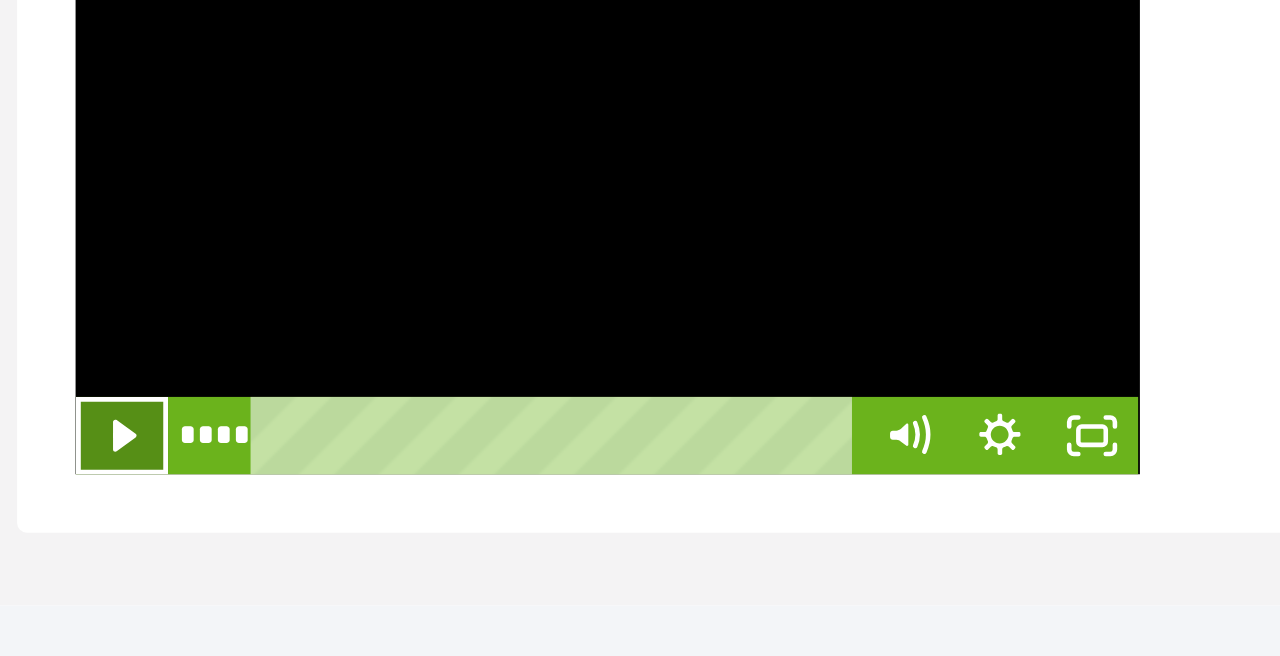 click 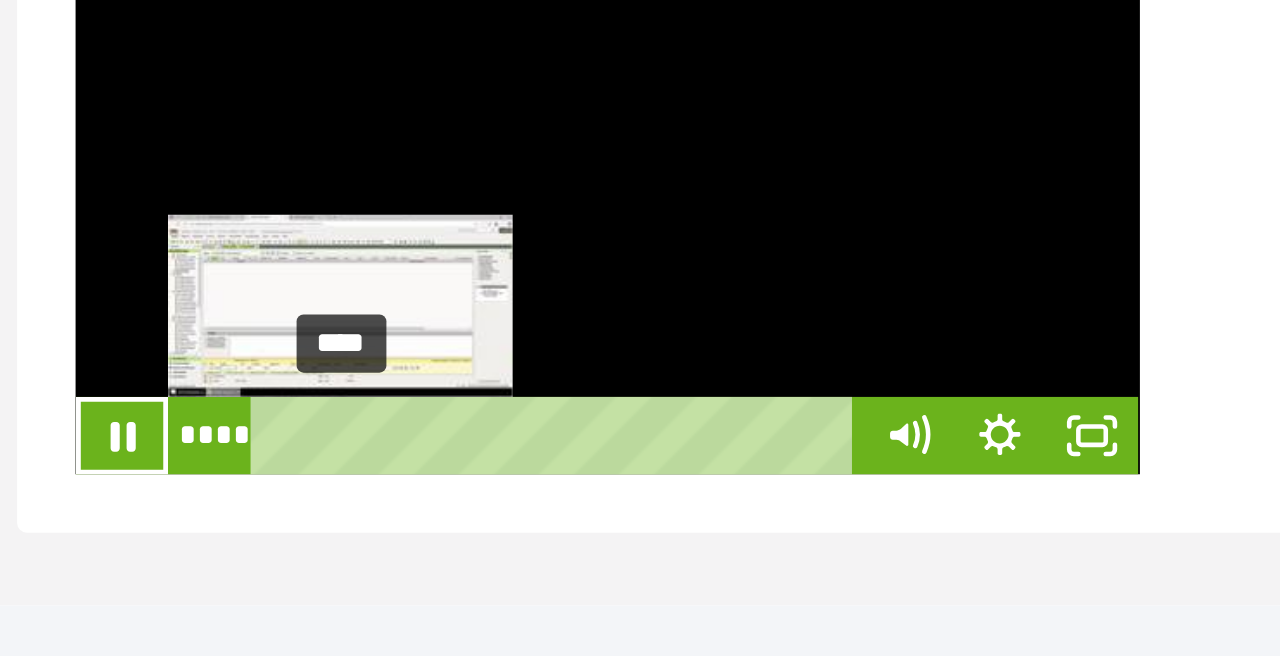 click at bounding box center (463, 532) 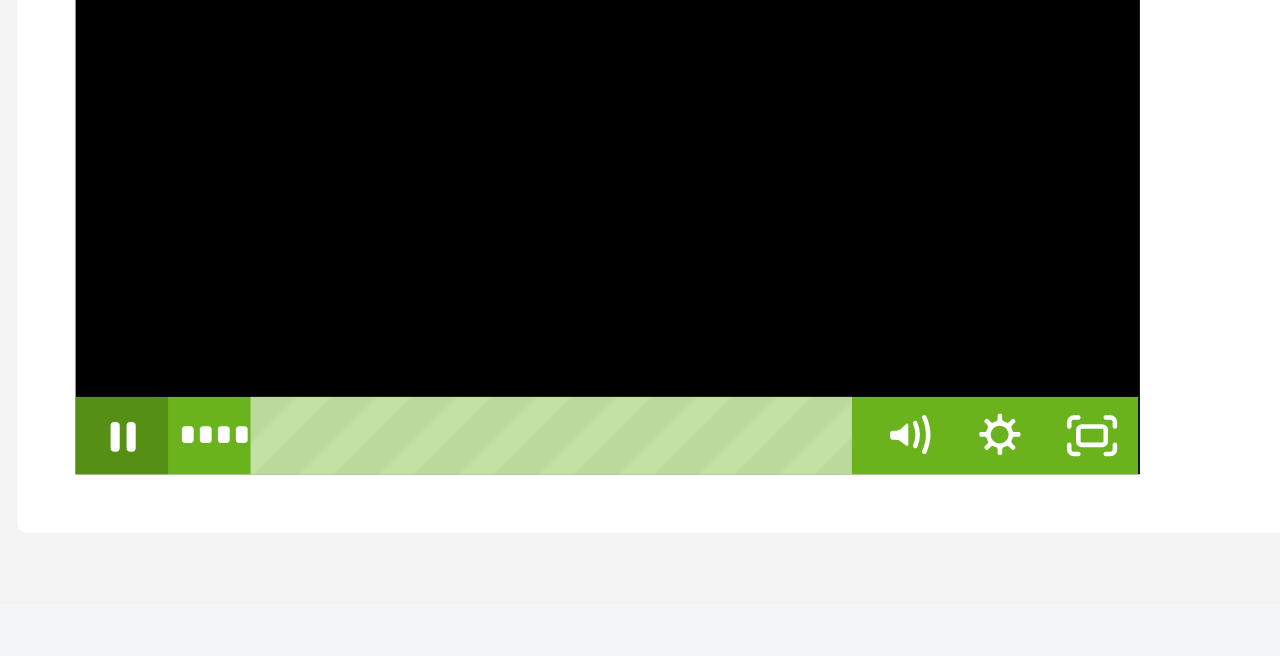 click 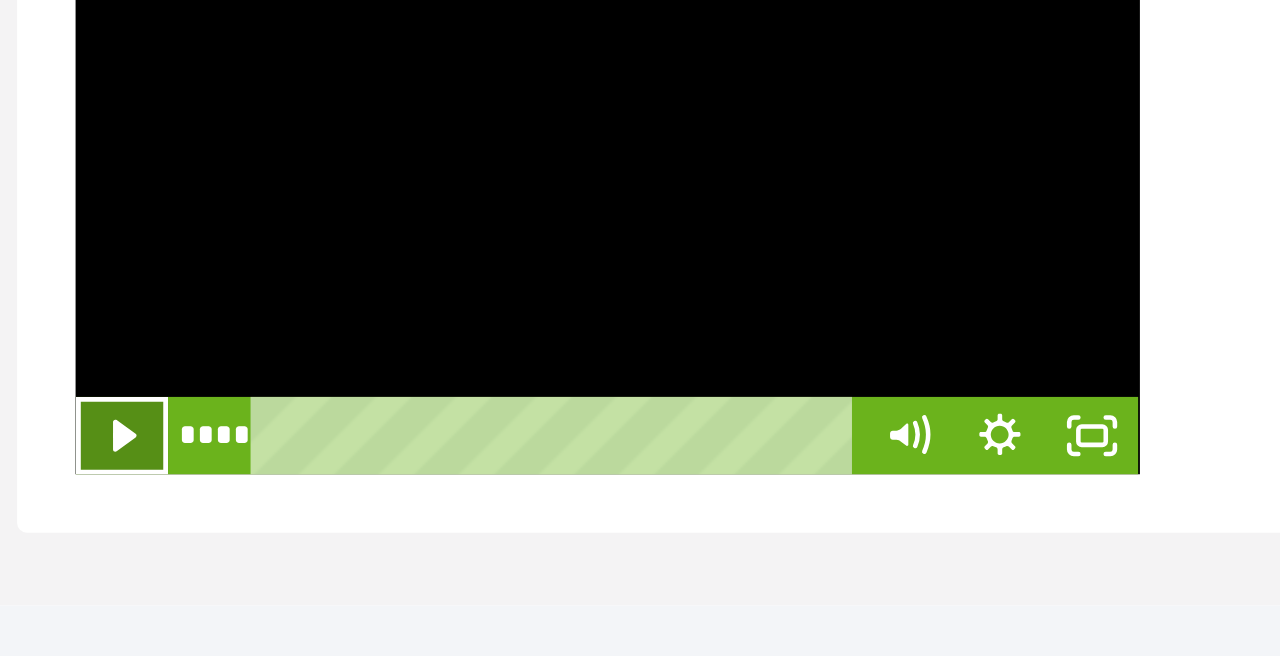 click 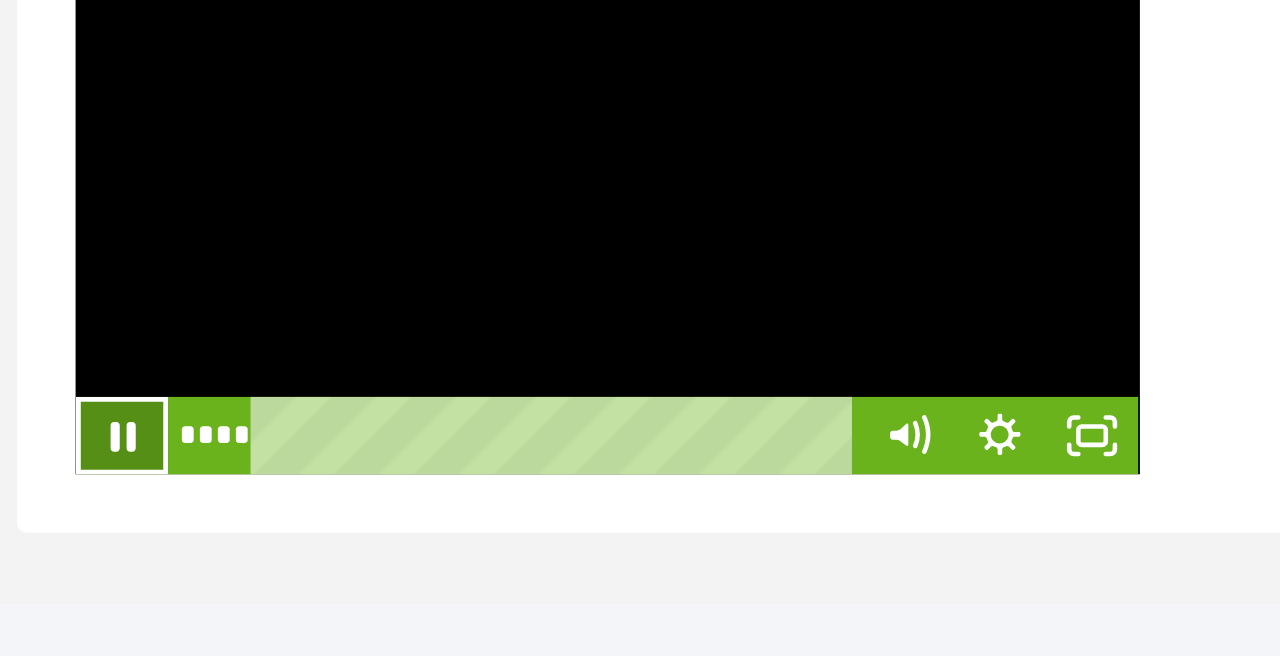 click 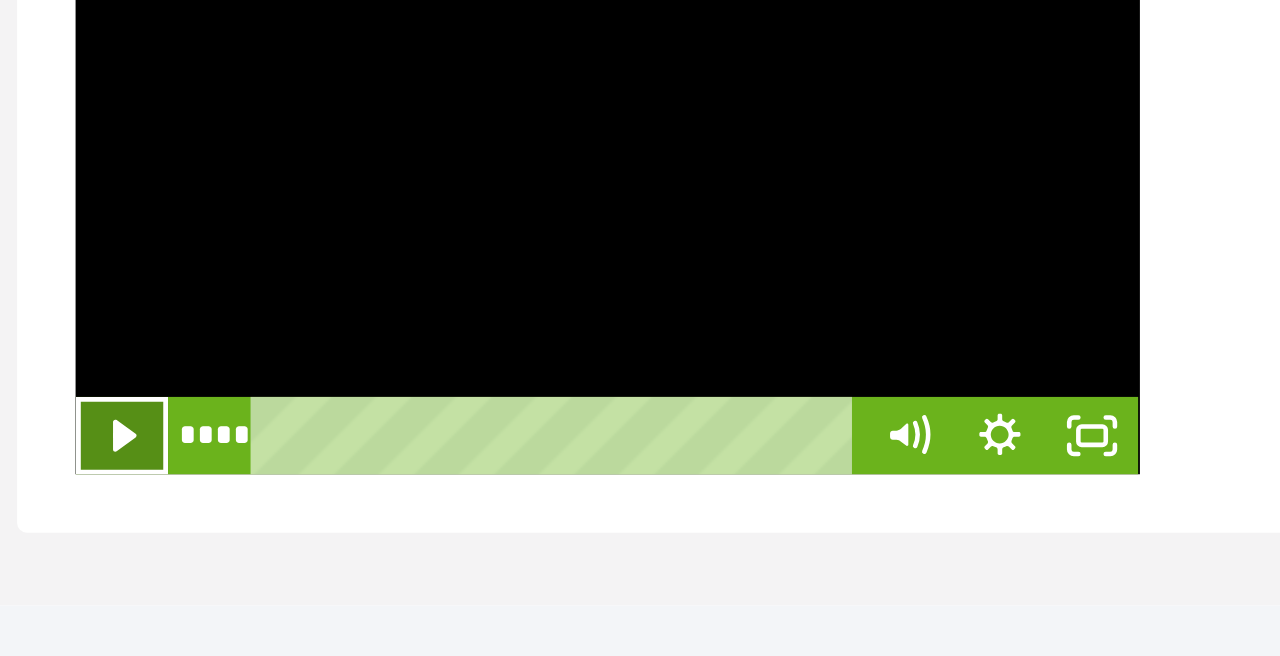 click 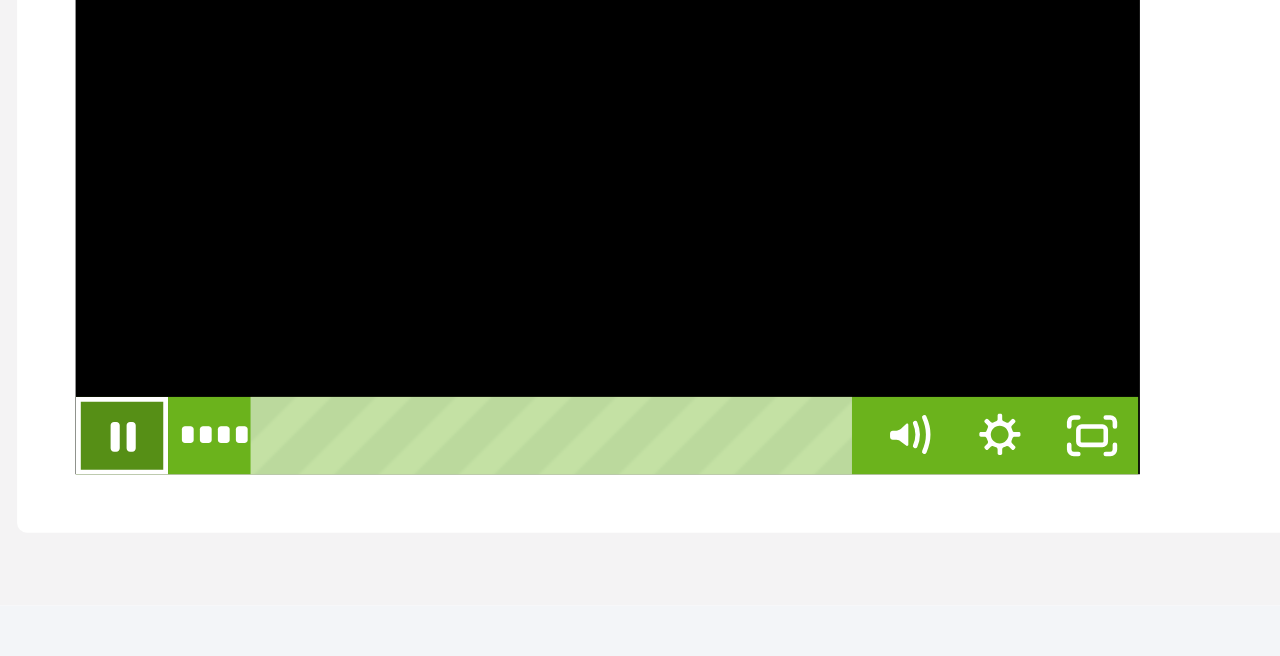 click 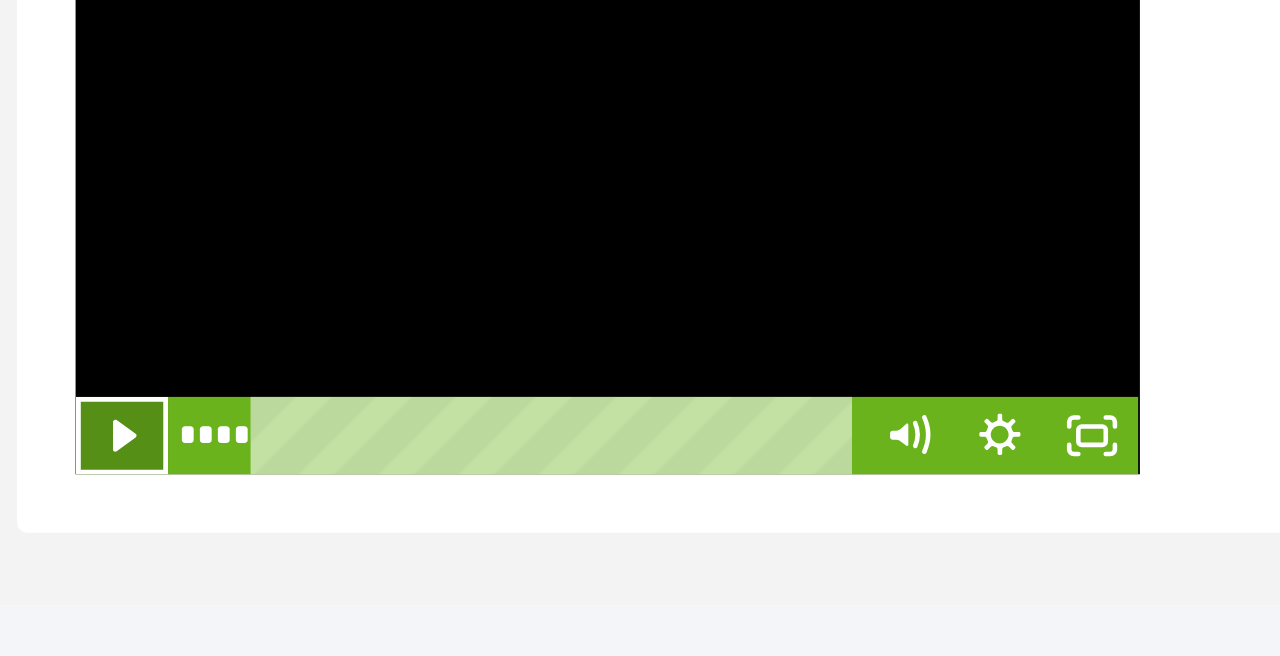 click 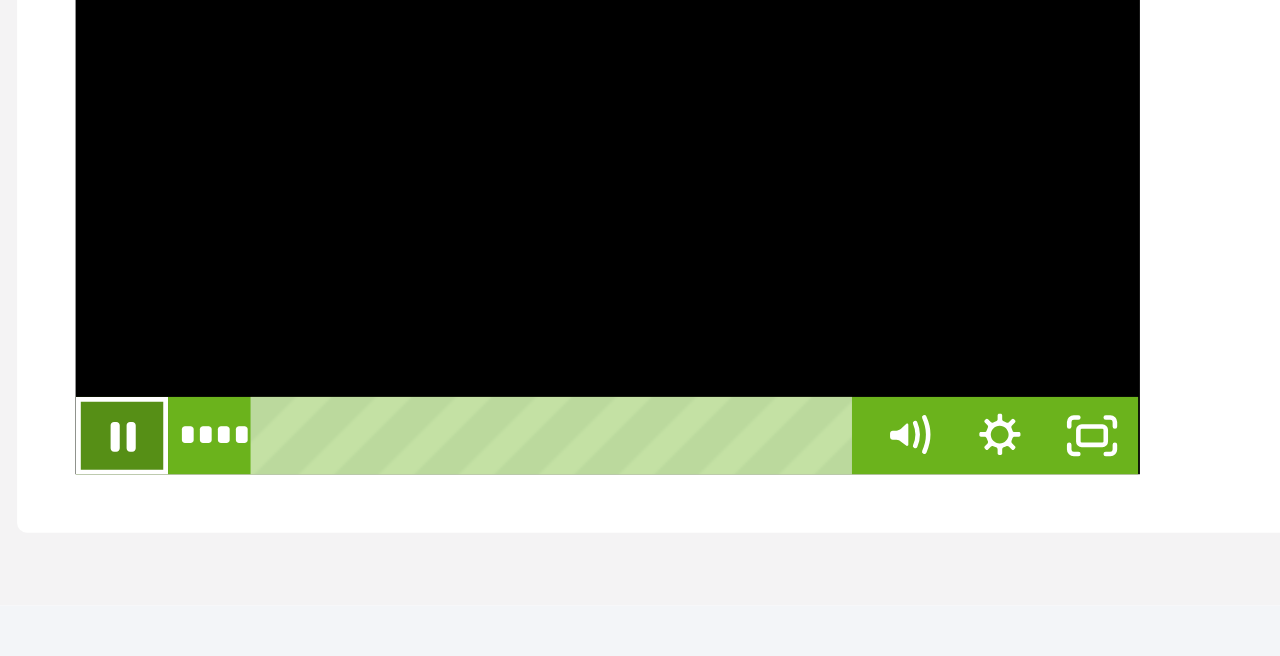 click 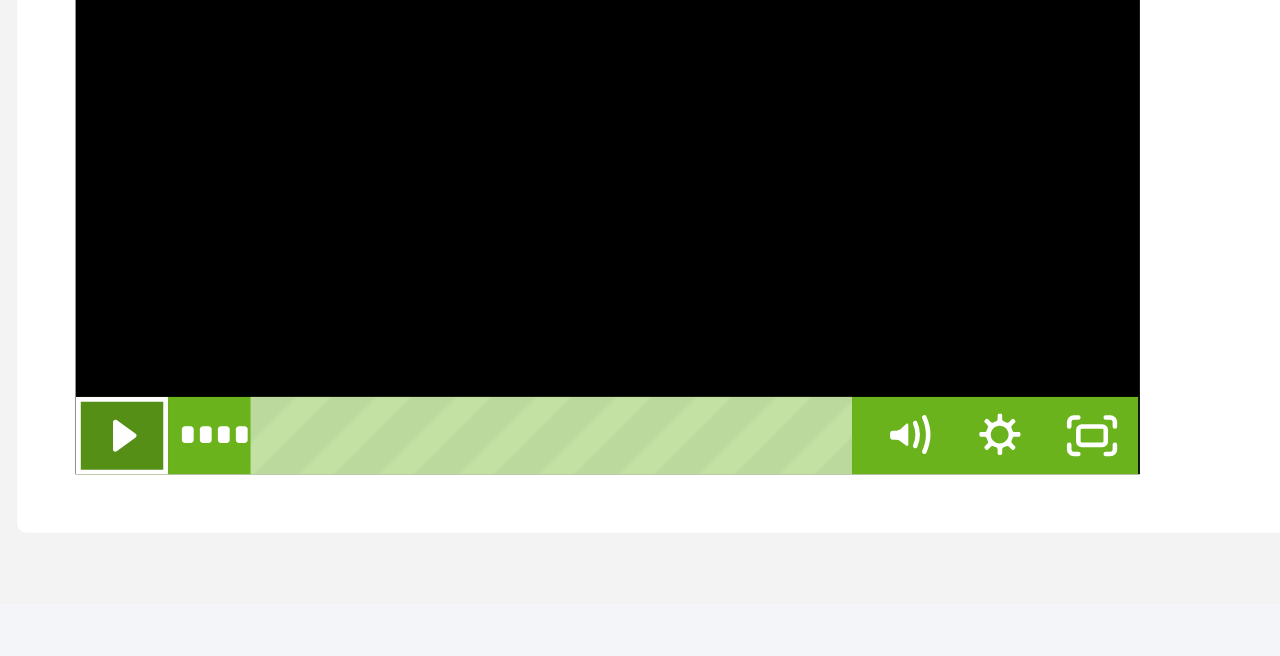 click 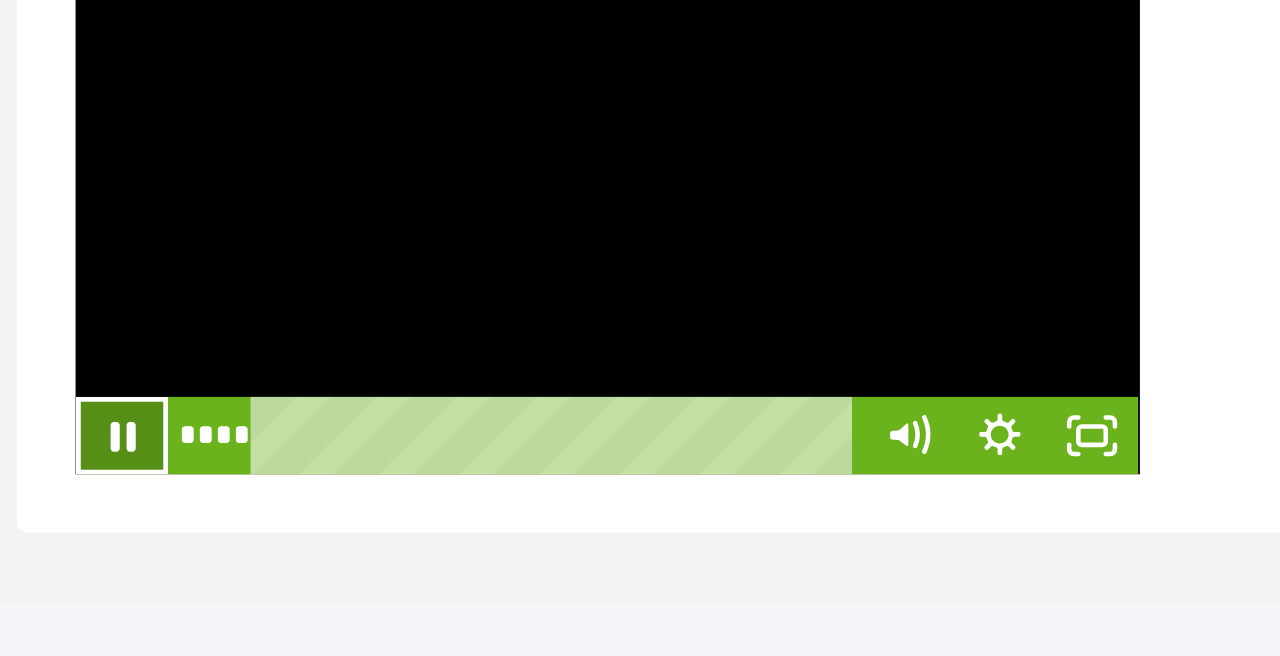 click 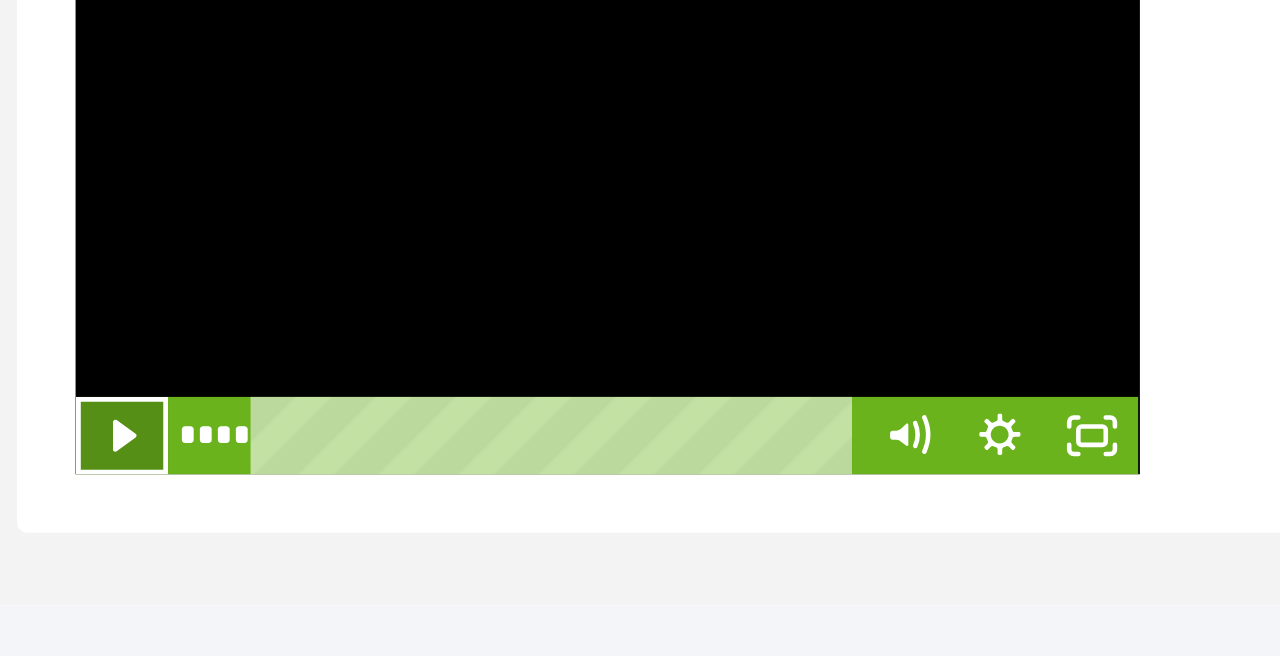 click 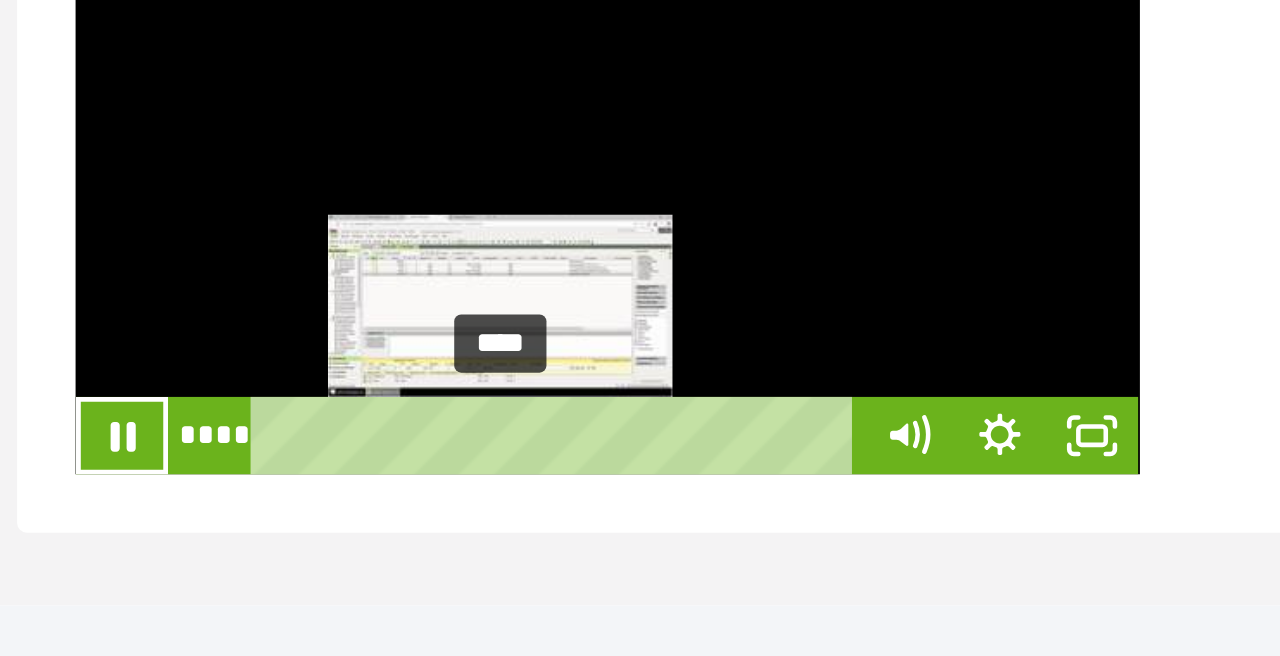 click at bounding box center [530, 532] 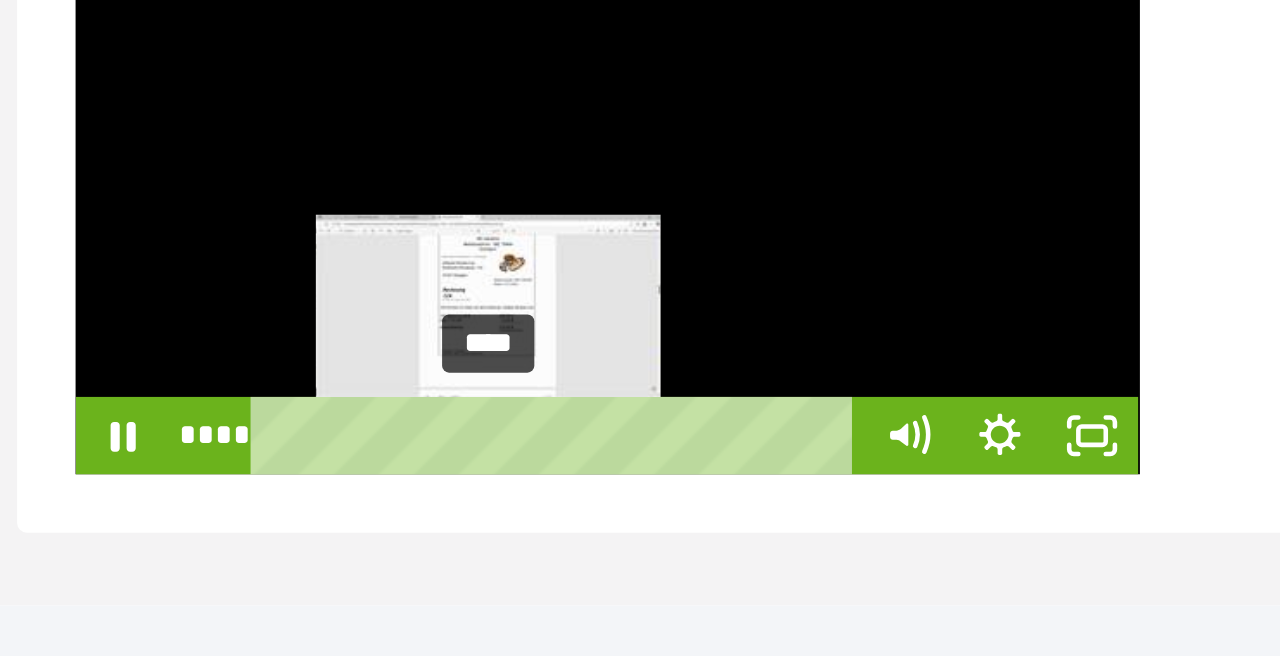 click at bounding box center (525, 532) 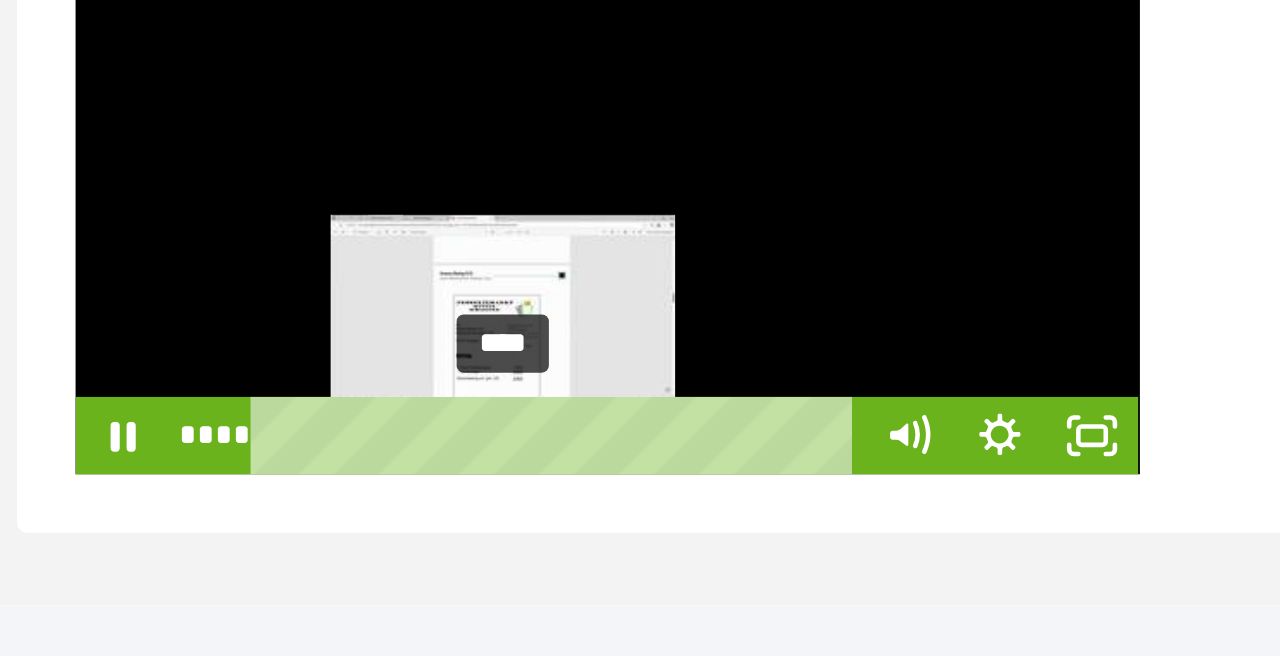 click on "****" at bounding box center (549, 532) 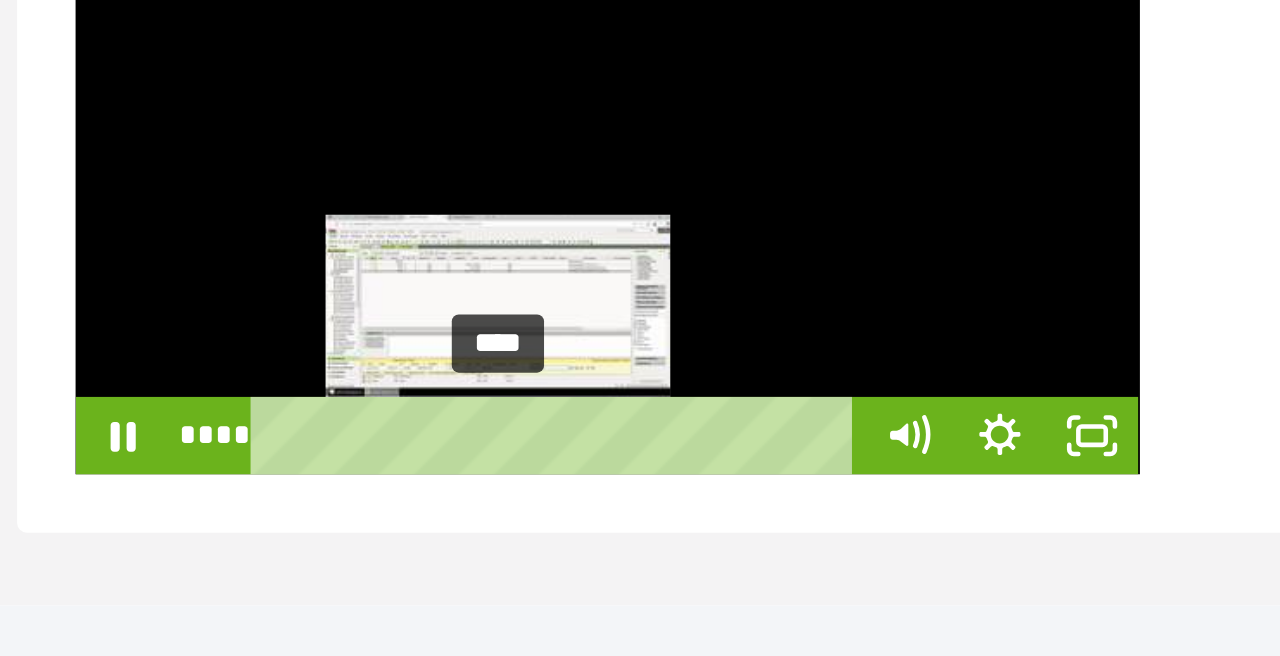 click at bounding box center [526, 532] 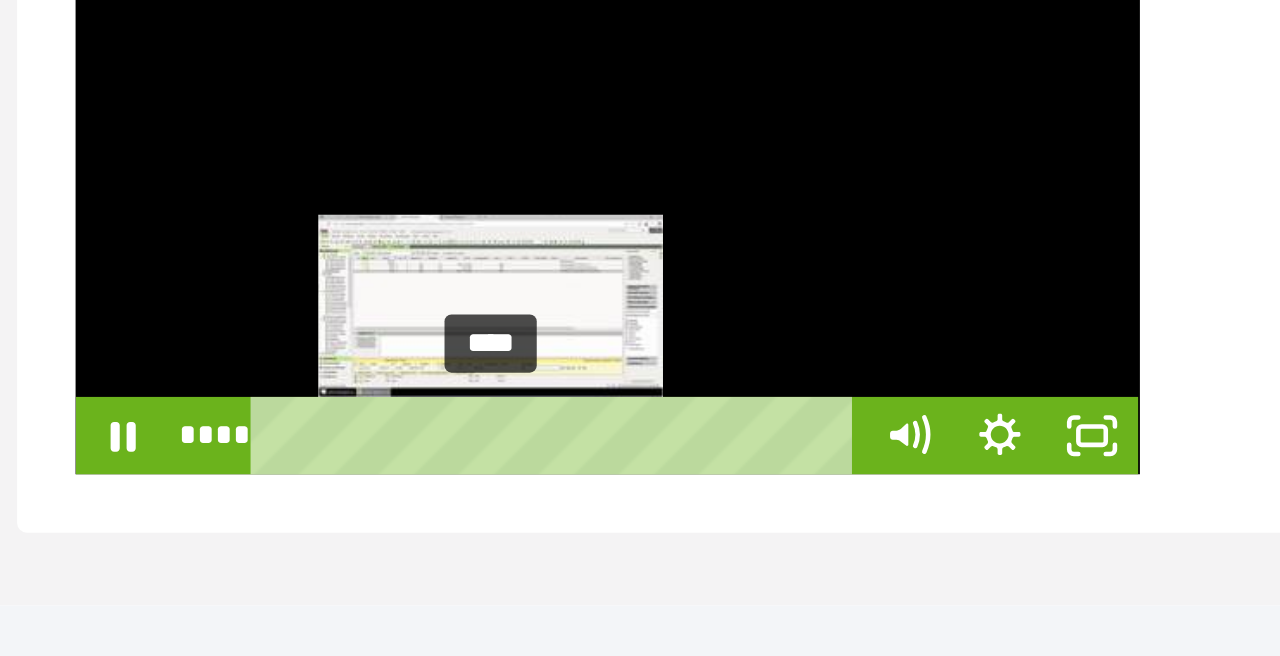 click at bounding box center [523, 532] 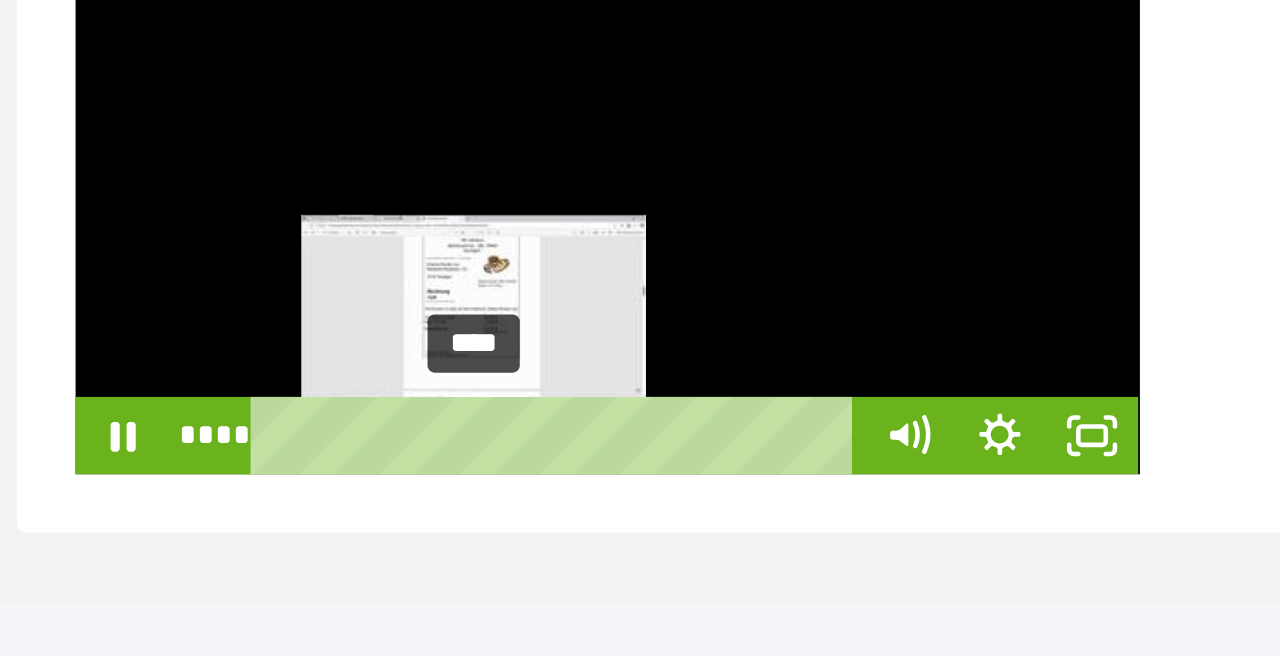click on "****" at bounding box center [549, 532] 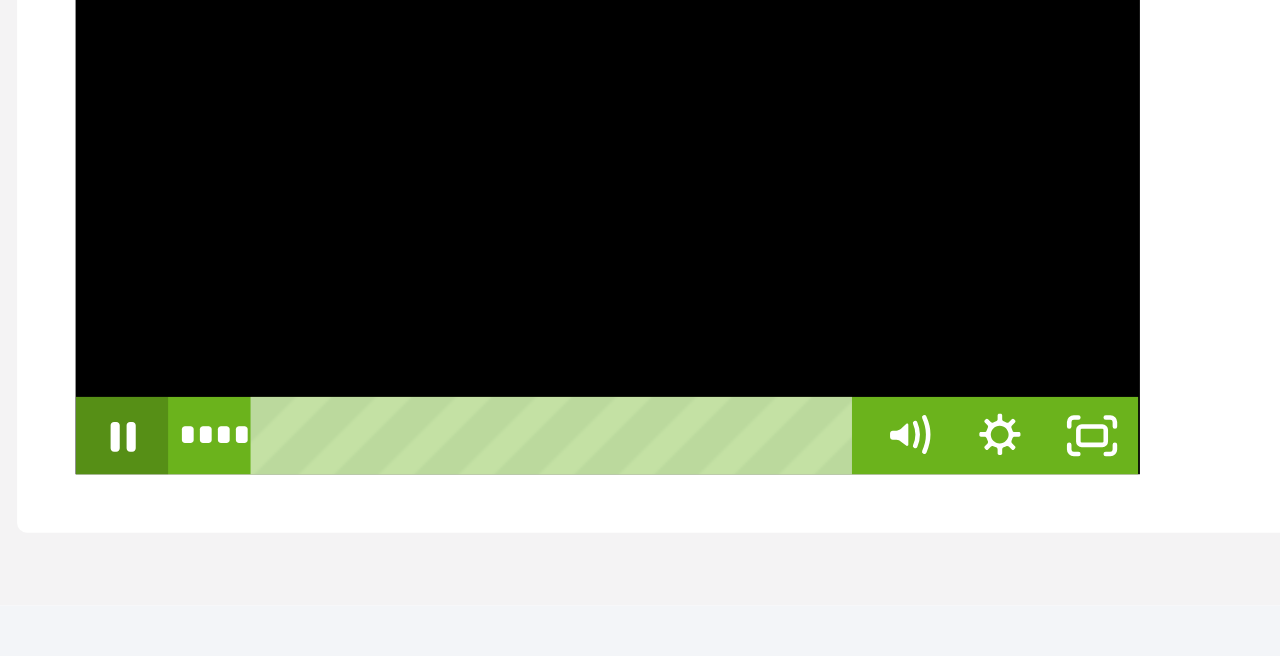 click 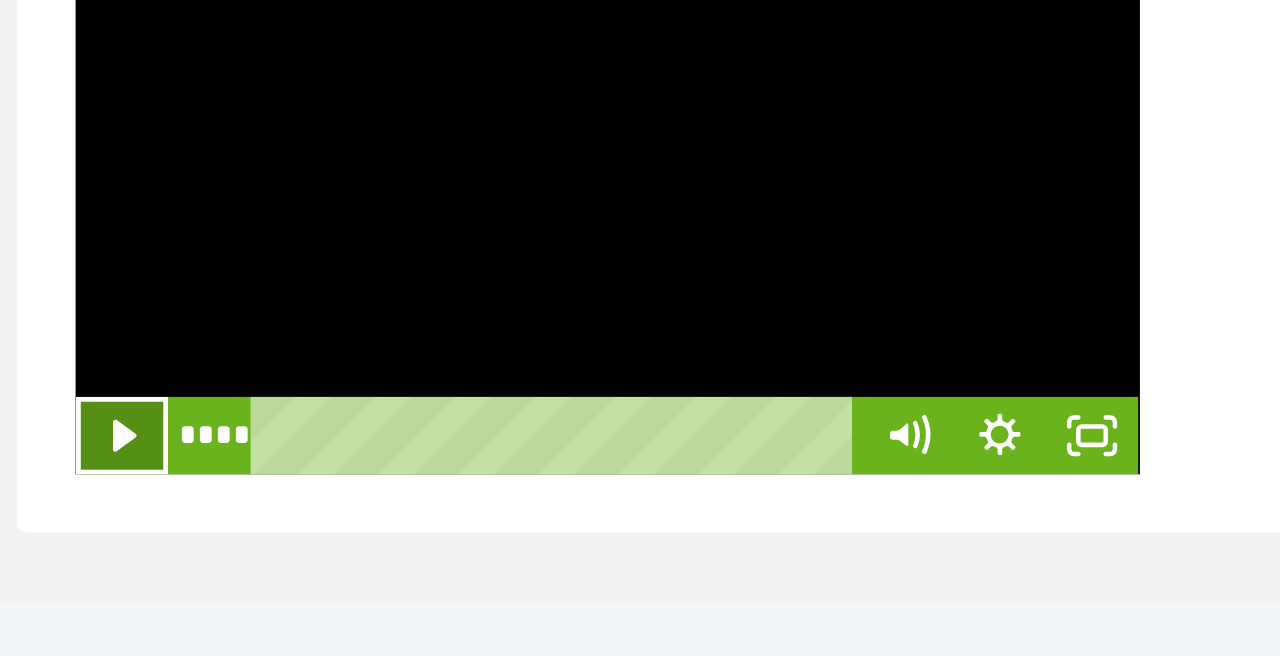 click 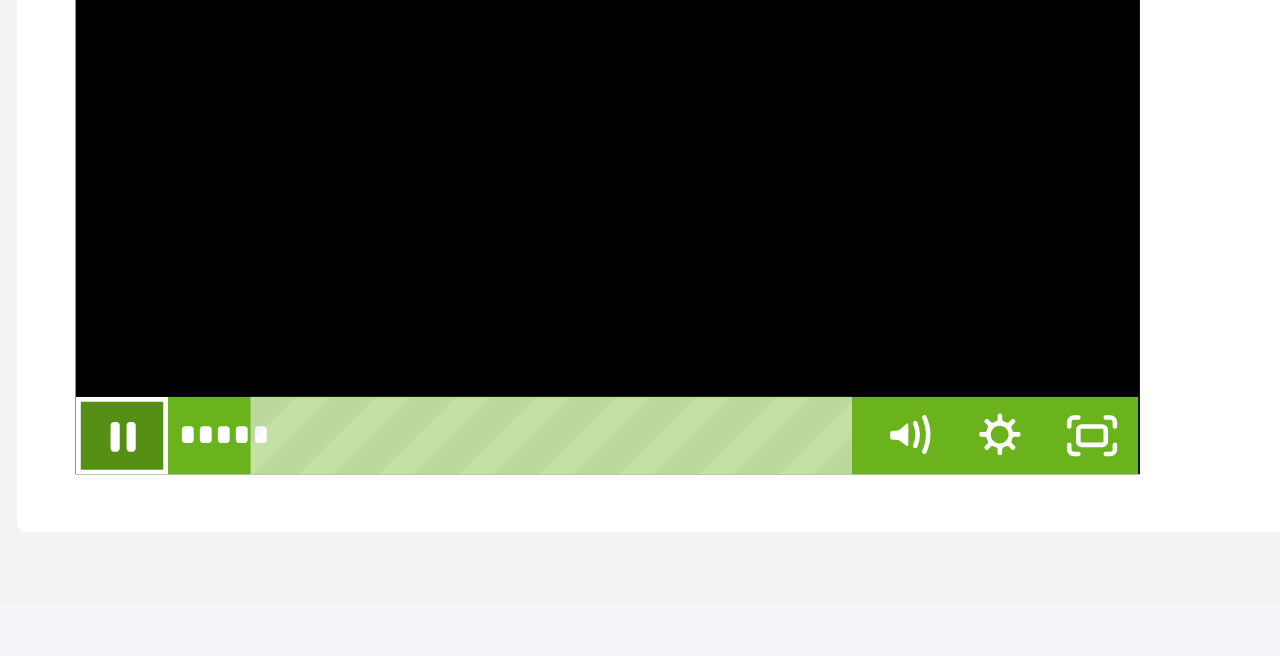 click 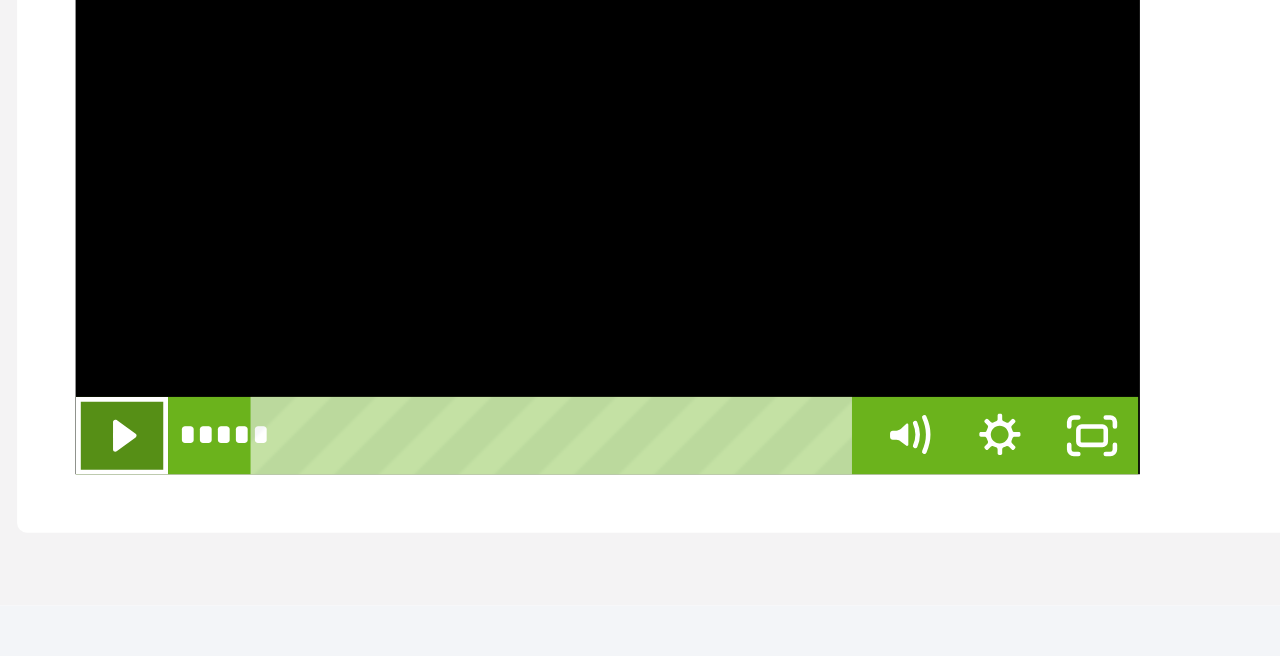 click 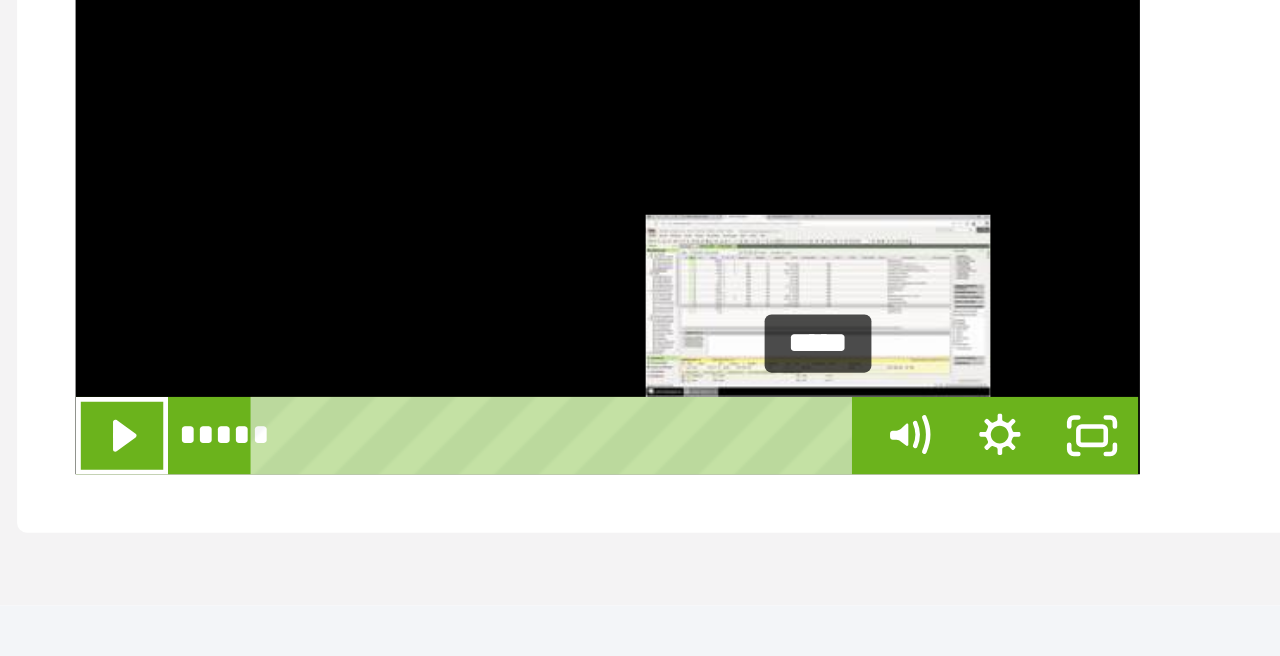 click at bounding box center [660, 532] 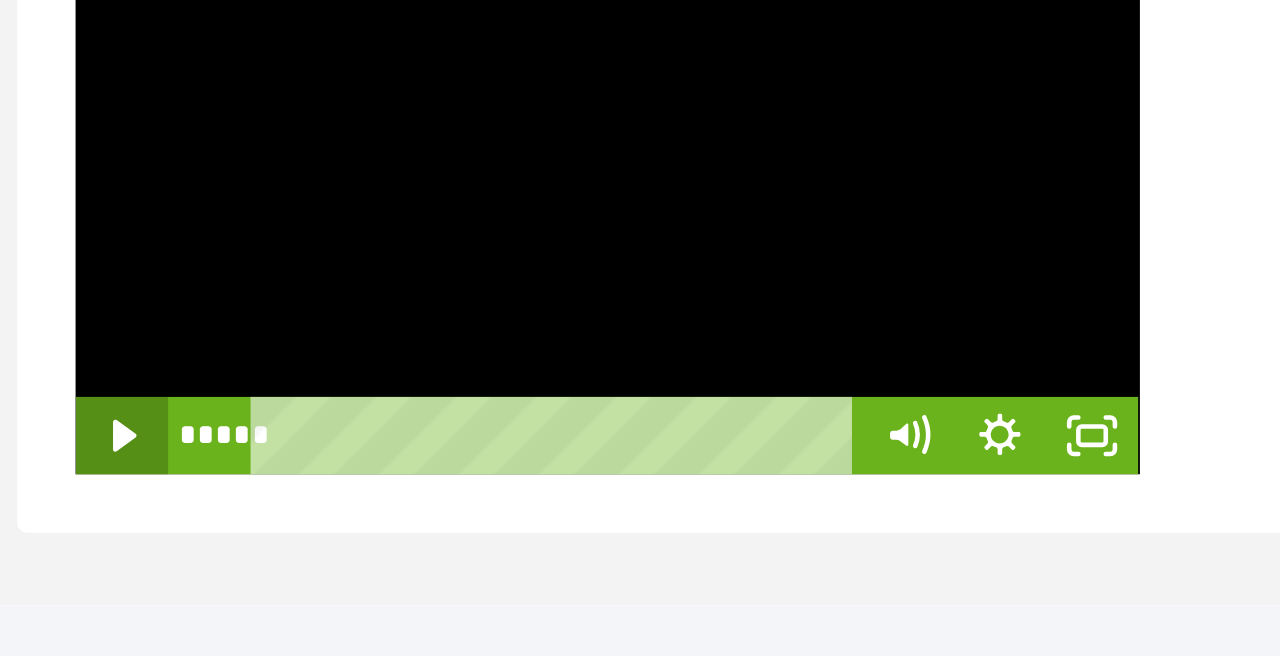 click 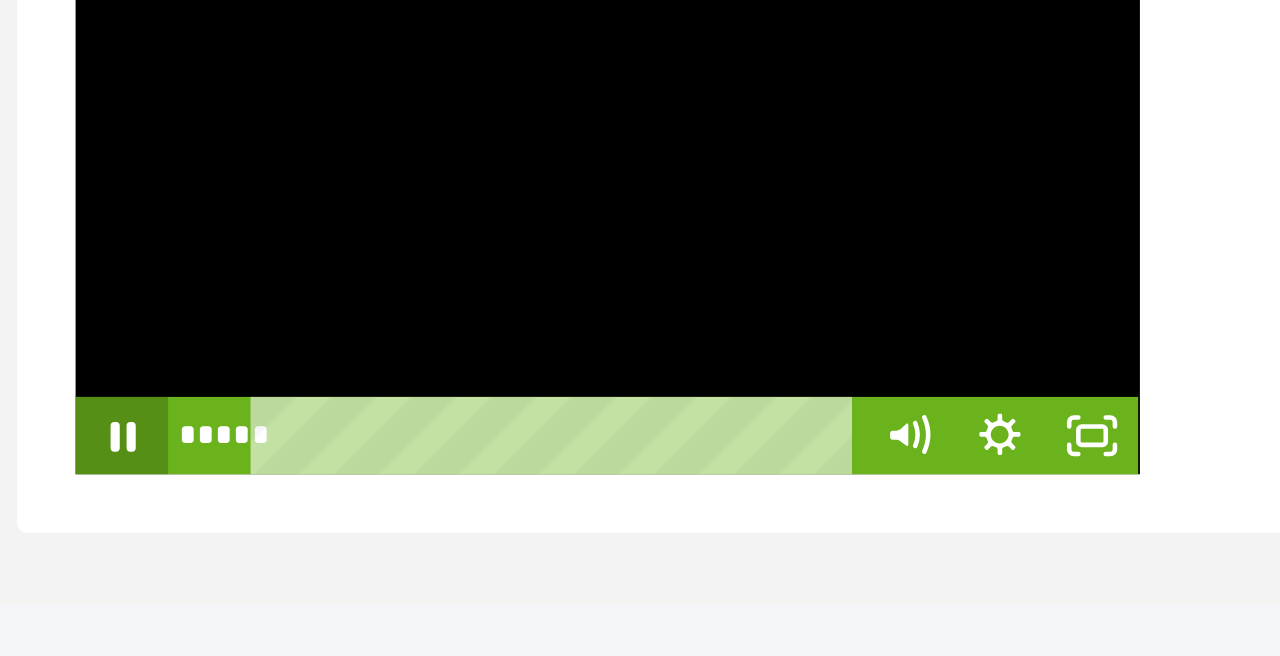 click 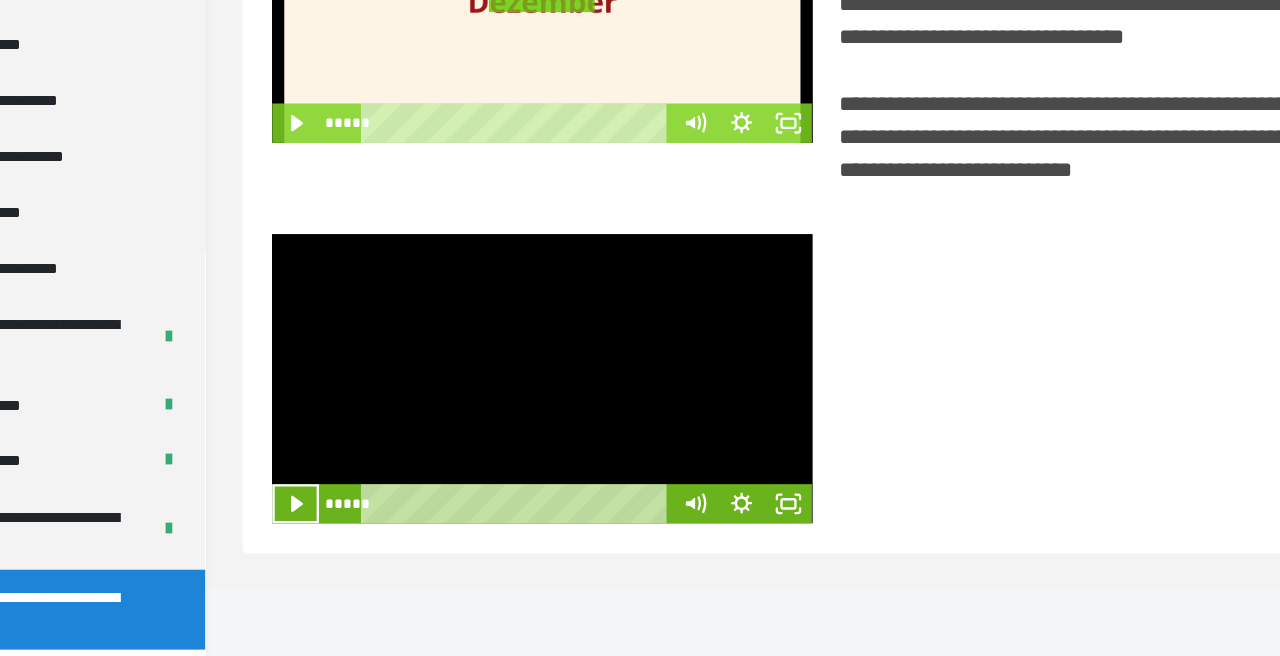 scroll, scrollTop: 445, scrollLeft: 0, axis: vertical 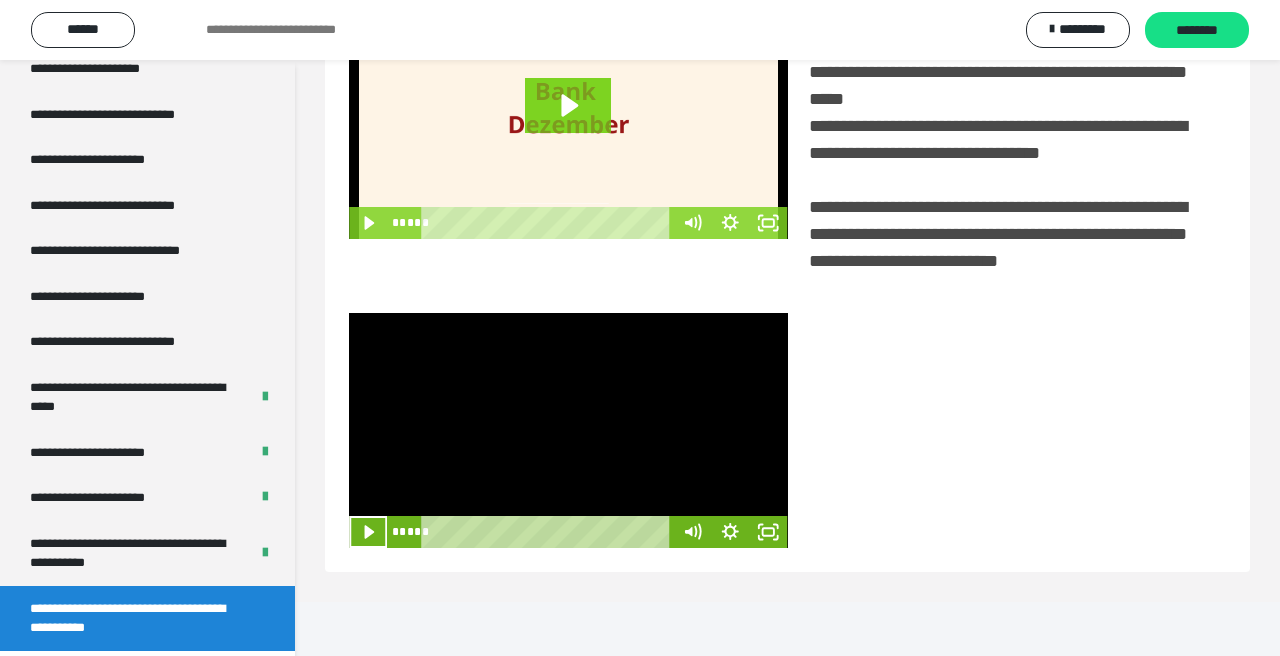 click at bounding box center (1007, 431) 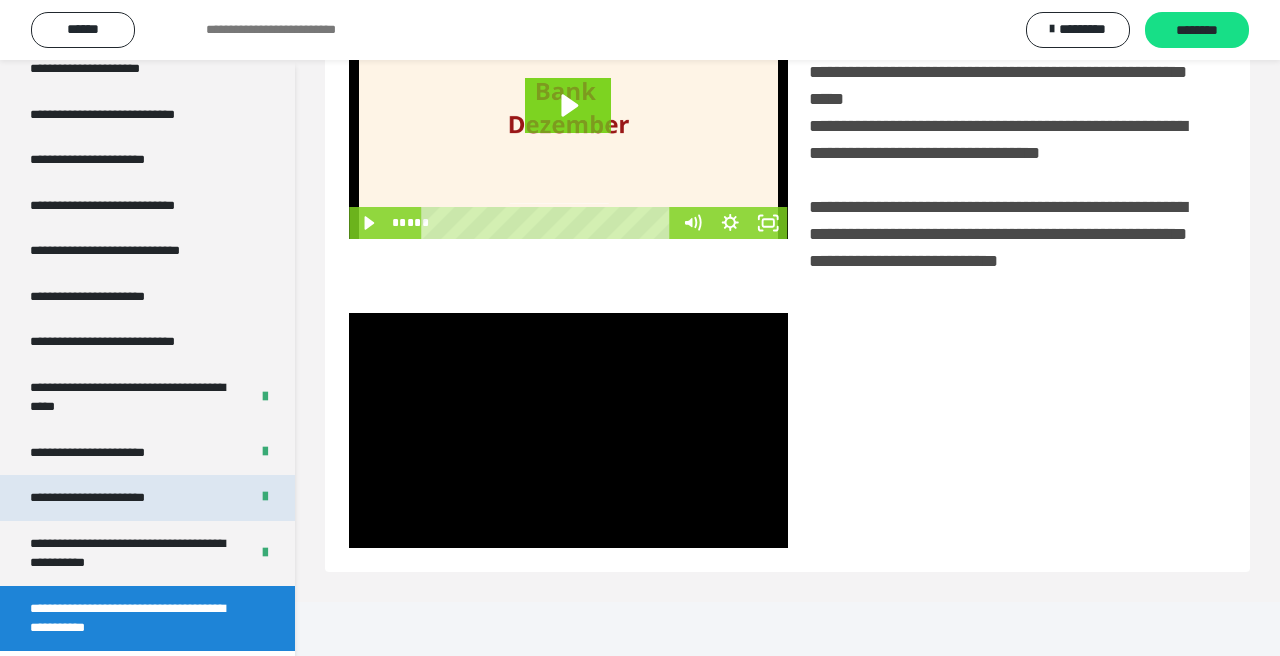 click on "**********" at bounding box center (147, 498) 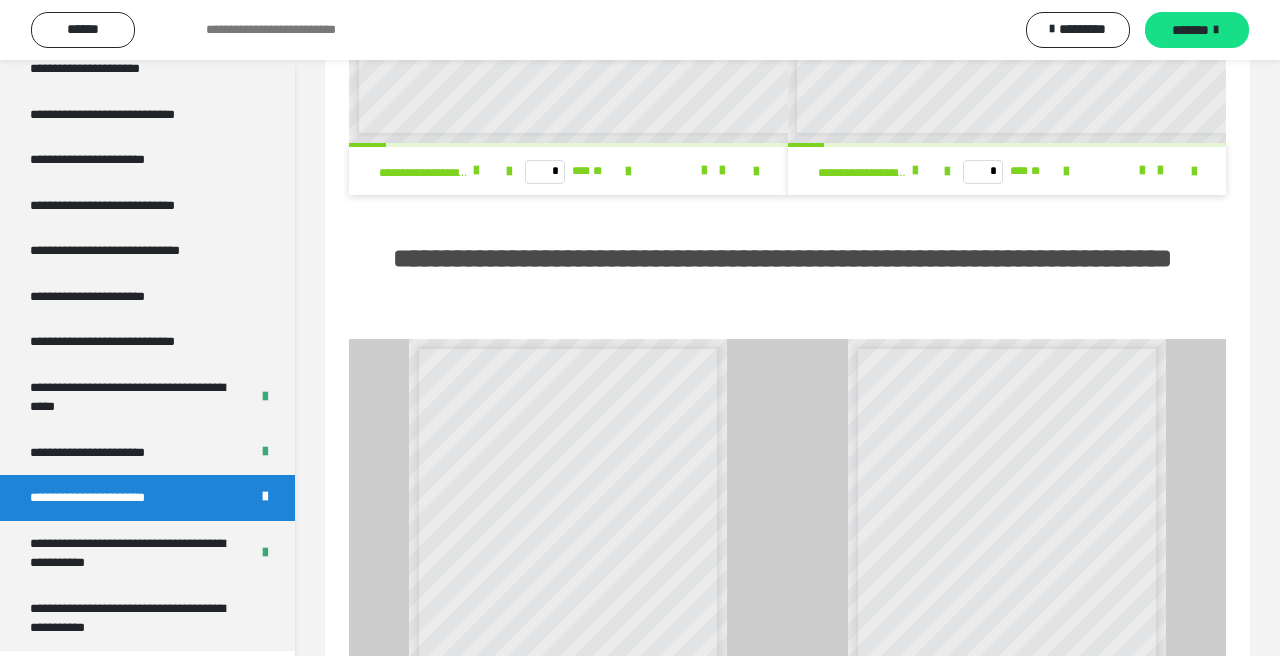 scroll, scrollTop: 444, scrollLeft: 0, axis: vertical 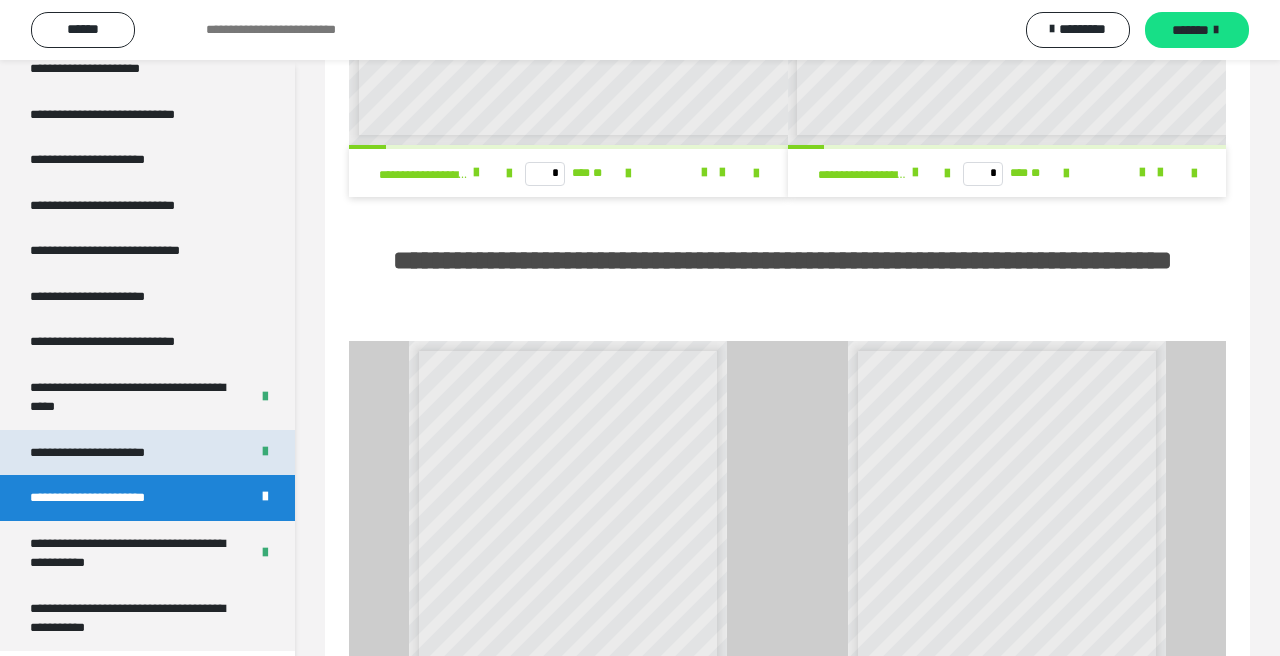 click on "**********" at bounding box center [110, 453] 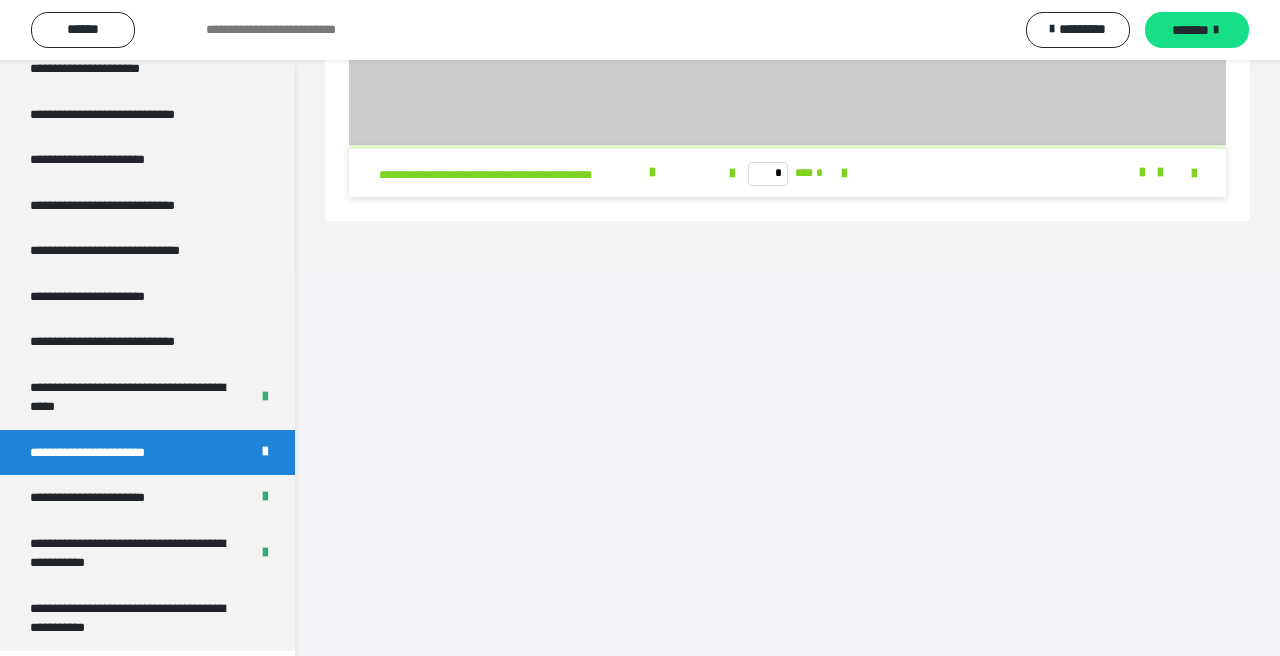 scroll, scrollTop: 60, scrollLeft: 0, axis: vertical 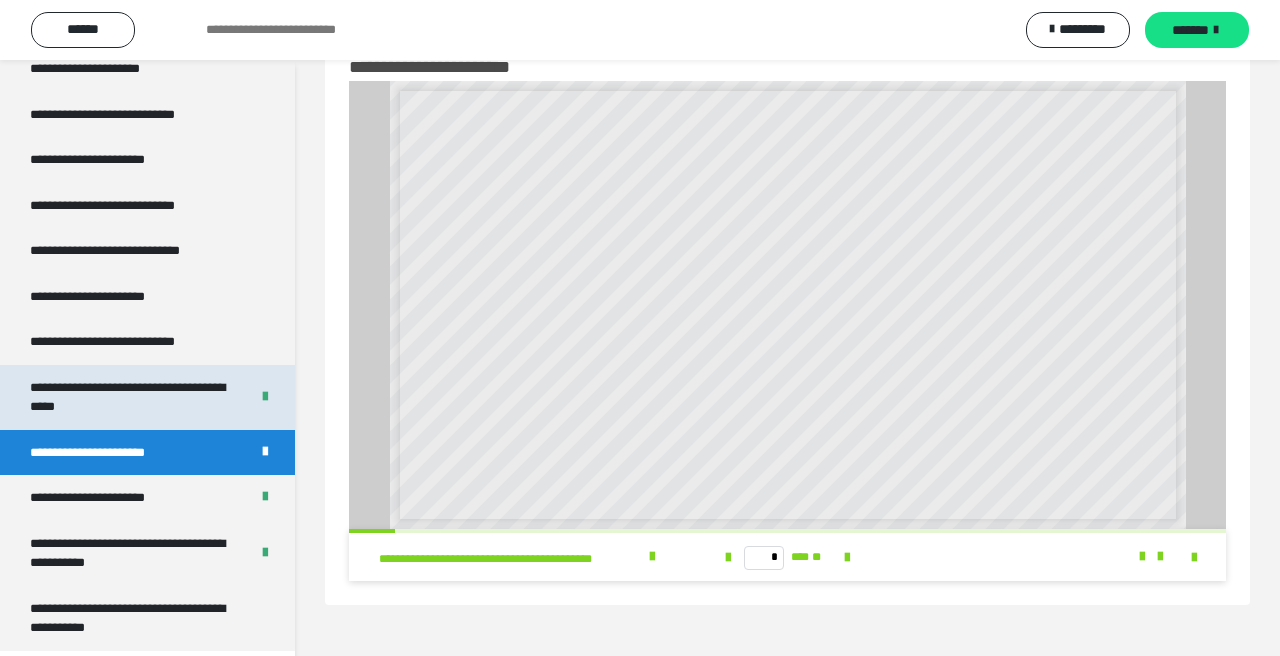 click on "**********" at bounding box center [131, 397] 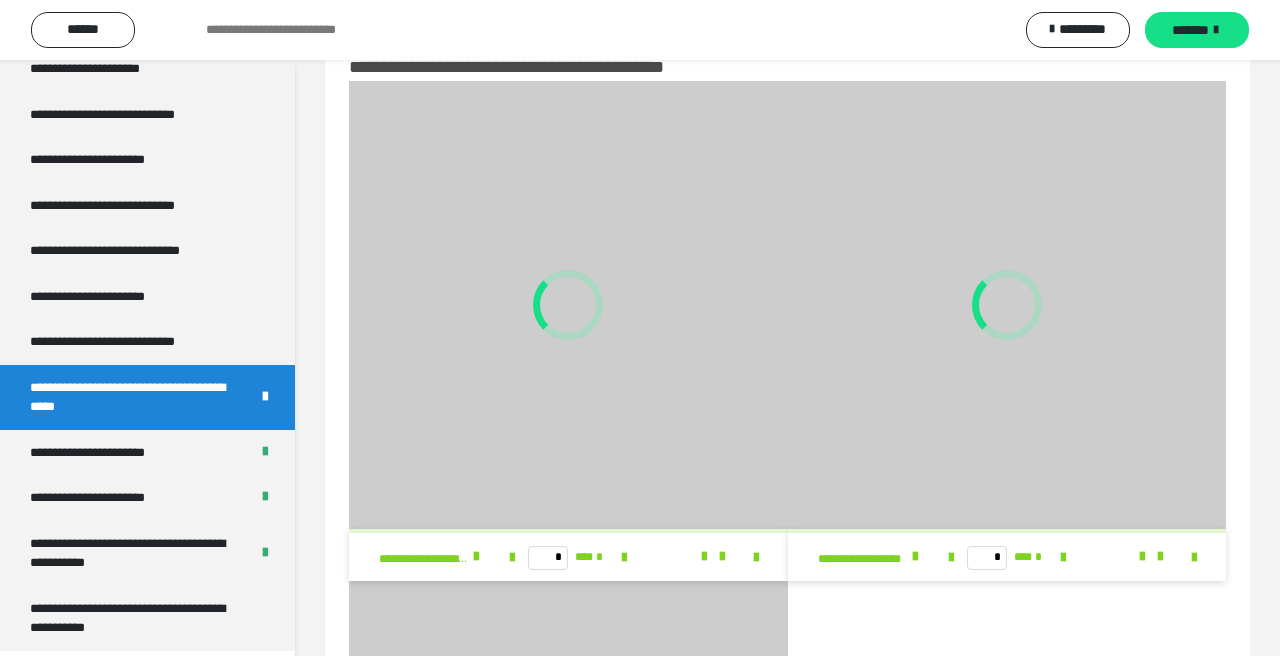 scroll, scrollTop: 444, scrollLeft: 0, axis: vertical 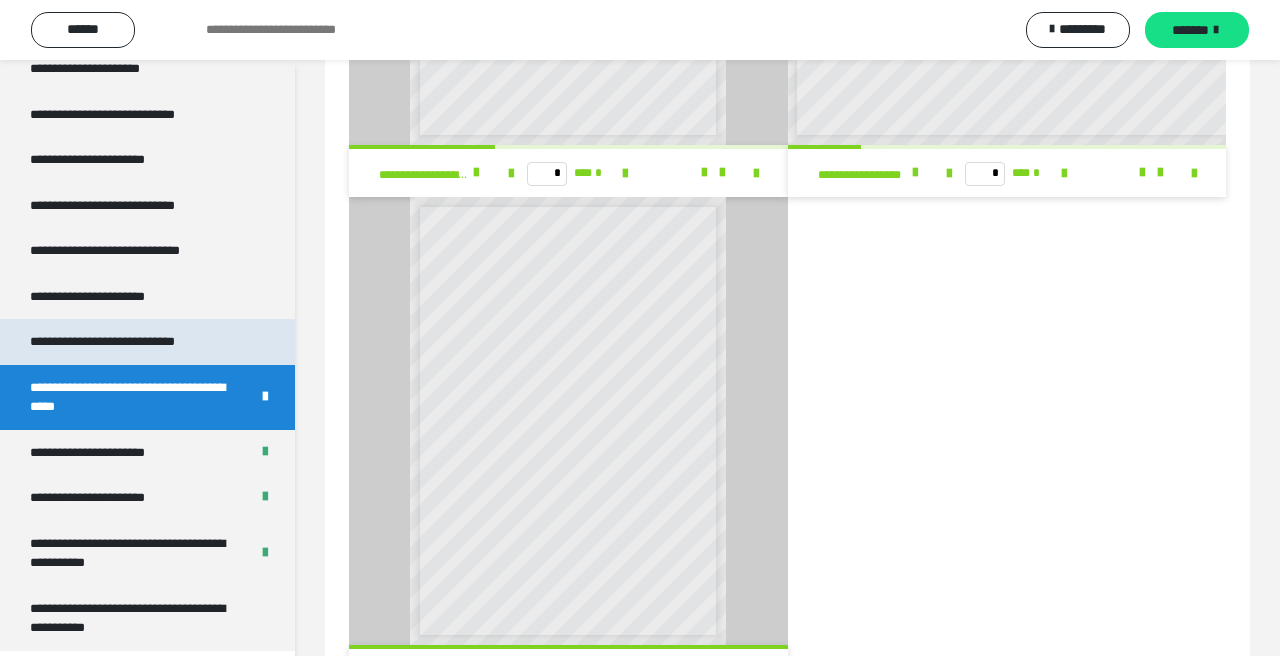 click on "**********" at bounding box center (147, 342) 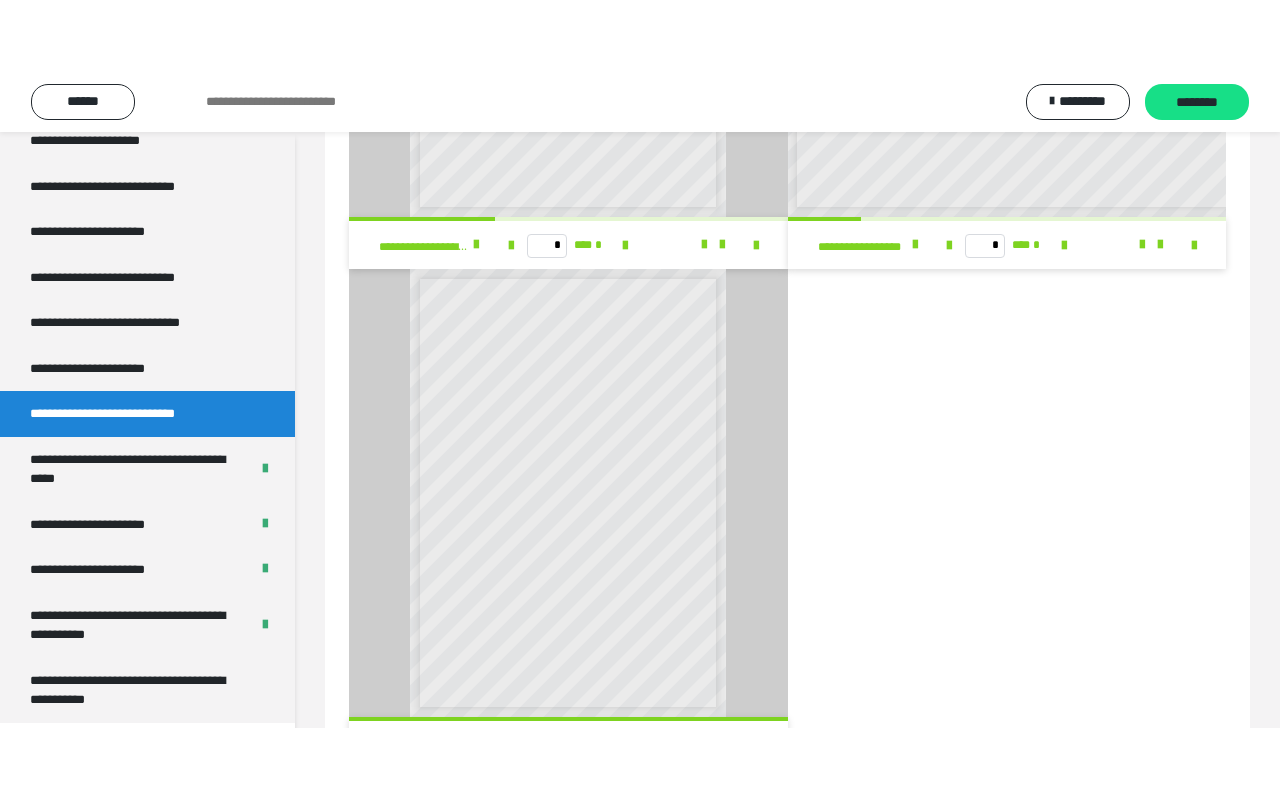scroll, scrollTop: 60, scrollLeft: 0, axis: vertical 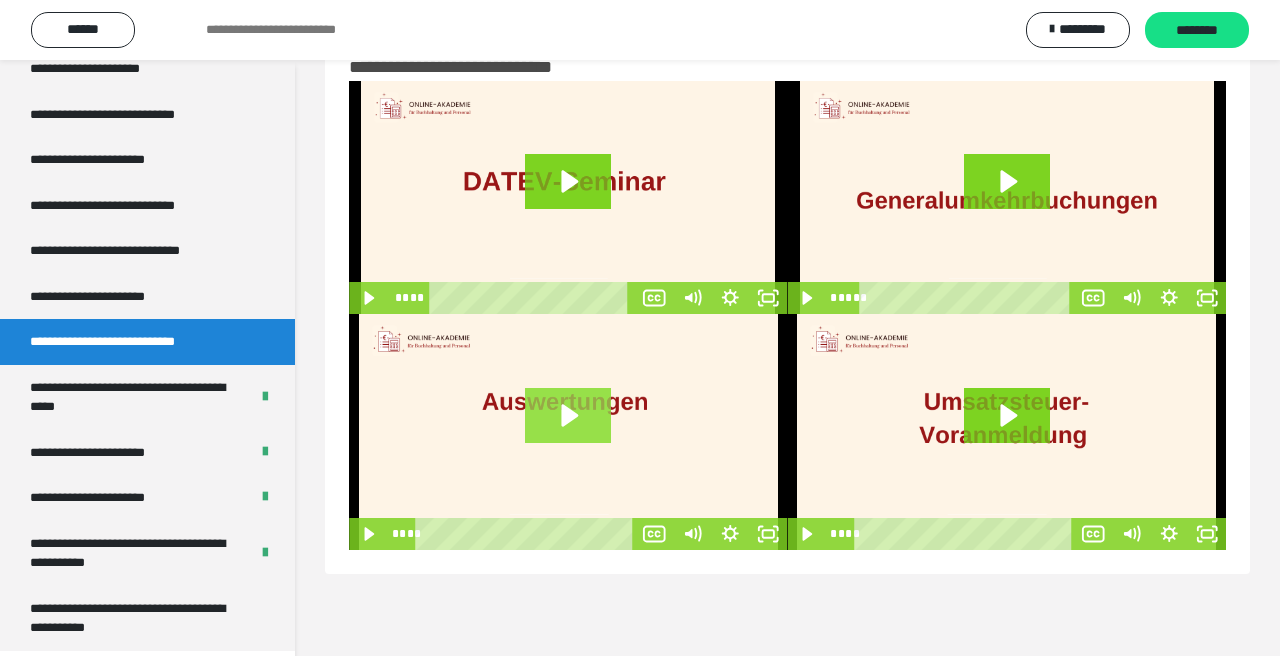 click 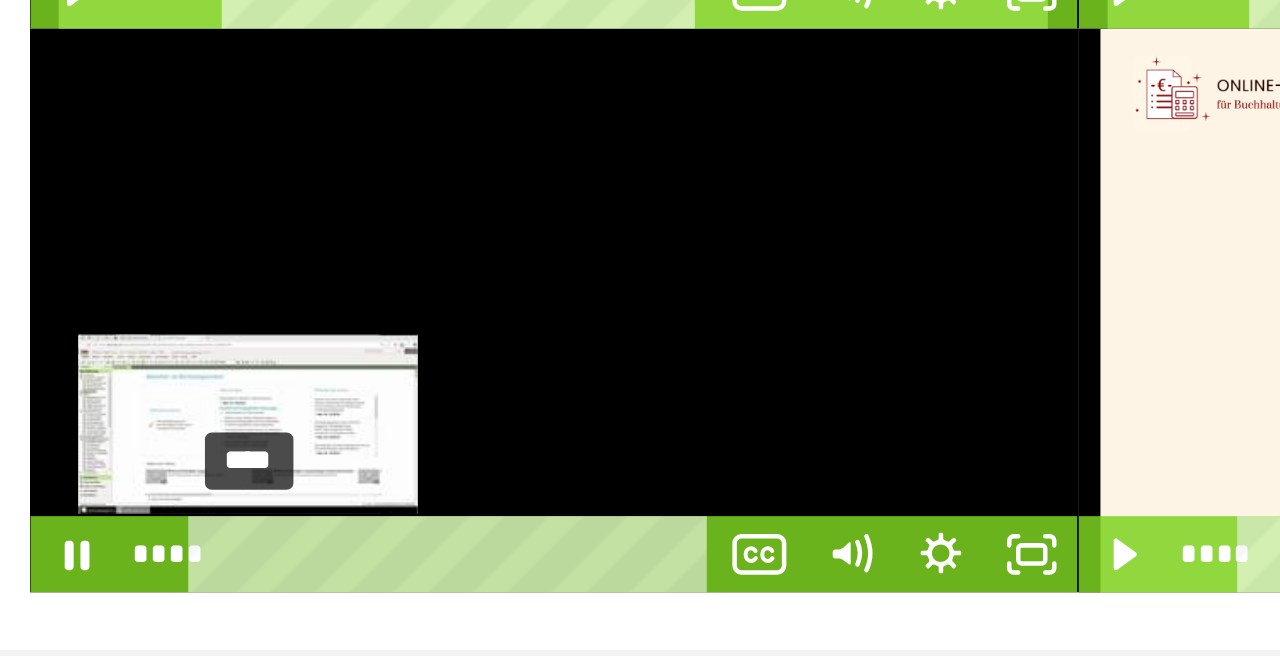 click at bounding box center [438, 533] 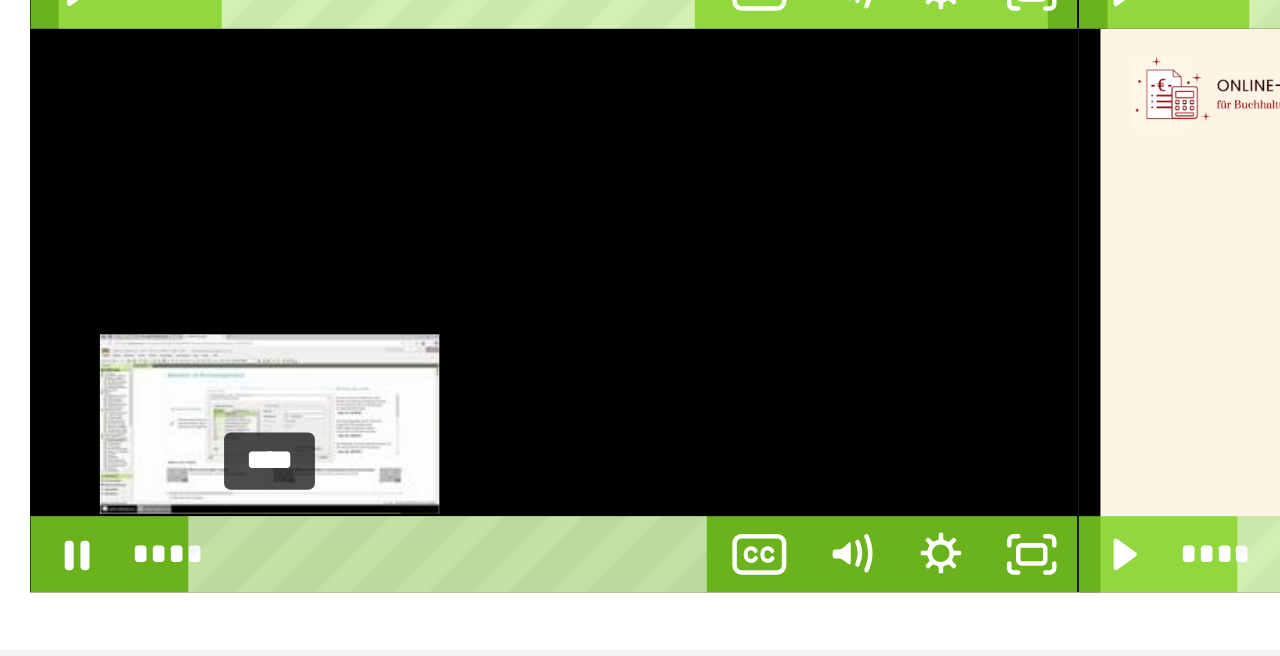 click at bounding box center [446, 533] 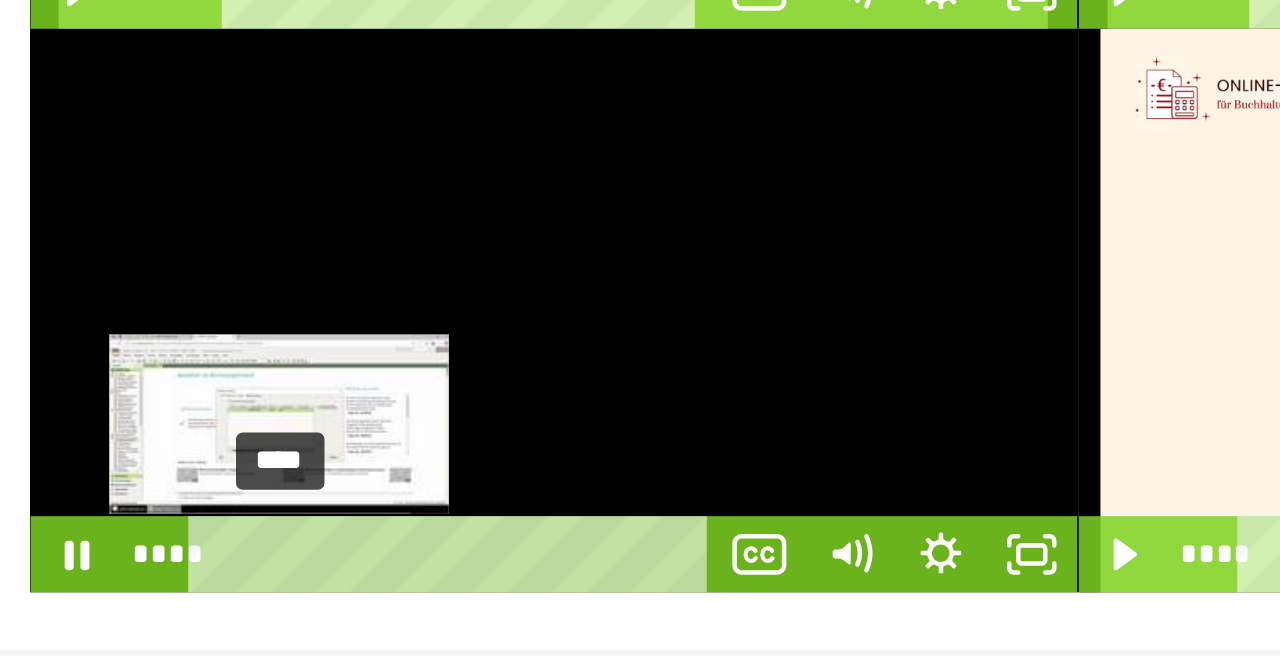 click at bounding box center [451, 533] 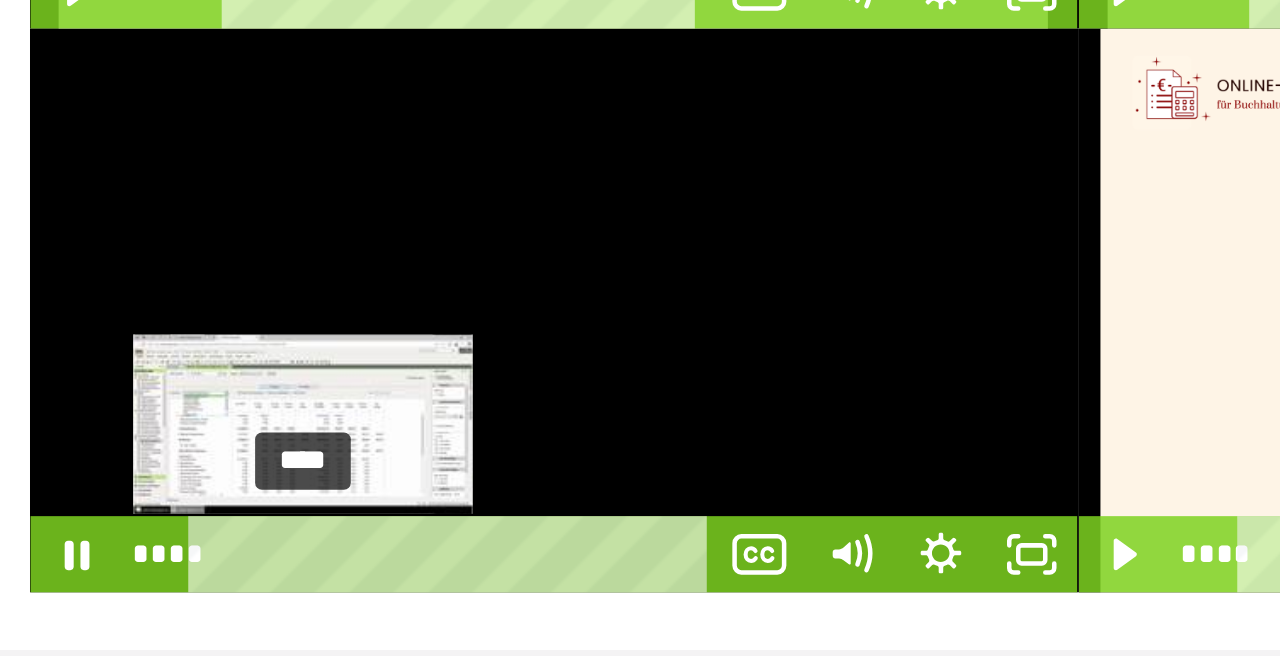 click on "****" at bounding box center (528, 534) 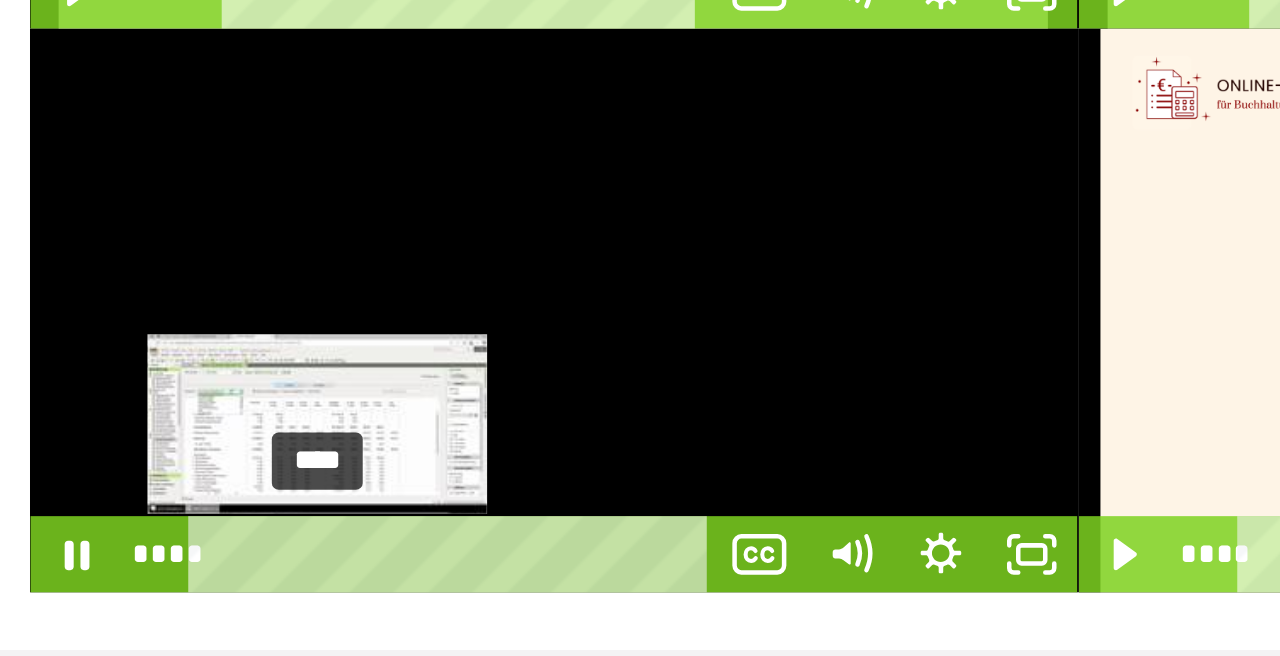 click at bounding box center [466, 533] 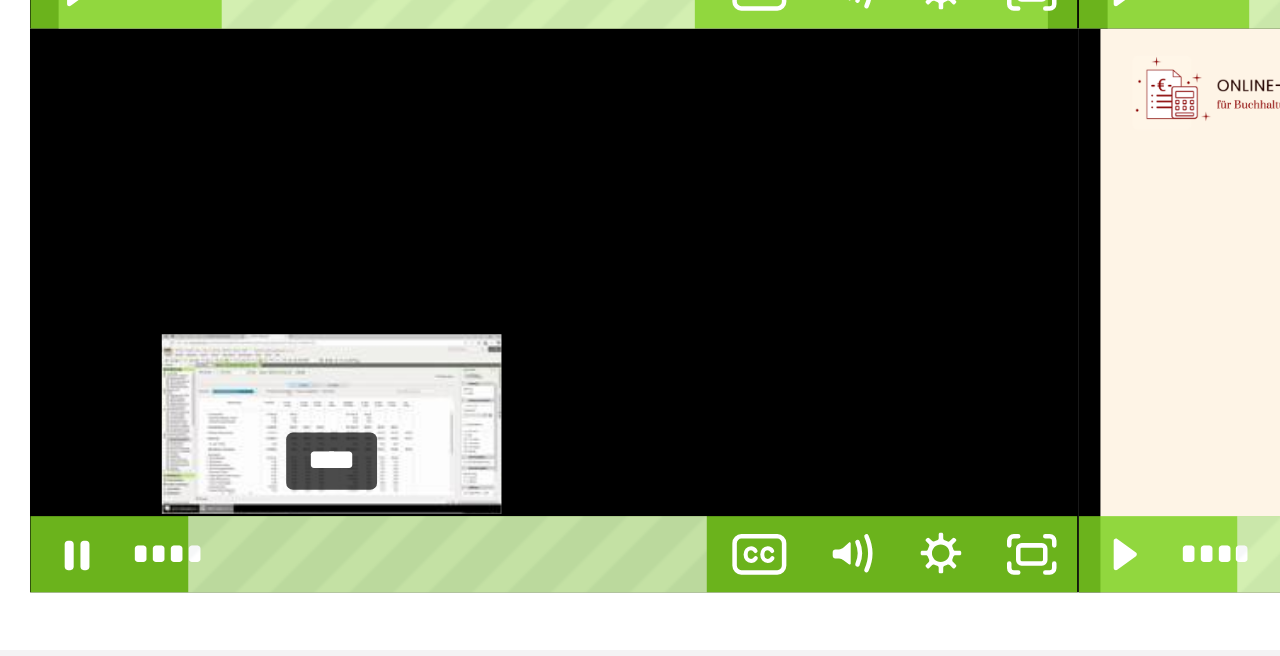 click on "****" at bounding box center (528, 534) 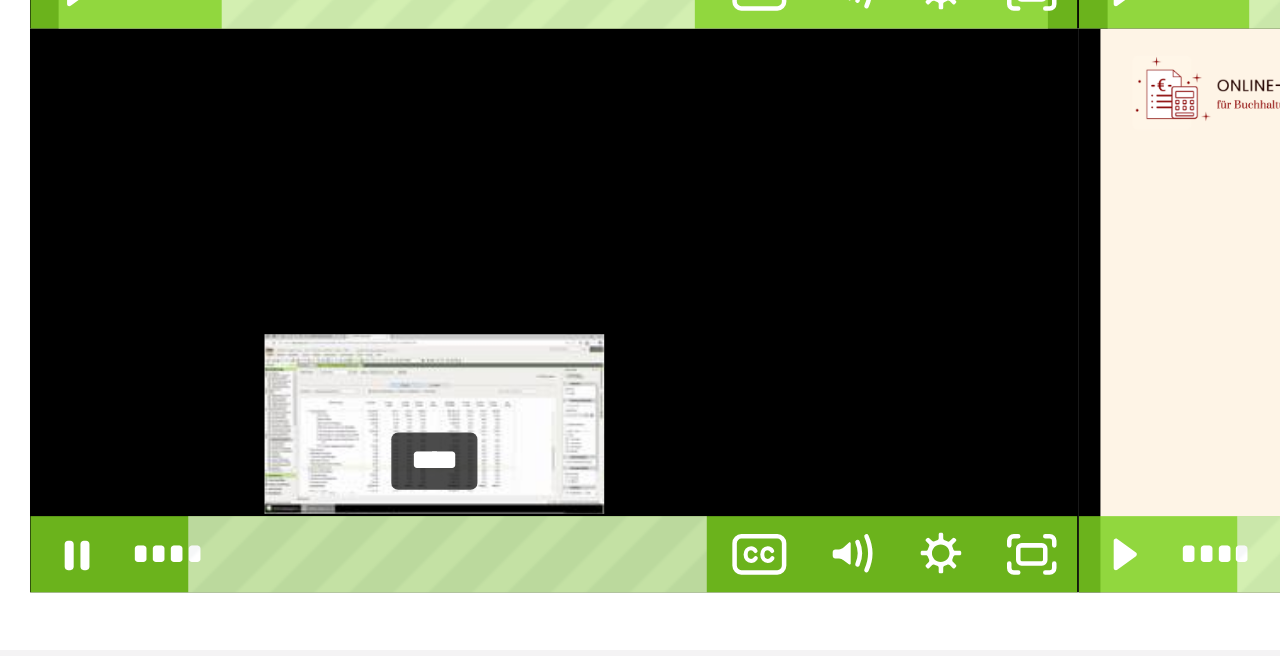click on "****" at bounding box center [528, 534] 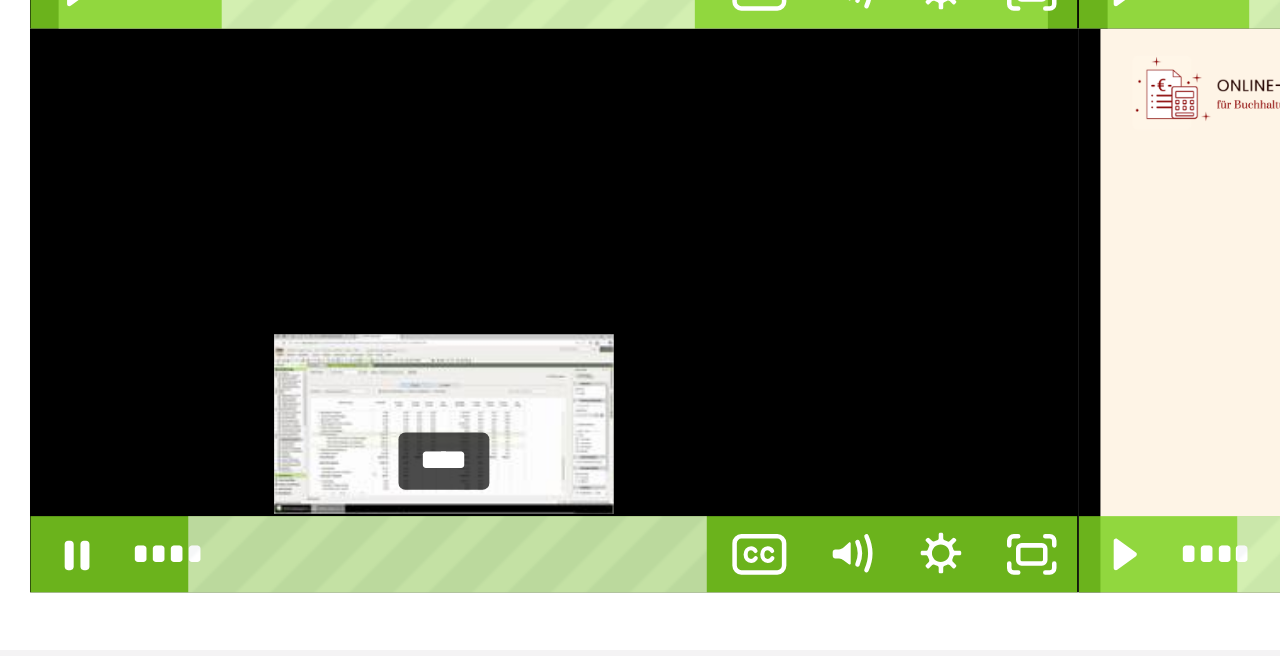 click at bounding box center (520, 533) 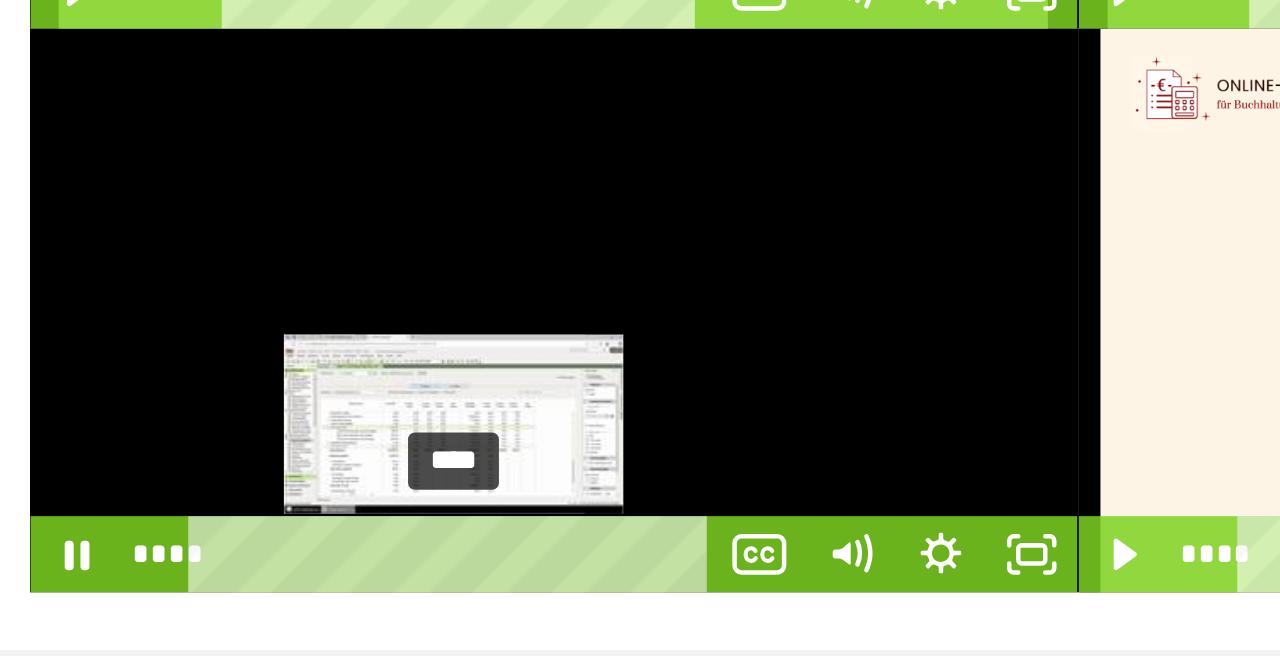 click at bounding box center [524, 533] 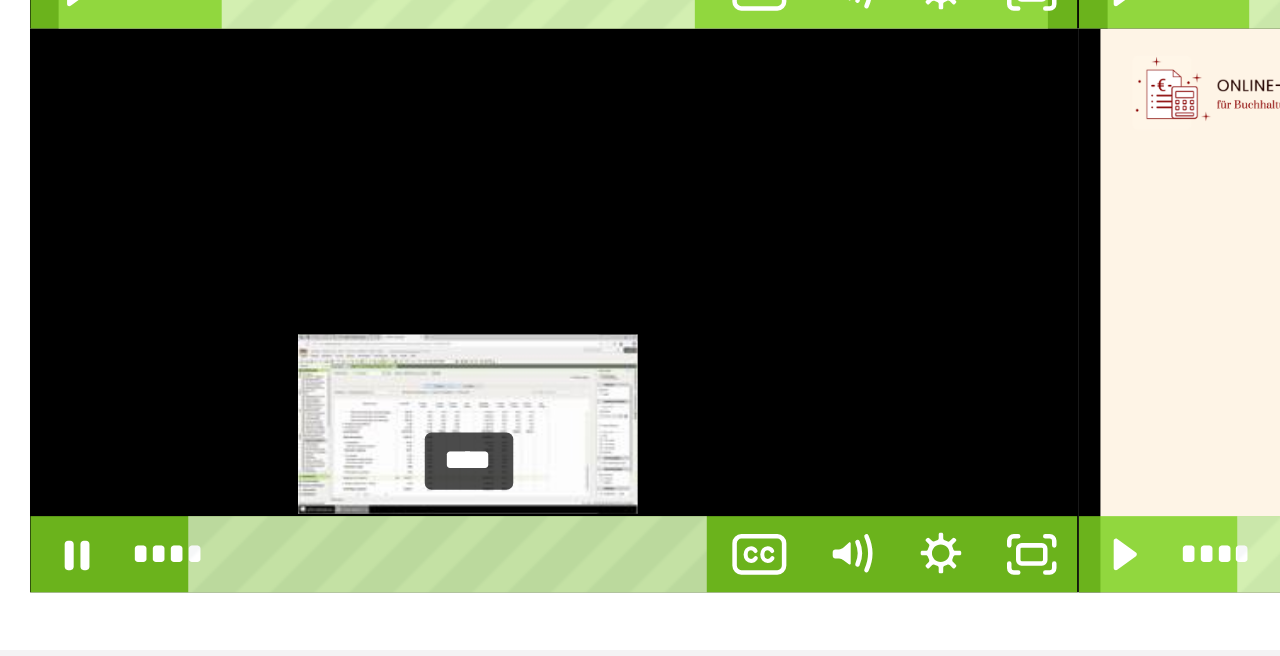 click on "****" at bounding box center (528, 534) 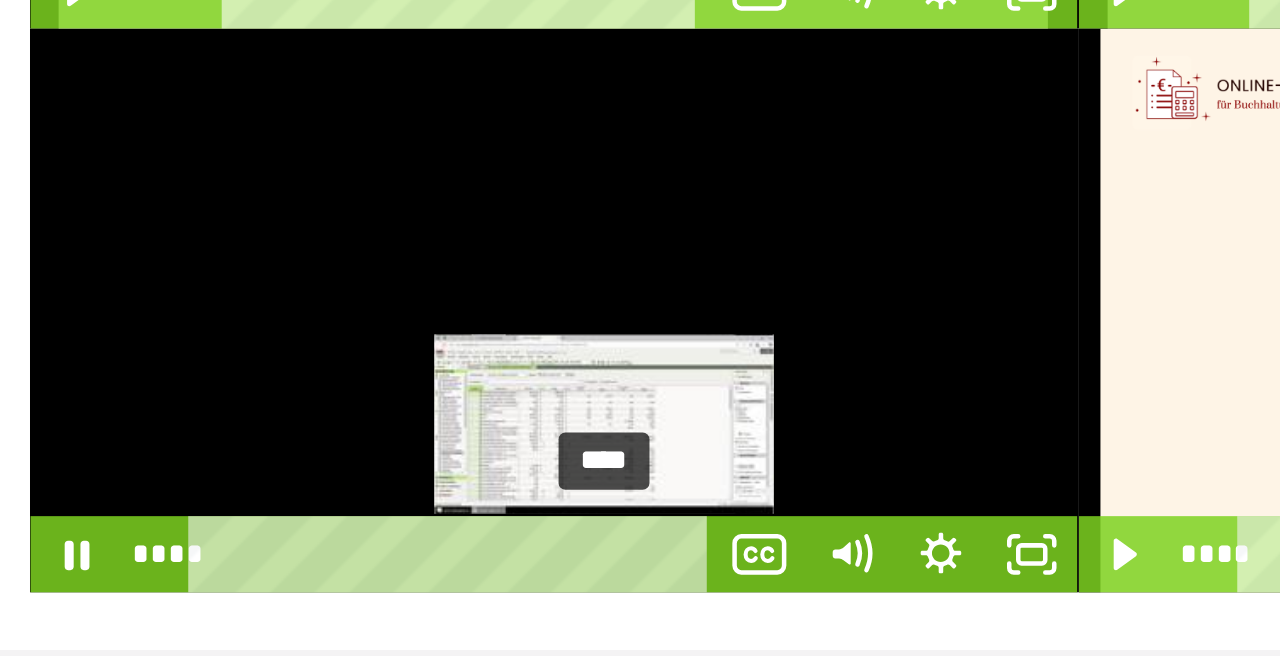 click on "****" at bounding box center [528, 534] 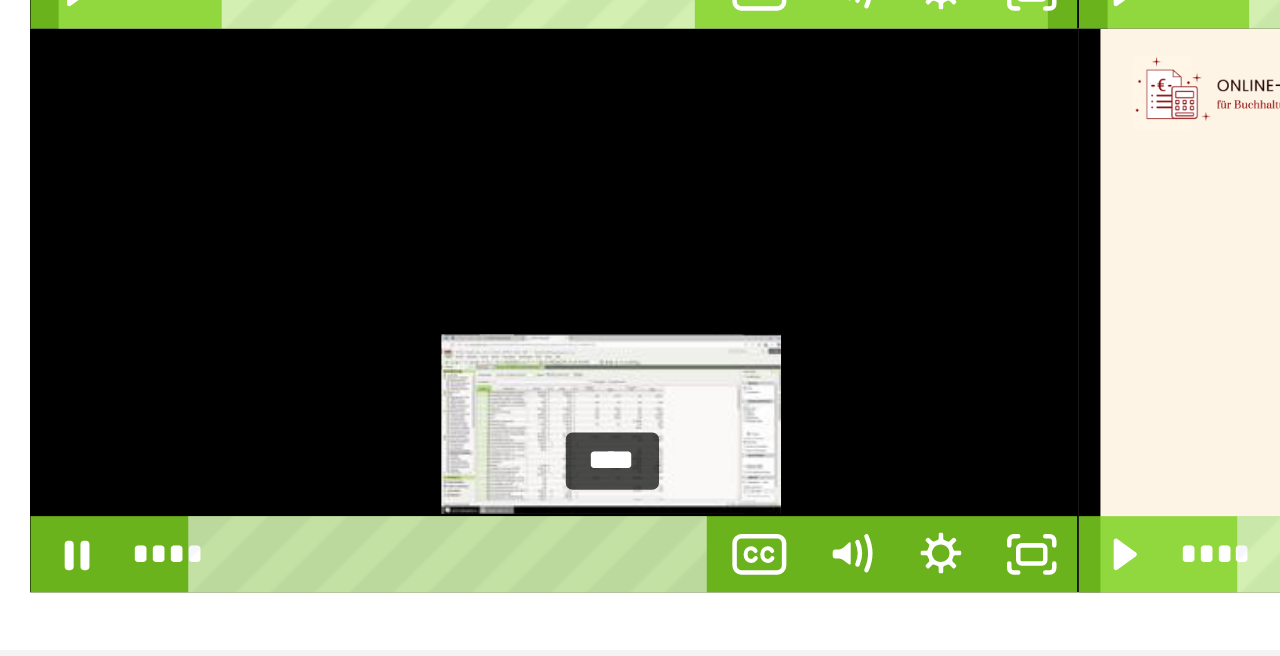 click at bounding box center [590, 533] 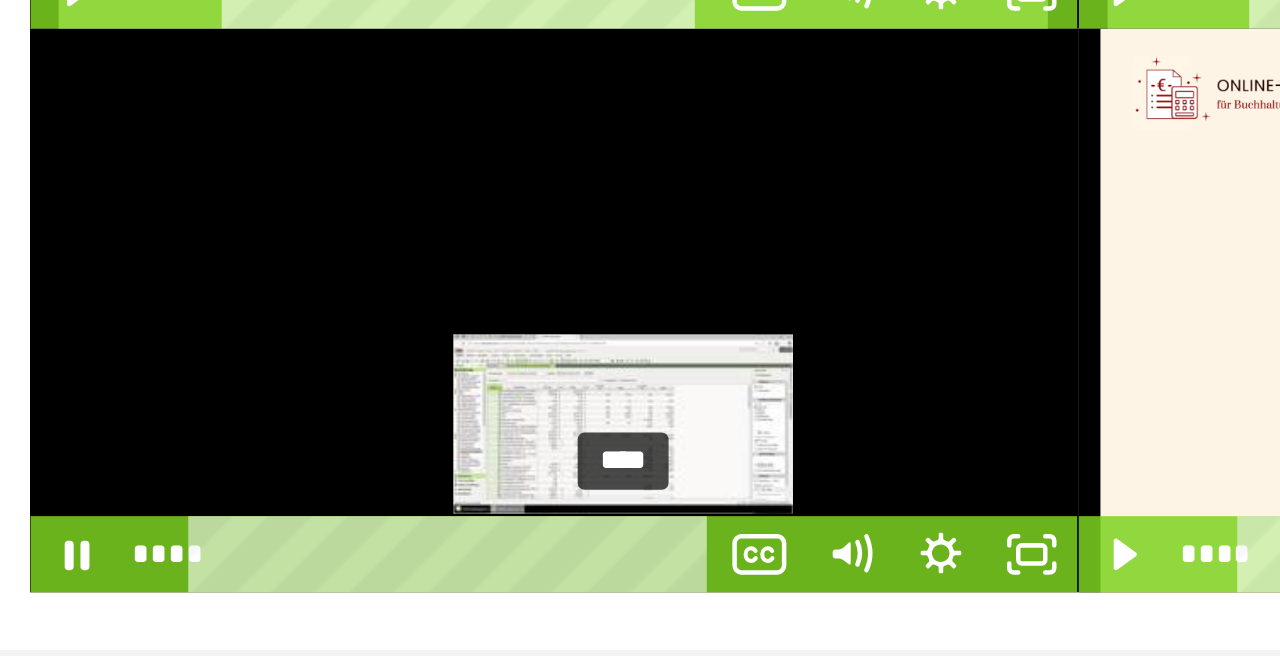 click on "****" at bounding box center (528, 534) 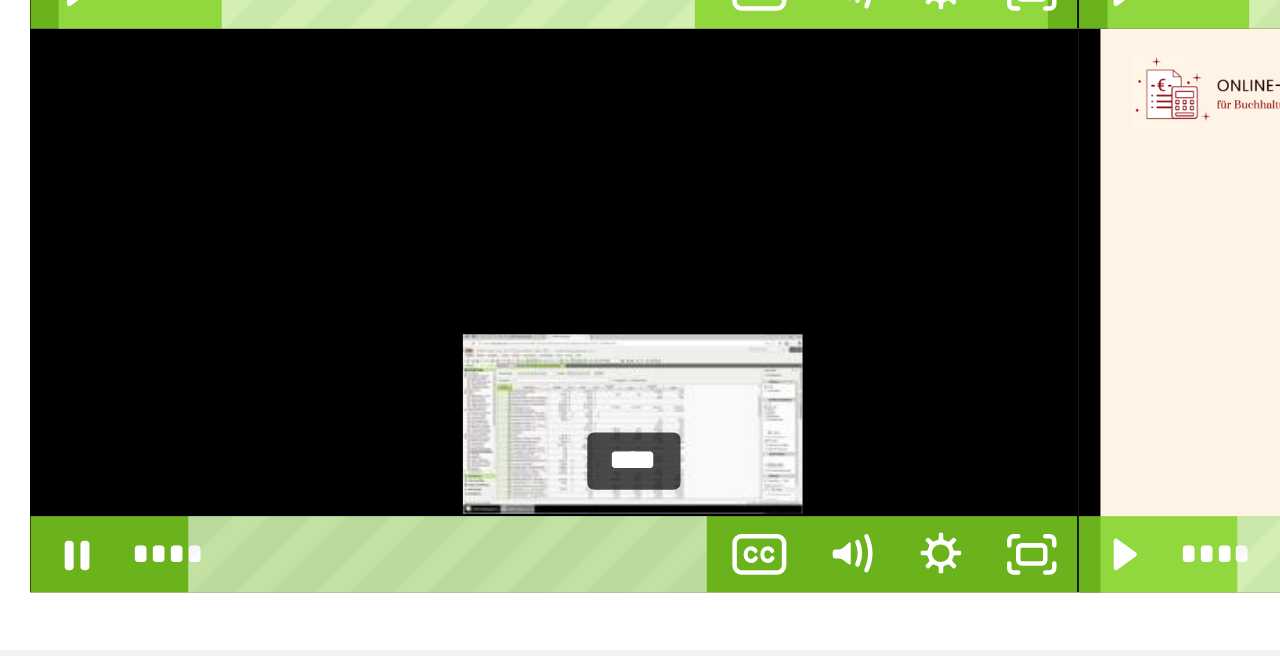 click on "****" at bounding box center [528, 534] 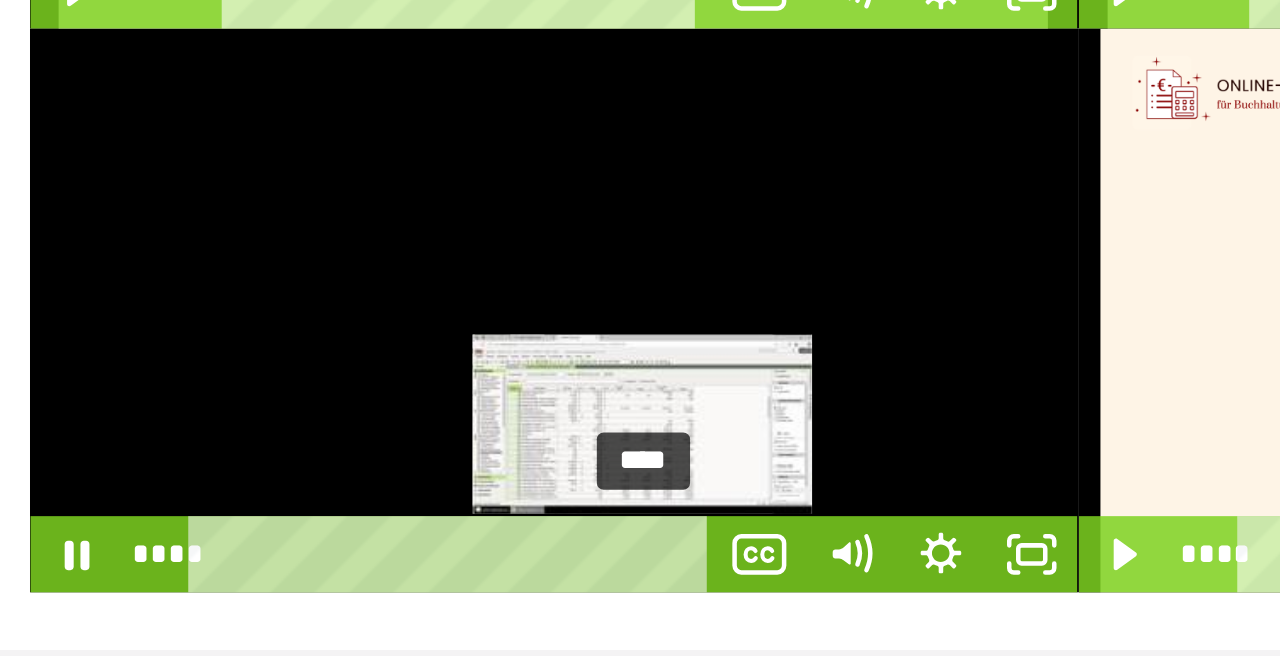 click on "****" at bounding box center (528, 534) 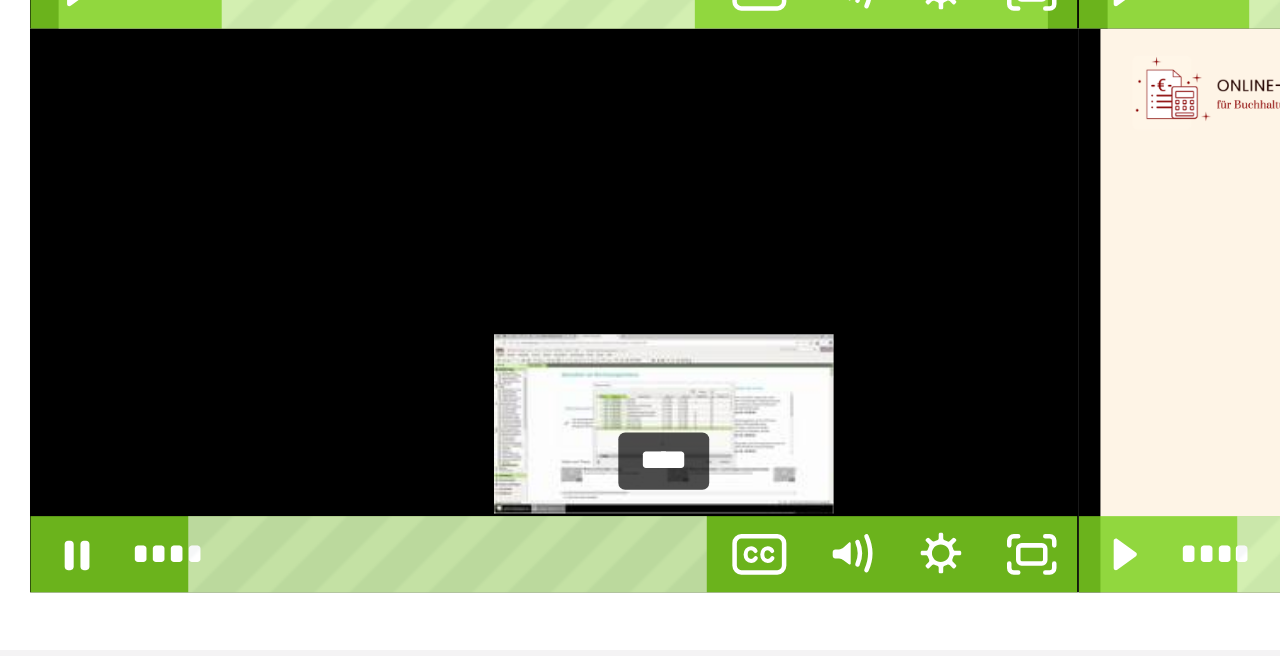 click at bounding box center [613, 533] 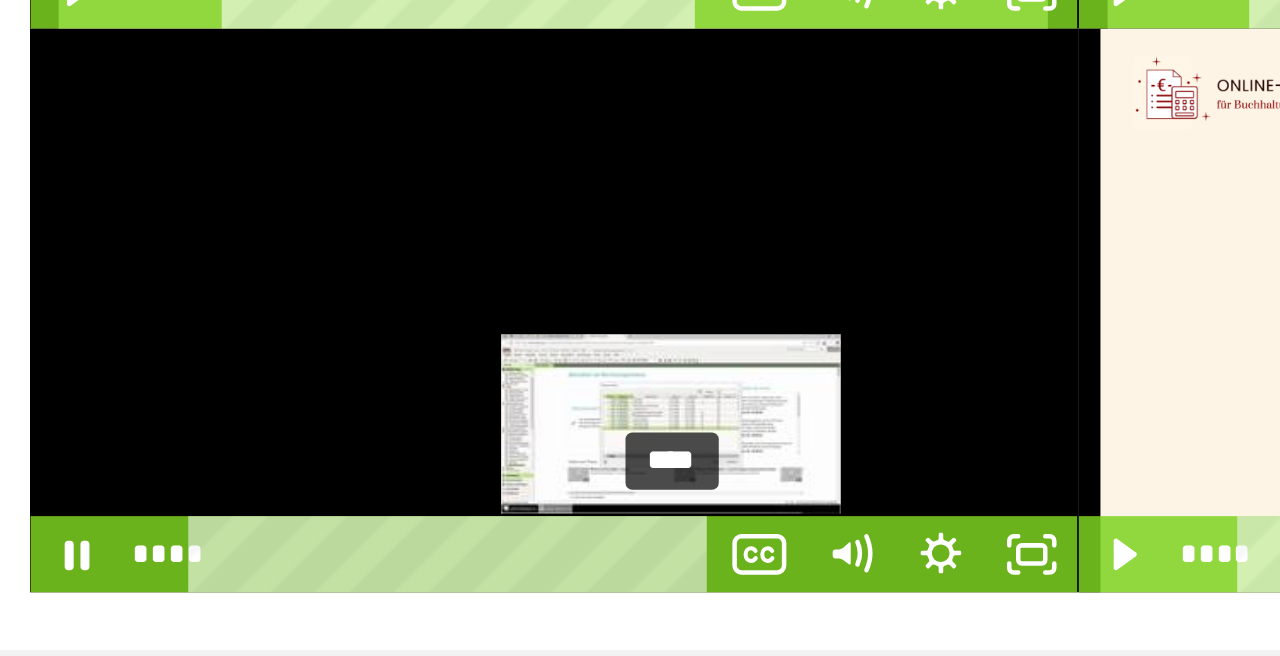 click on "****" at bounding box center (528, 534) 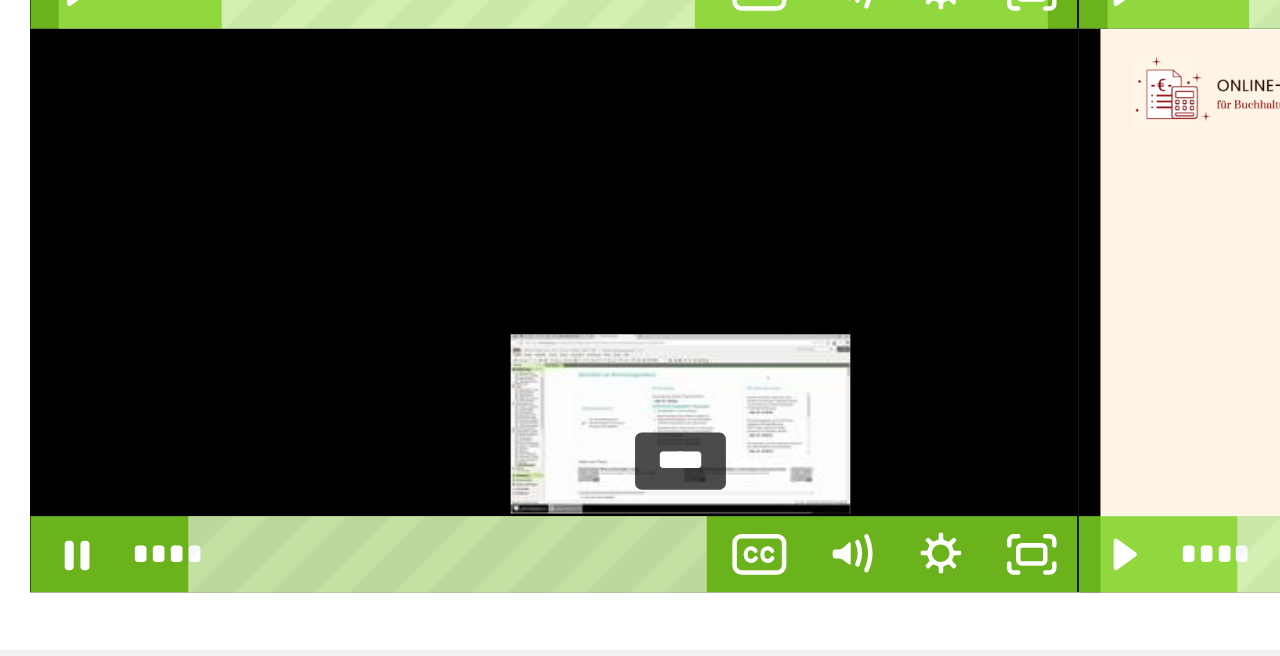 click on "****" at bounding box center (528, 534) 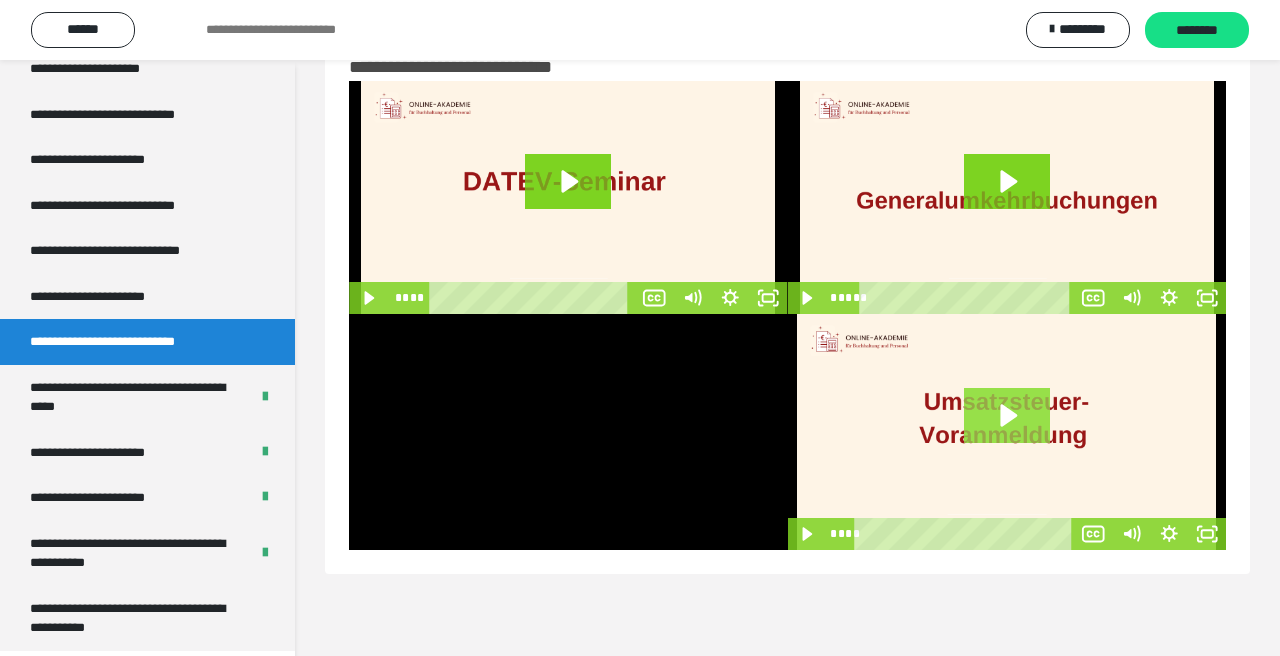 click 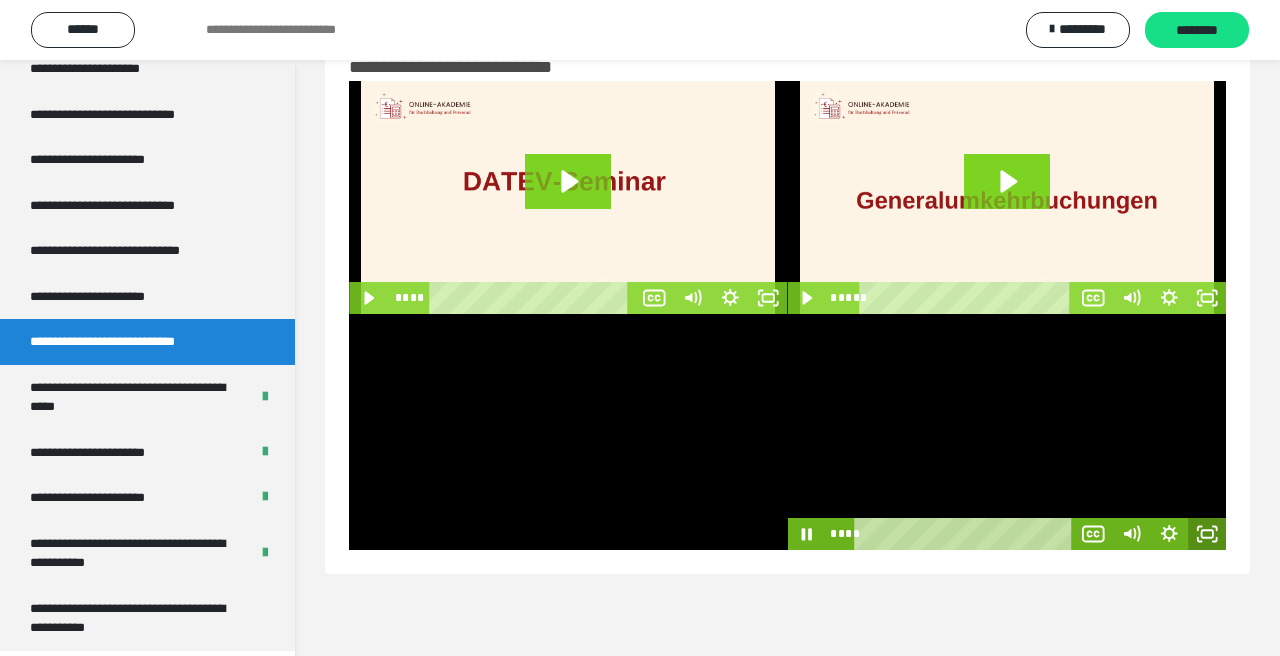 click 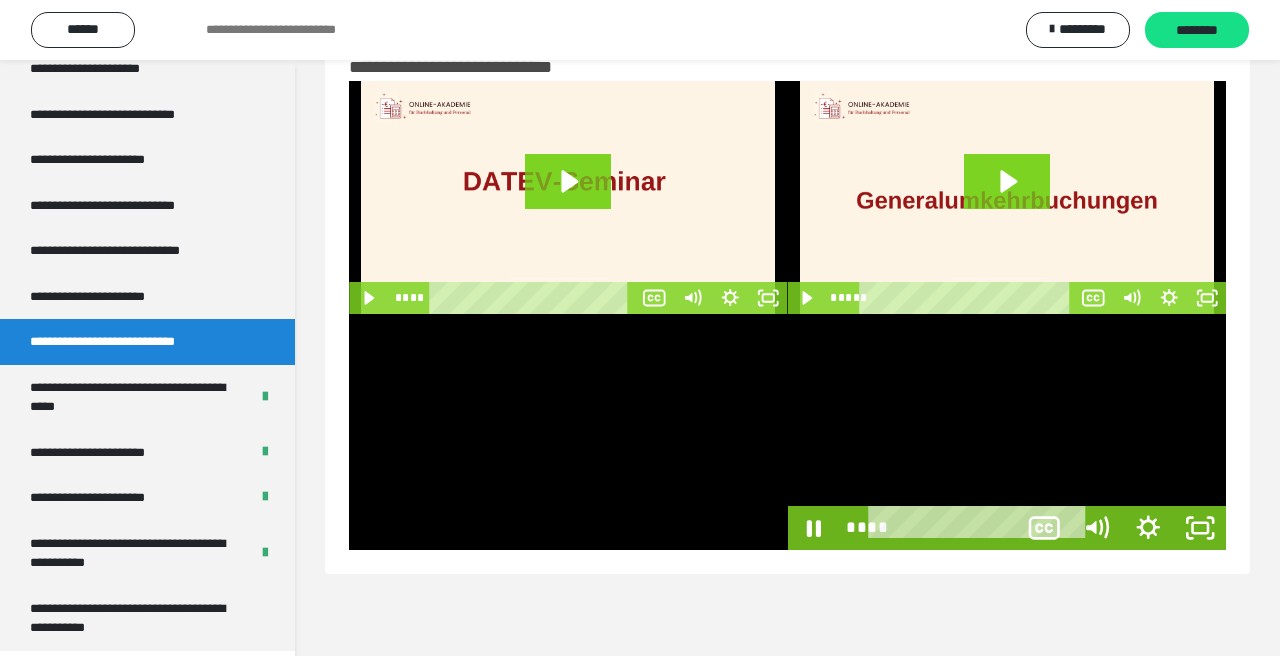 scroll, scrollTop: 3506, scrollLeft: 0, axis: vertical 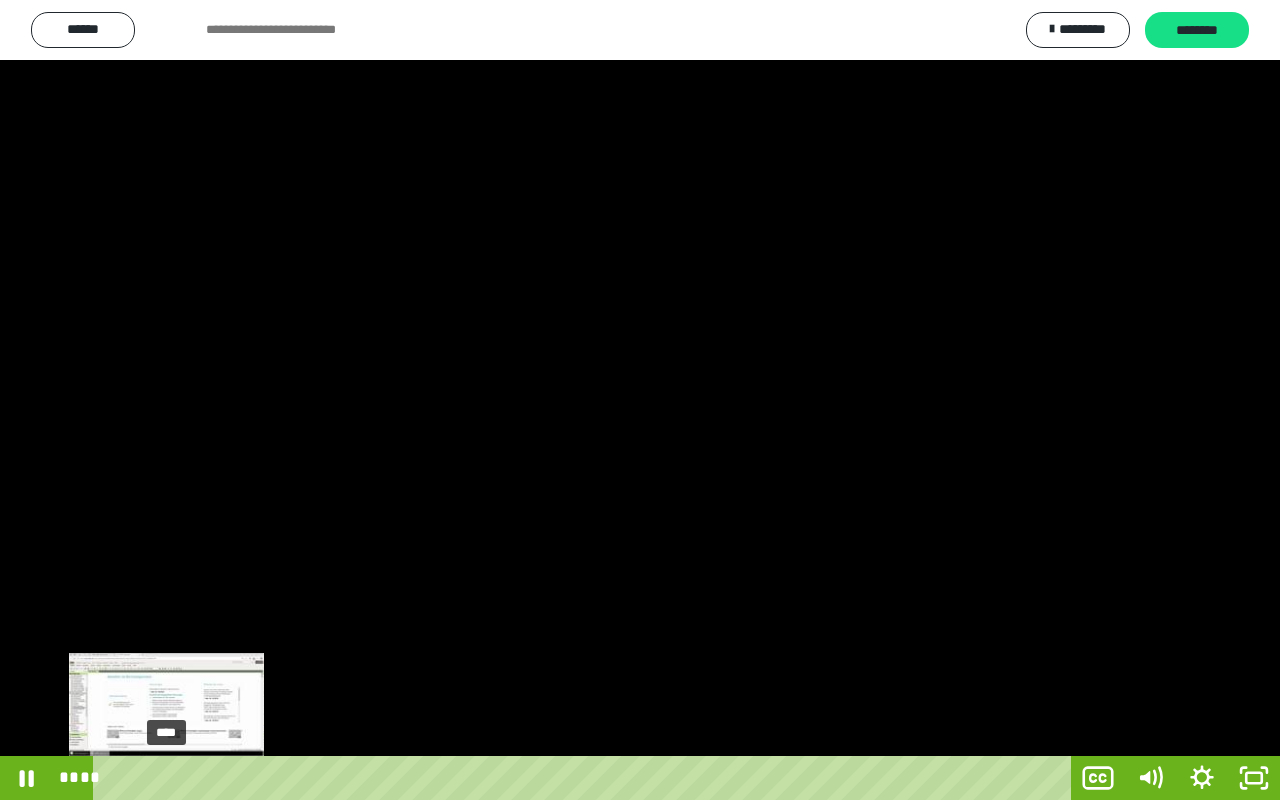 click on "****" at bounding box center (586, 778) 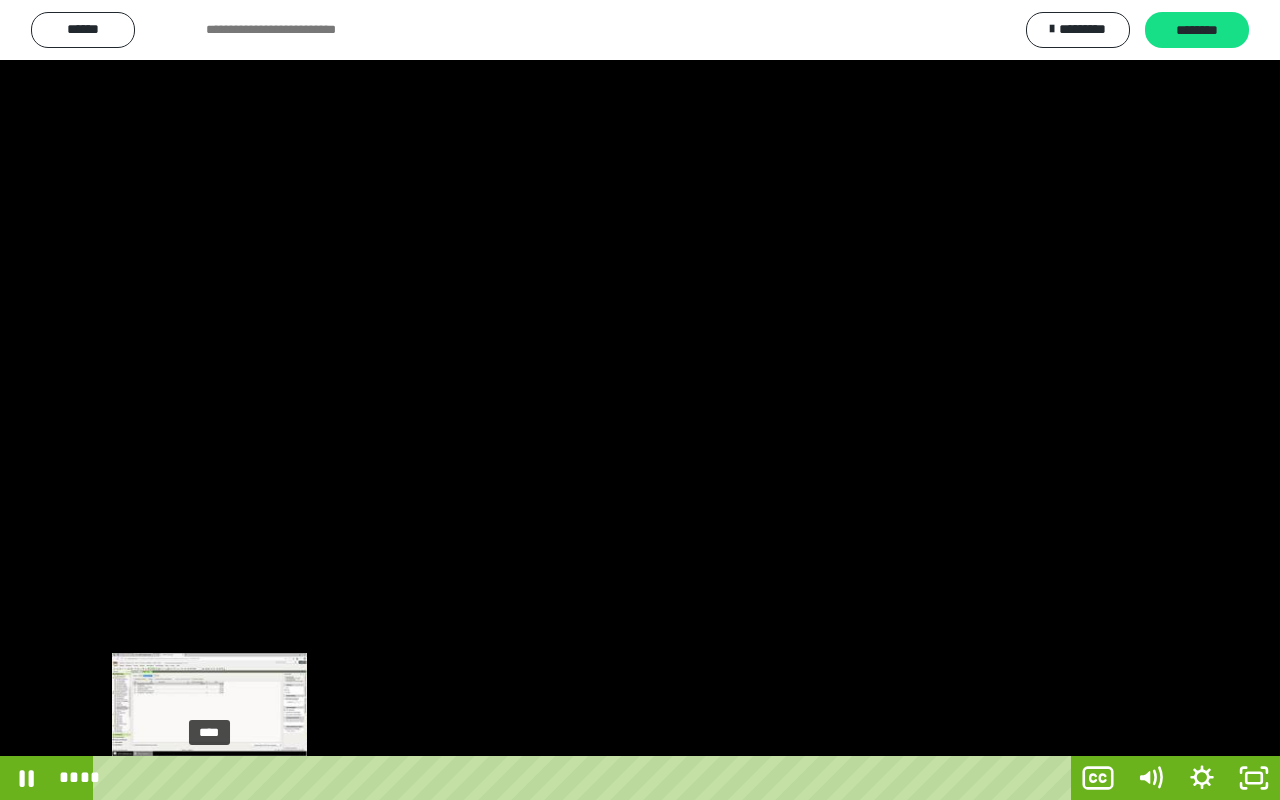 click on "****" at bounding box center (586, 778) 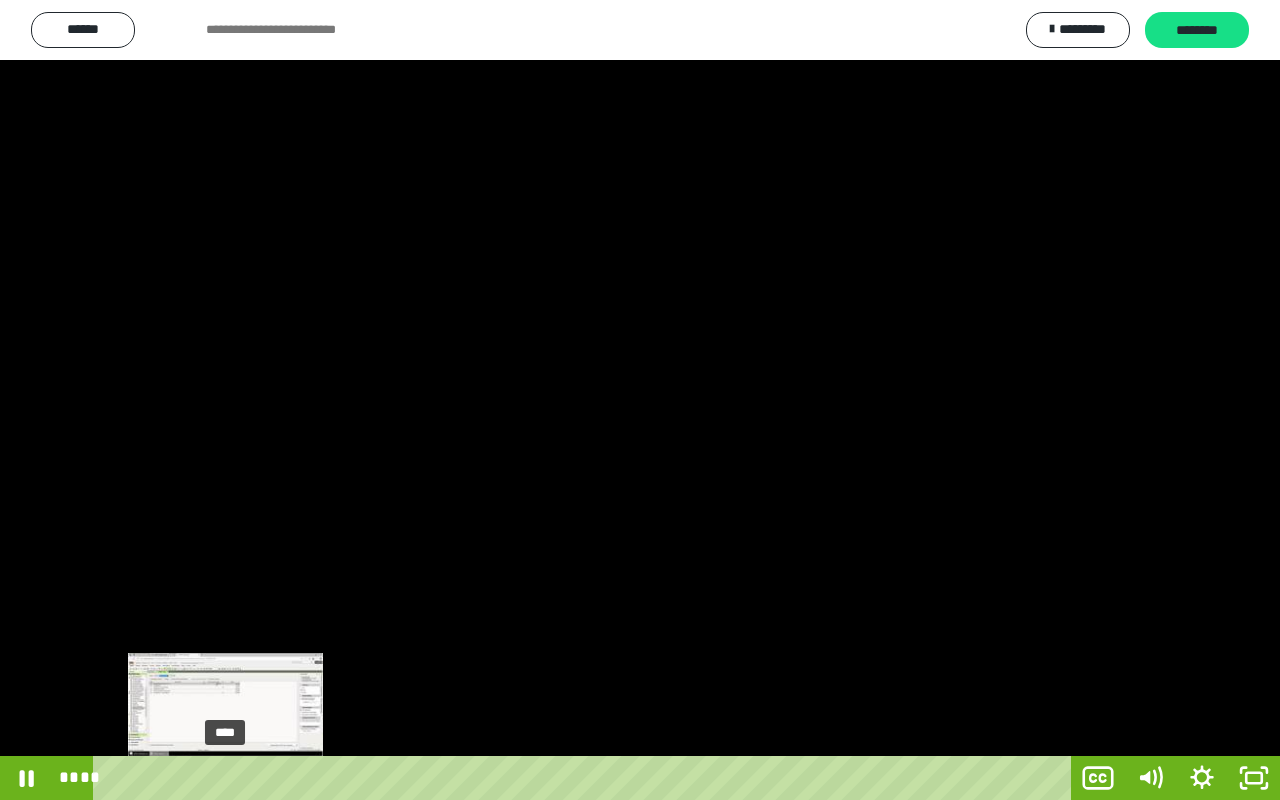 click on "****" at bounding box center (586, 778) 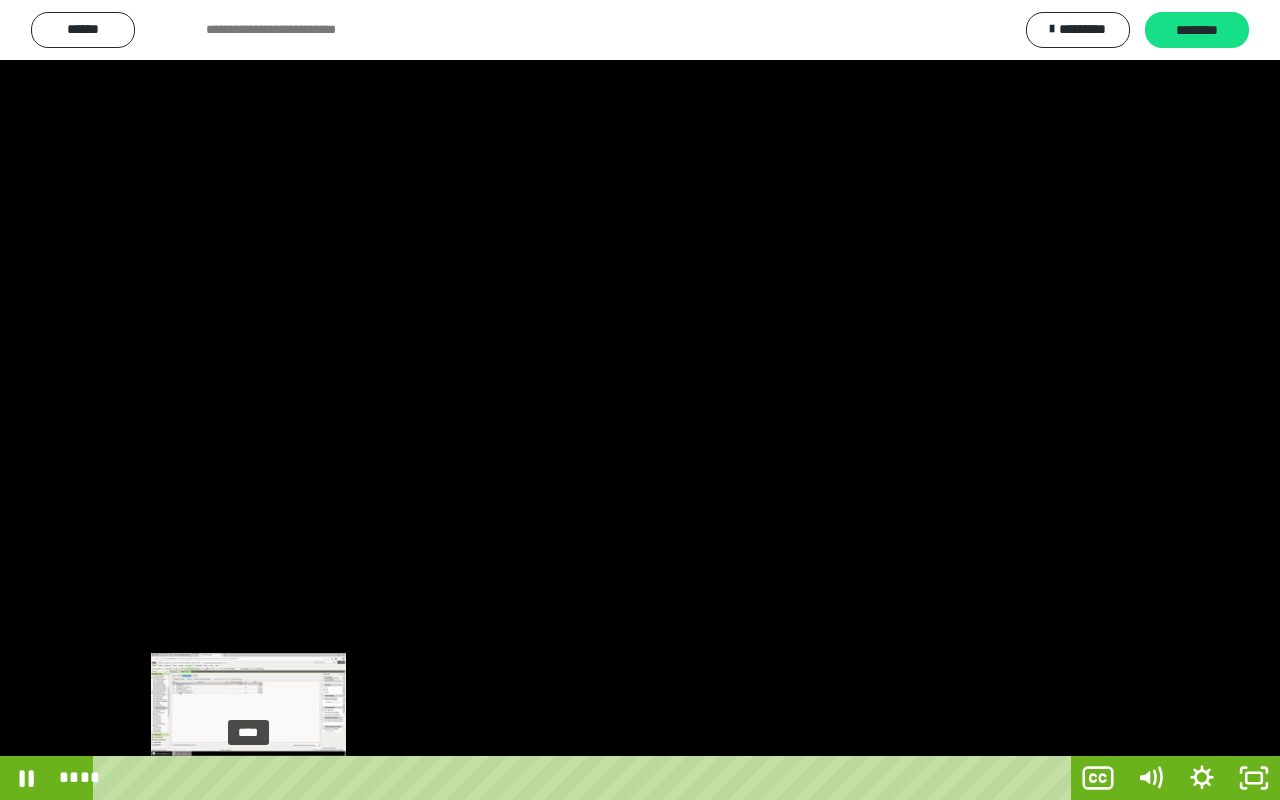 click on "****" at bounding box center [586, 778] 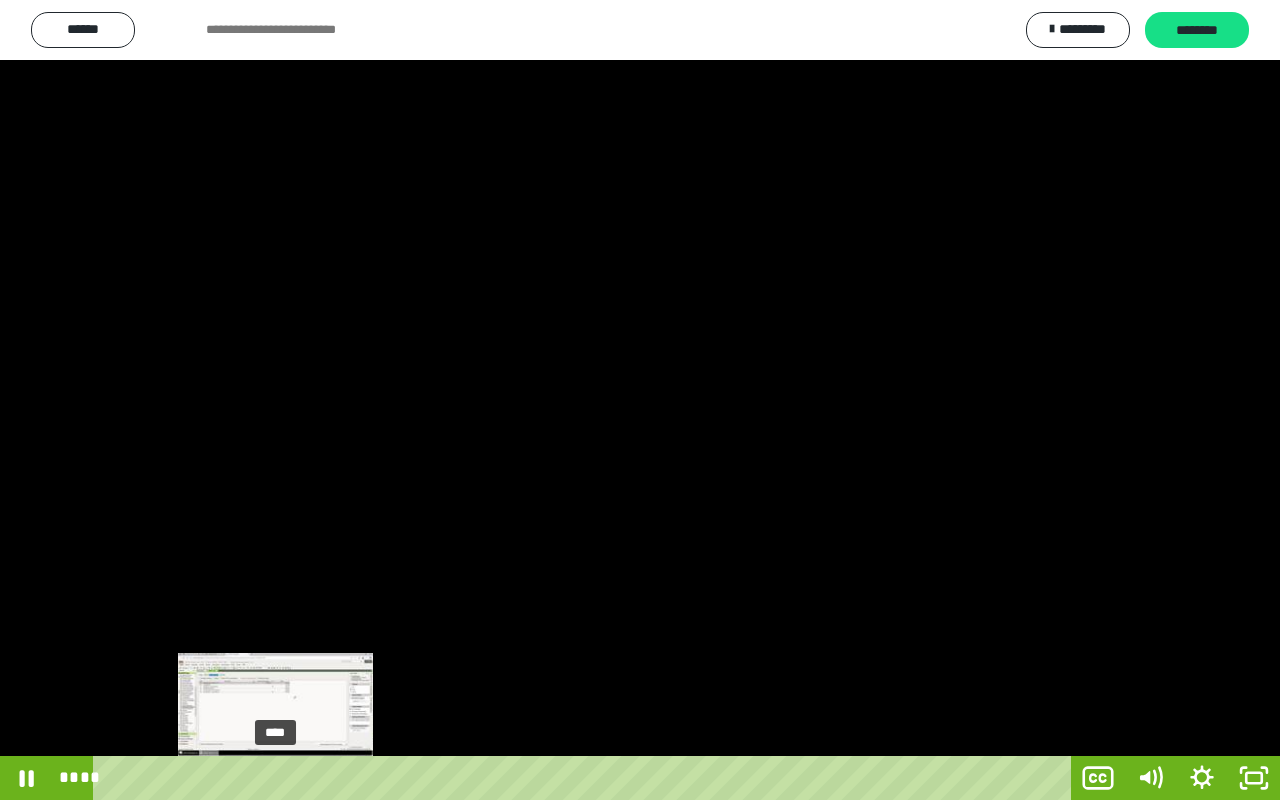 click on "****" at bounding box center [586, 778] 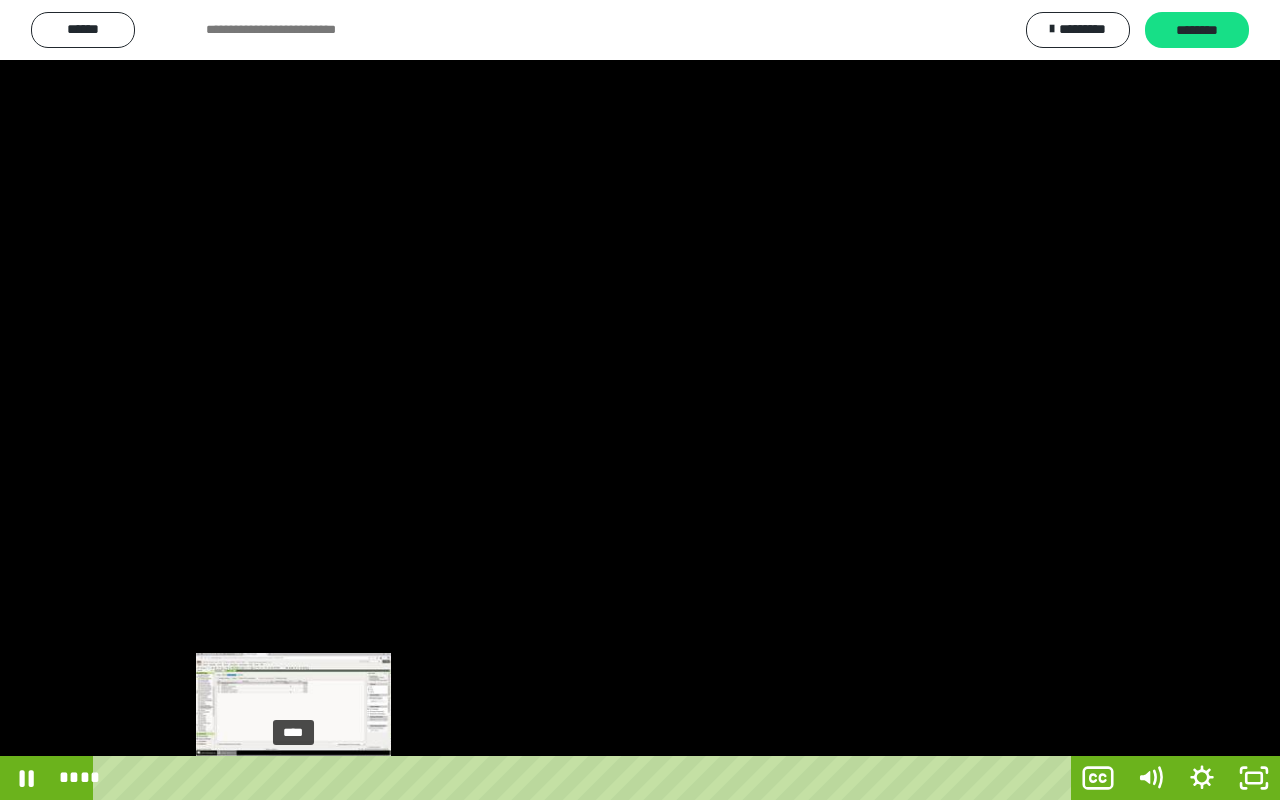 click on "****" at bounding box center [586, 778] 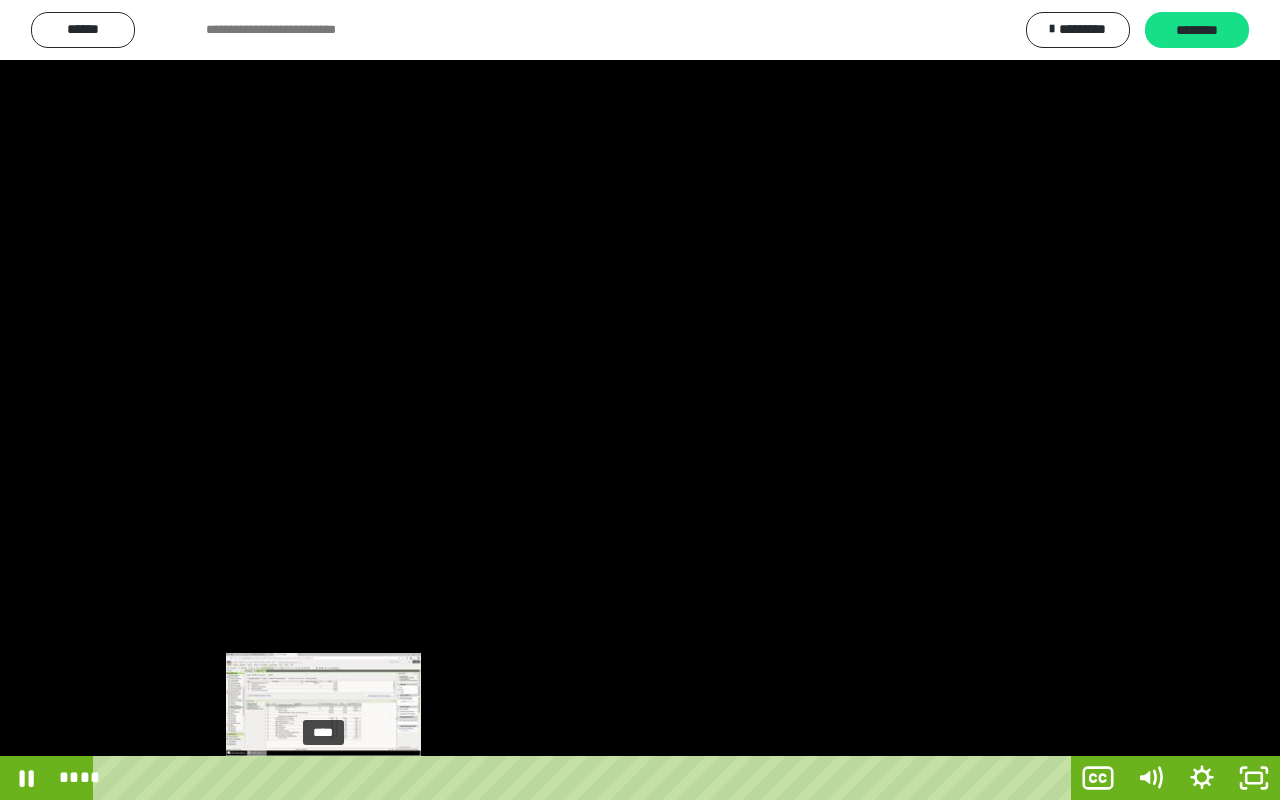 click on "****" at bounding box center (586, 778) 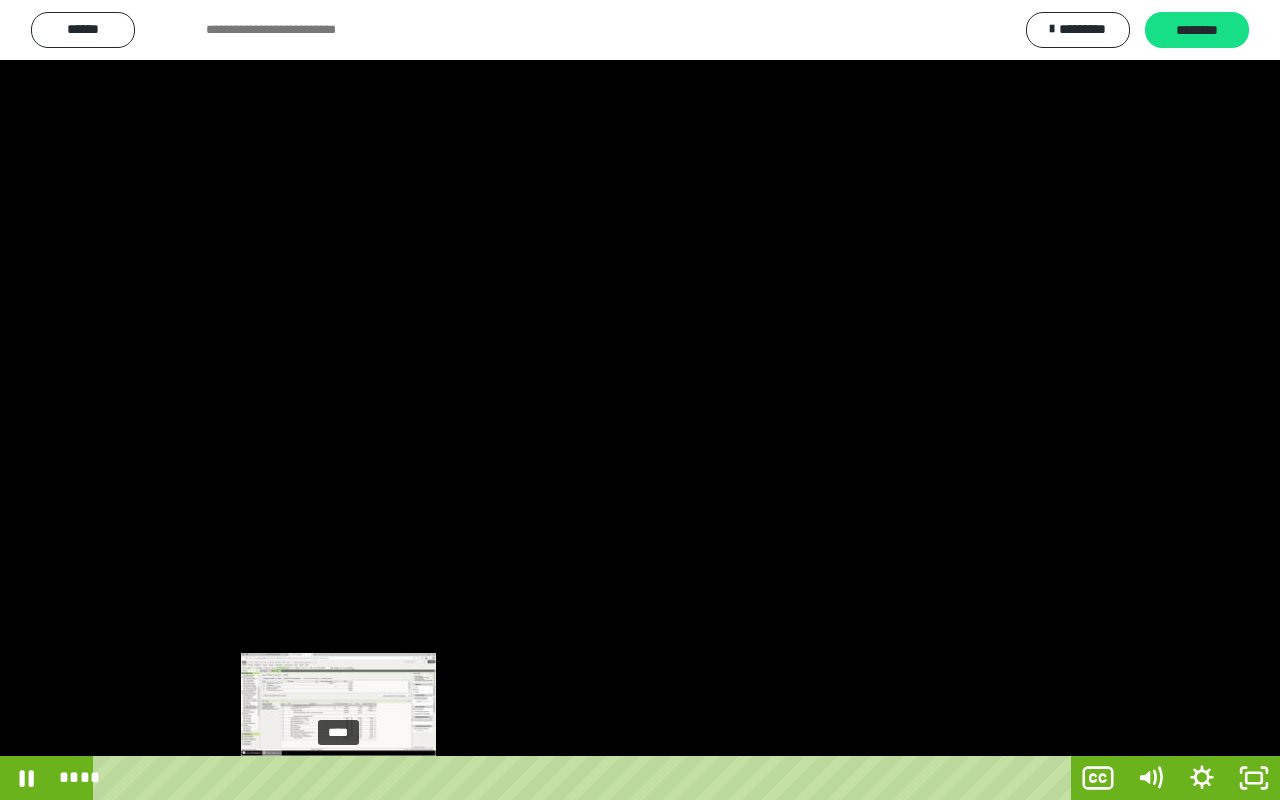 click on "****" at bounding box center [586, 778] 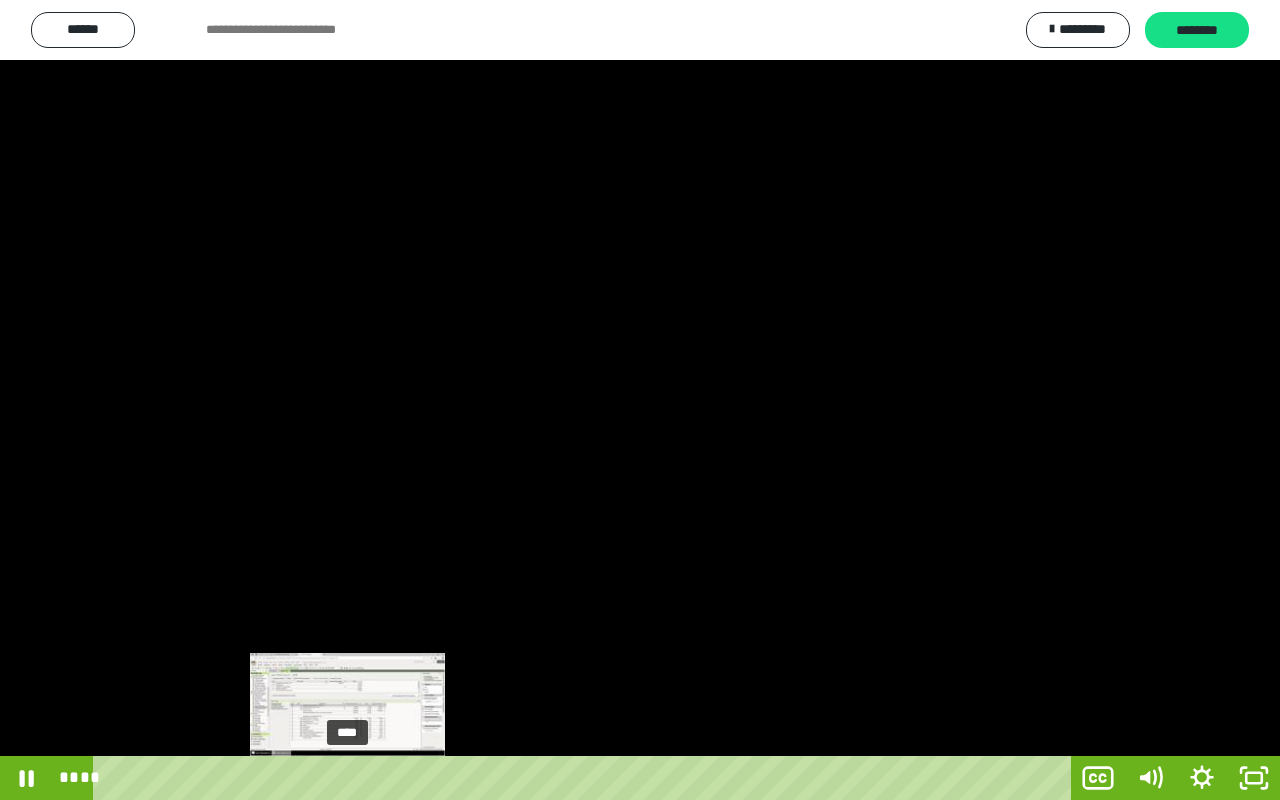 click at bounding box center [342, 778] 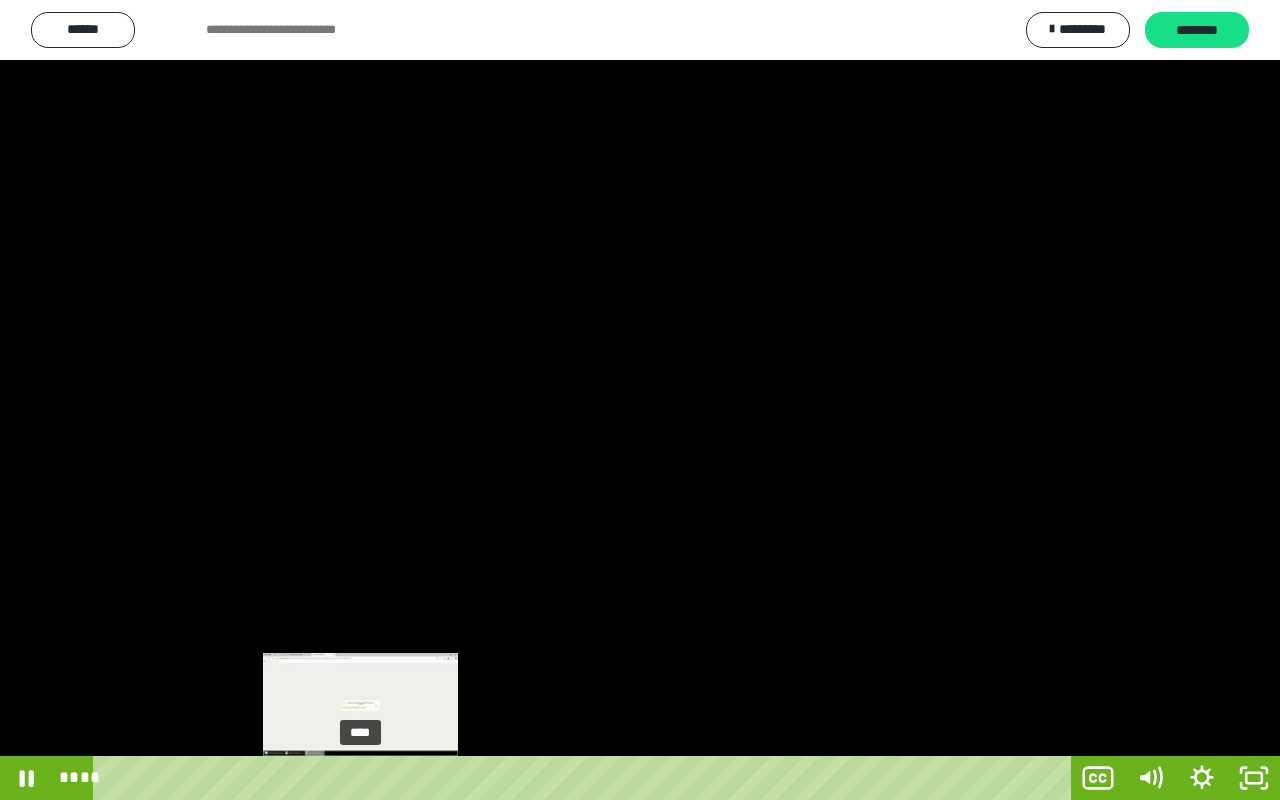 click on "****" at bounding box center (586, 778) 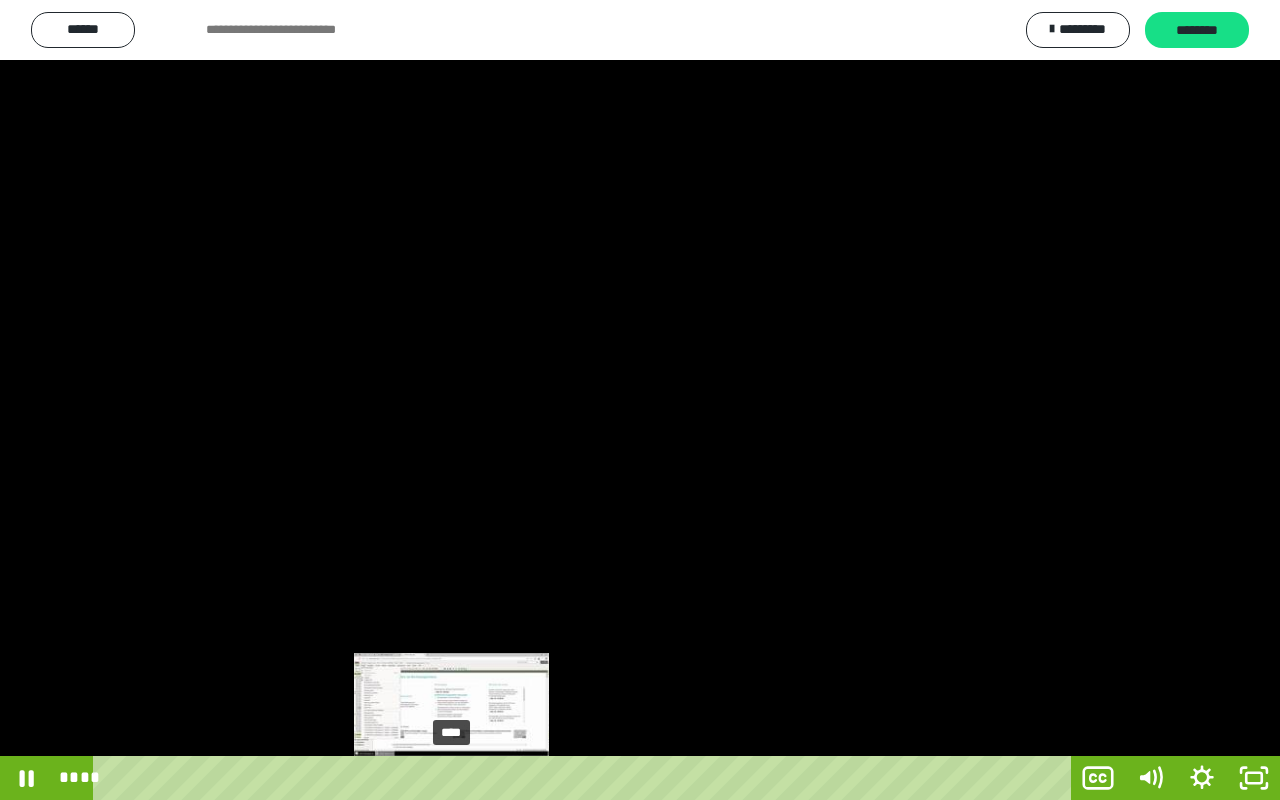 click on "****" at bounding box center [586, 778] 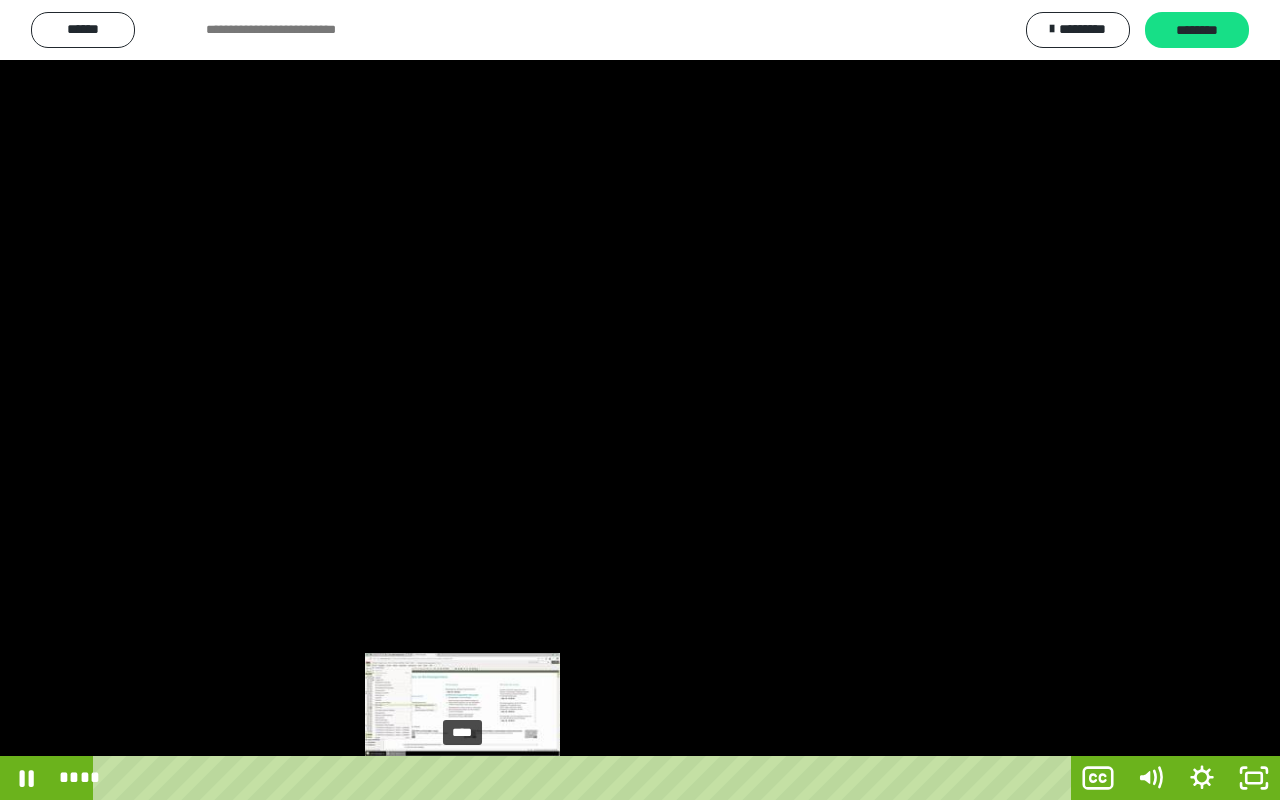 click at bounding box center [462, 778] 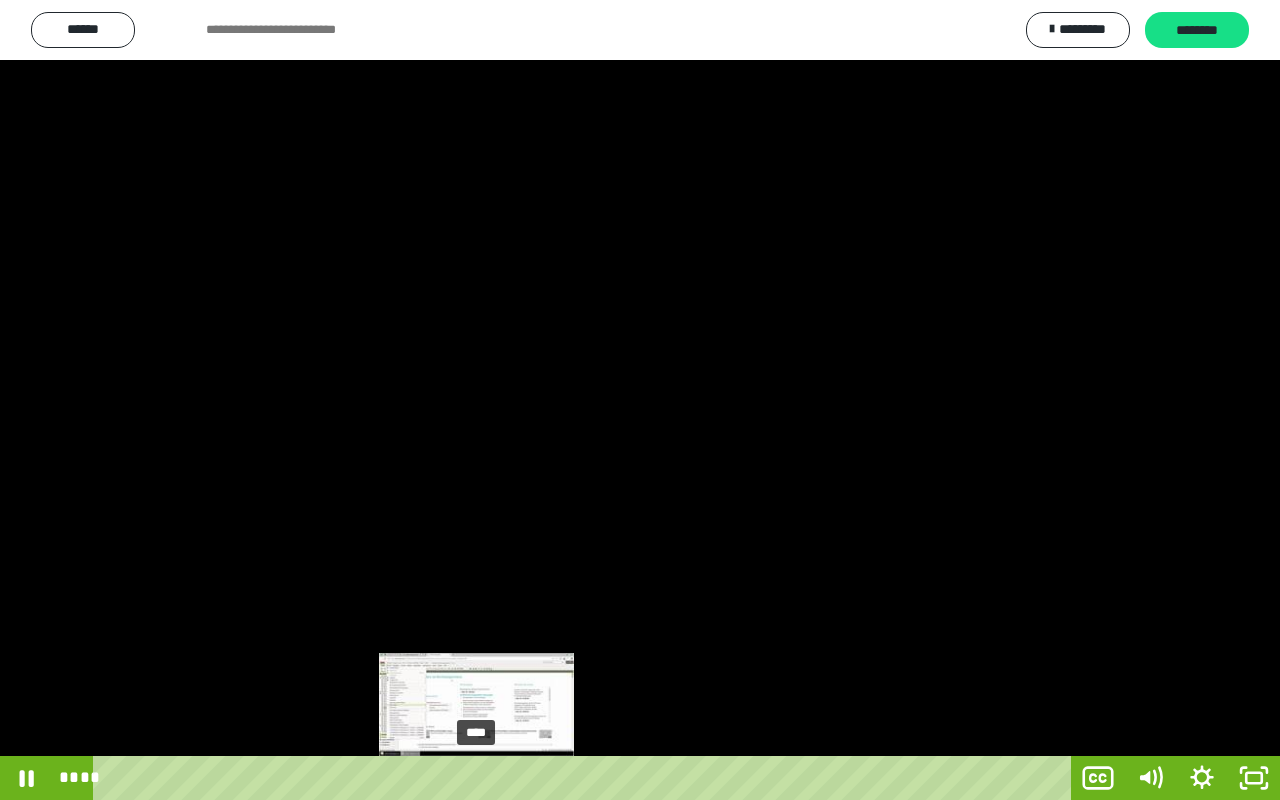click on "****" at bounding box center (586, 778) 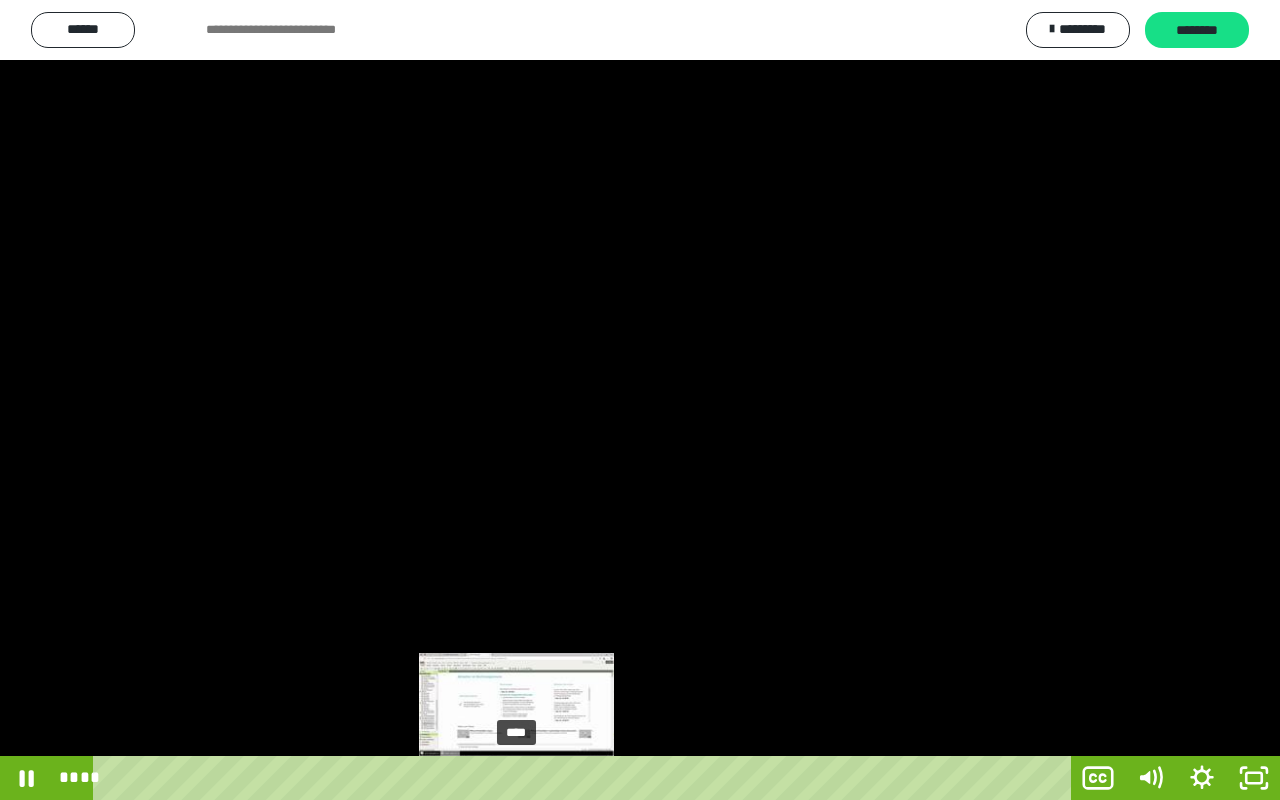 click on "****" at bounding box center (586, 778) 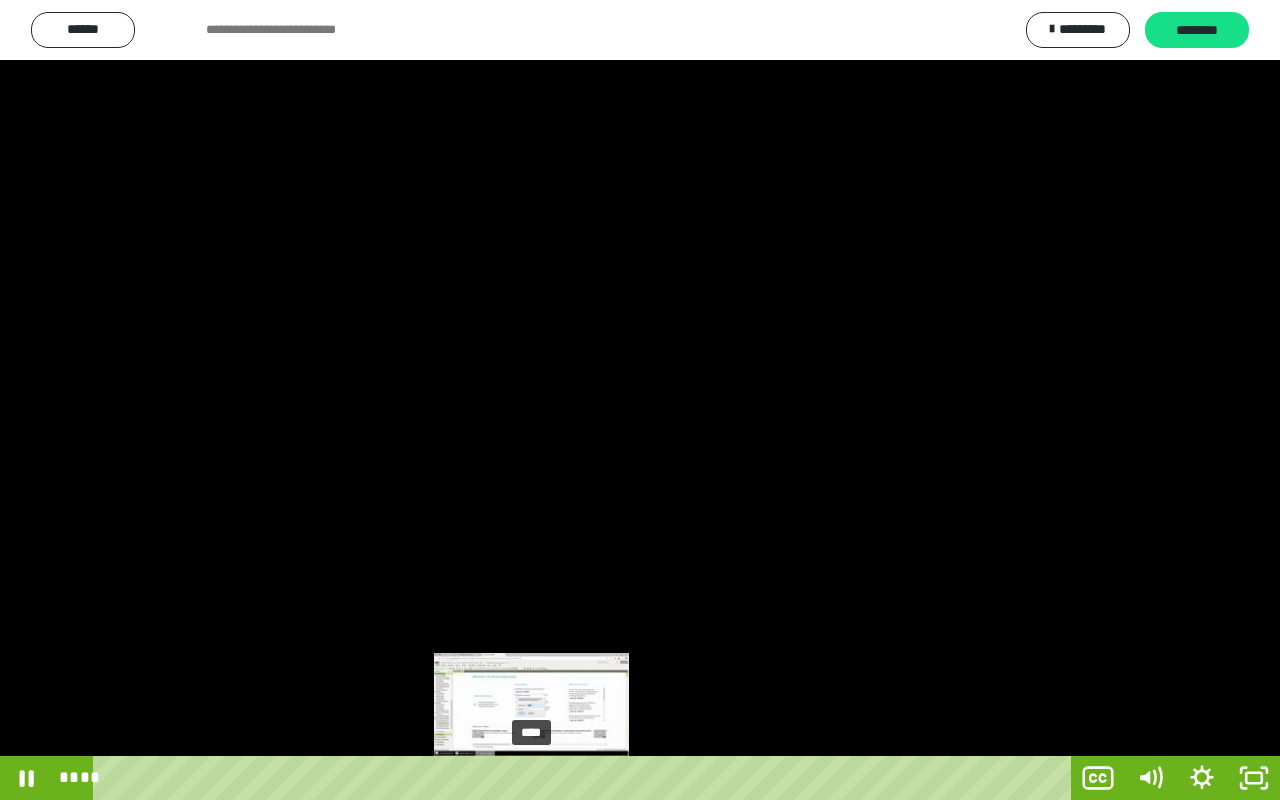 click at bounding box center [530, 778] 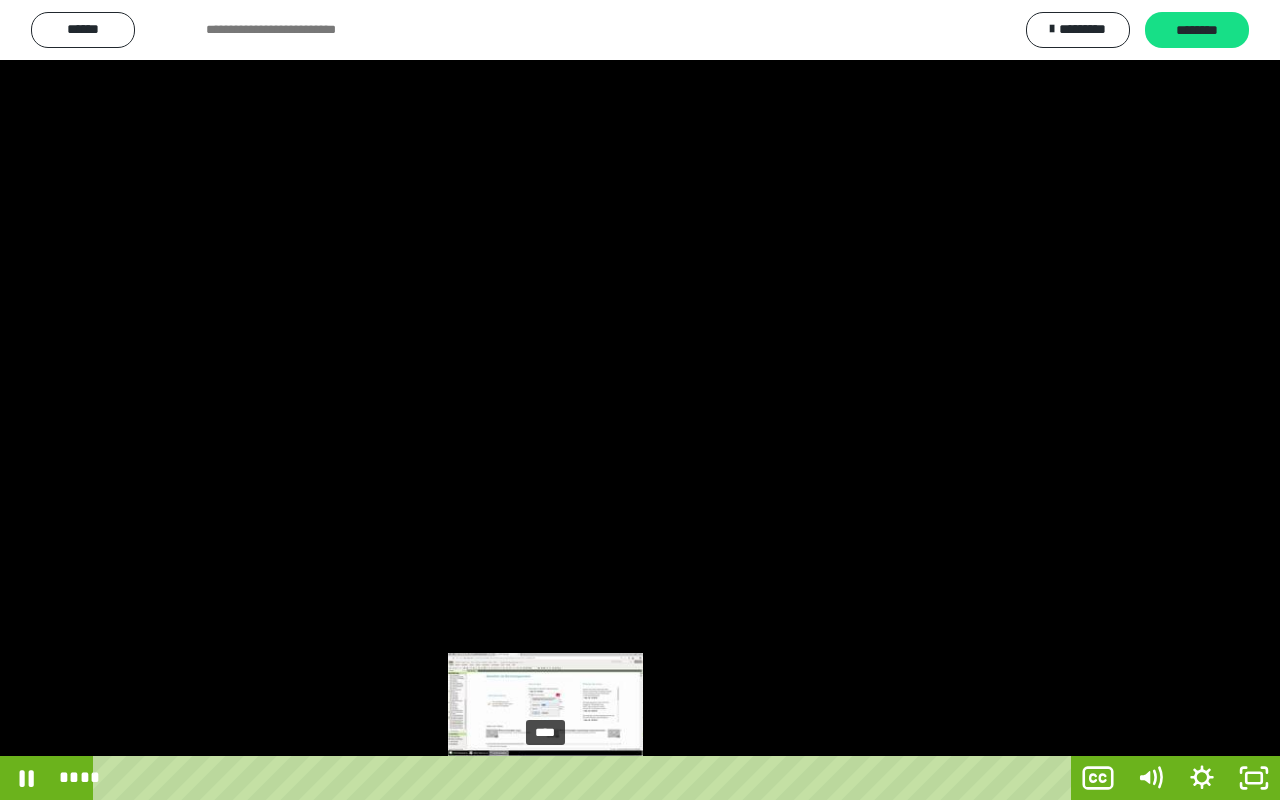 click on "****" at bounding box center [586, 778] 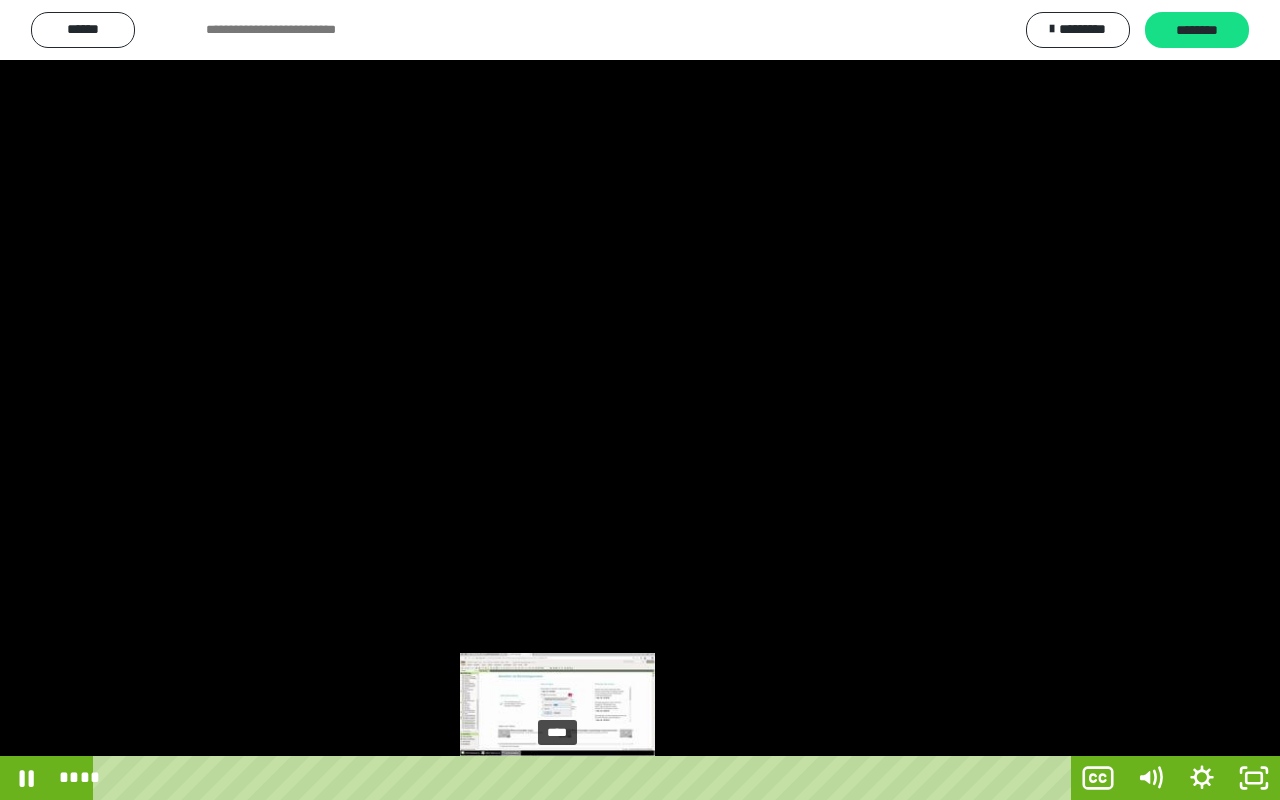 click on "****" at bounding box center (586, 778) 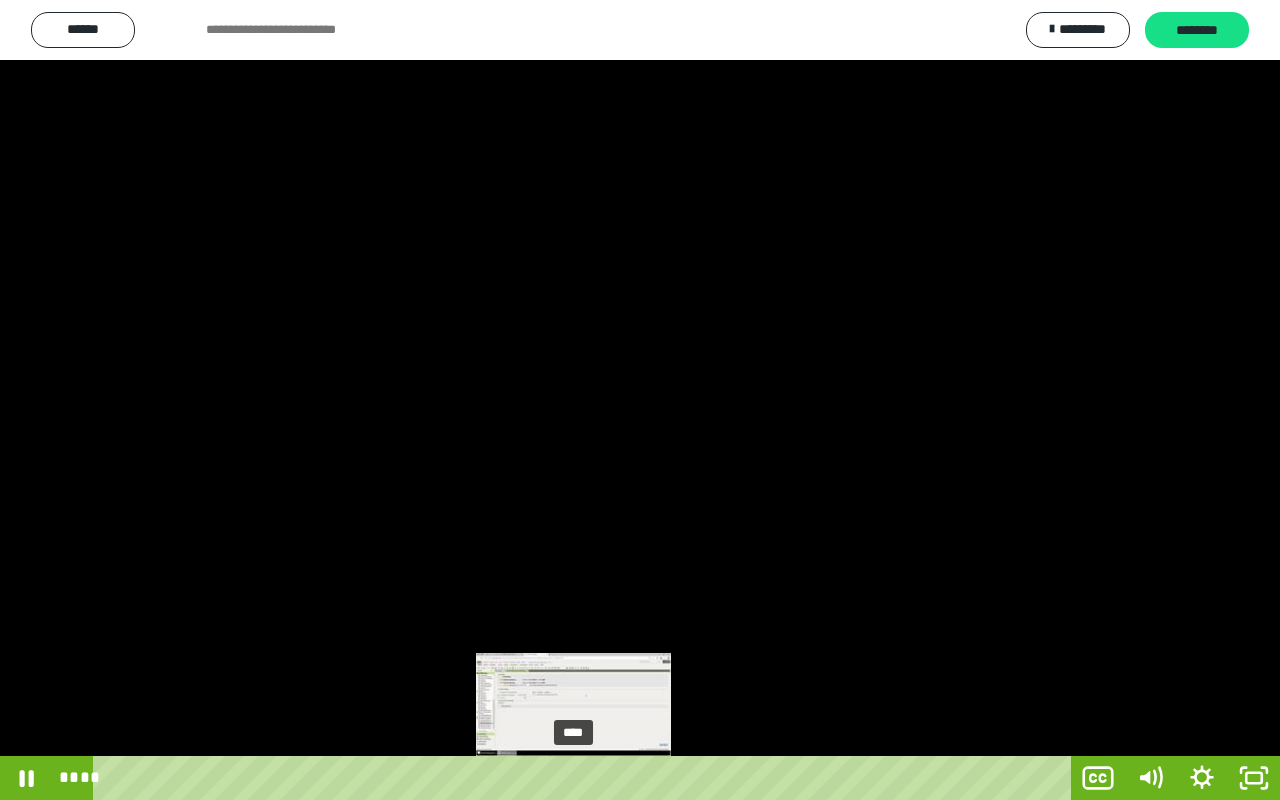 click on "****" at bounding box center [586, 778] 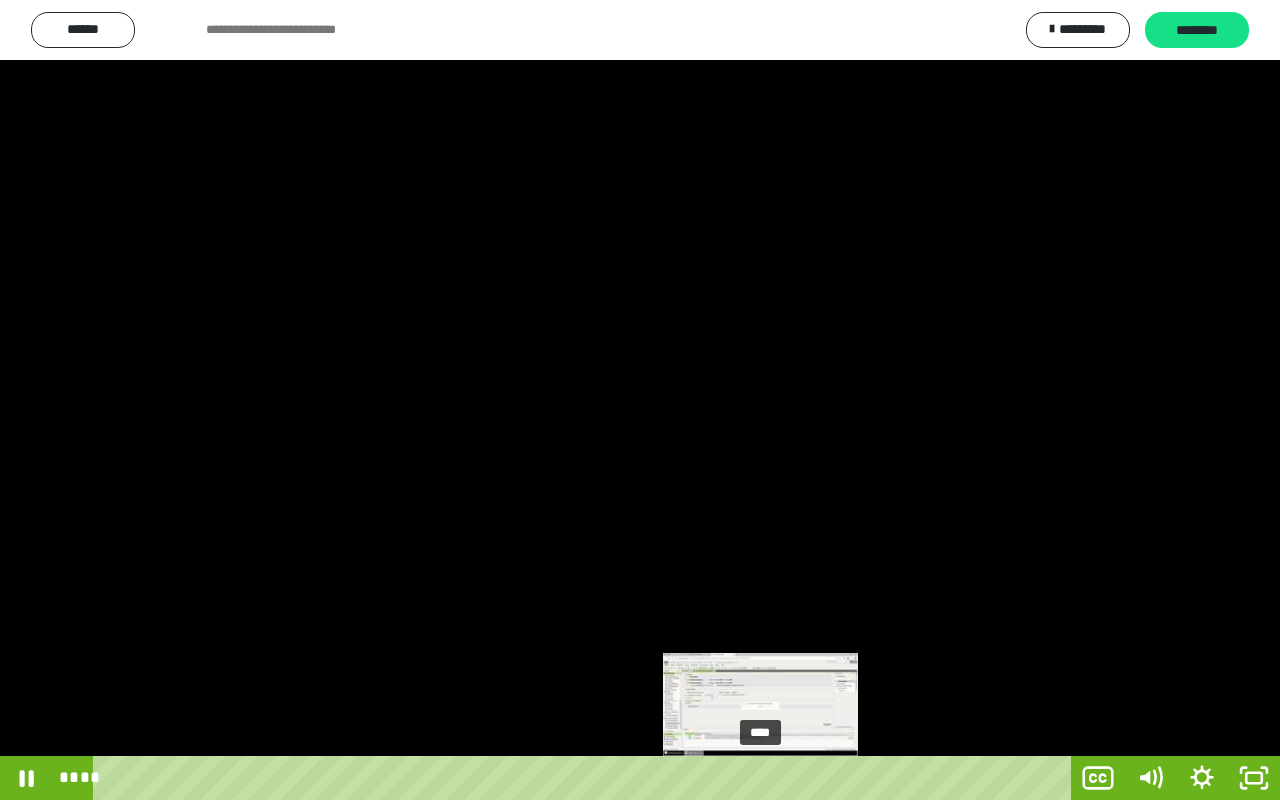 click on "****" at bounding box center [586, 778] 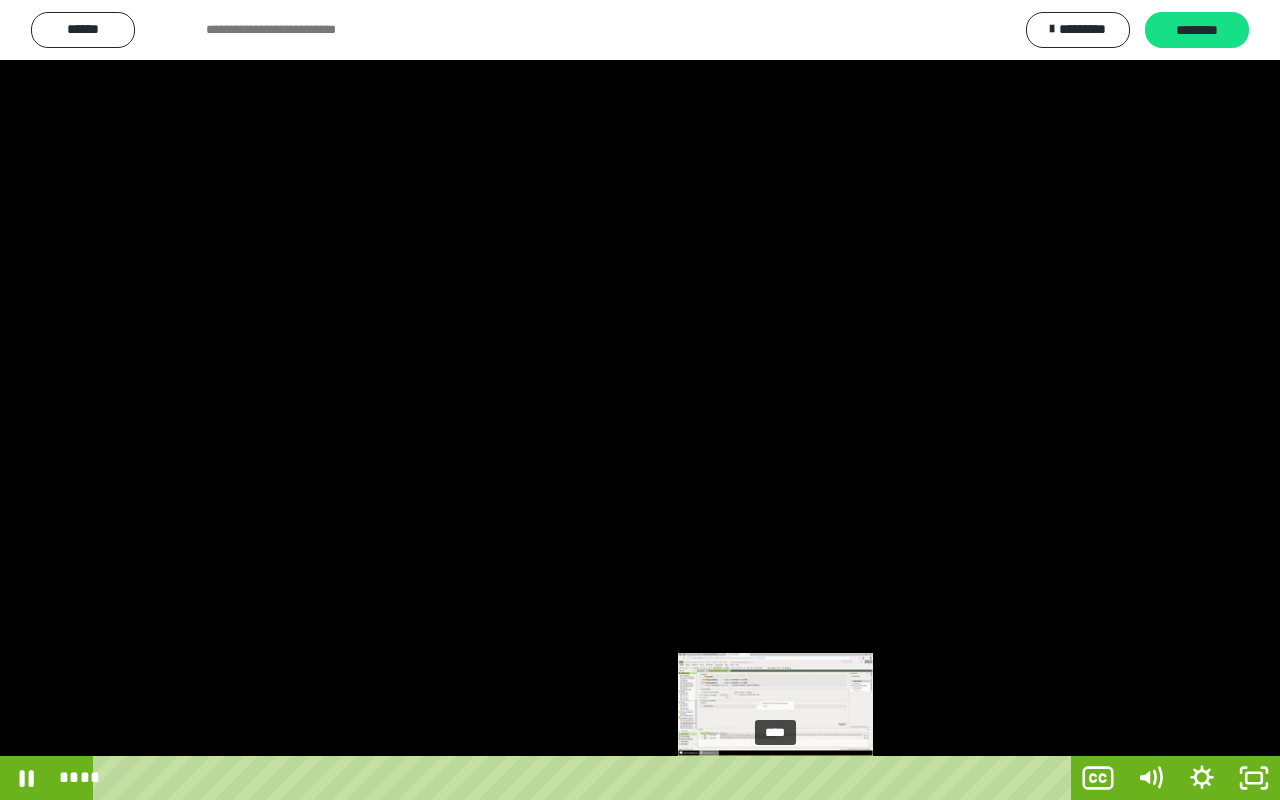 click on "****" at bounding box center (586, 778) 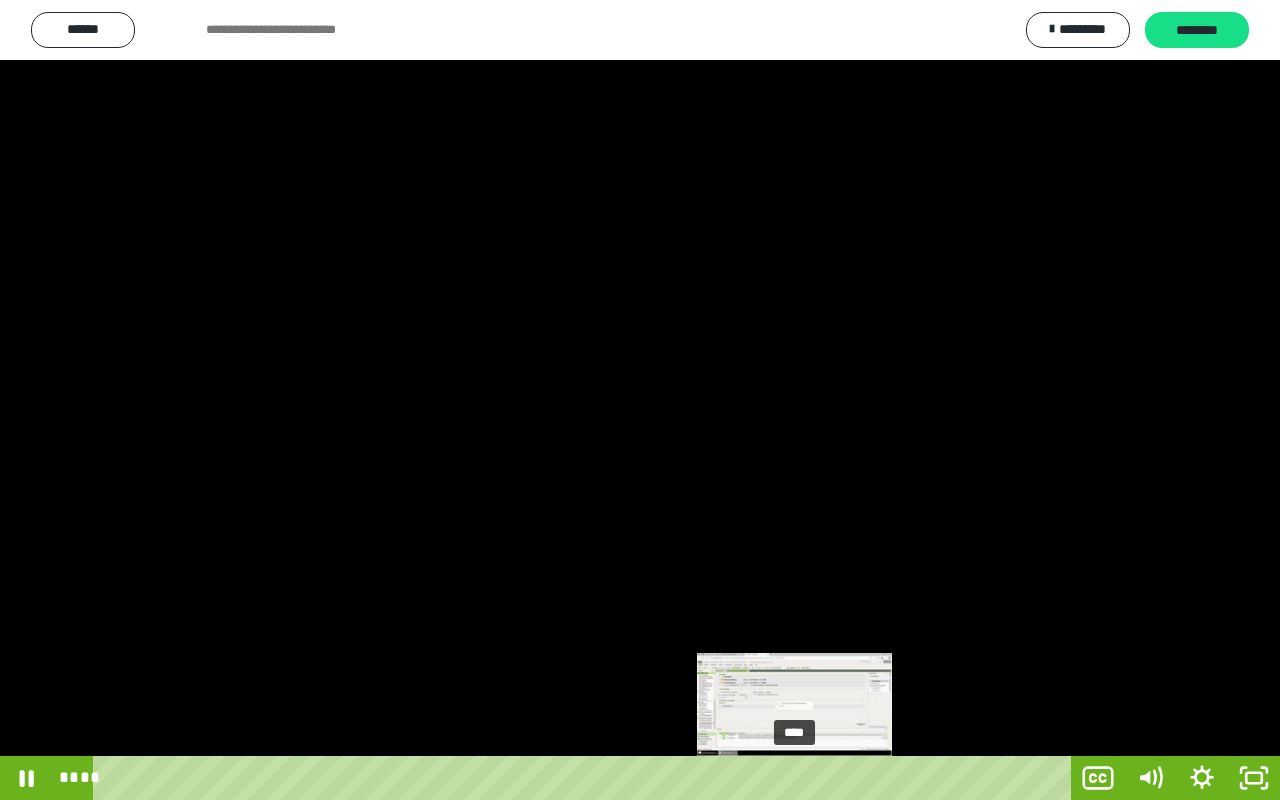 click on "****" at bounding box center (586, 778) 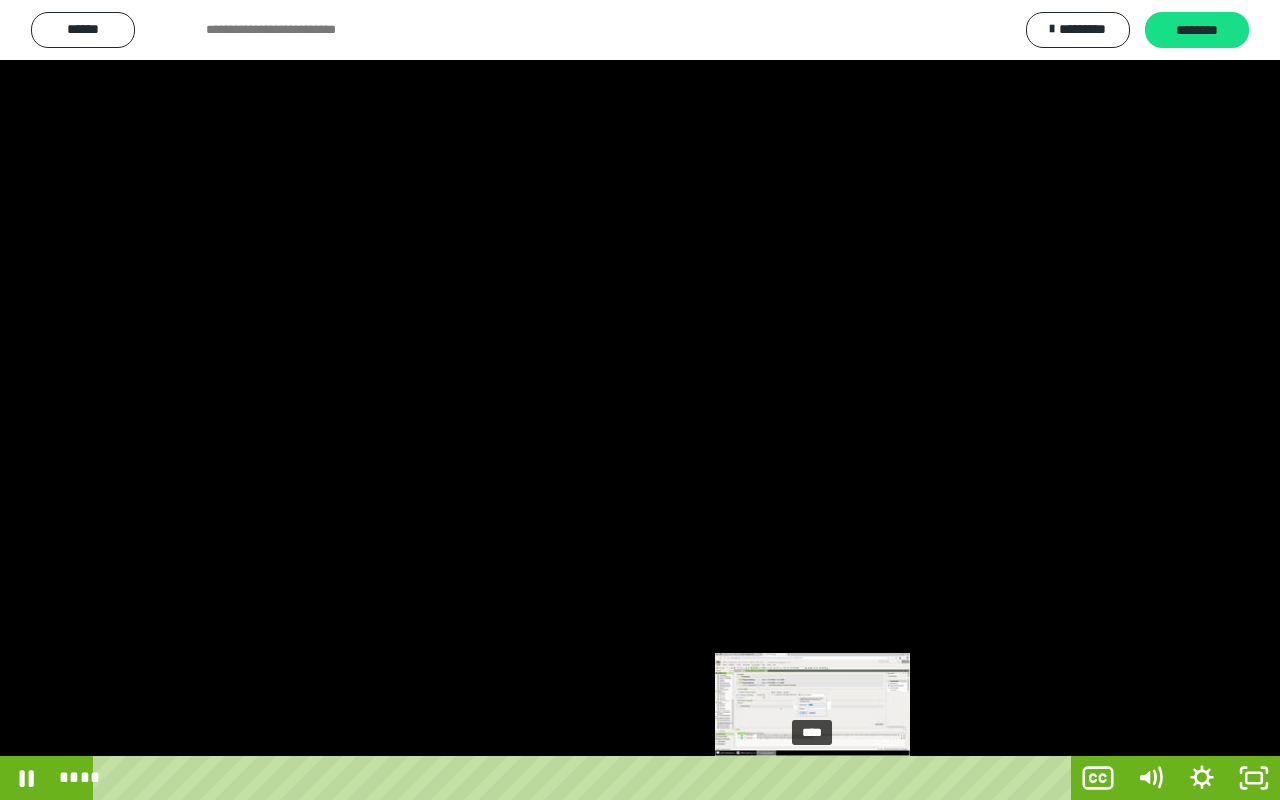 click on "****" at bounding box center (586, 778) 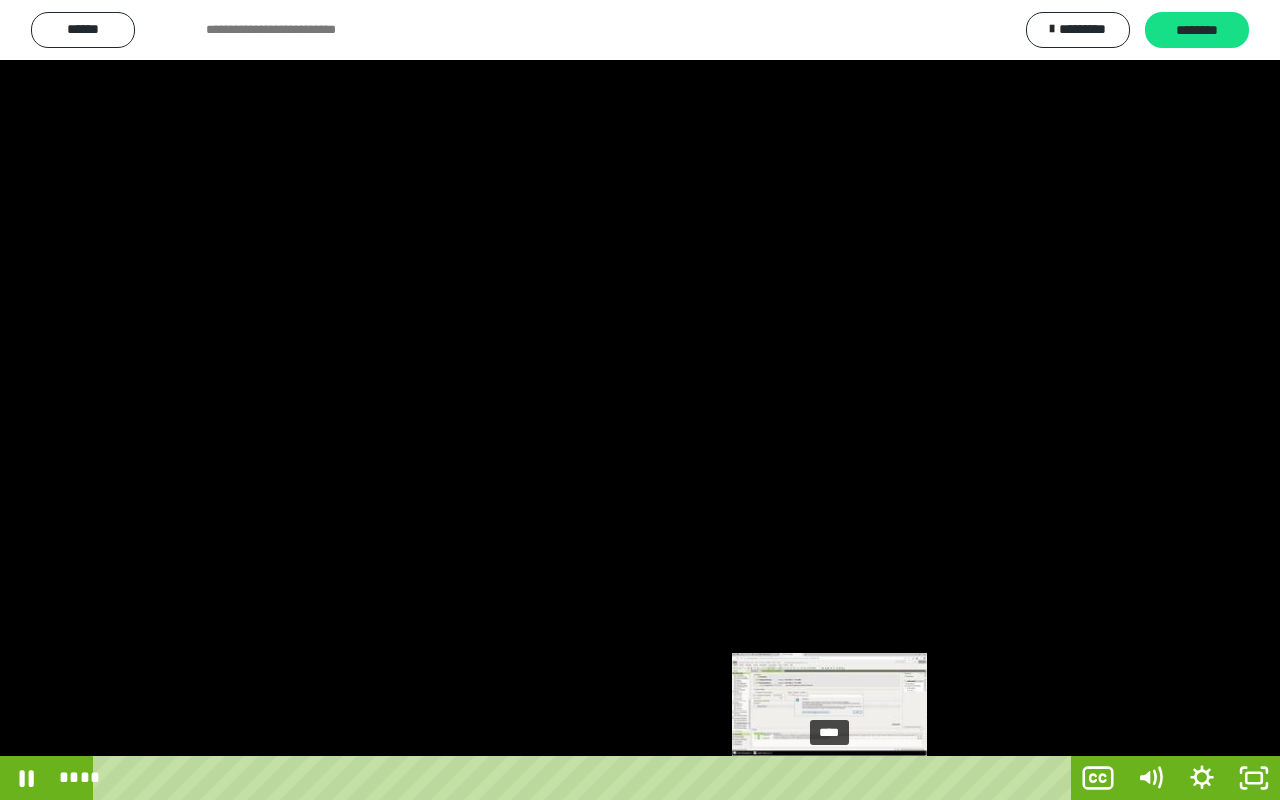 click on "****" at bounding box center [586, 778] 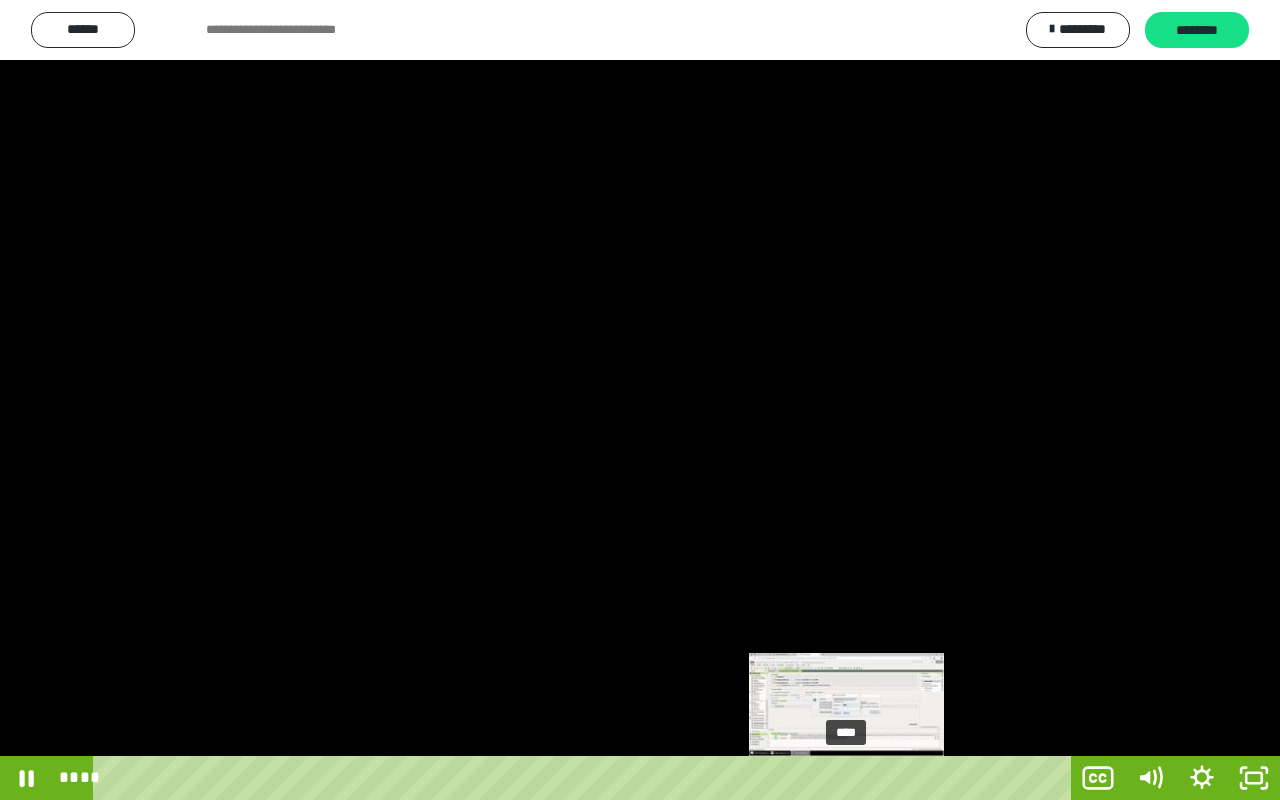 click on "****" at bounding box center [586, 778] 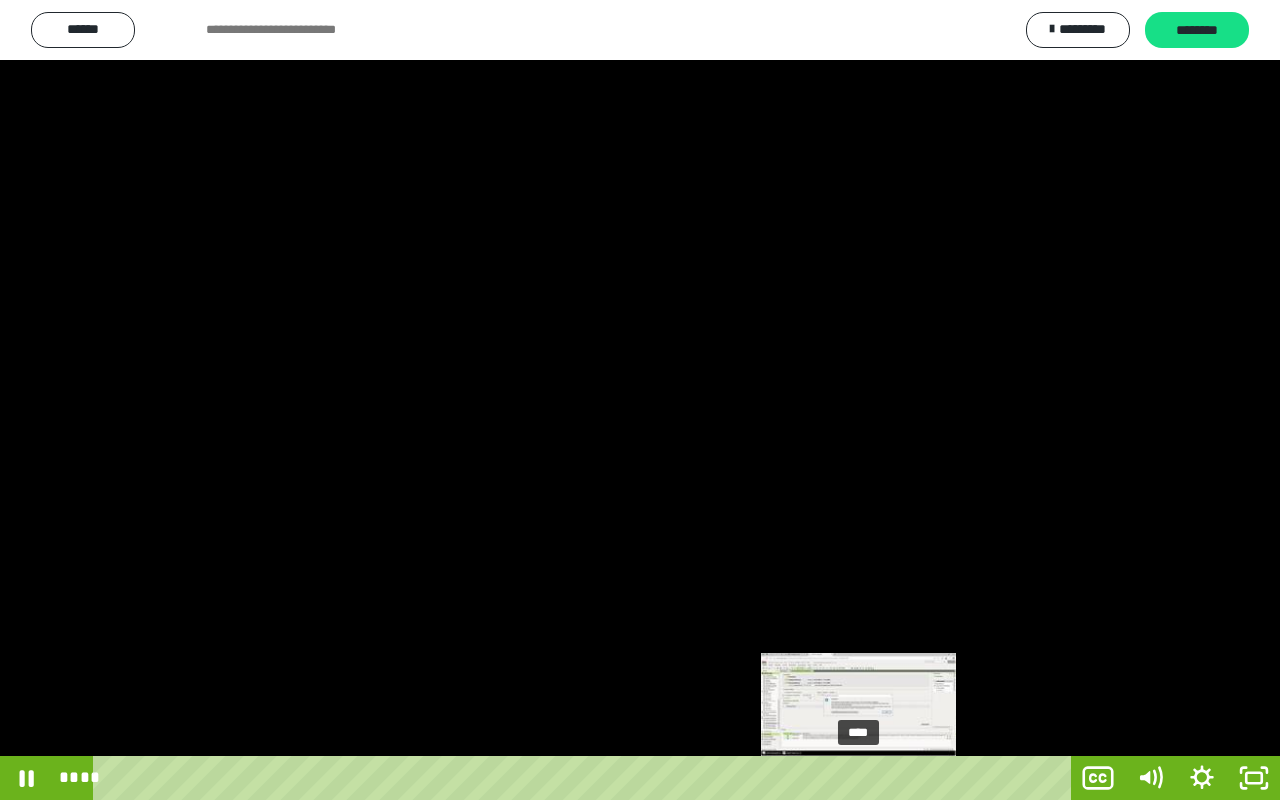 click on "****" at bounding box center [586, 778] 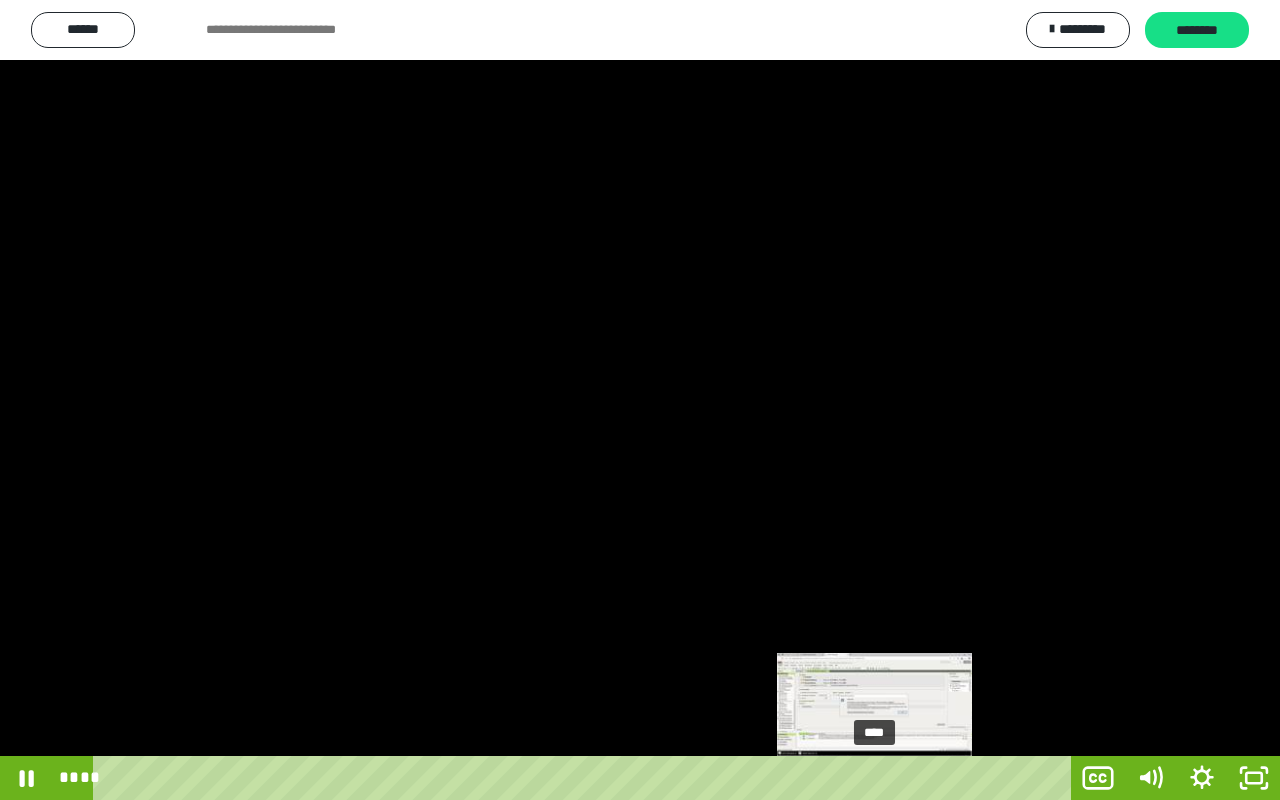 click on "****" at bounding box center (586, 778) 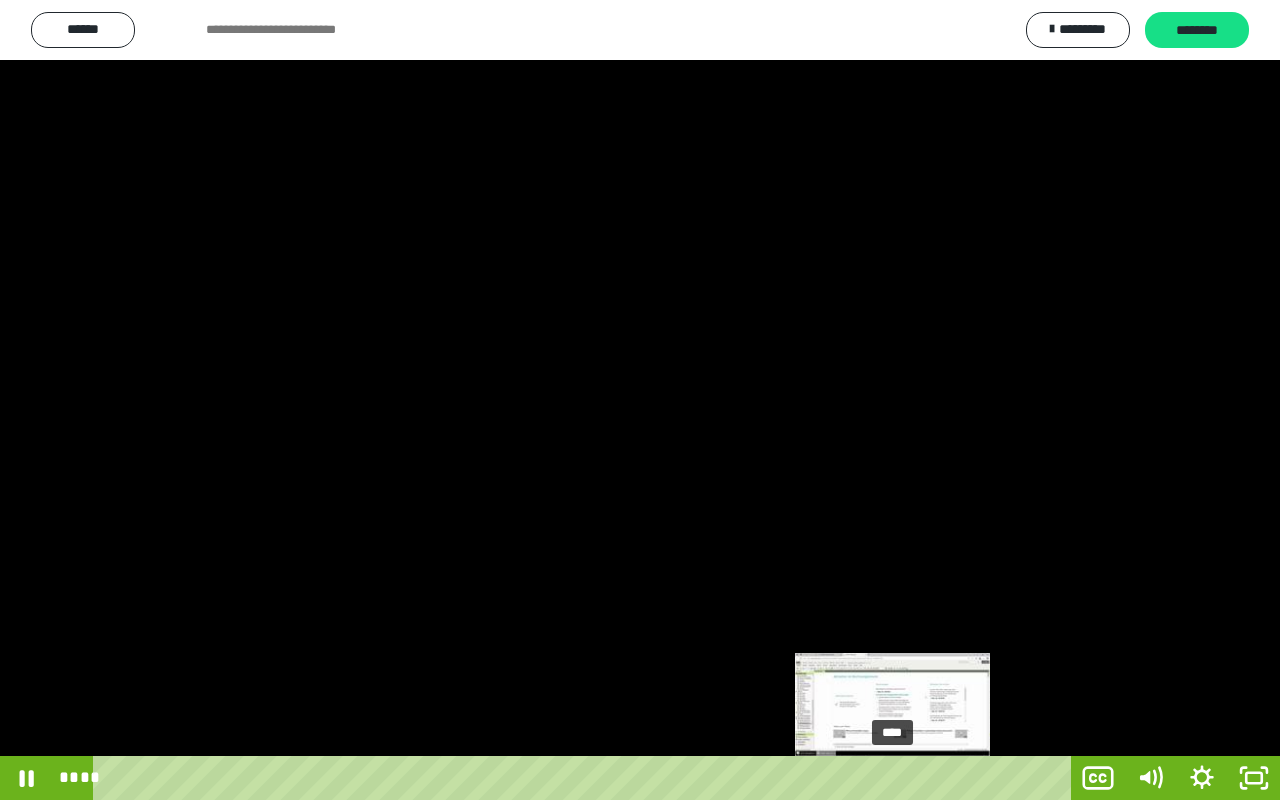 click on "****" at bounding box center (586, 778) 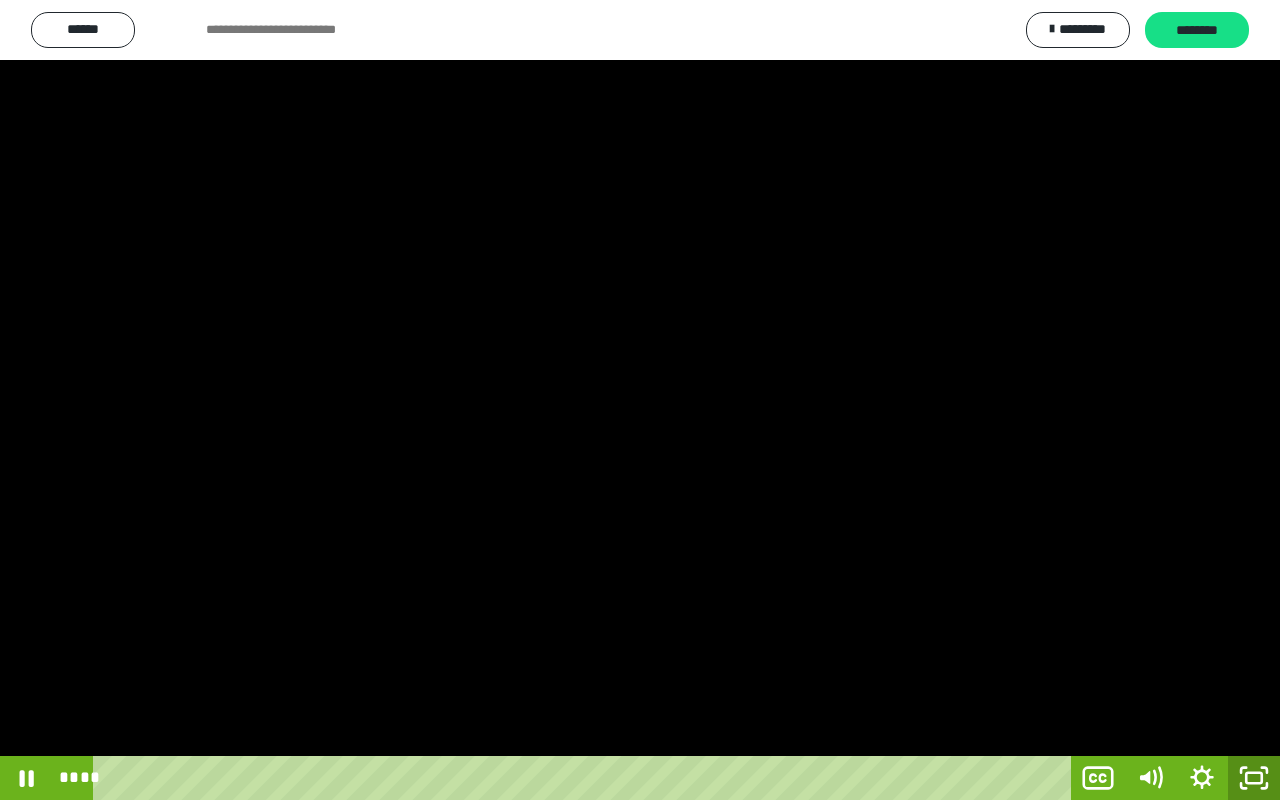 click 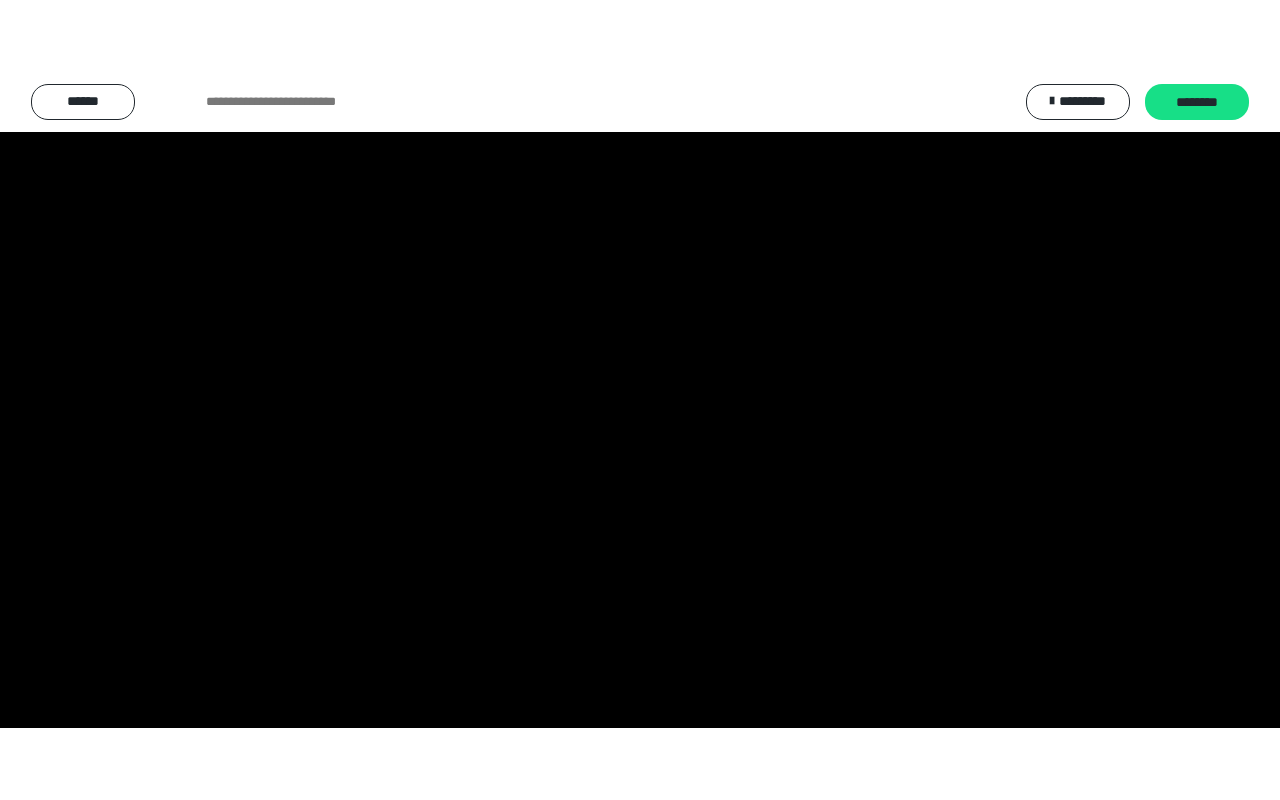 scroll, scrollTop: 3650, scrollLeft: 0, axis: vertical 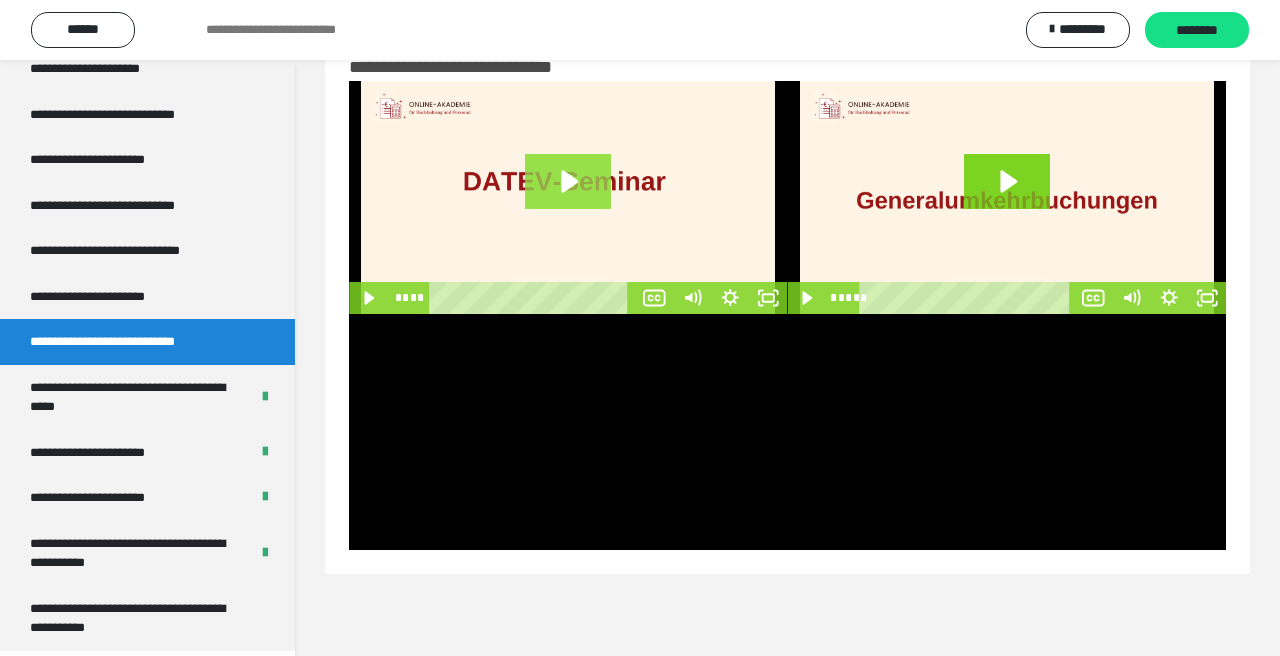 click 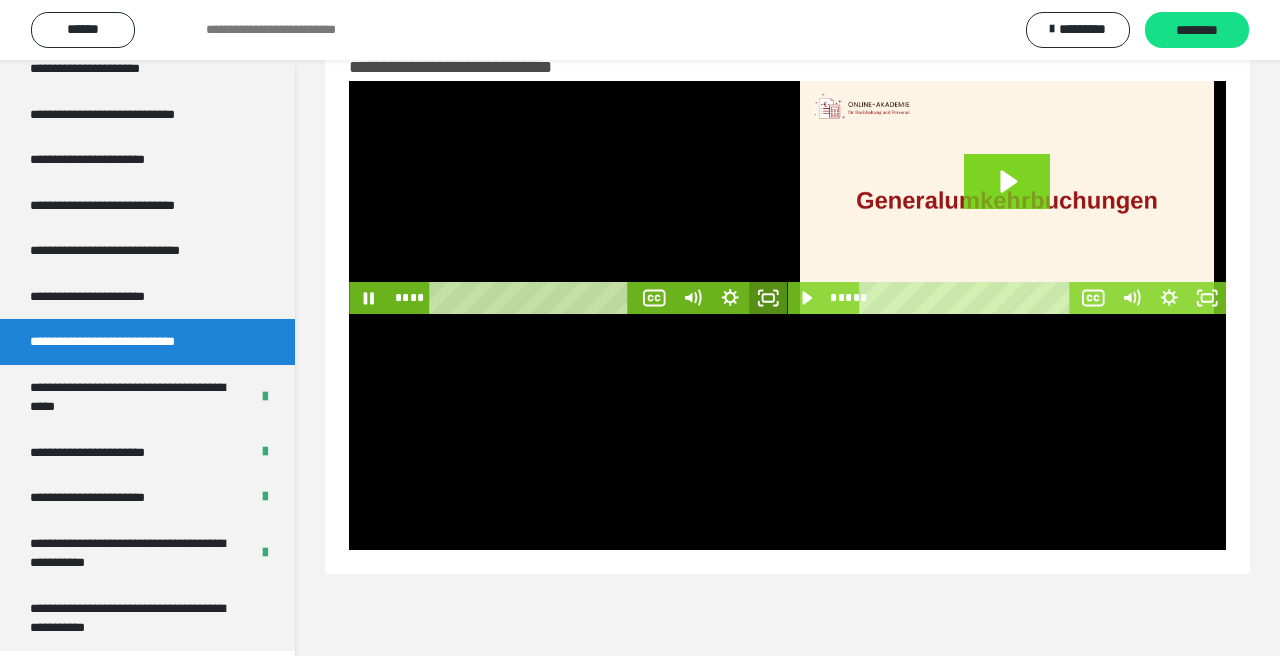 click 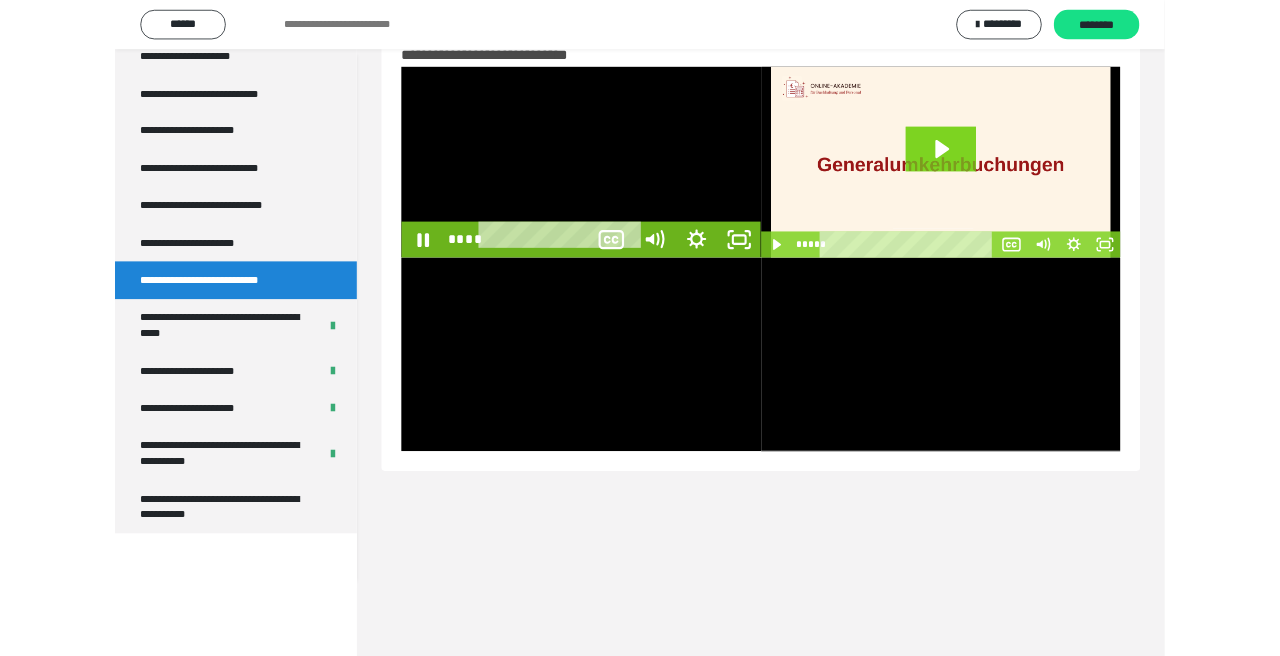 scroll, scrollTop: 3506, scrollLeft: 0, axis: vertical 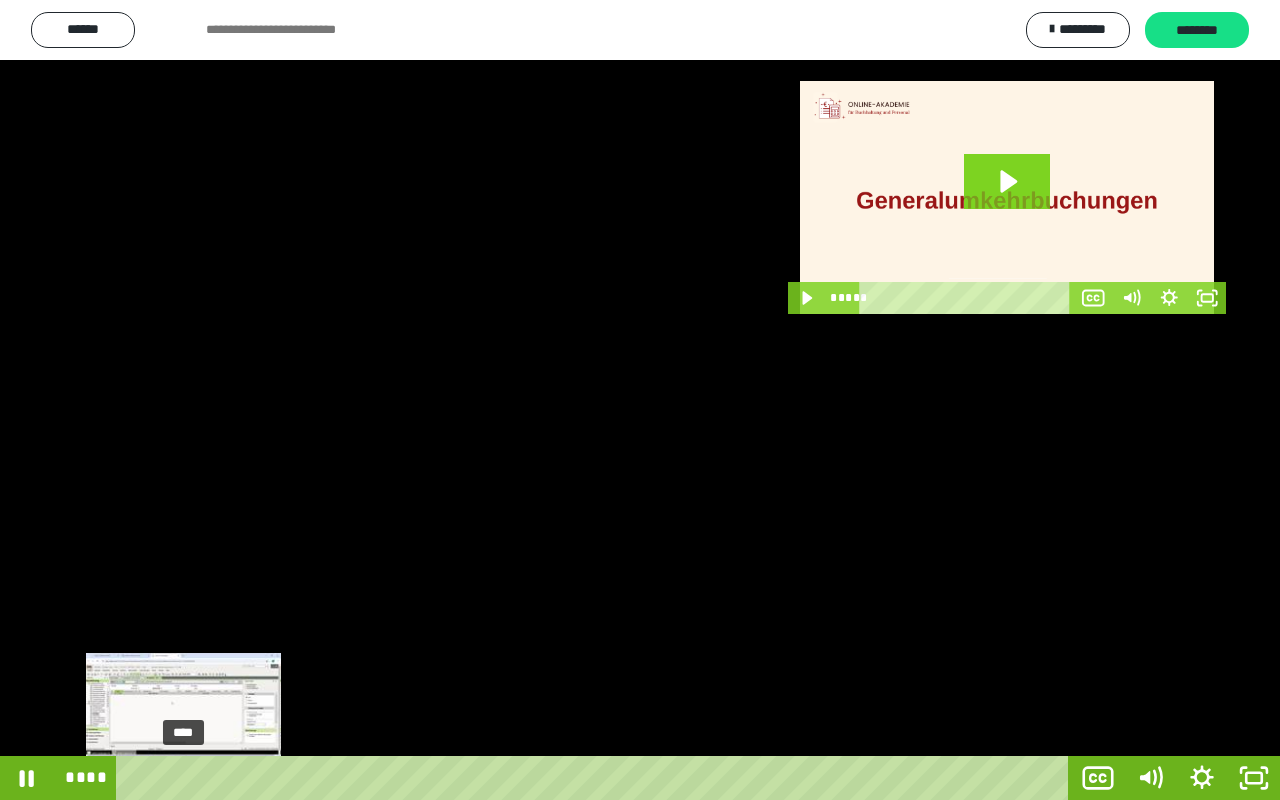 click on "****" at bounding box center [596, 778] 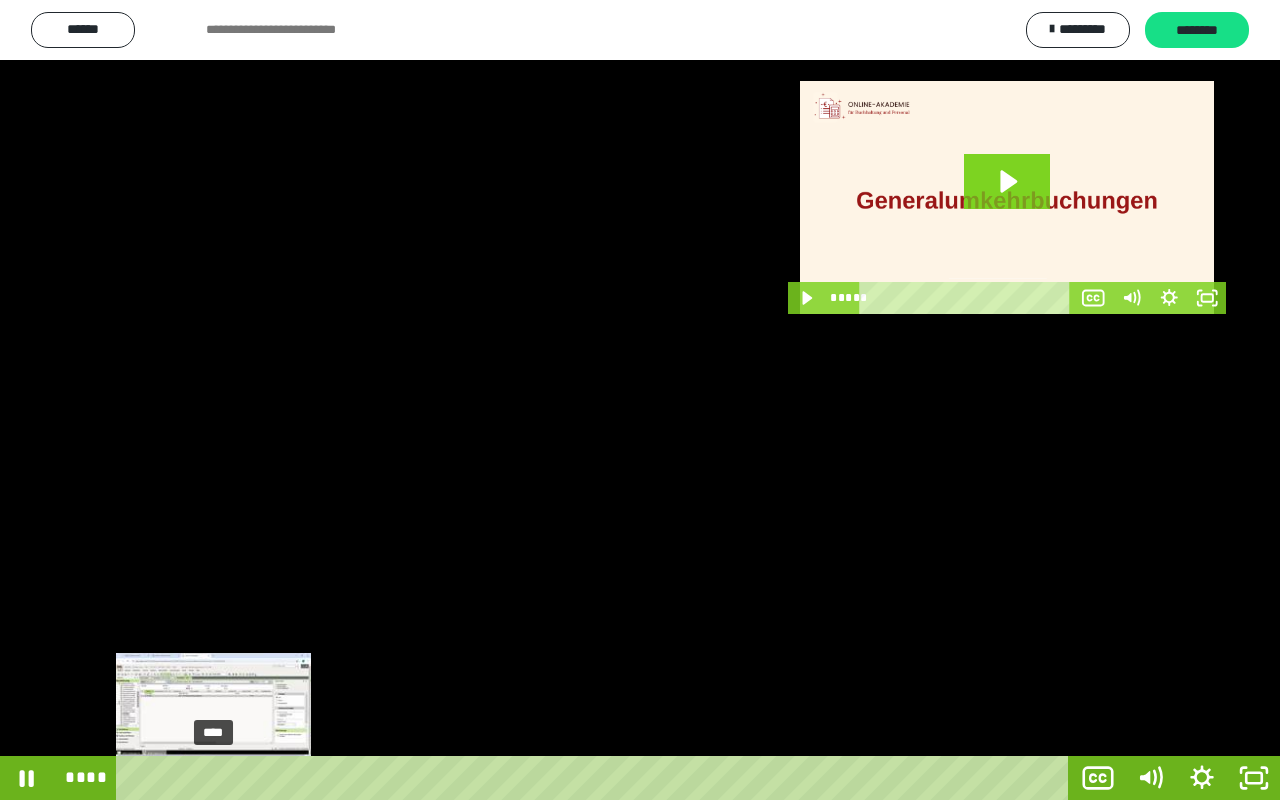 click on "****" at bounding box center [596, 778] 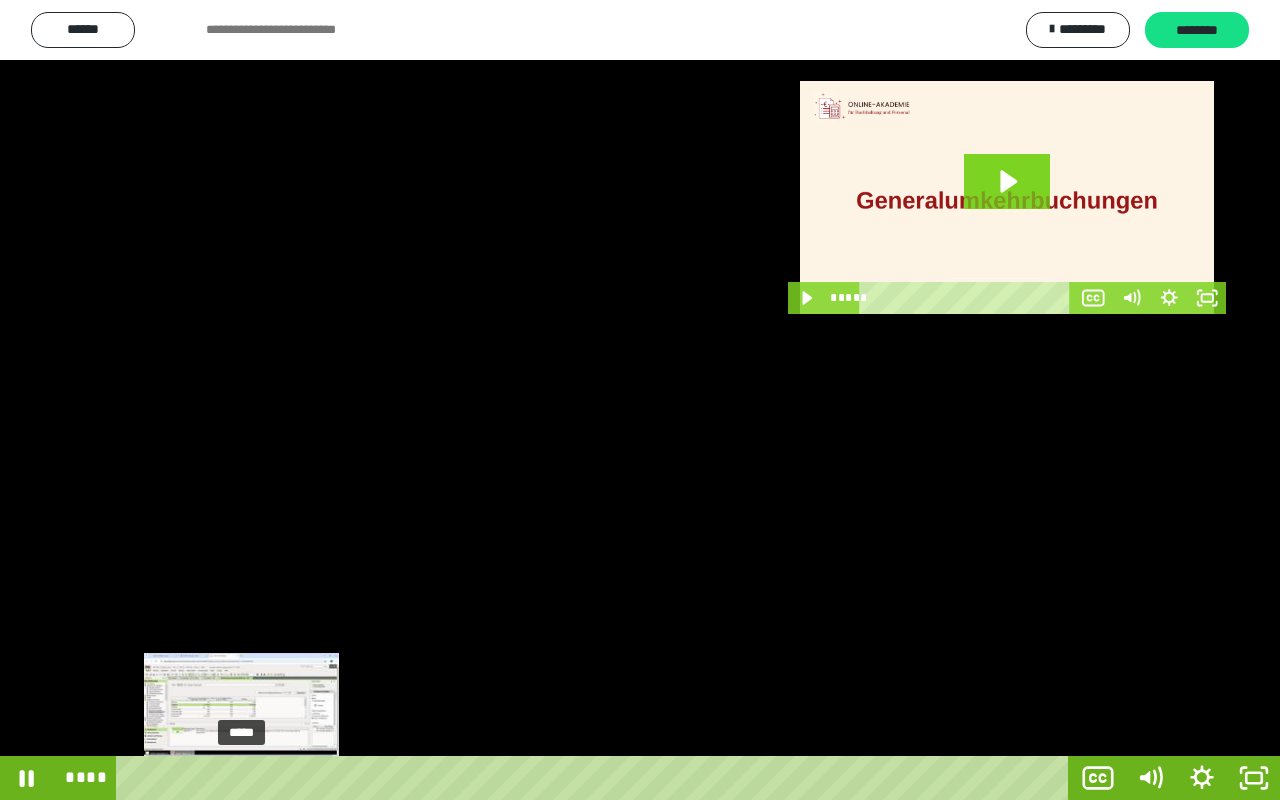 click on "*****" at bounding box center [596, 778] 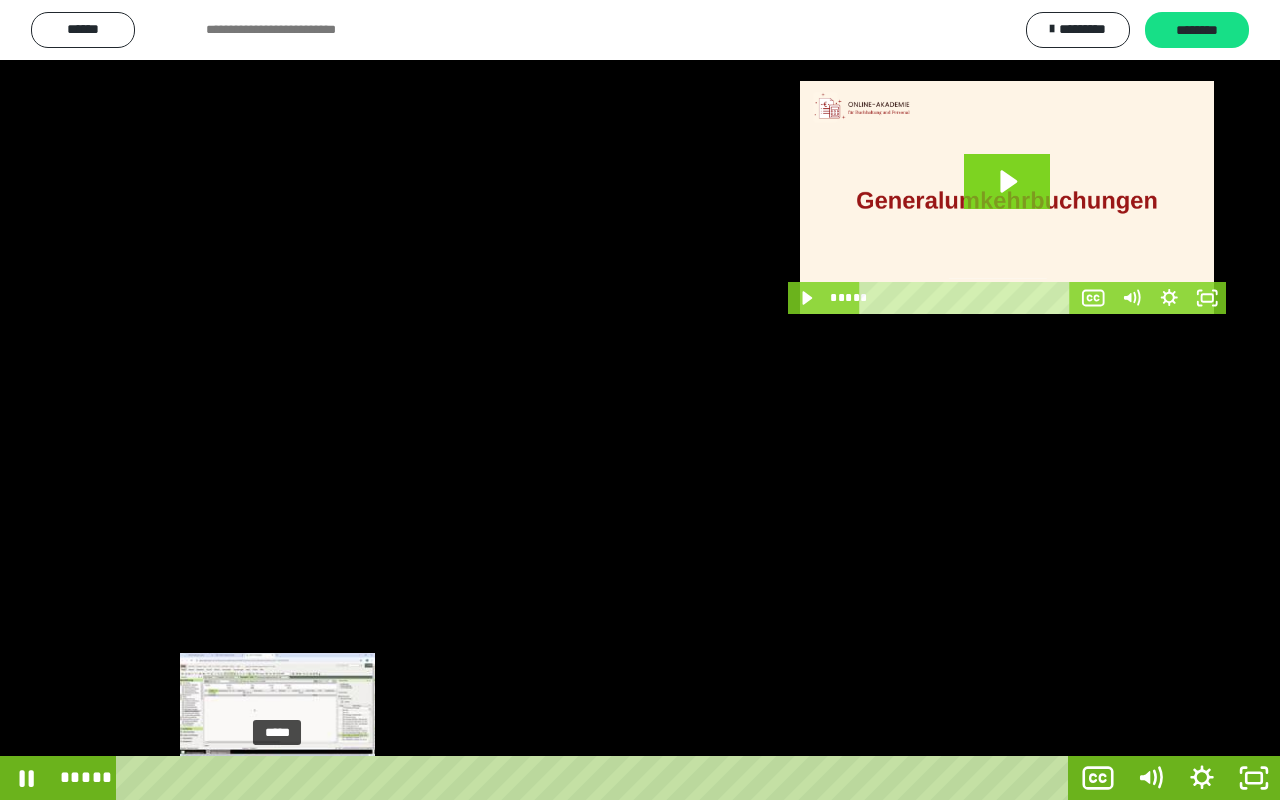 click on "*****" at bounding box center (596, 778) 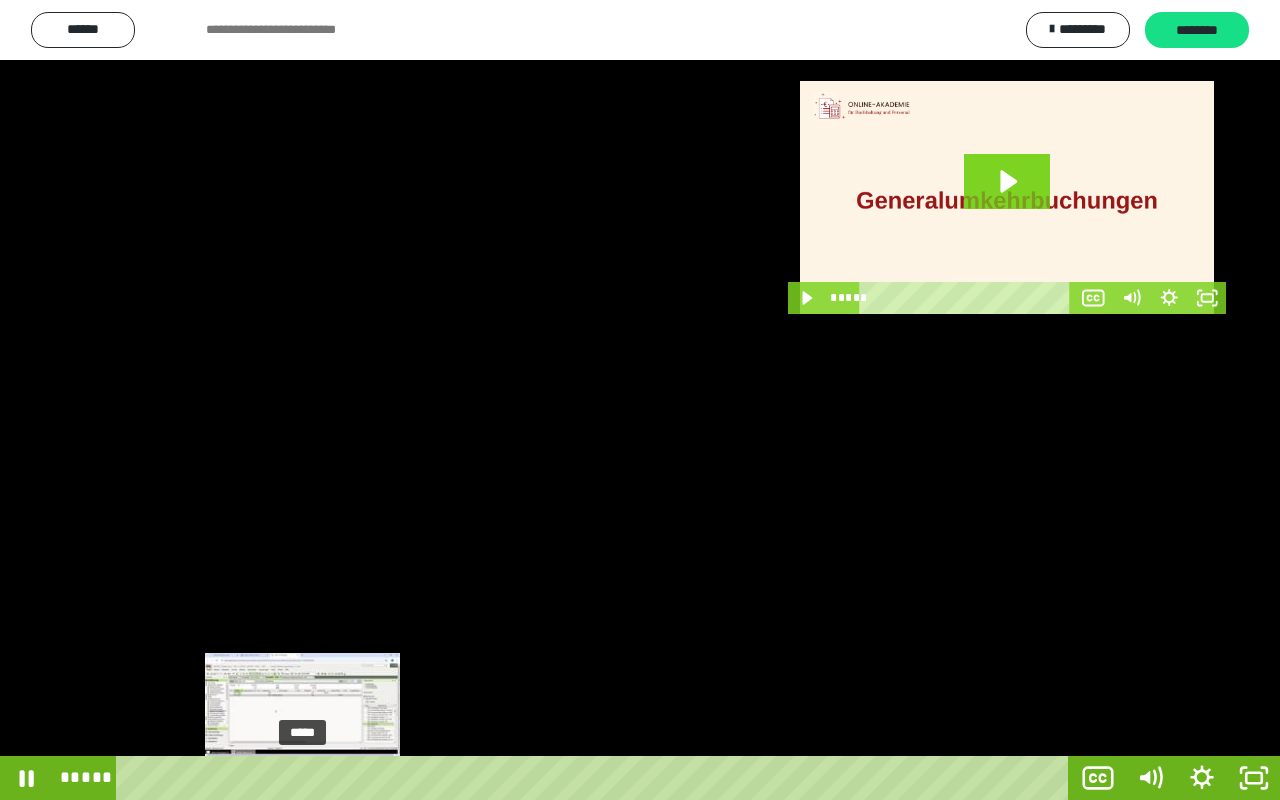click on "*****" at bounding box center [596, 778] 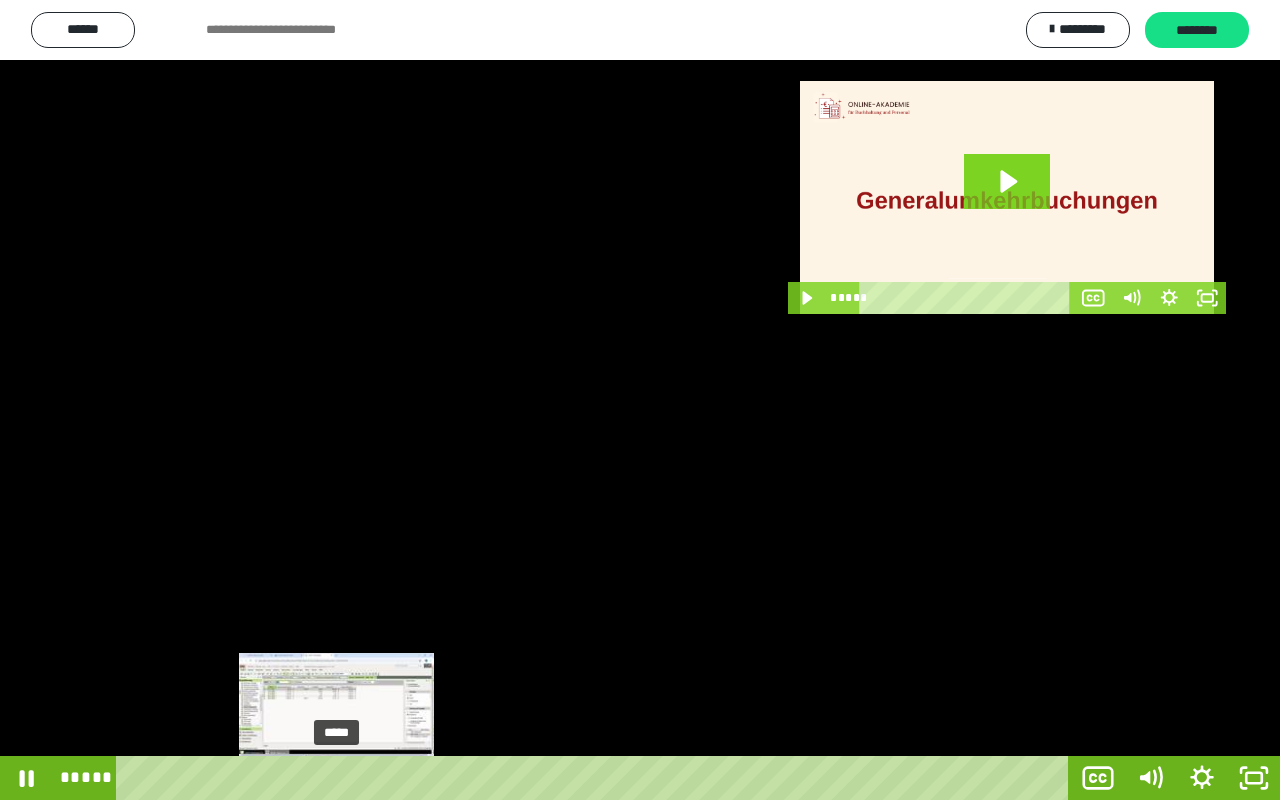 click on "*****" at bounding box center (596, 778) 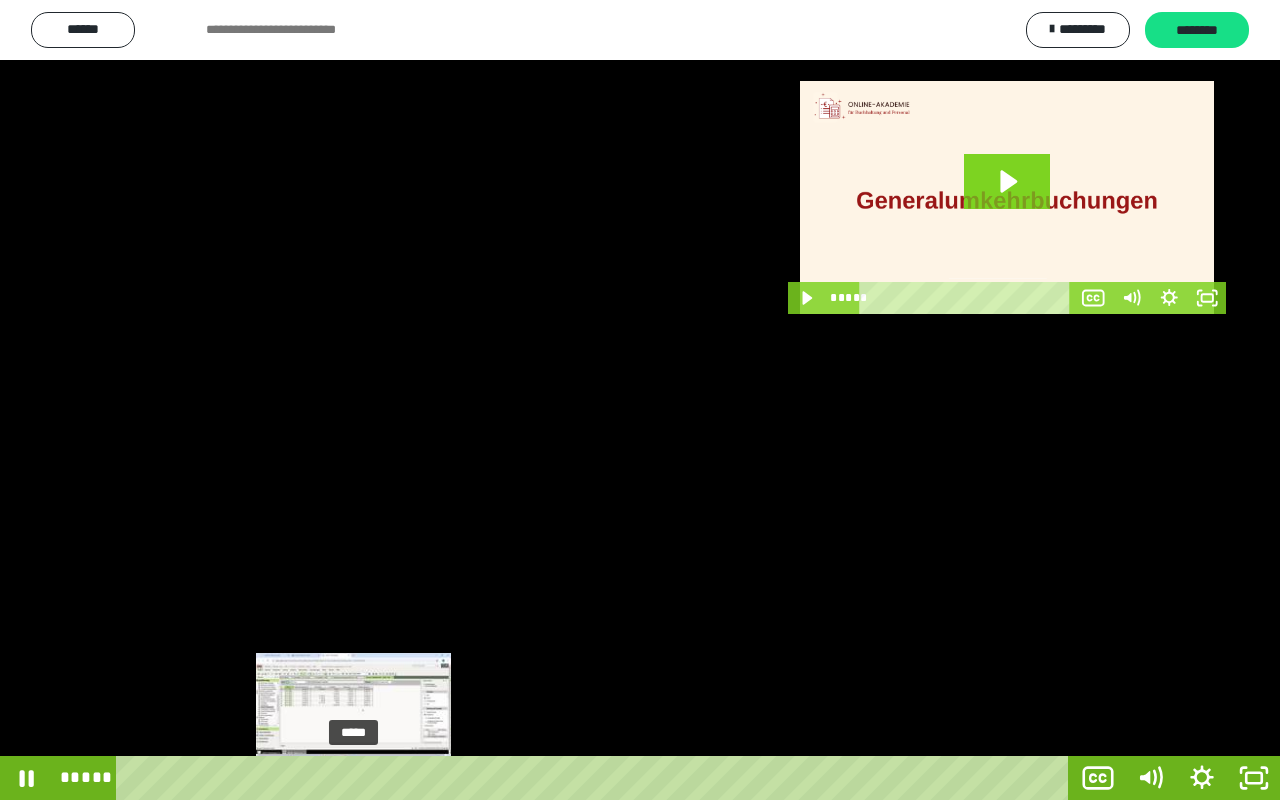 click on "*****" at bounding box center [596, 778] 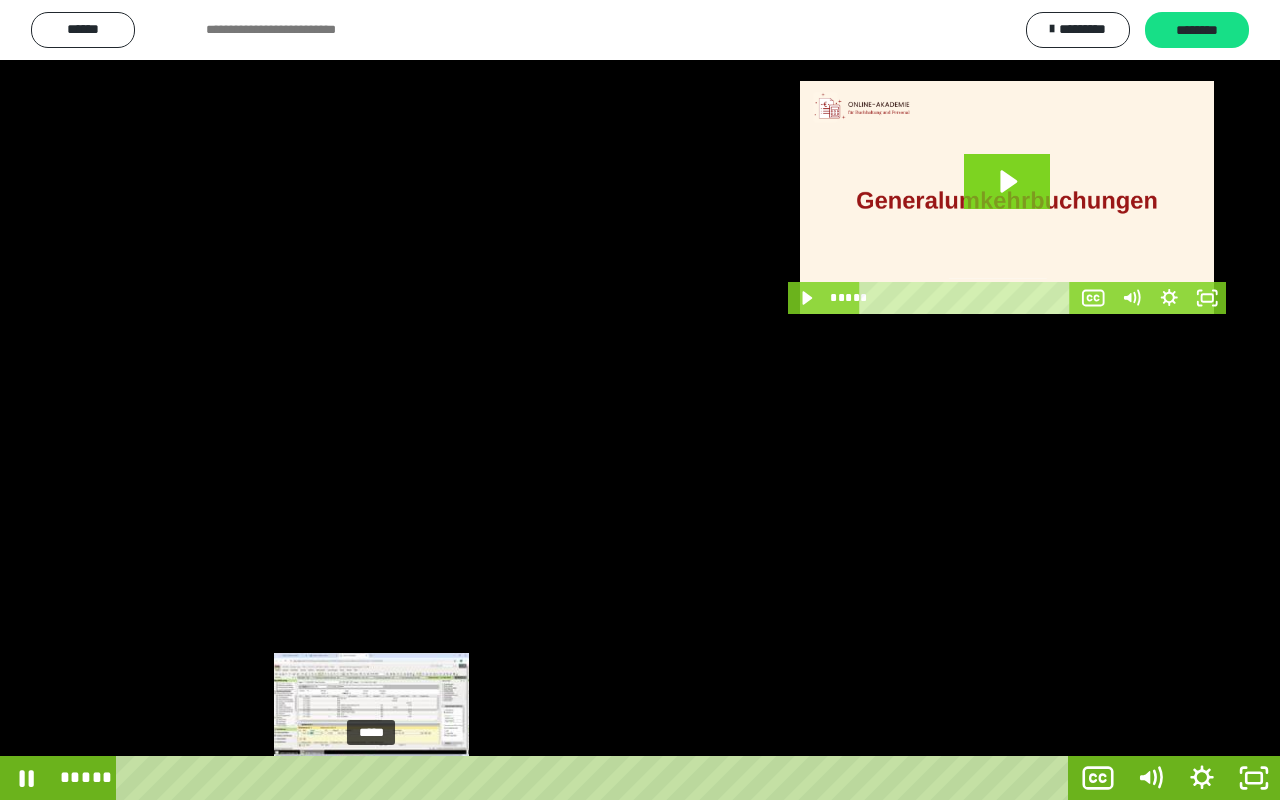 click on "*****" at bounding box center (596, 778) 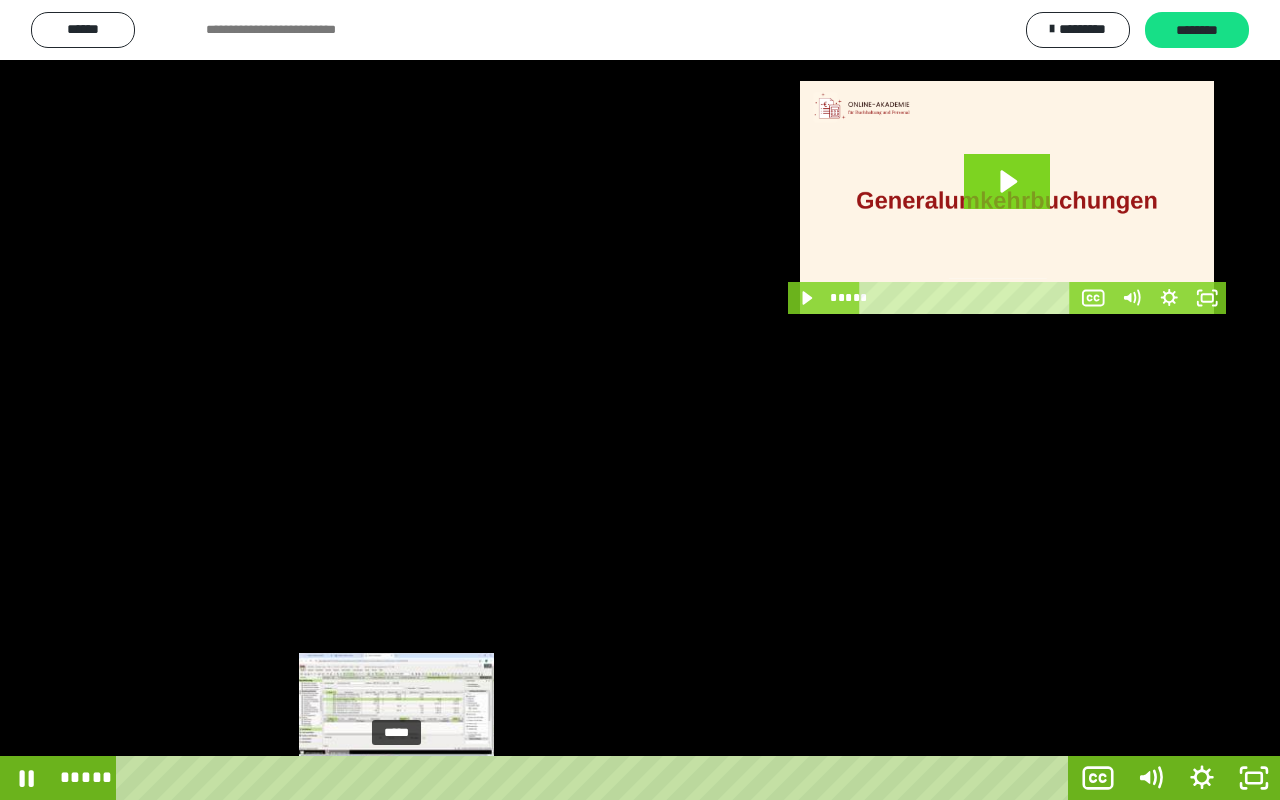 click on "*****" at bounding box center (596, 778) 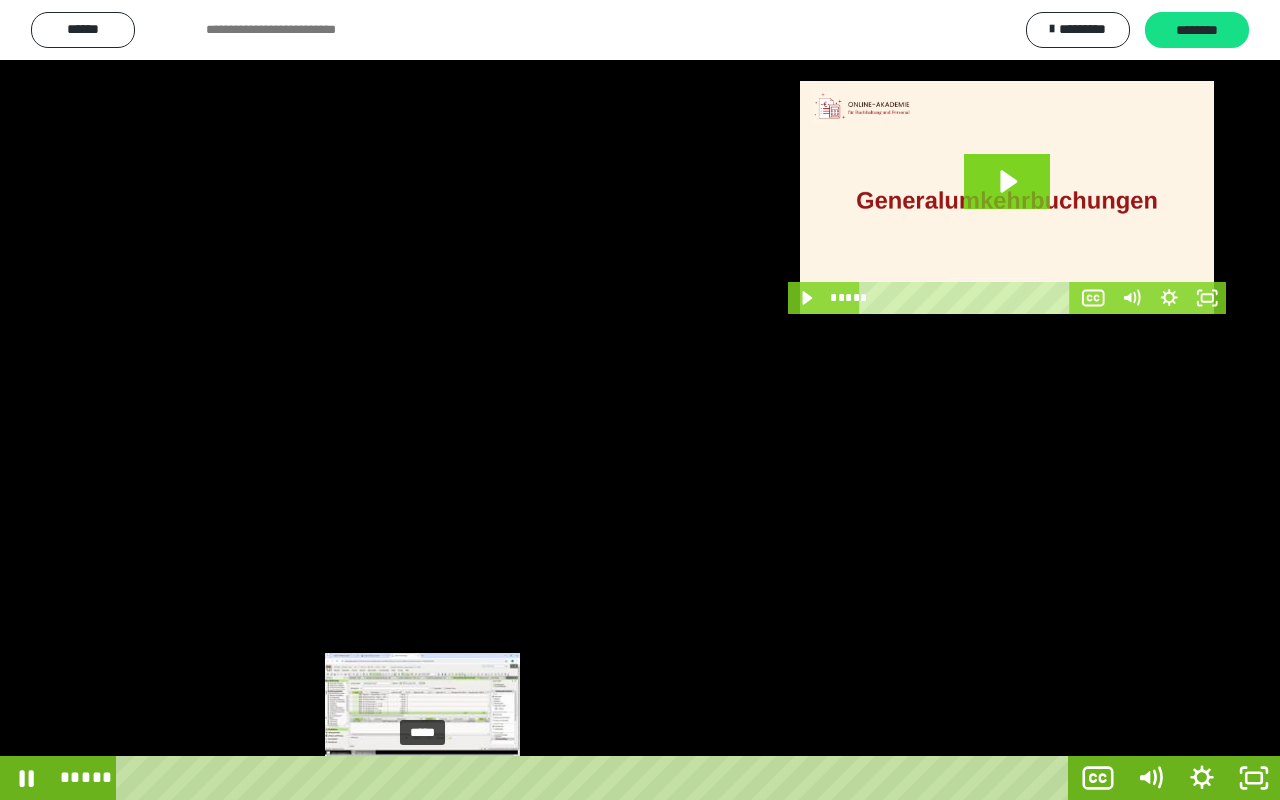 click on "*****" at bounding box center (596, 778) 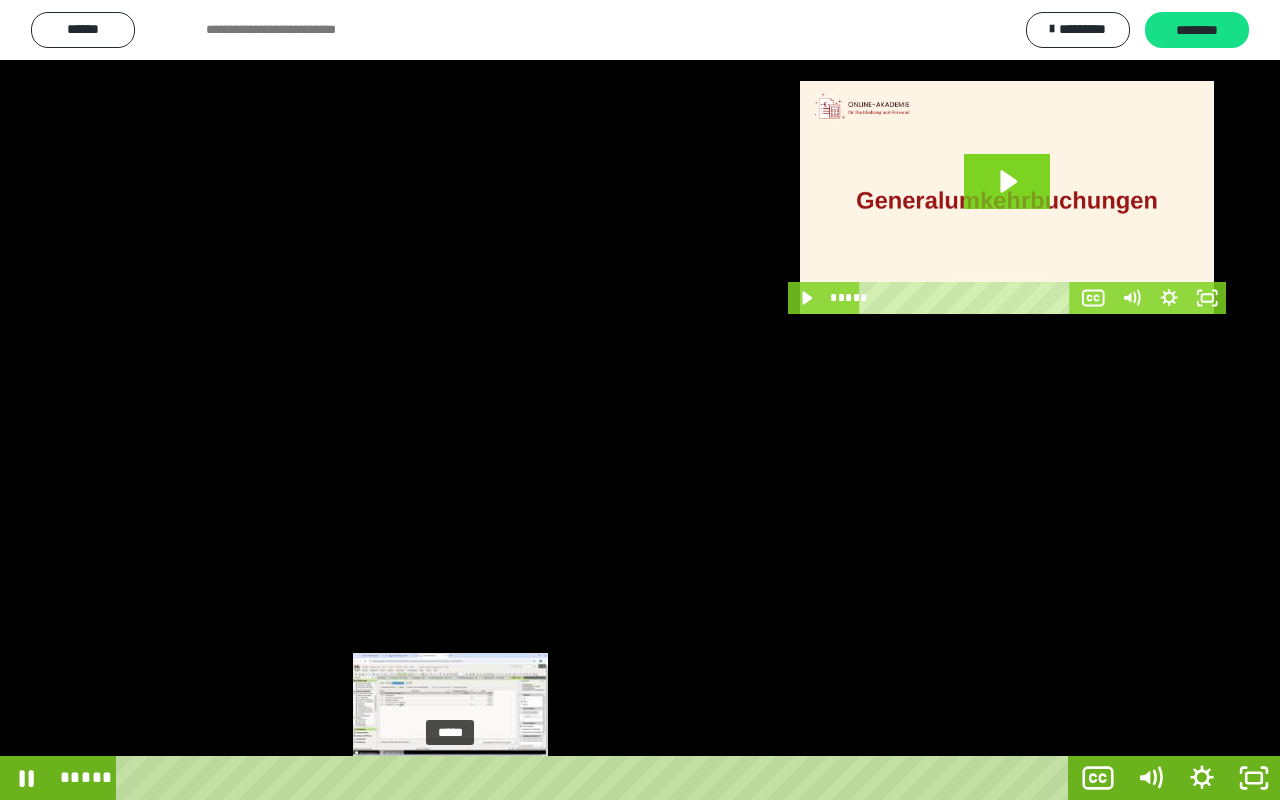 click on "*****" at bounding box center [596, 778] 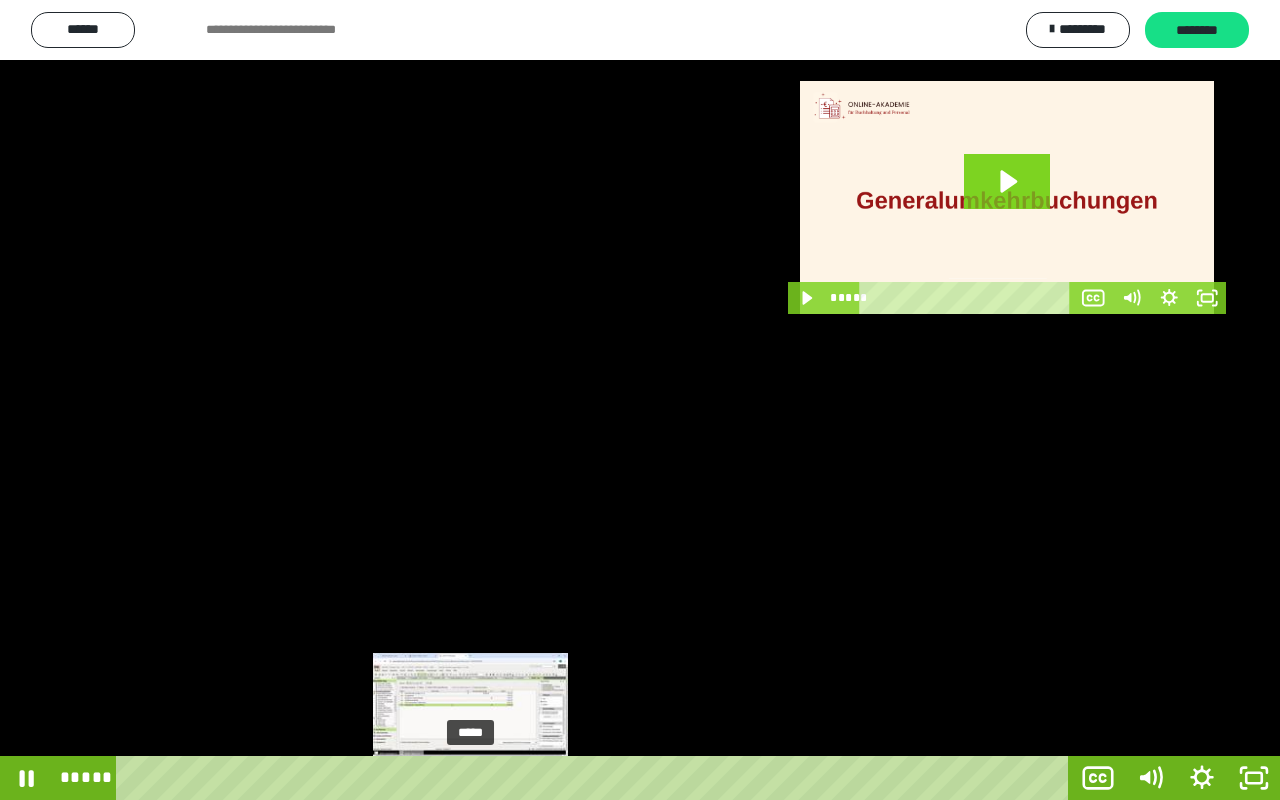 click on "*****" at bounding box center [596, 778] 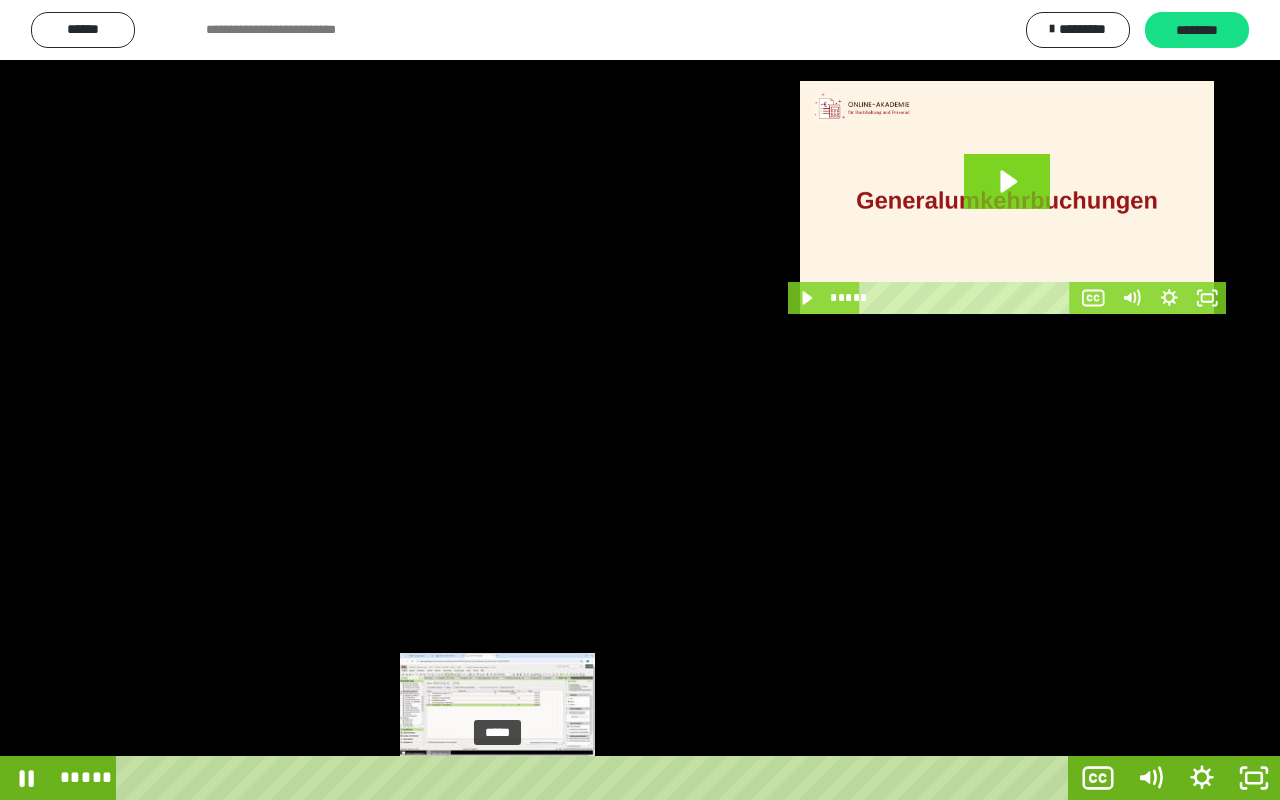click on "*****" at bounding box center [596, 778] 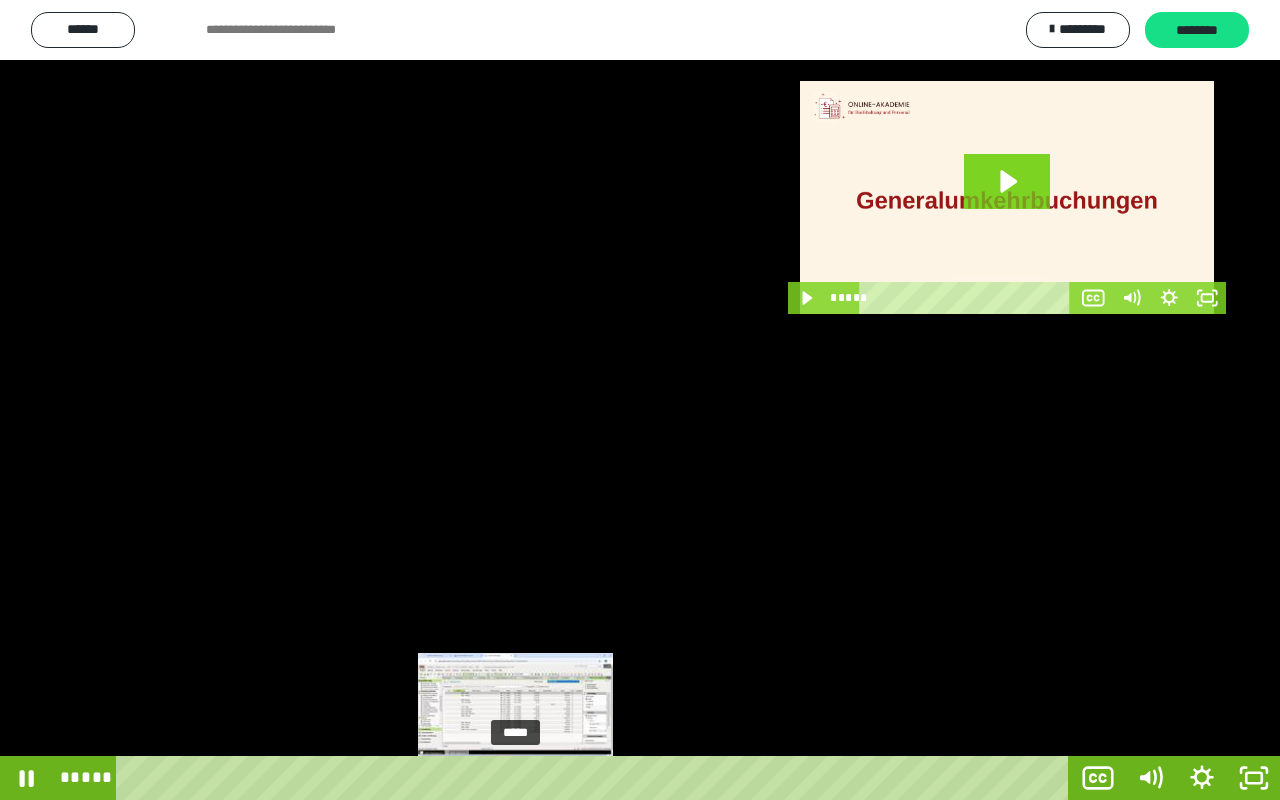 click on "*****" at bounding box center (596, 778) 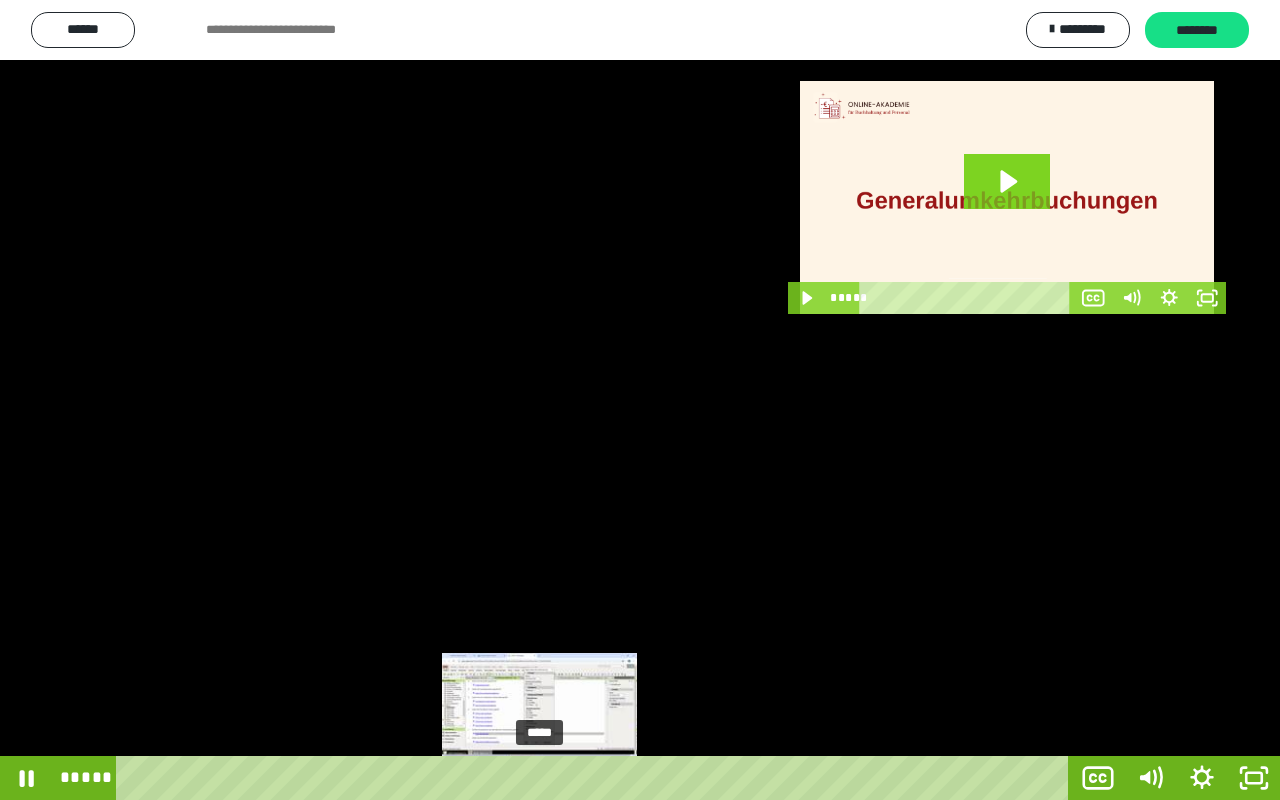 click on "*****" at bounding box center (596, 778) 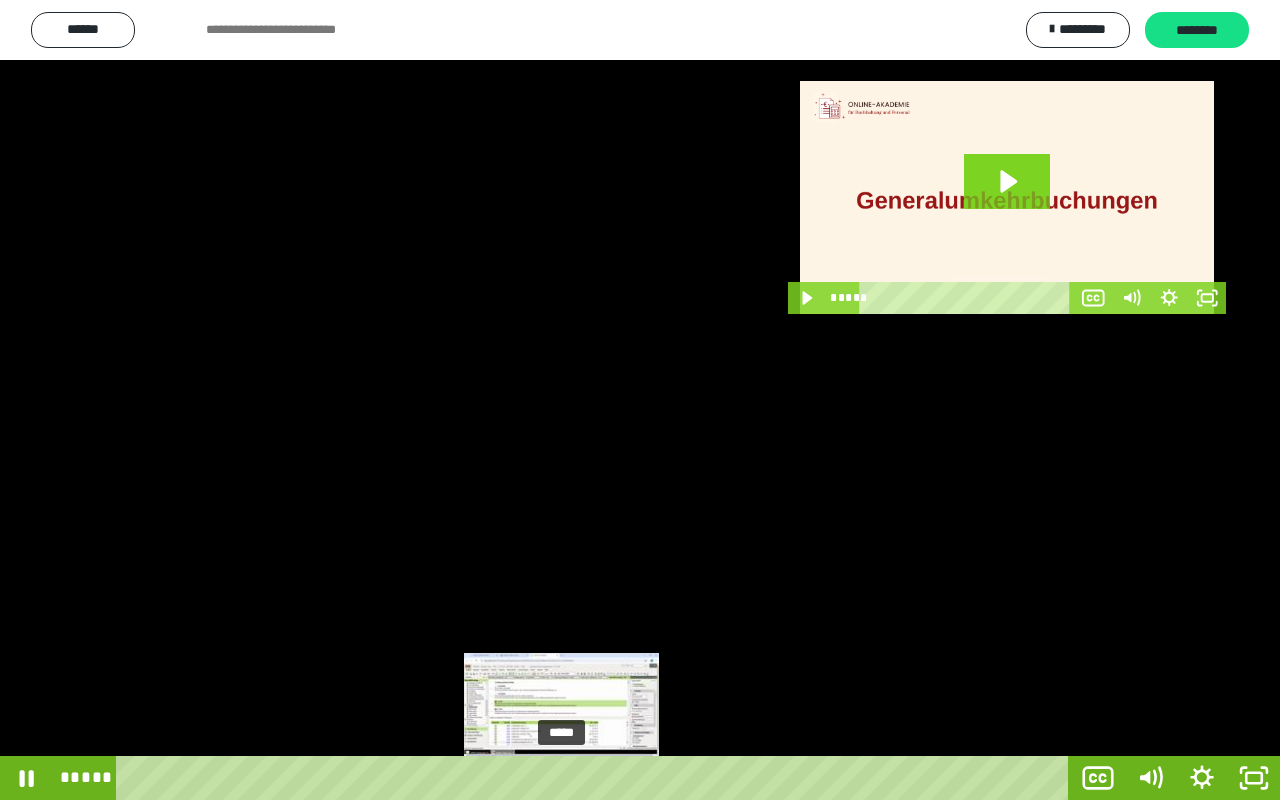 click on "*****" at bounding box center [596, 778] 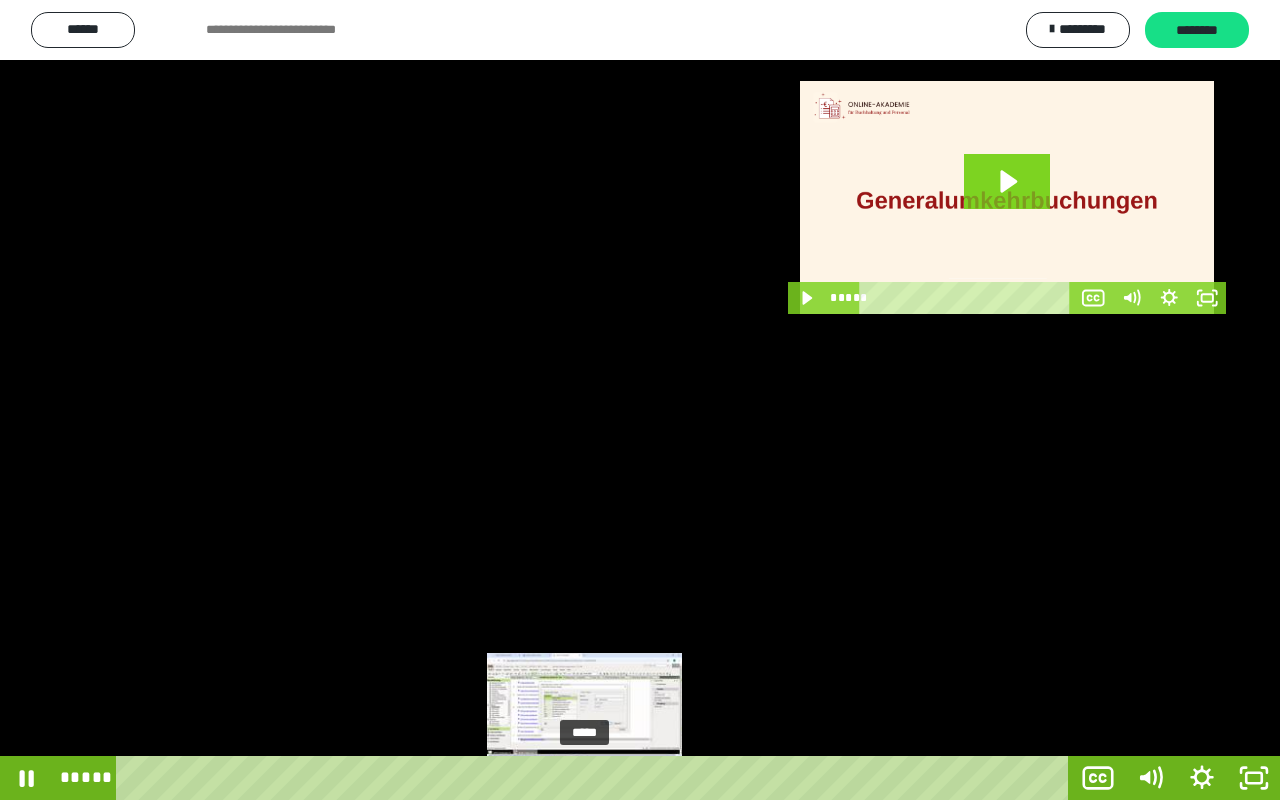 click on "*****" at bounding box center (596, 778) 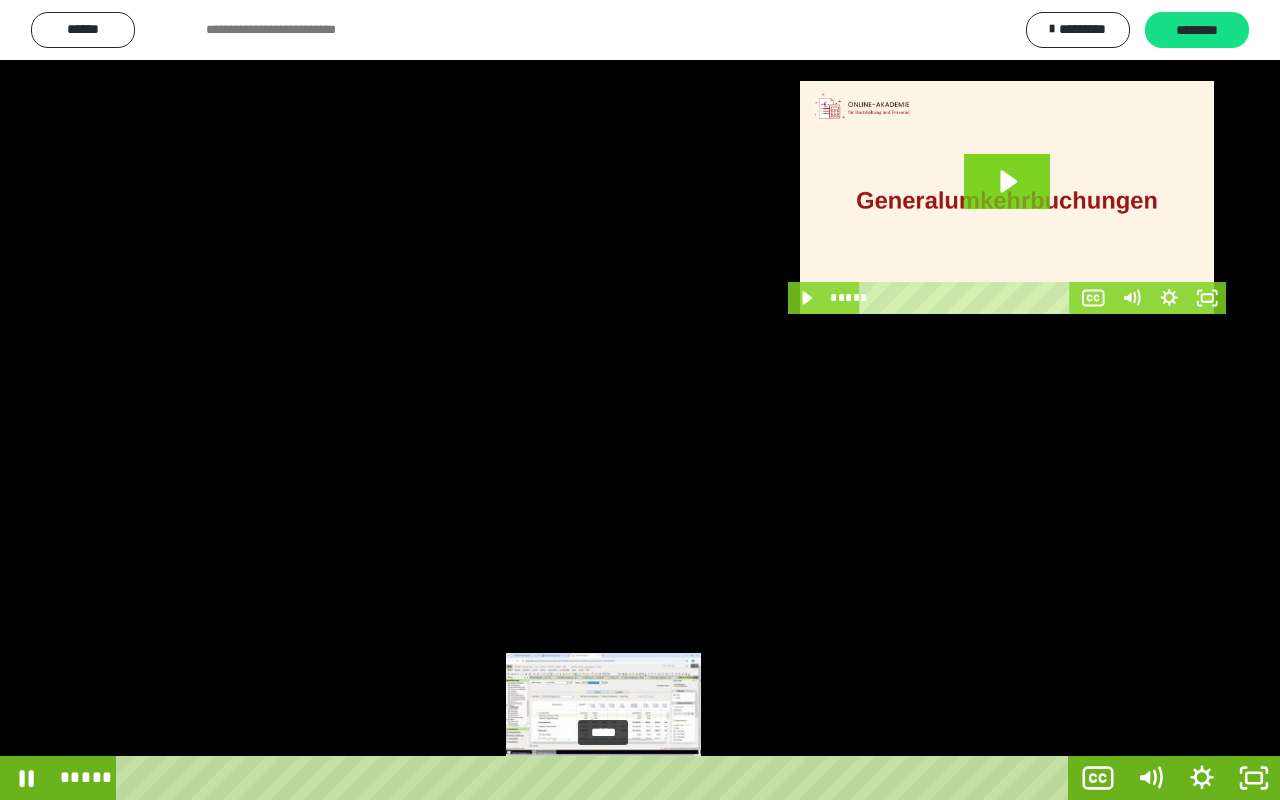 click on "*****" at bounding box center [596, 778] 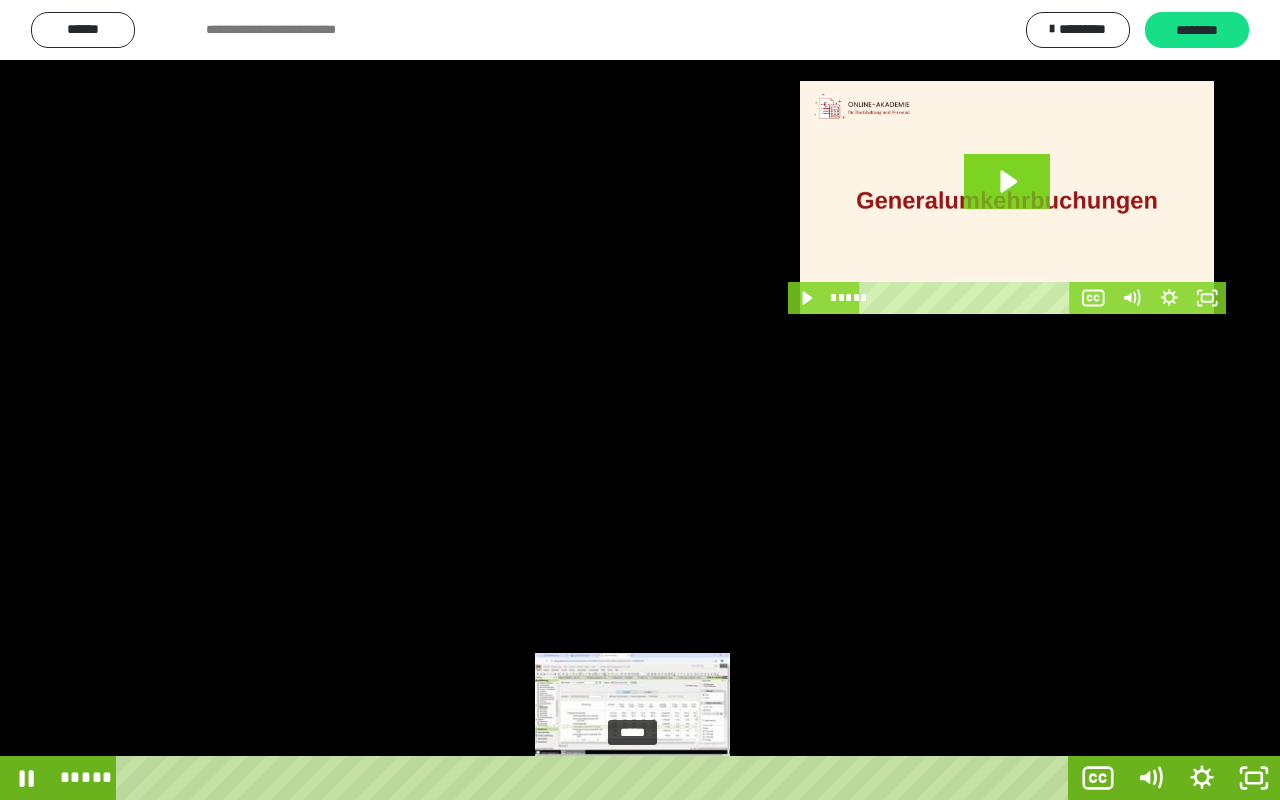 click on "*****" at bounding box center (596, 778) 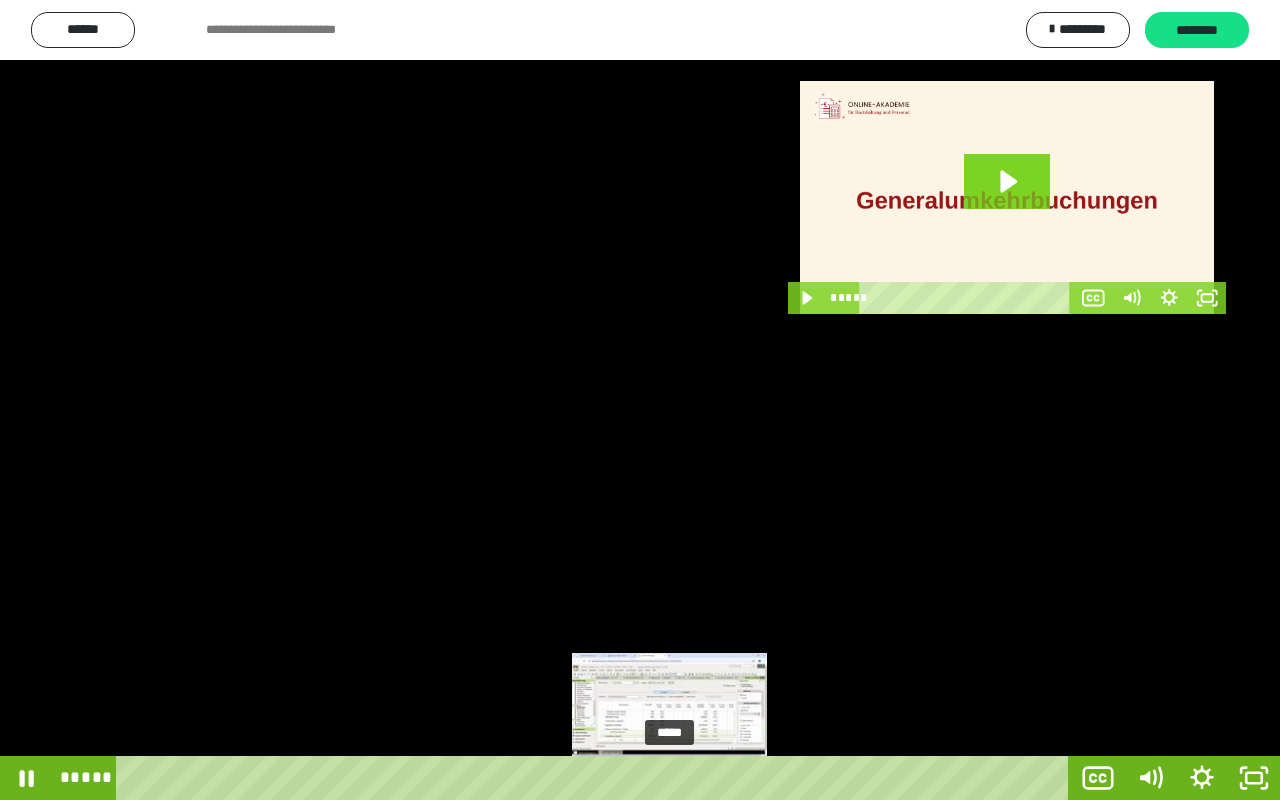 click on "*****" at bounding box center (596, 778) 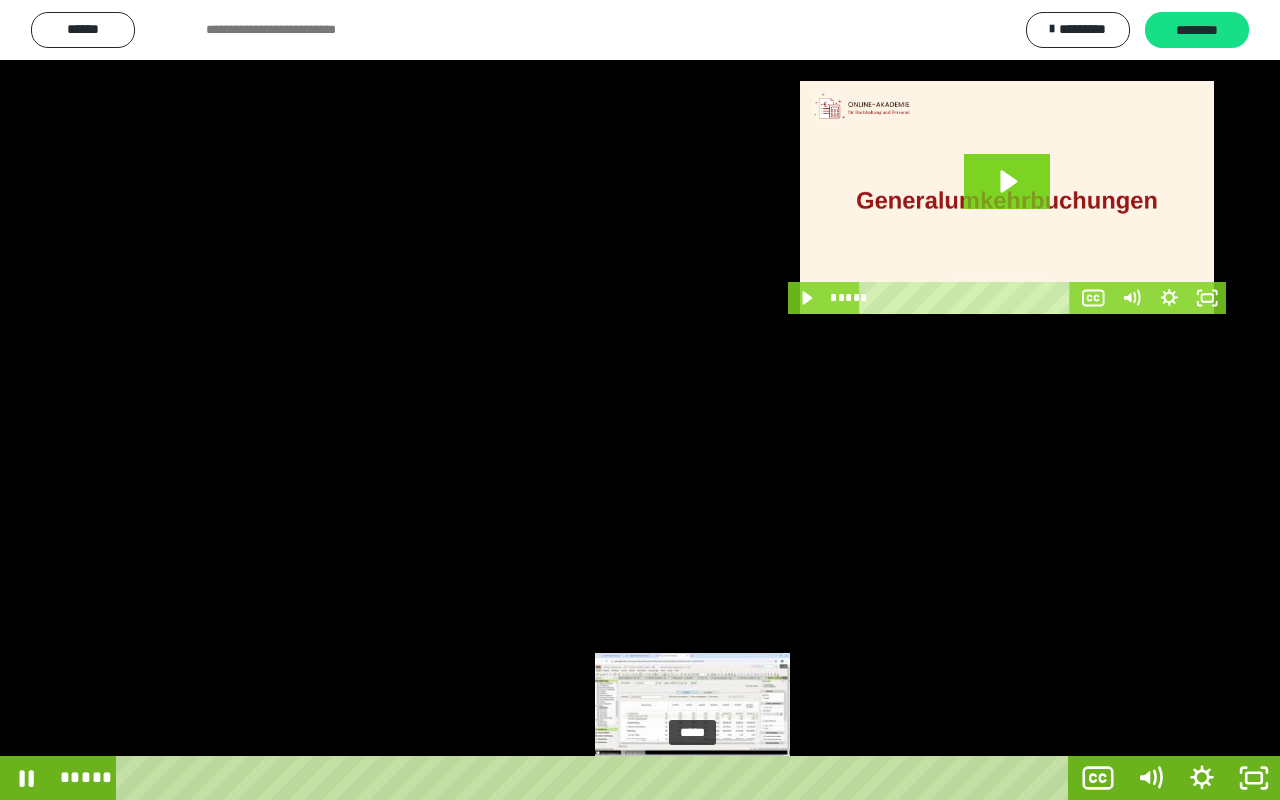 click on "*****" at bounding box center (596, 778) 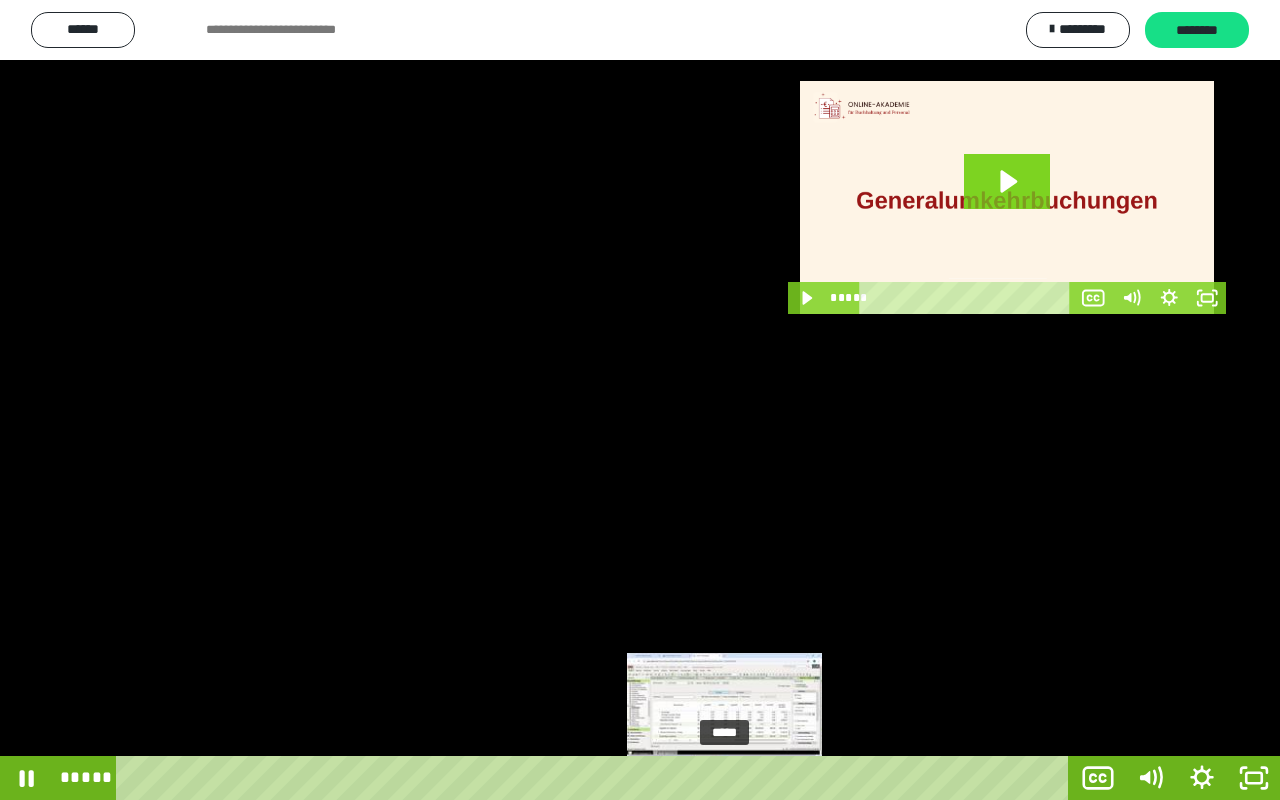 click on "*****" at bounding box center (596, 778) 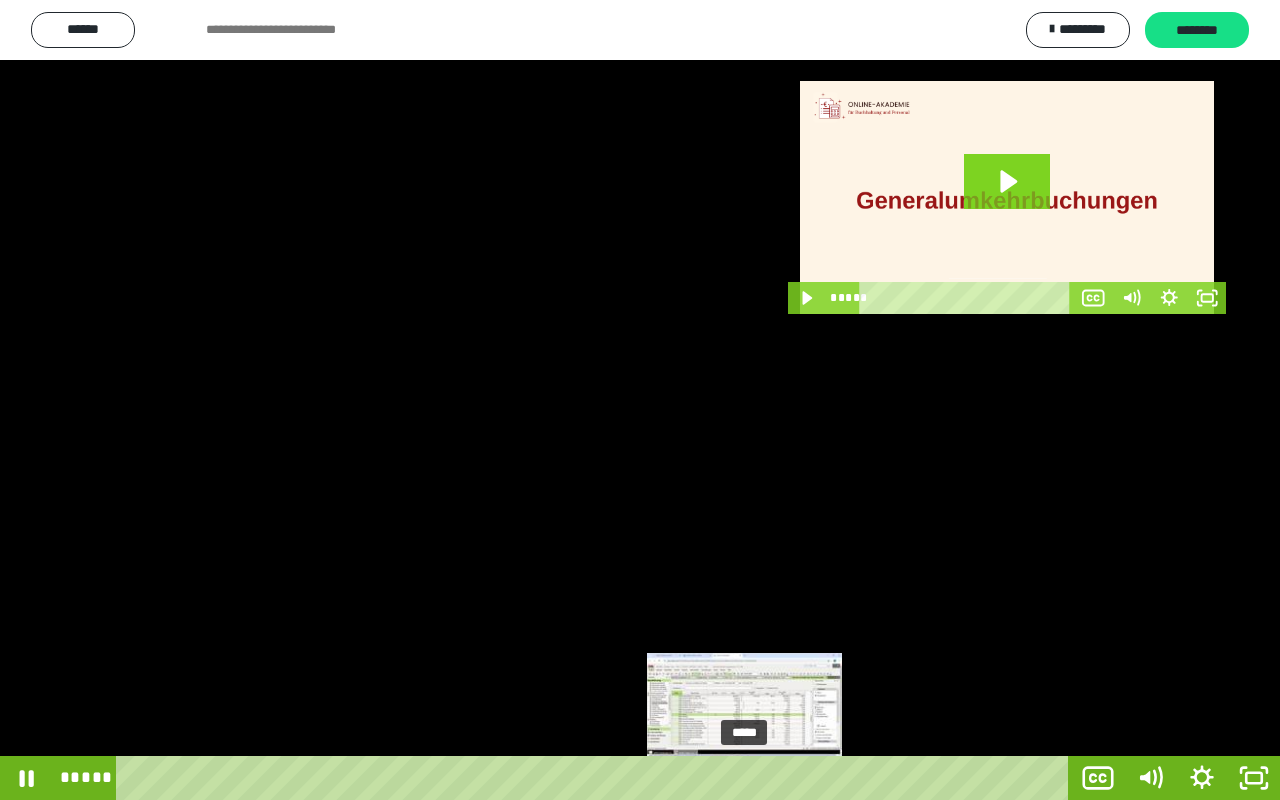 click on "*****" at bounding box center (596, 778) 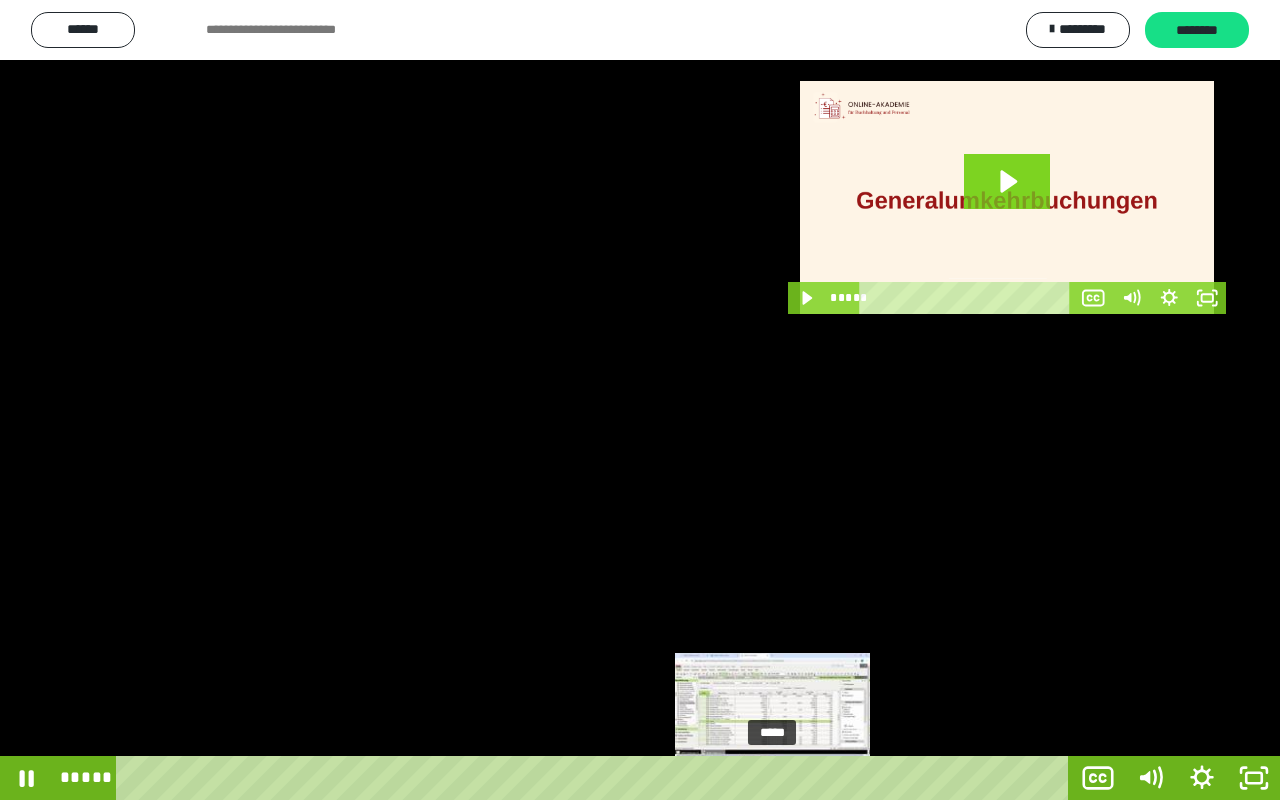 click on "*****" at bounding box center [596, 778] 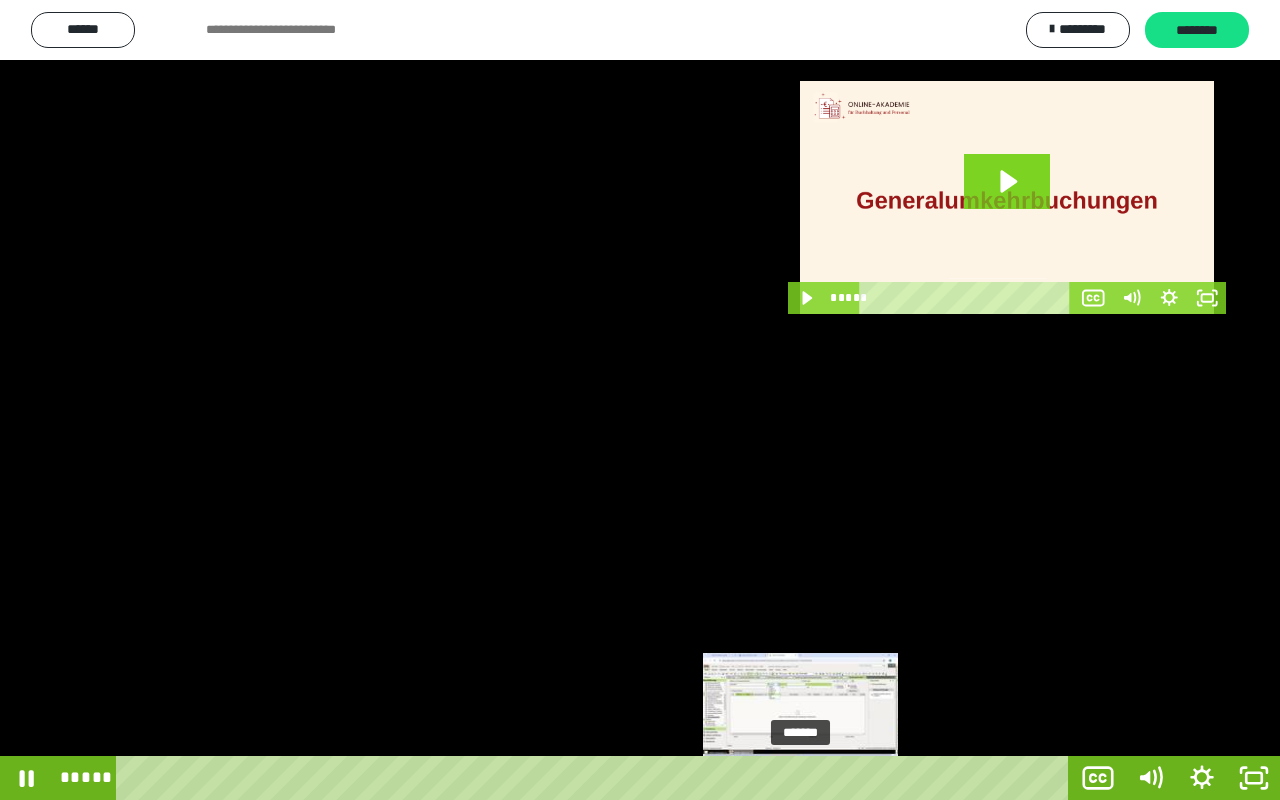 click on "*******" at bounding box center [596, 778] 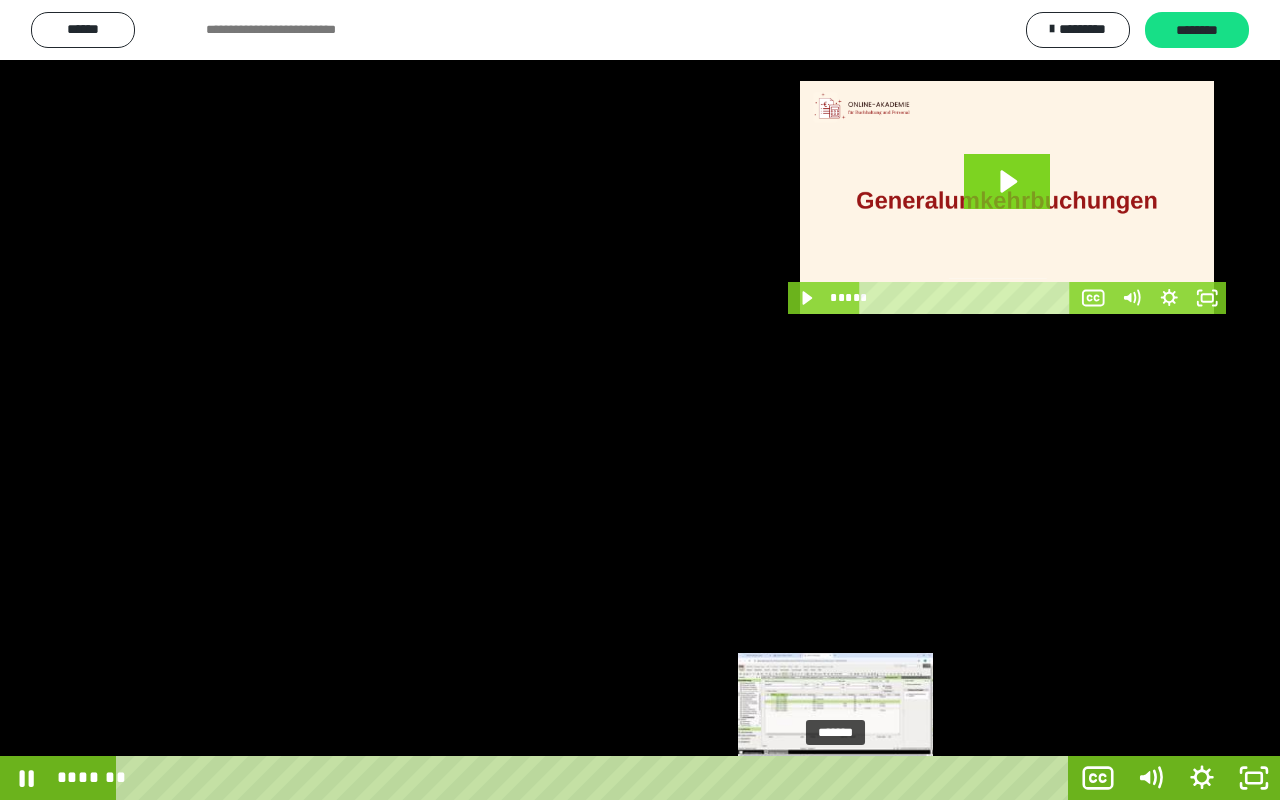 click on "*******" at bounding box center (596, 778) 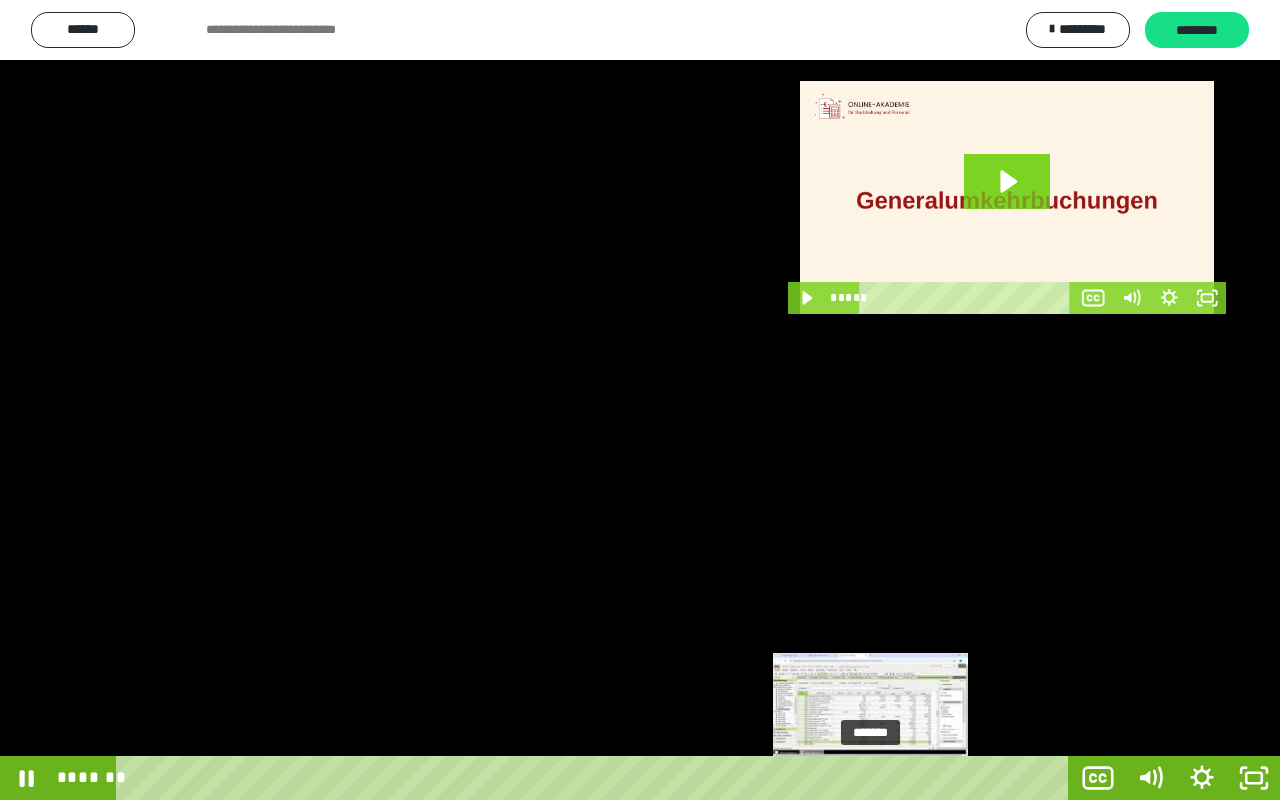 click on "*******" at bounding box center [596, 778] 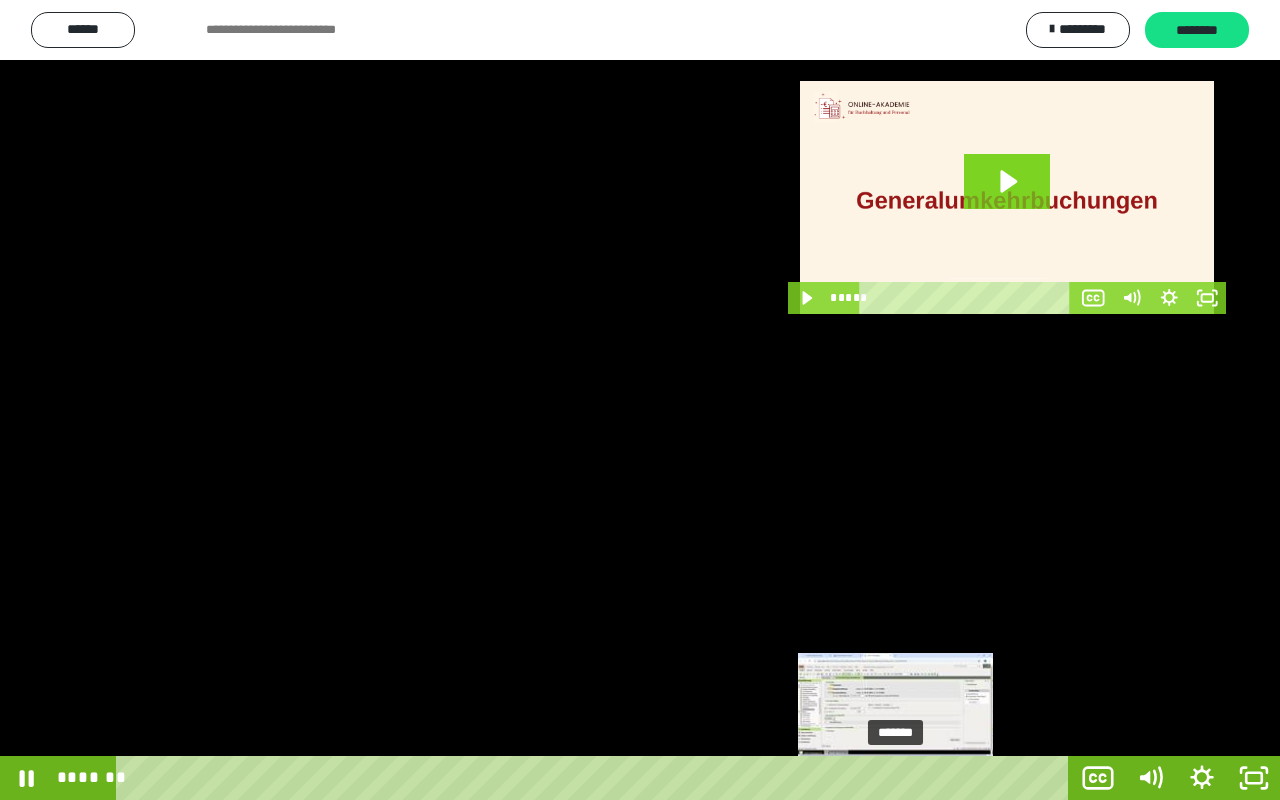 click on "*******" at bounding box center (596, 778) 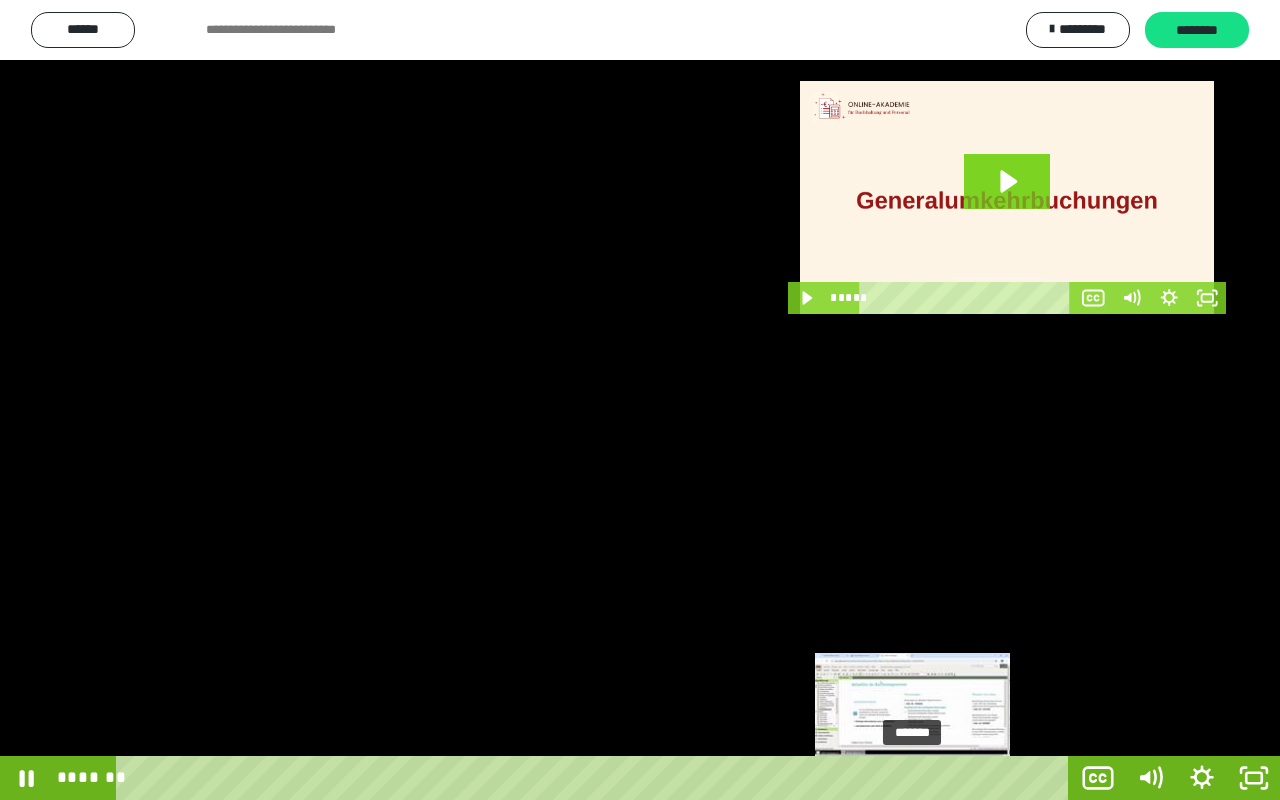 click on "*******" at bounding box center [596, 778] 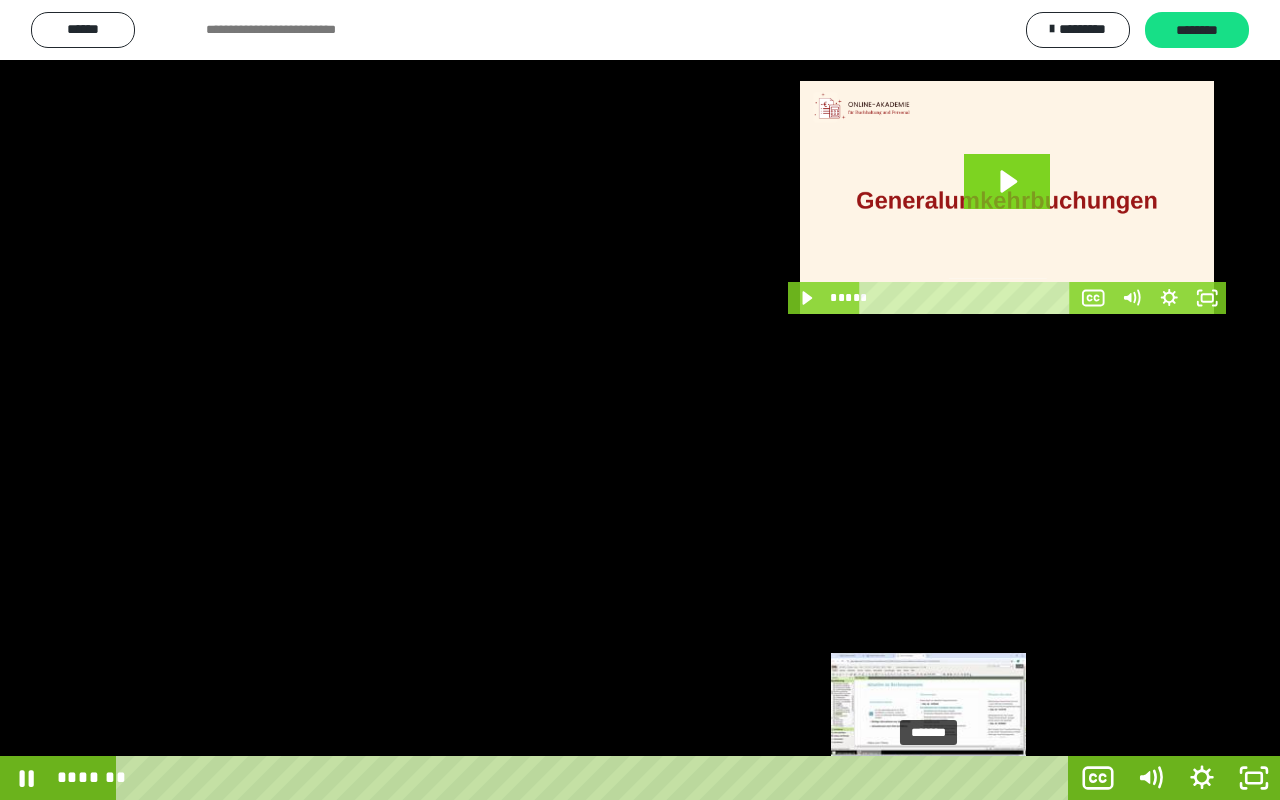 click on "*******" at bounding box center (596, 778) 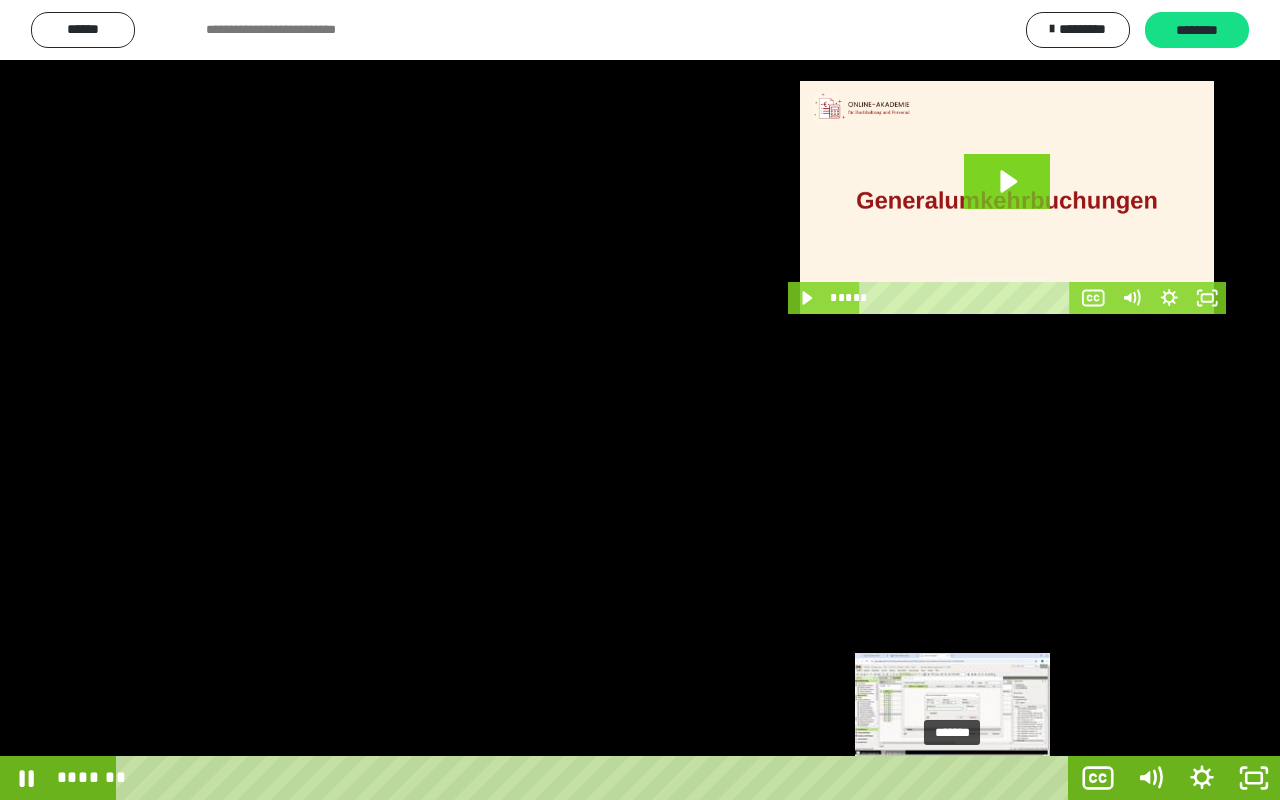 click on "*******" at bounding box center [596, 778] 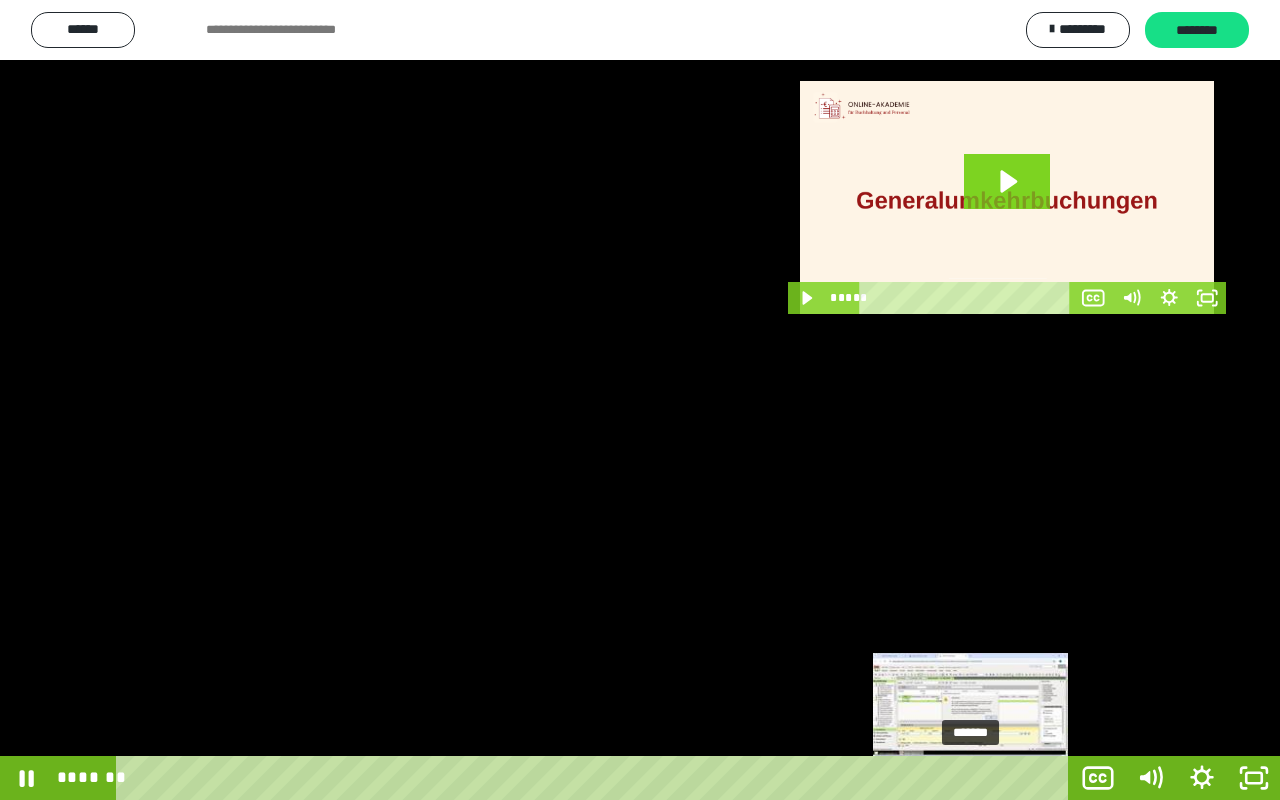 click on "*******" at bounding box center [596, 778] 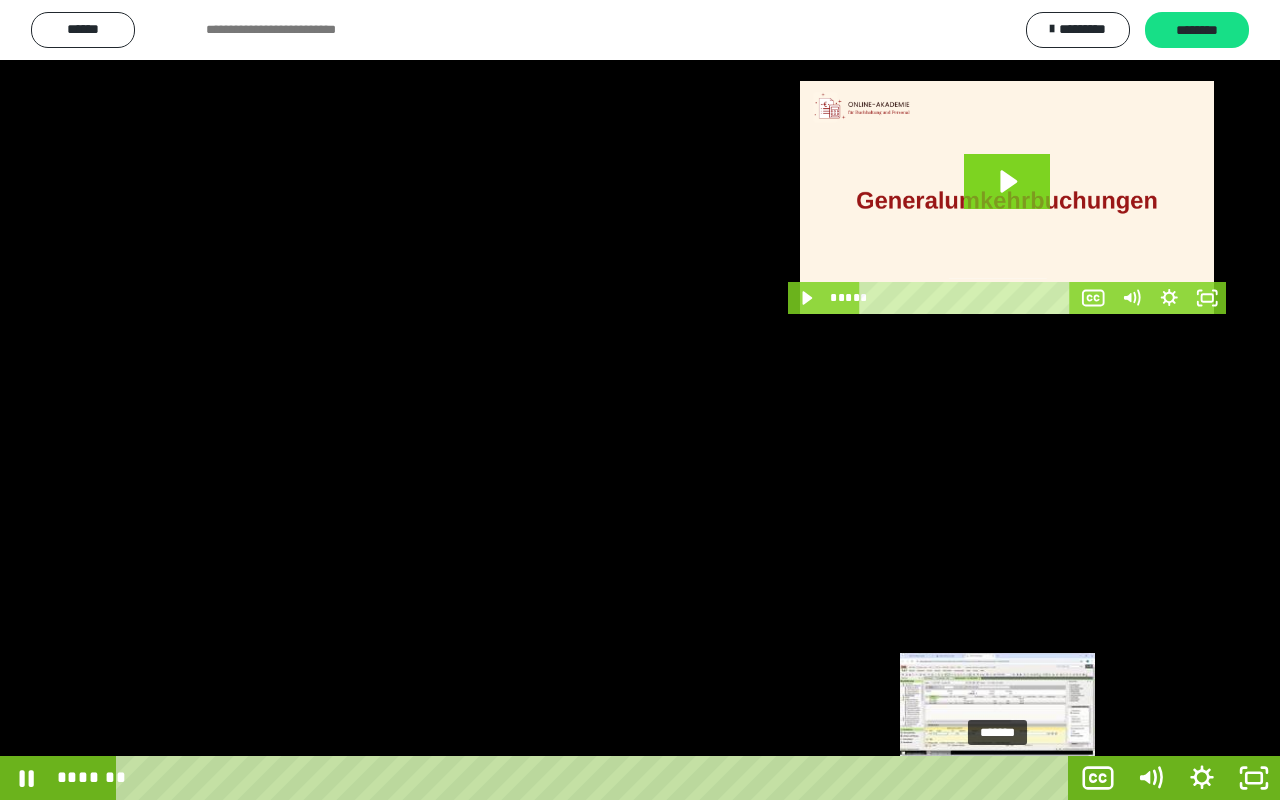 click on "*******" at bounding box center (596, 778) 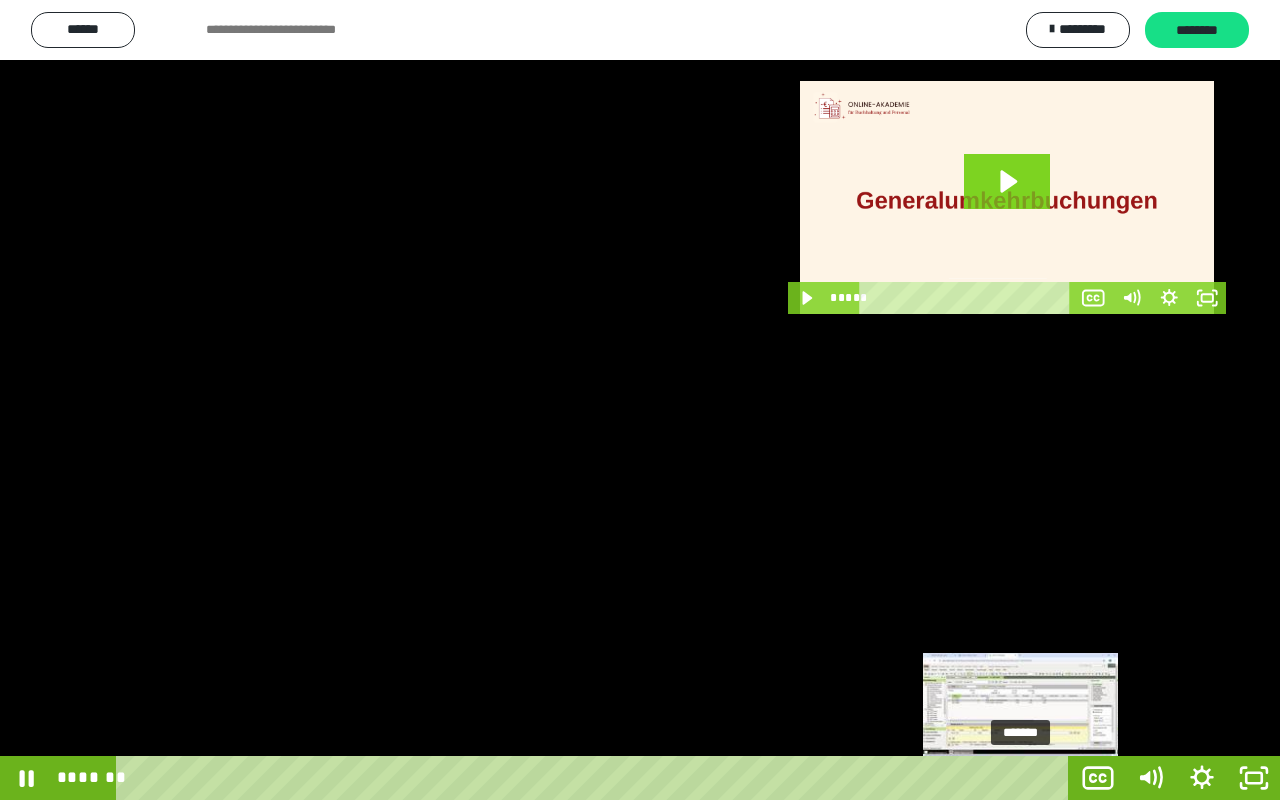 click on "*******" at bounding box center [596, 778] 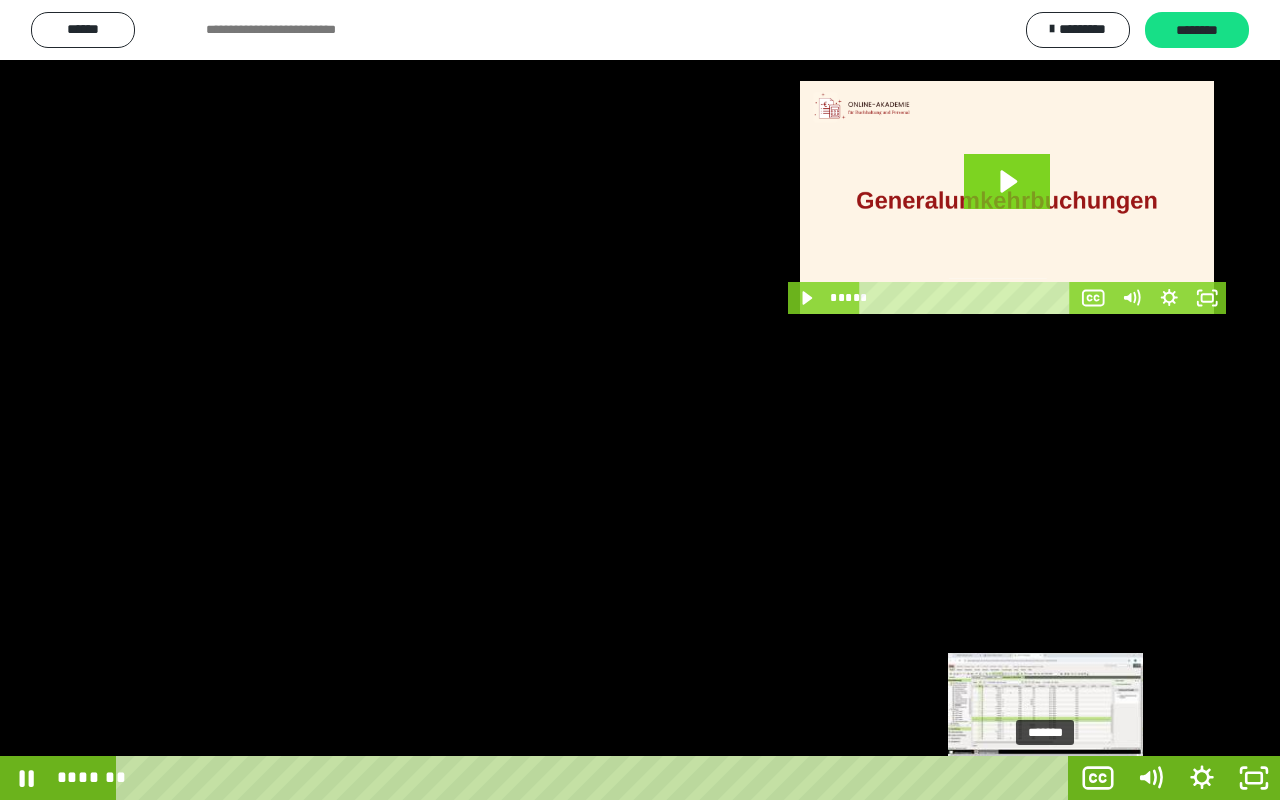 click on "*******" at bounding box center (596, 778) 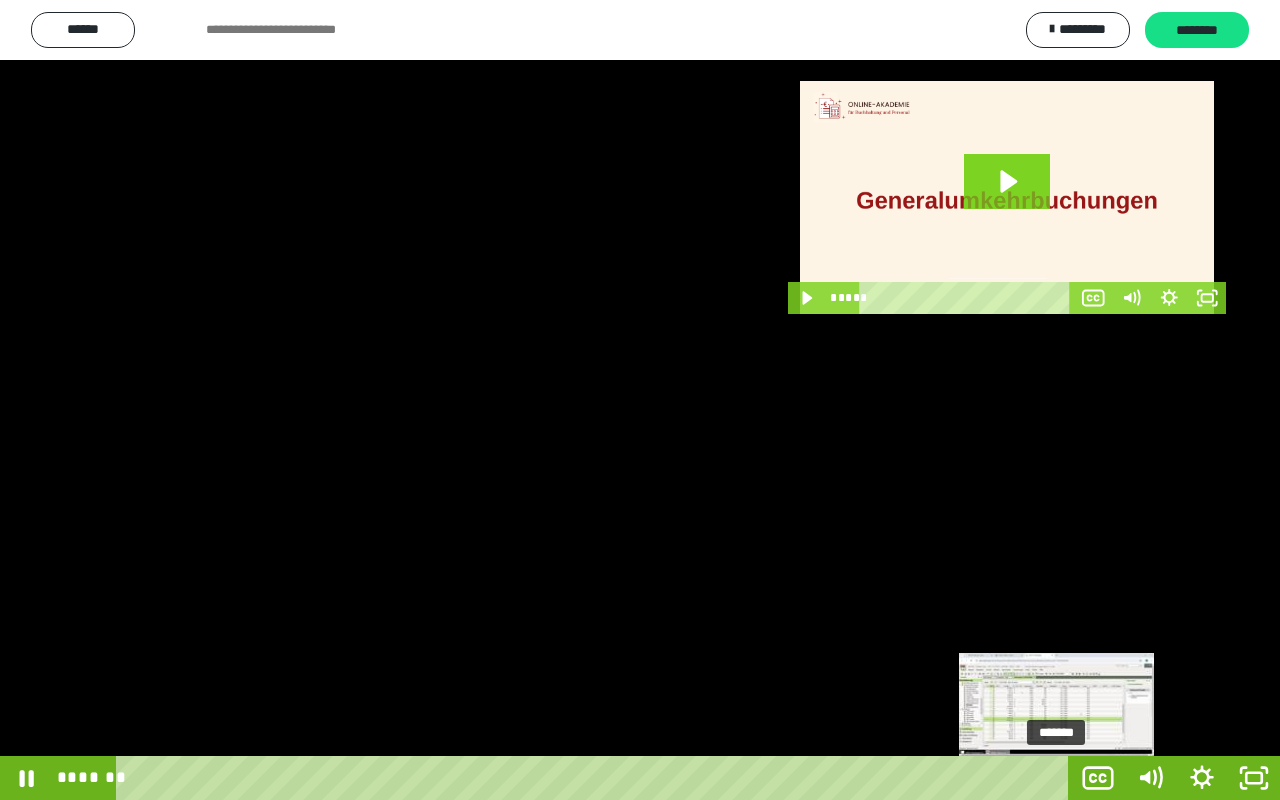 click on "*******" at bounding box center (596, 778) 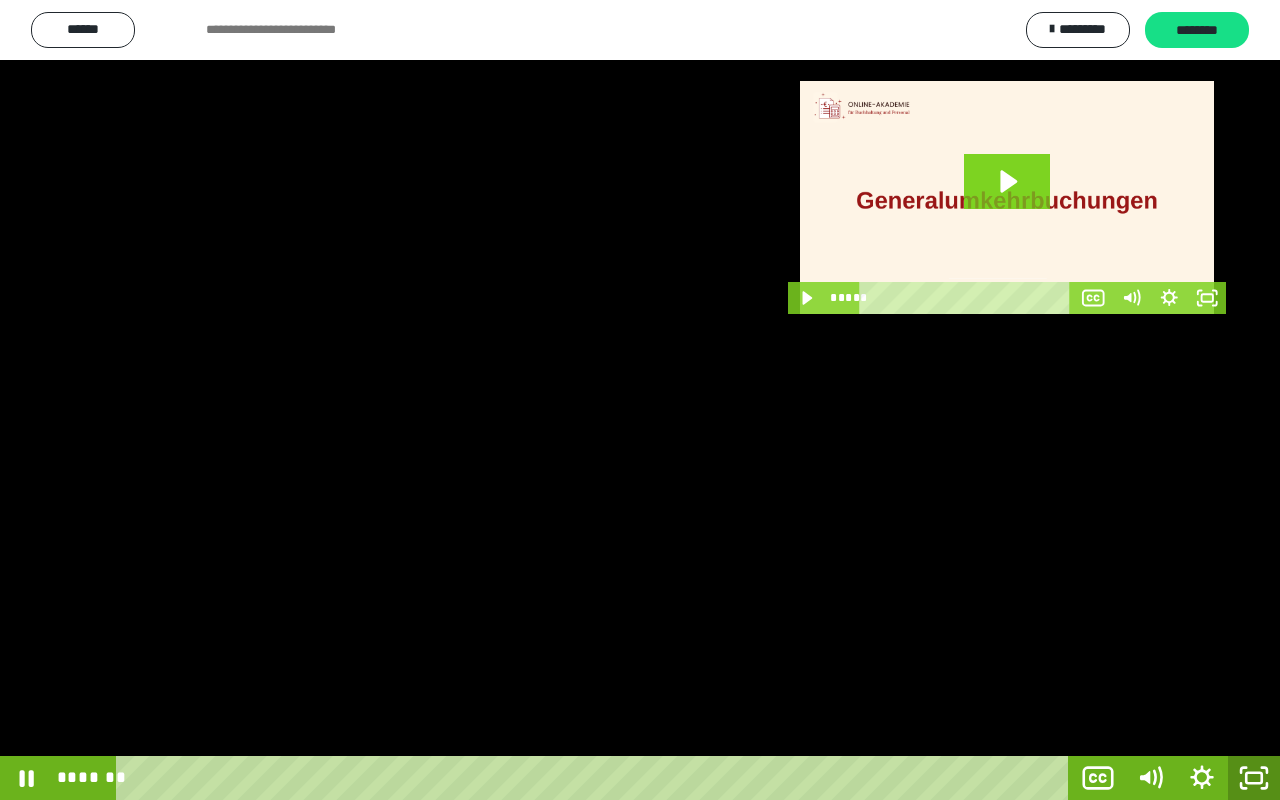 click 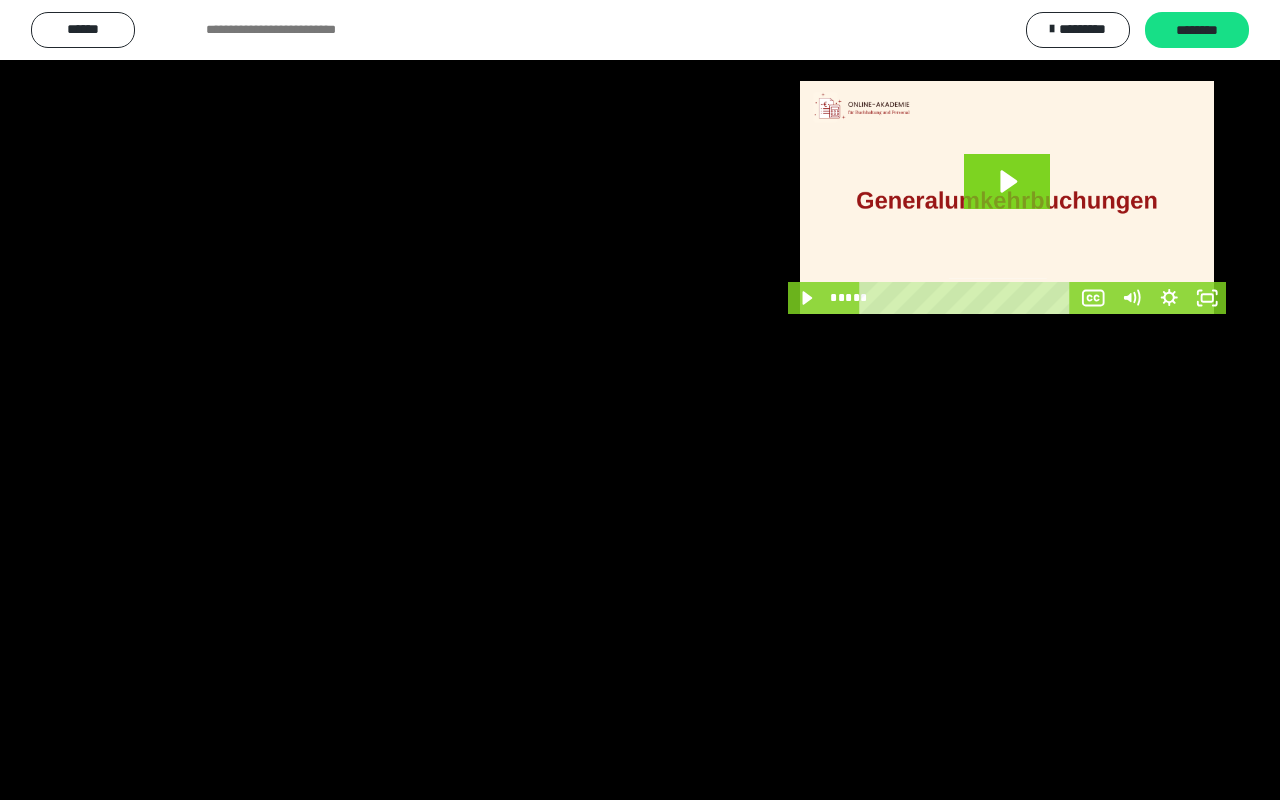 scroll, scrollTop: 3650, scrollLeft: 0, axis: vertical 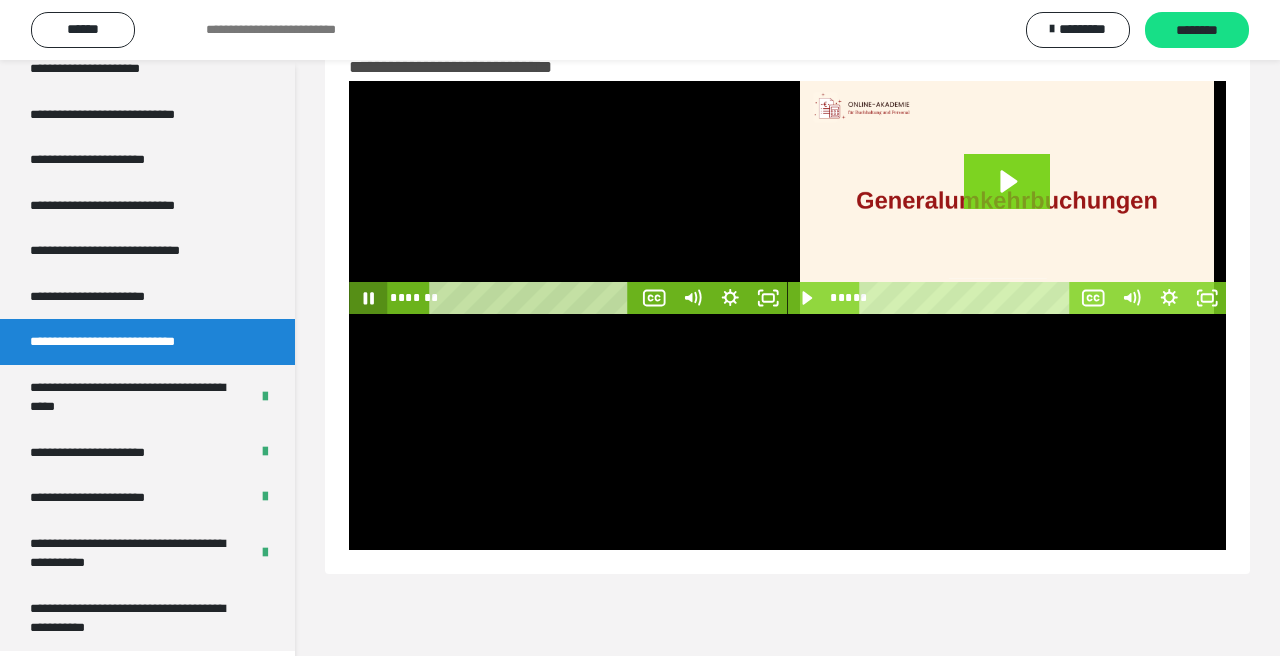 click 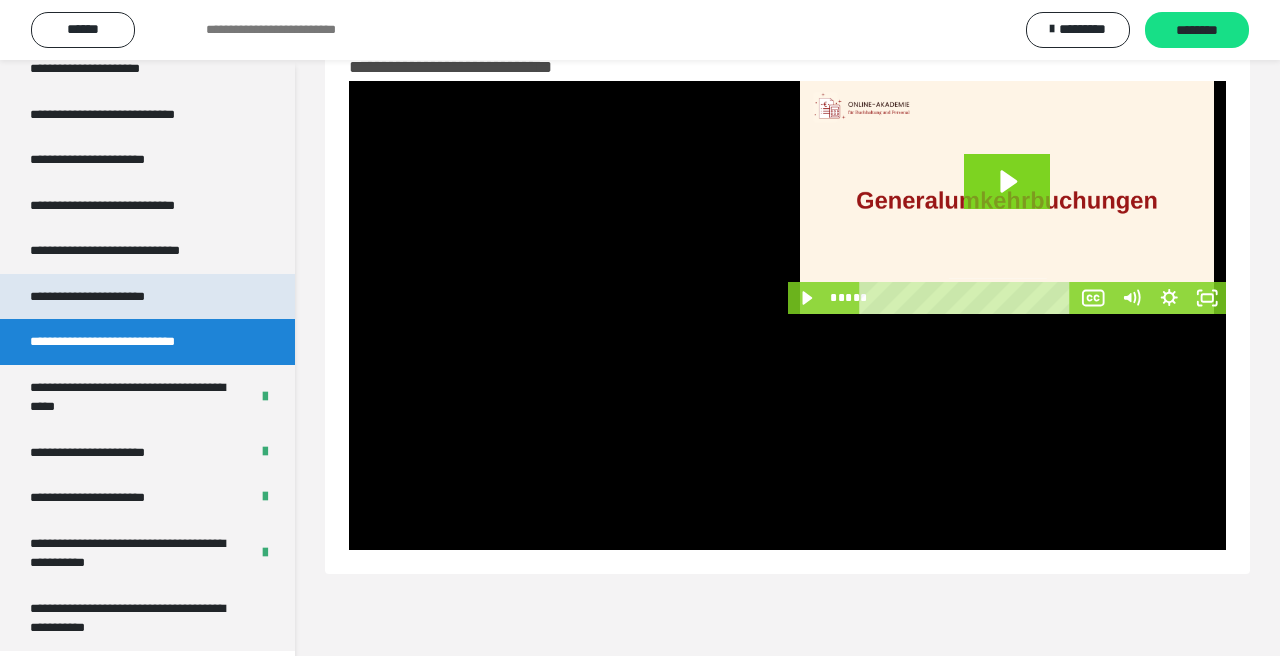 click on "**********" at bounding box center [109, 297] 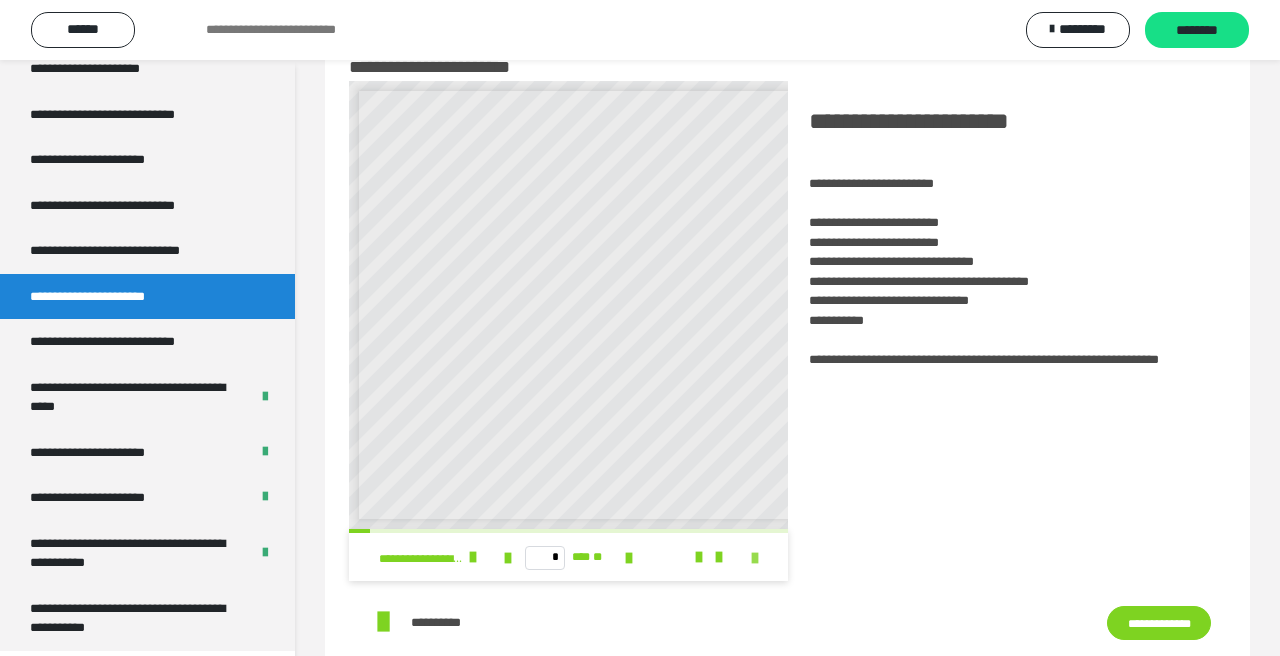 click at bounding box center (755, 558) 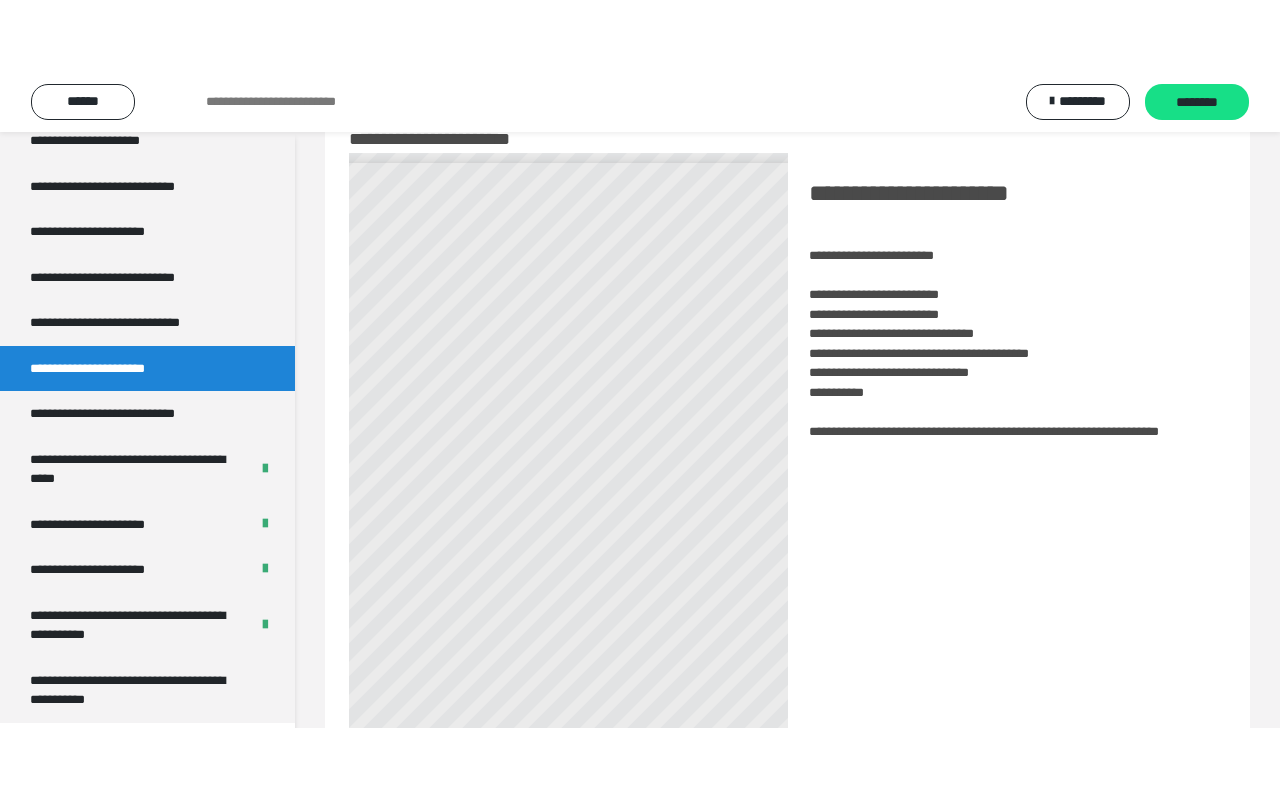 scroll, scrollTop: 3506, scrollLeft: 0, axis: vertical 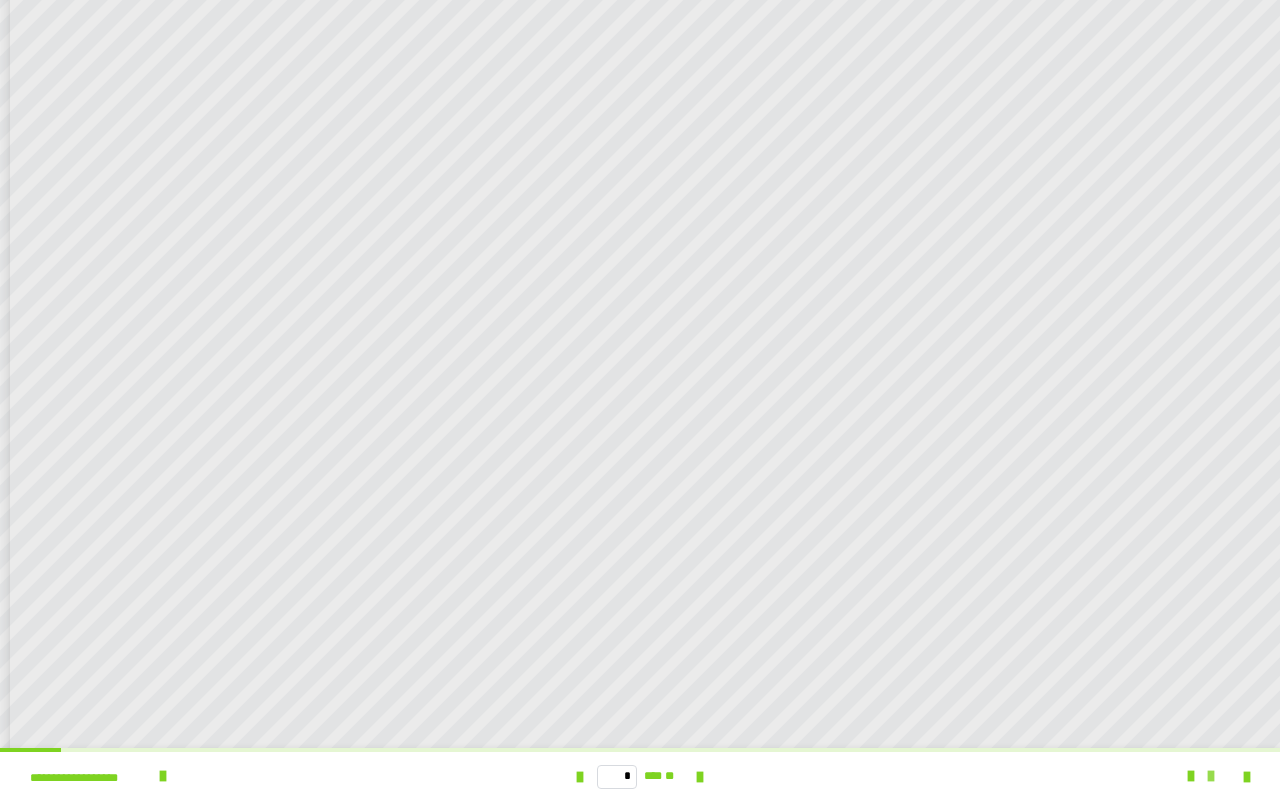 click at bounding box center [1211, 776] 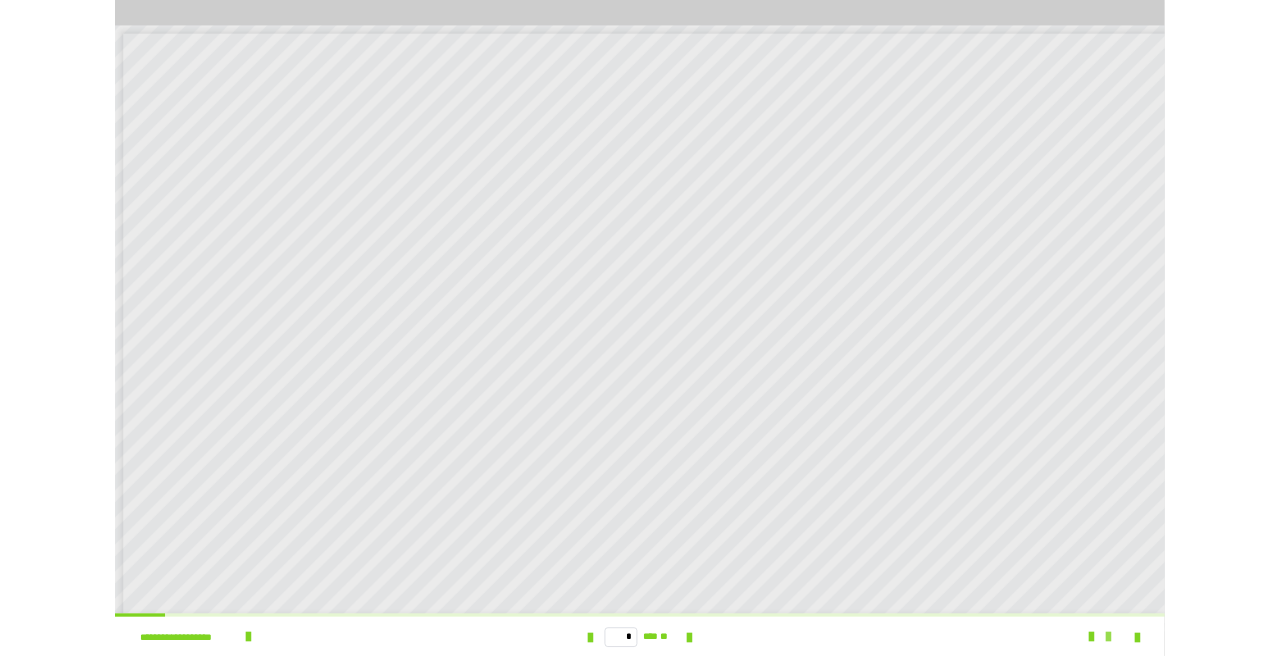 scroll, scrollTop: 0, scrollLeft: 0, axis: both 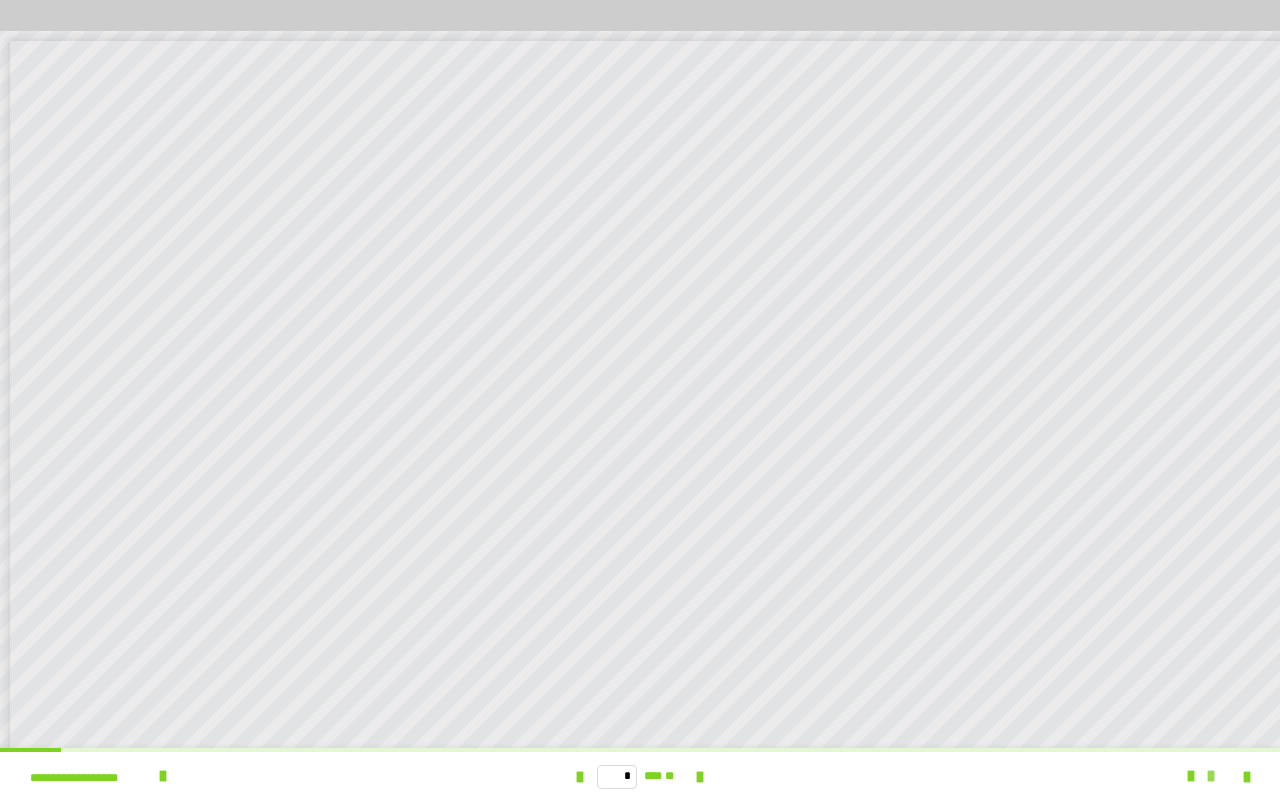 click at bounding box center [1211, 776] 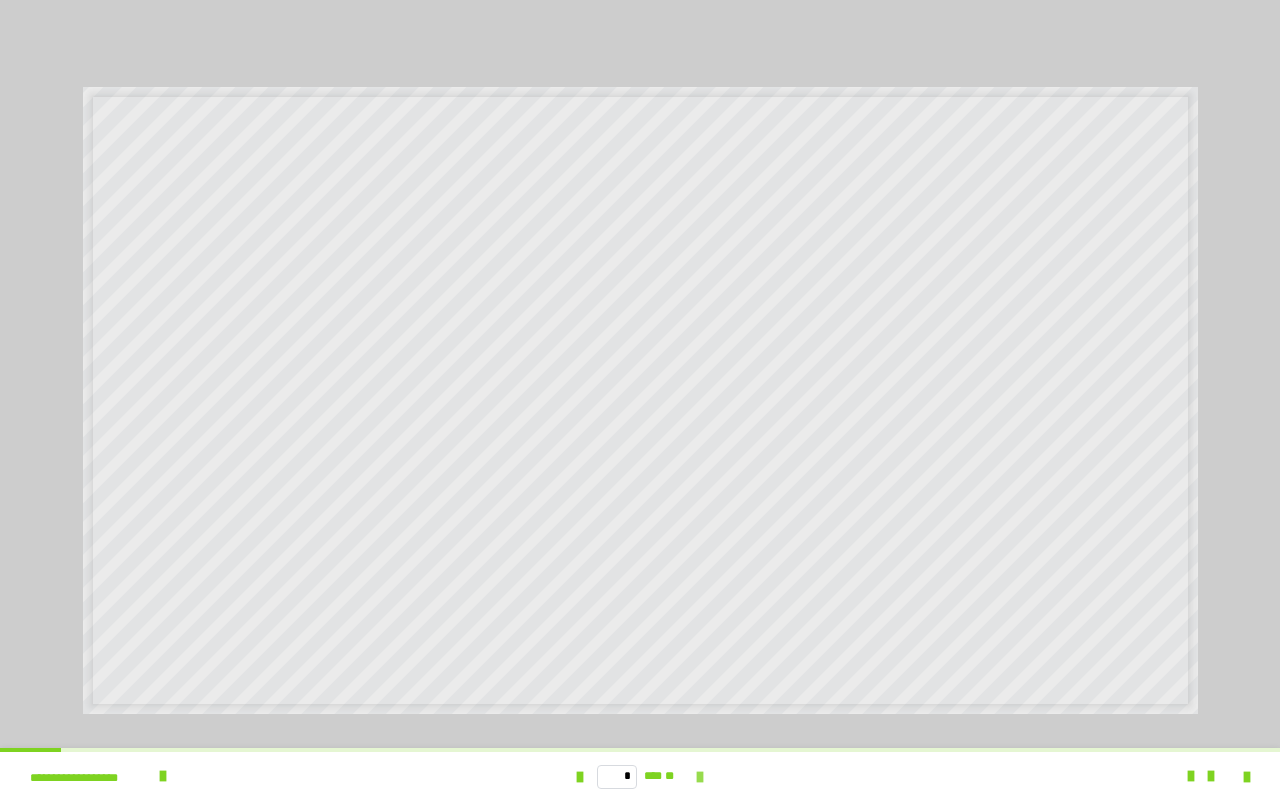click at bounding box center [700, 777] 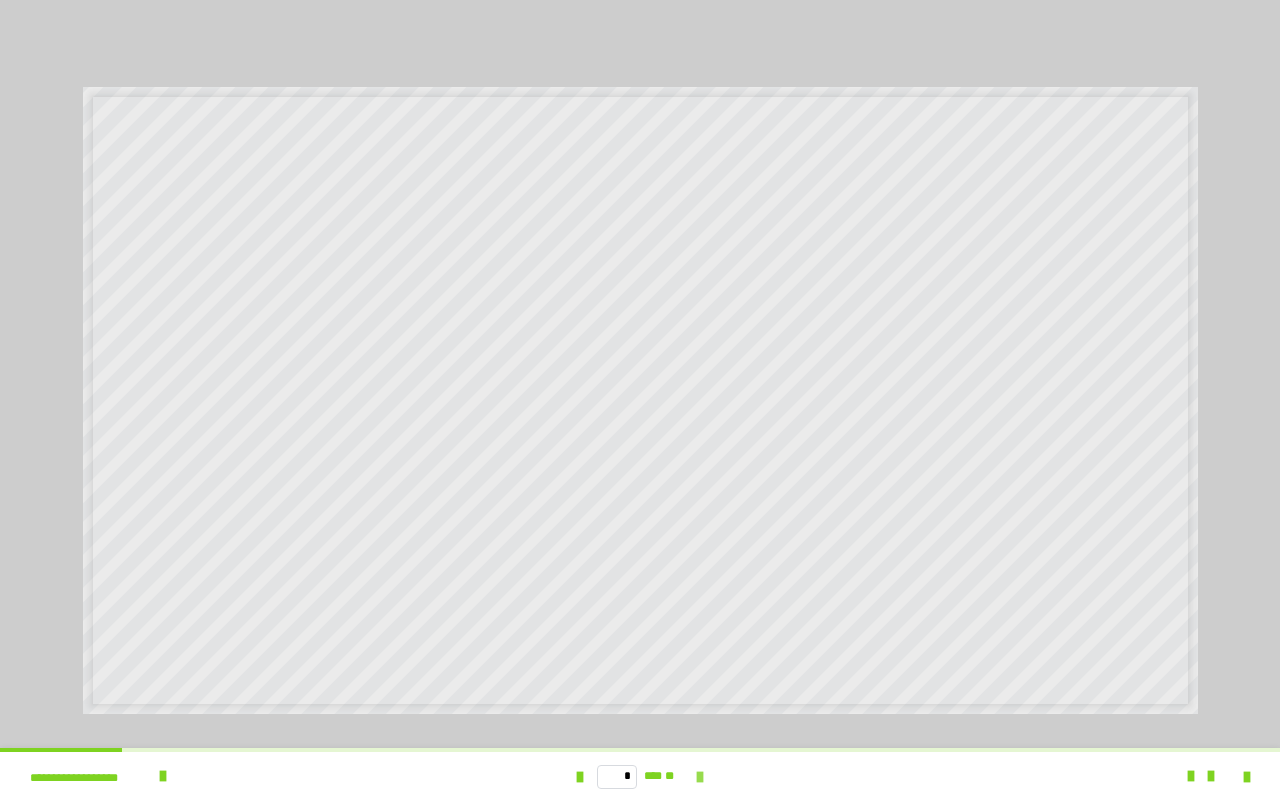 click at bounding box center [700, 777] 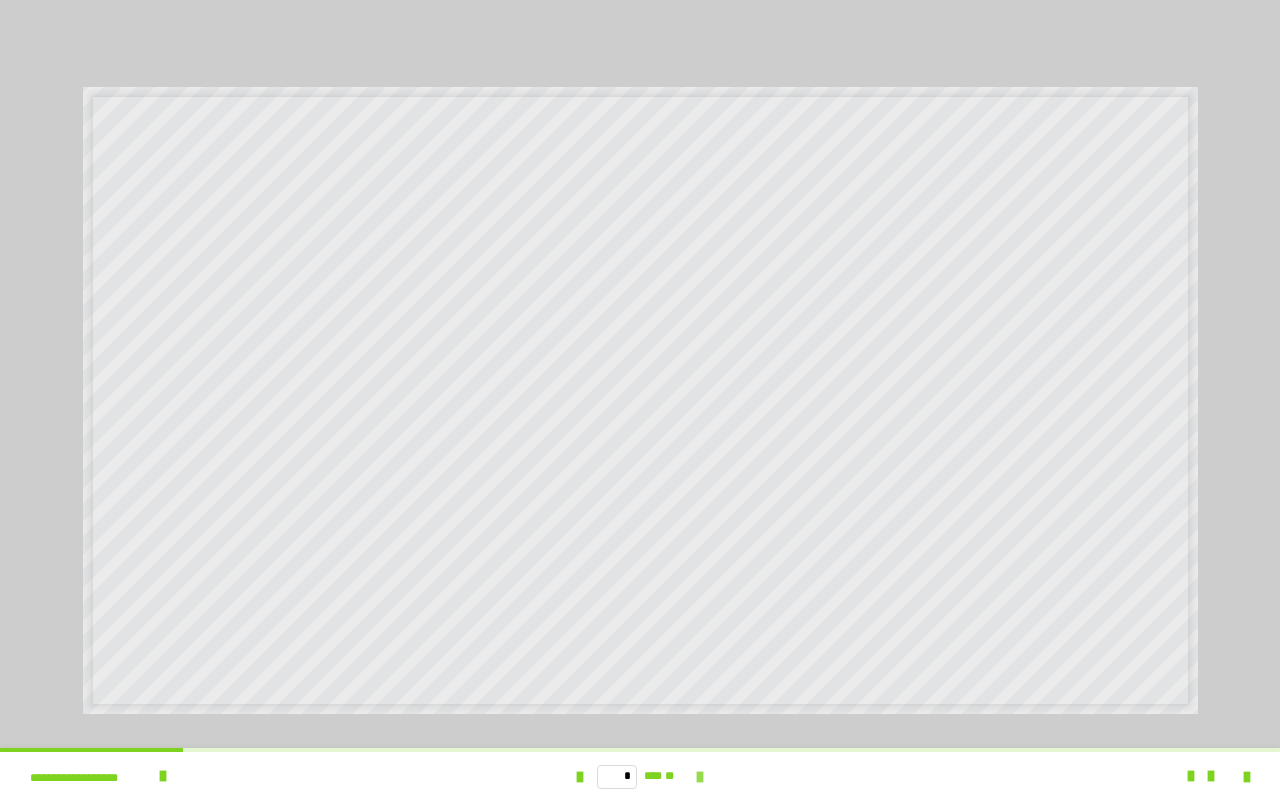 click at bounding box center (700, 777) 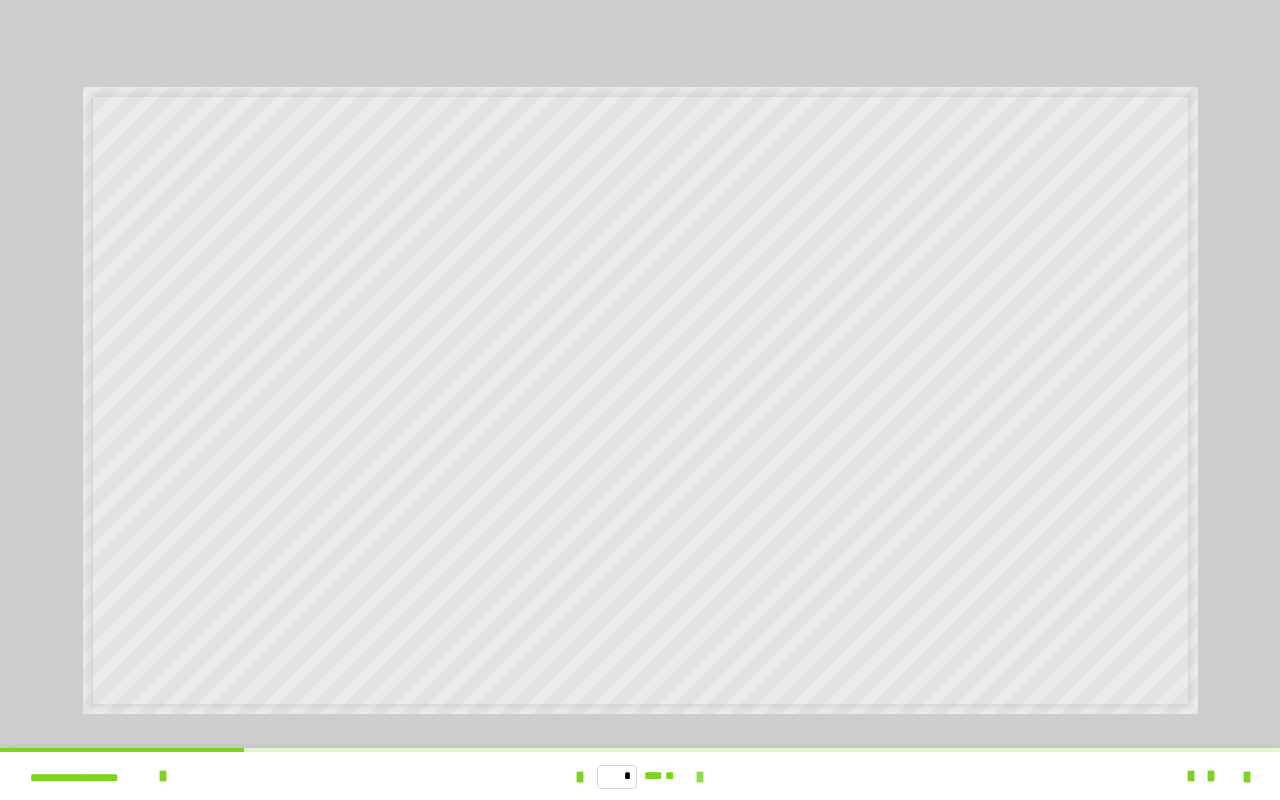 click at bounding box center [700, 777] 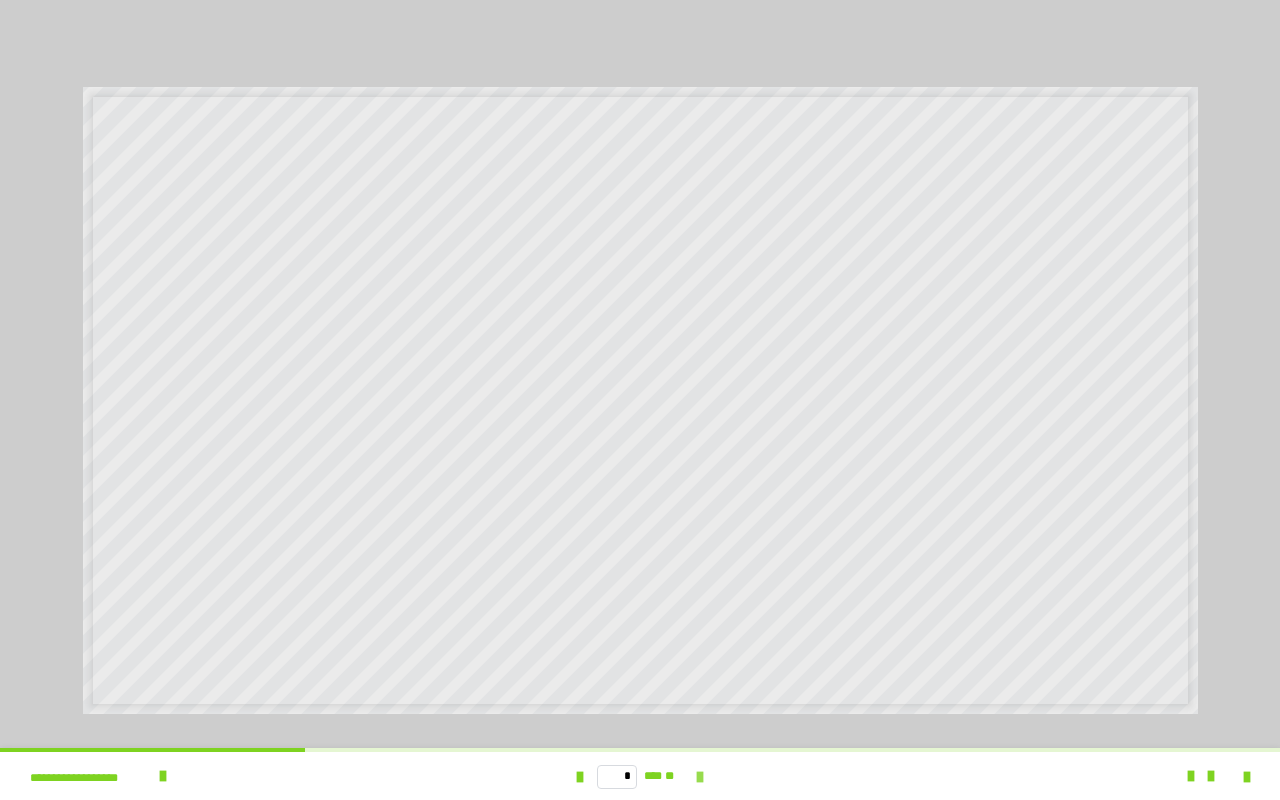 click at bounding box center [700, 777] 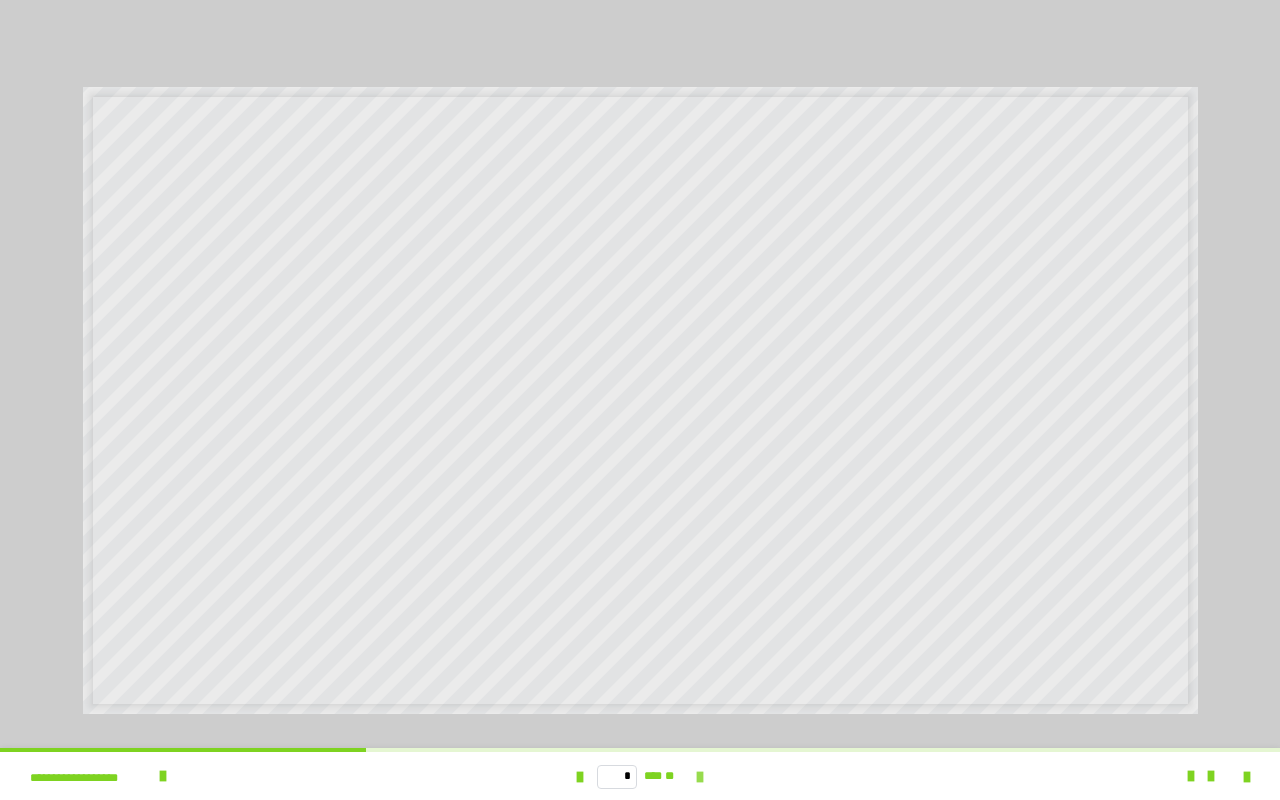 click at bounding box center [700, 777] 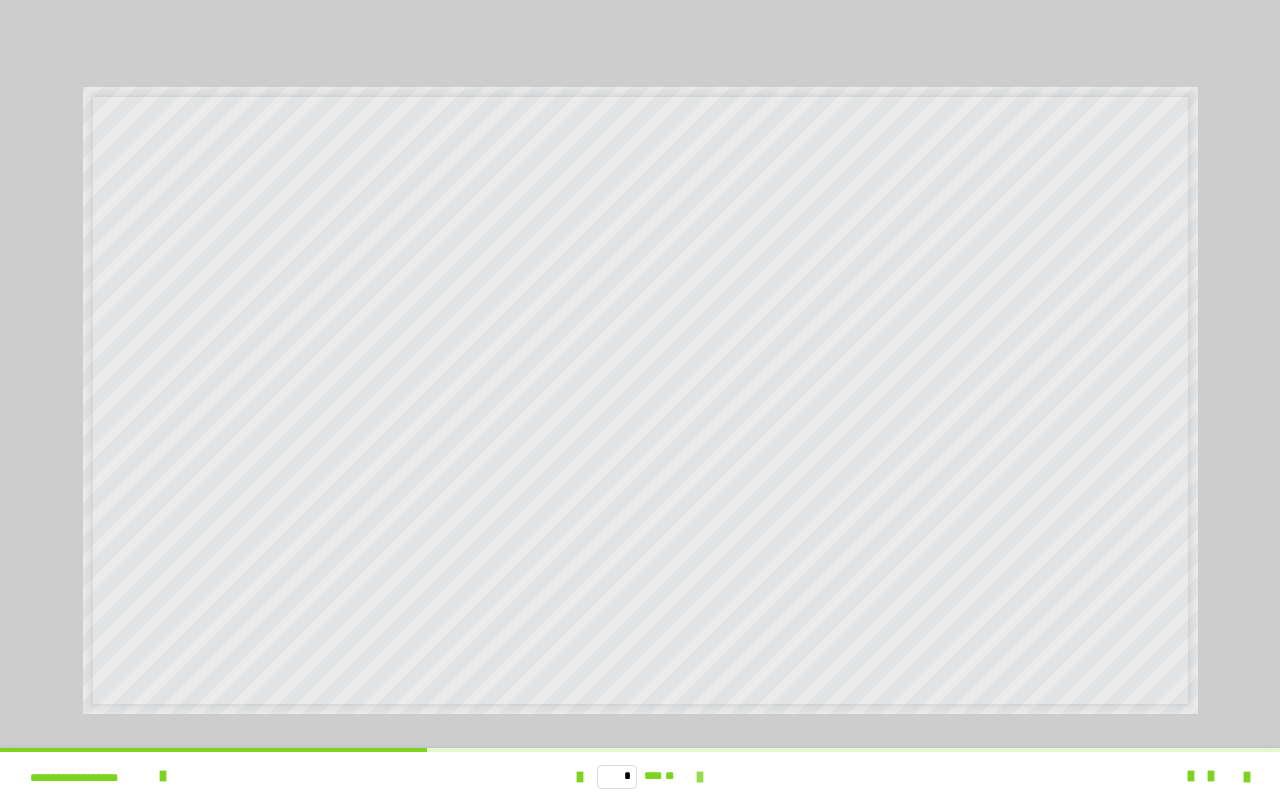 click at bounding box center (700, 777) 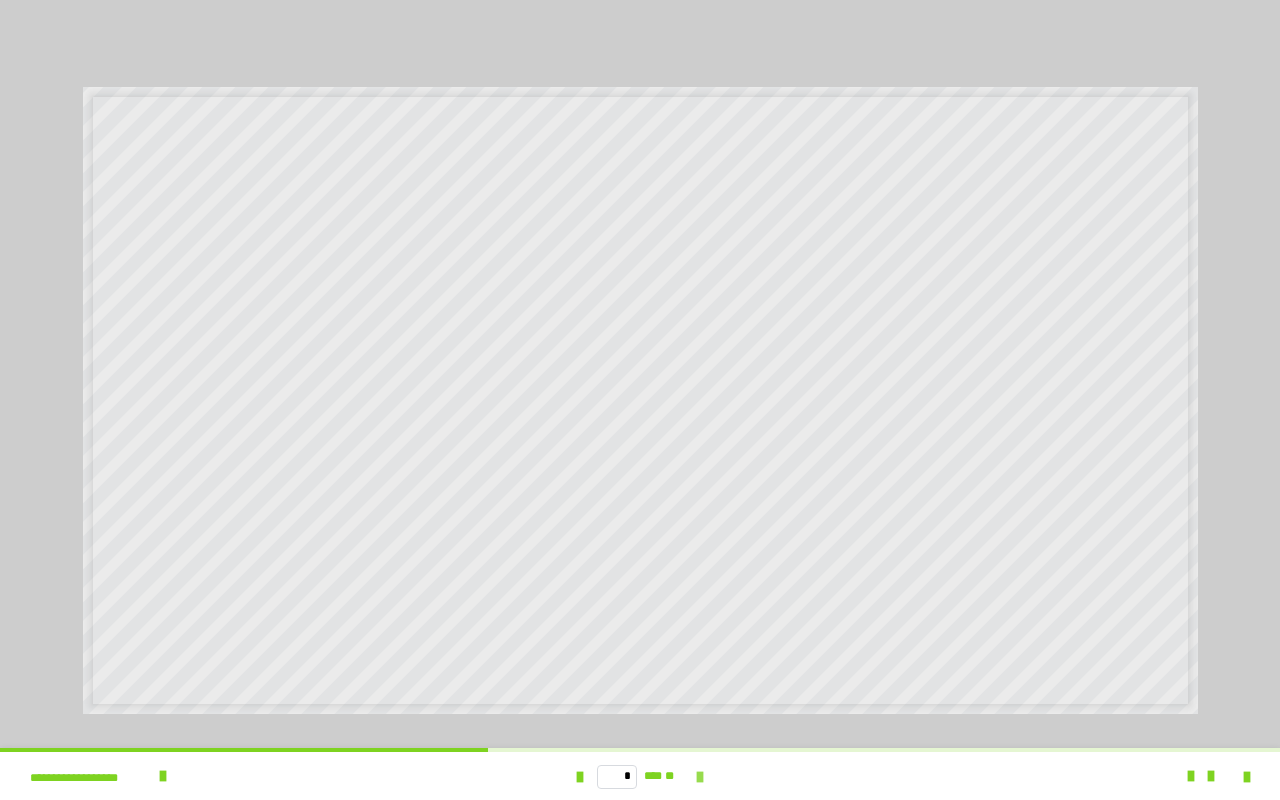 click at bounding box center (700, 777) 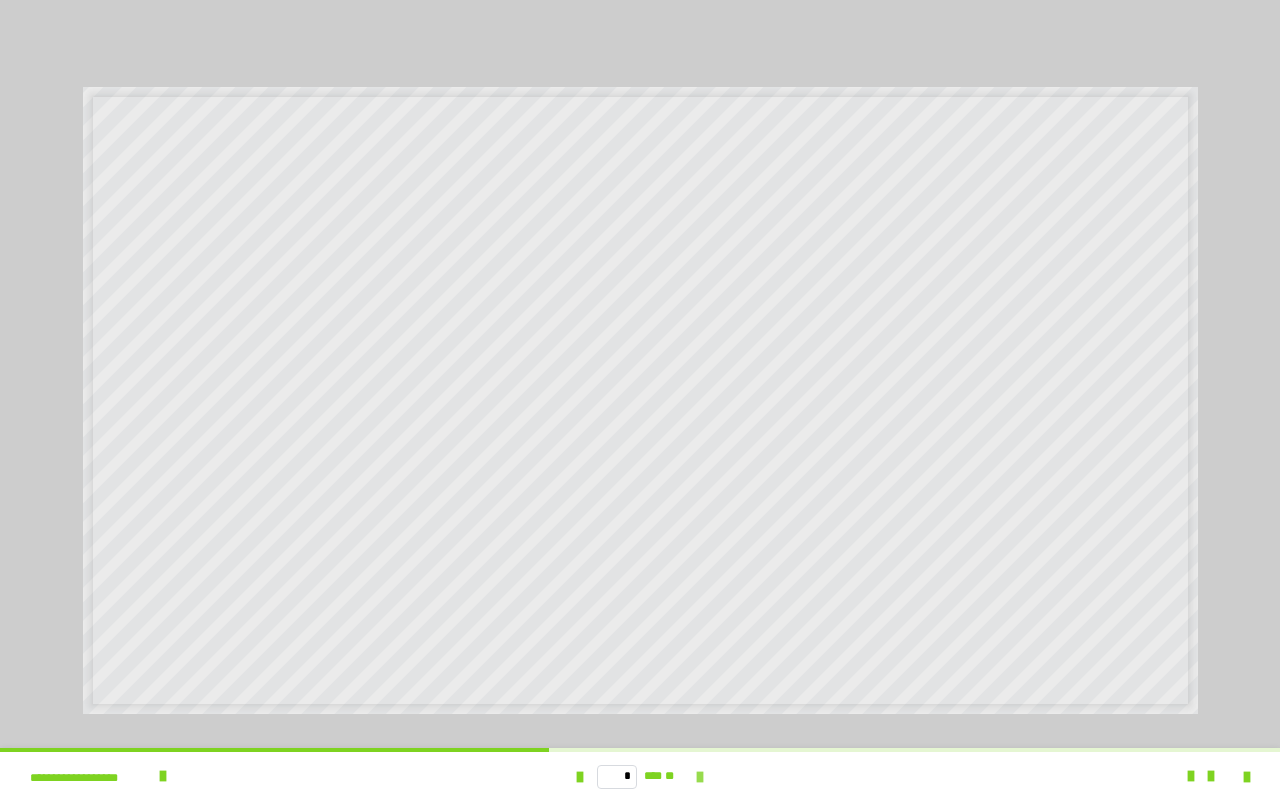 click at bounding box center [700, 777] 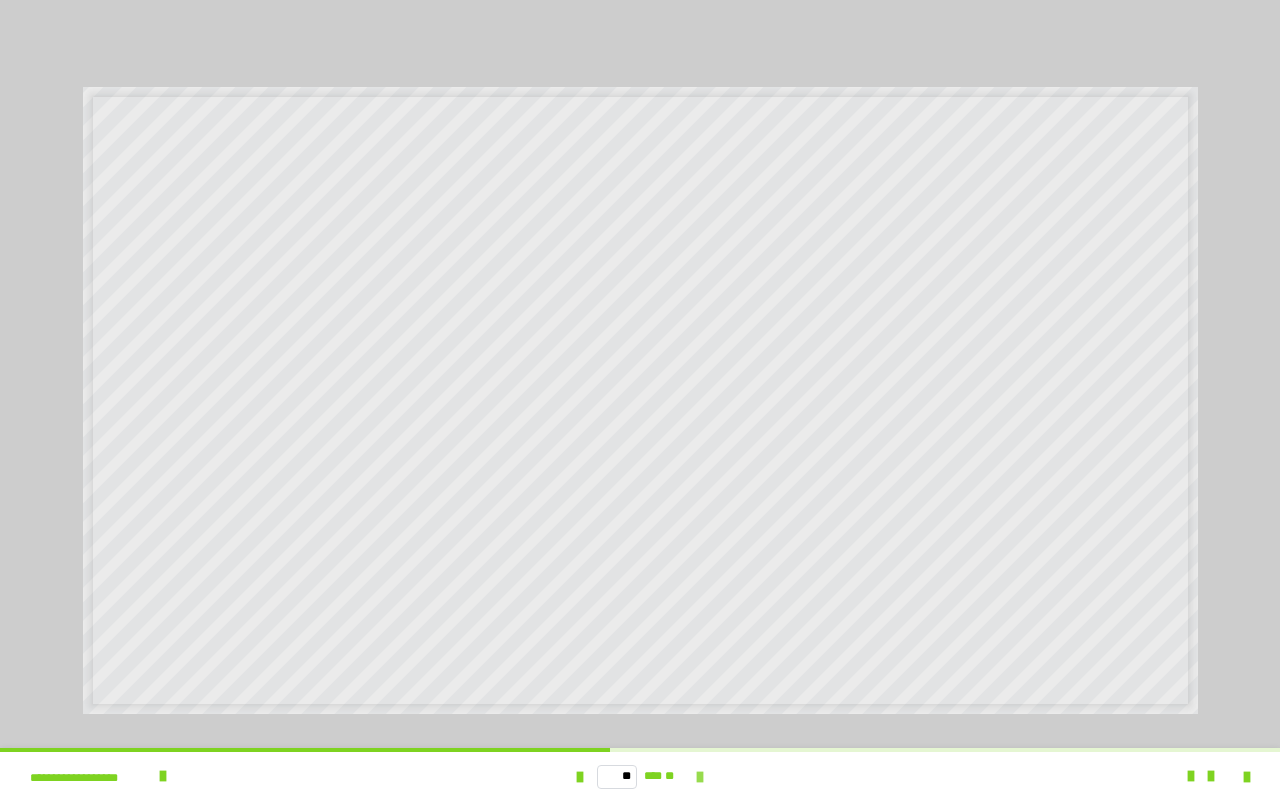click at bounding box center (700, 777) 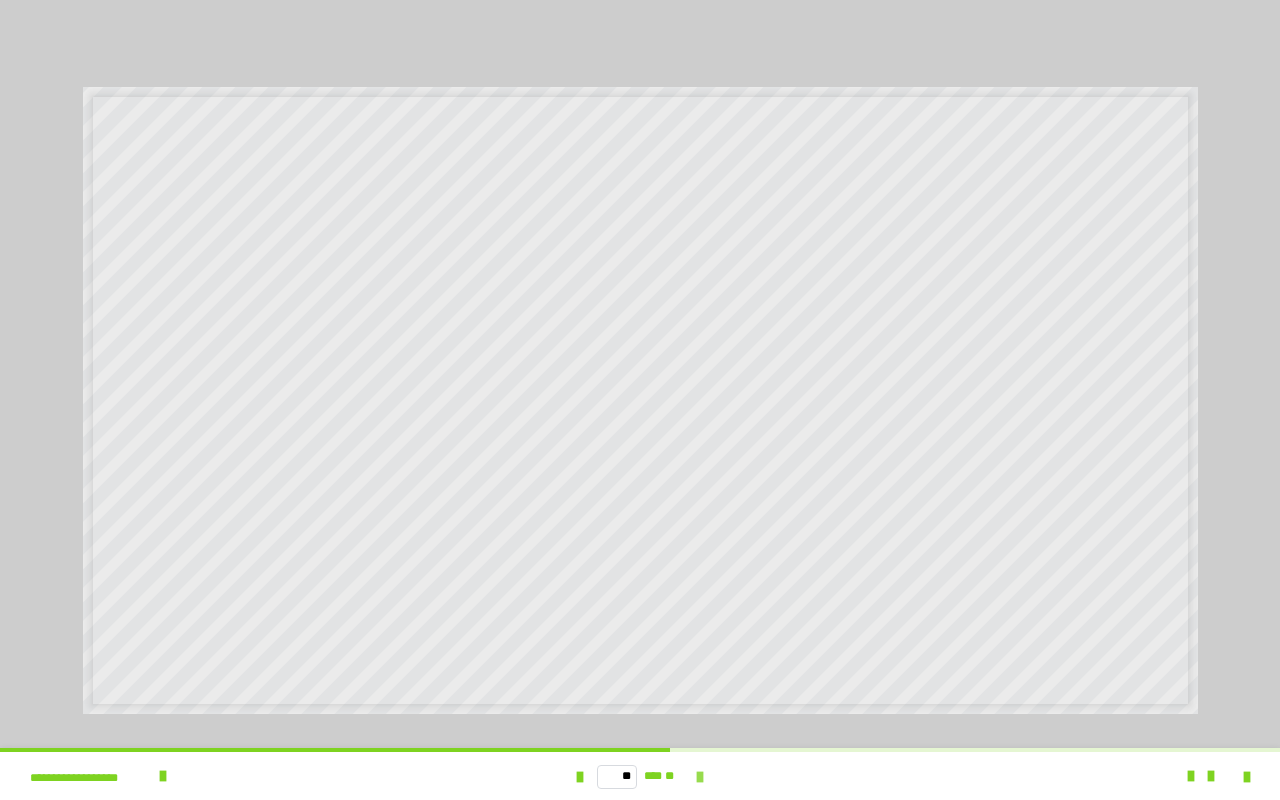 click at bounding box center [700, 777] 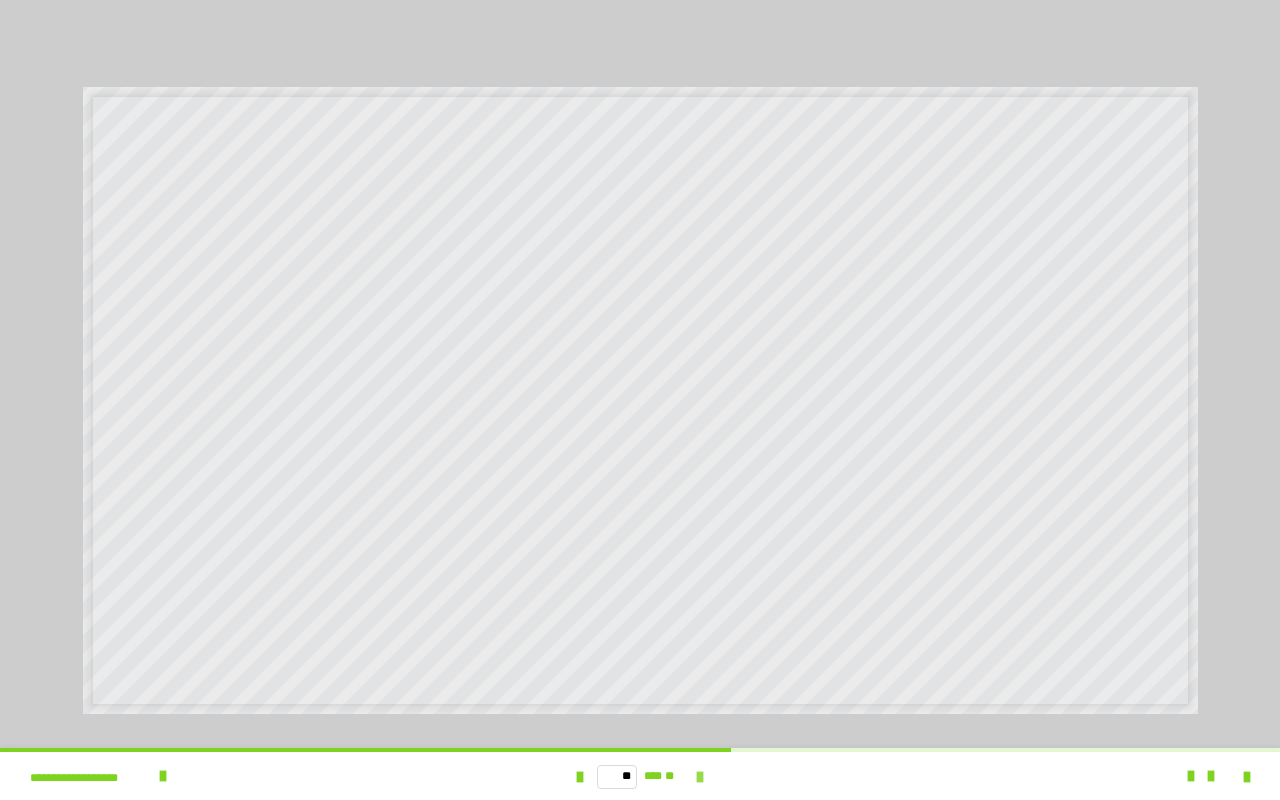 click at bounding box center (700, 777) 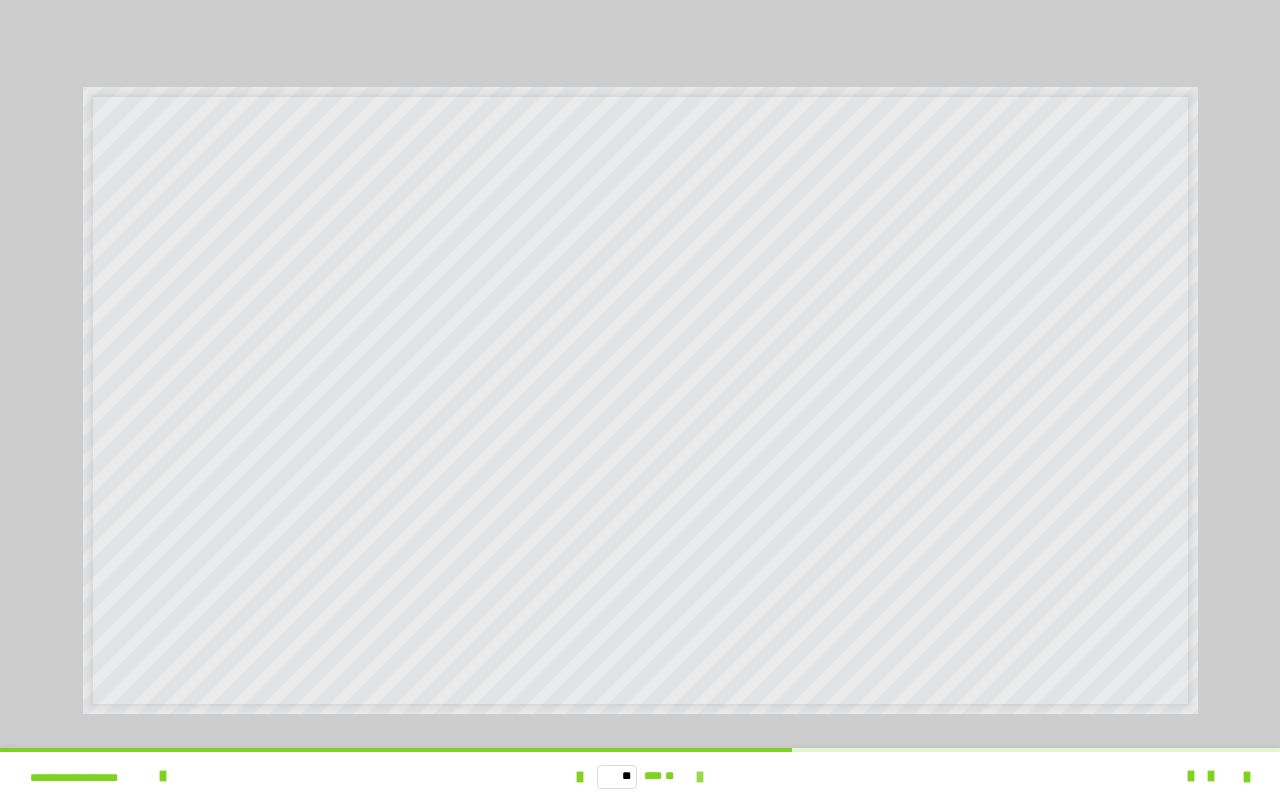 click at bounding box center [700, 777] 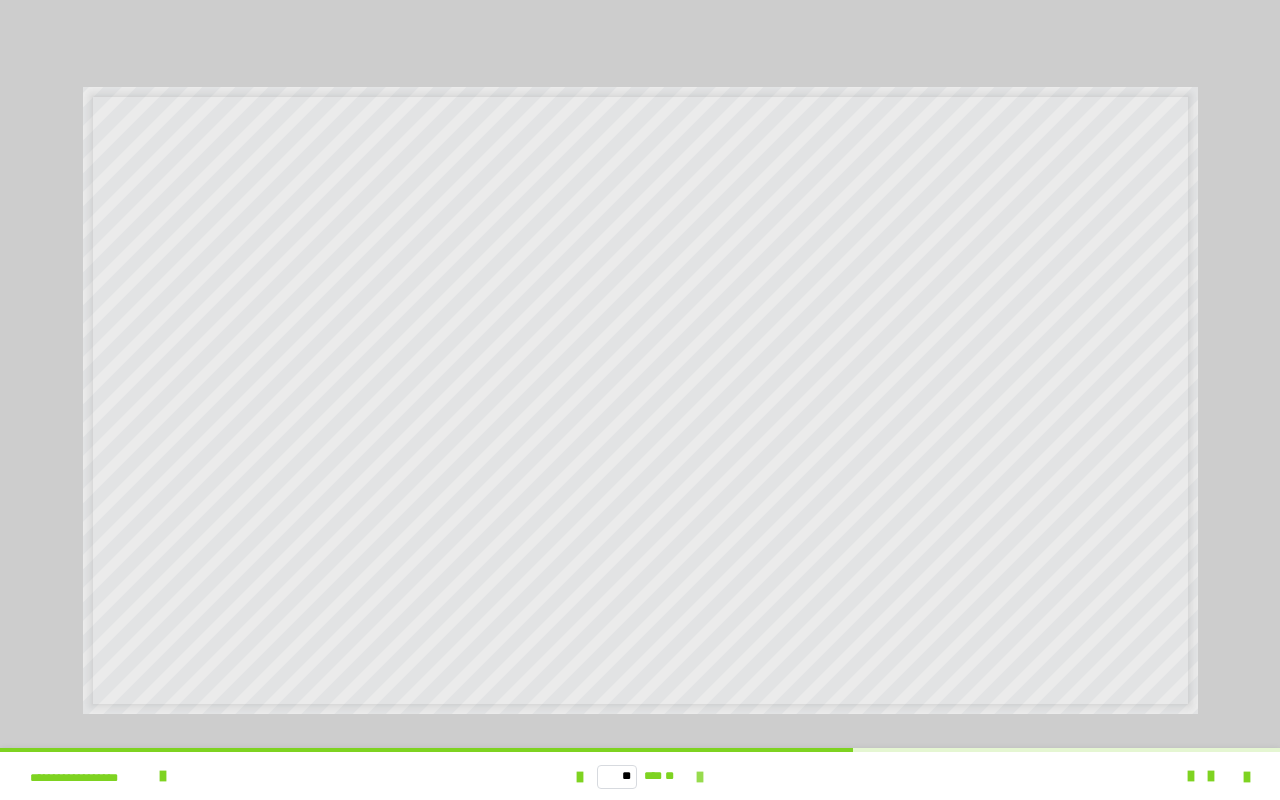 click at bounding box center (700, 777) 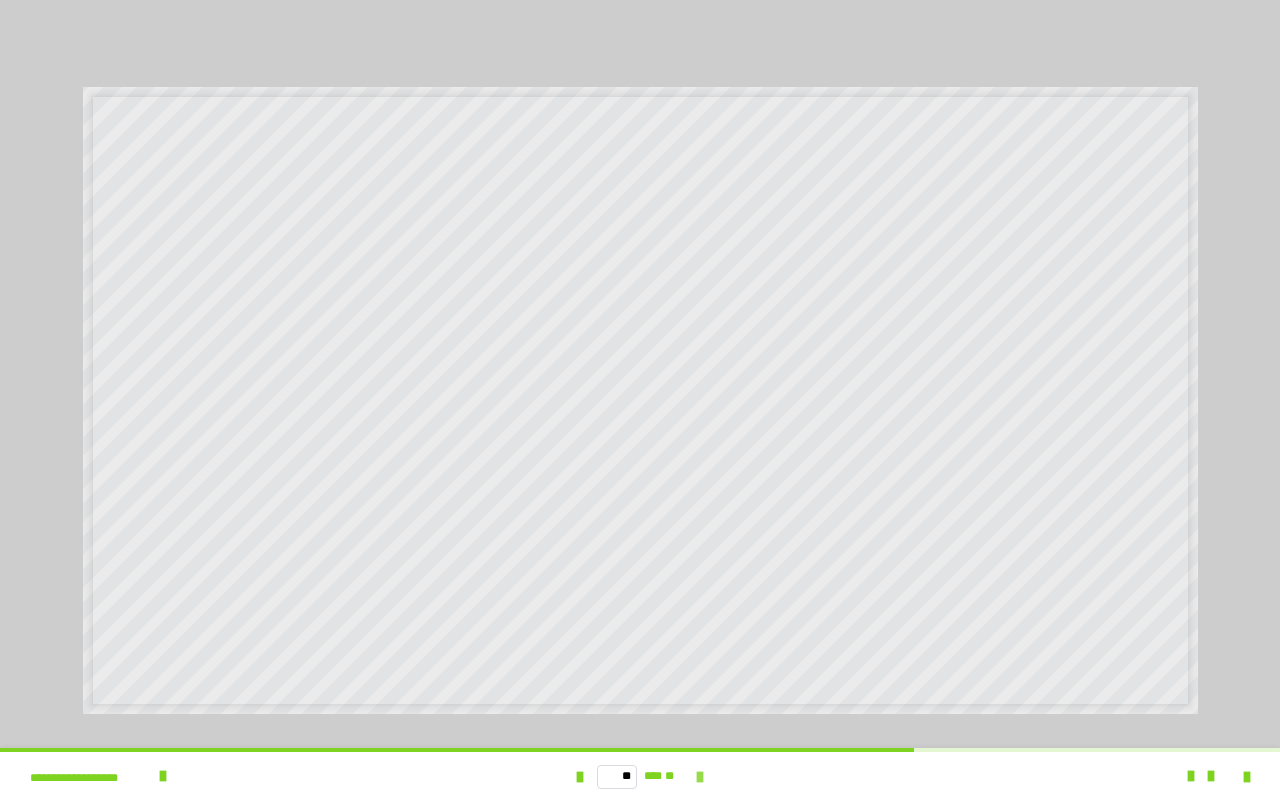 click at bounding box center [700, 777] 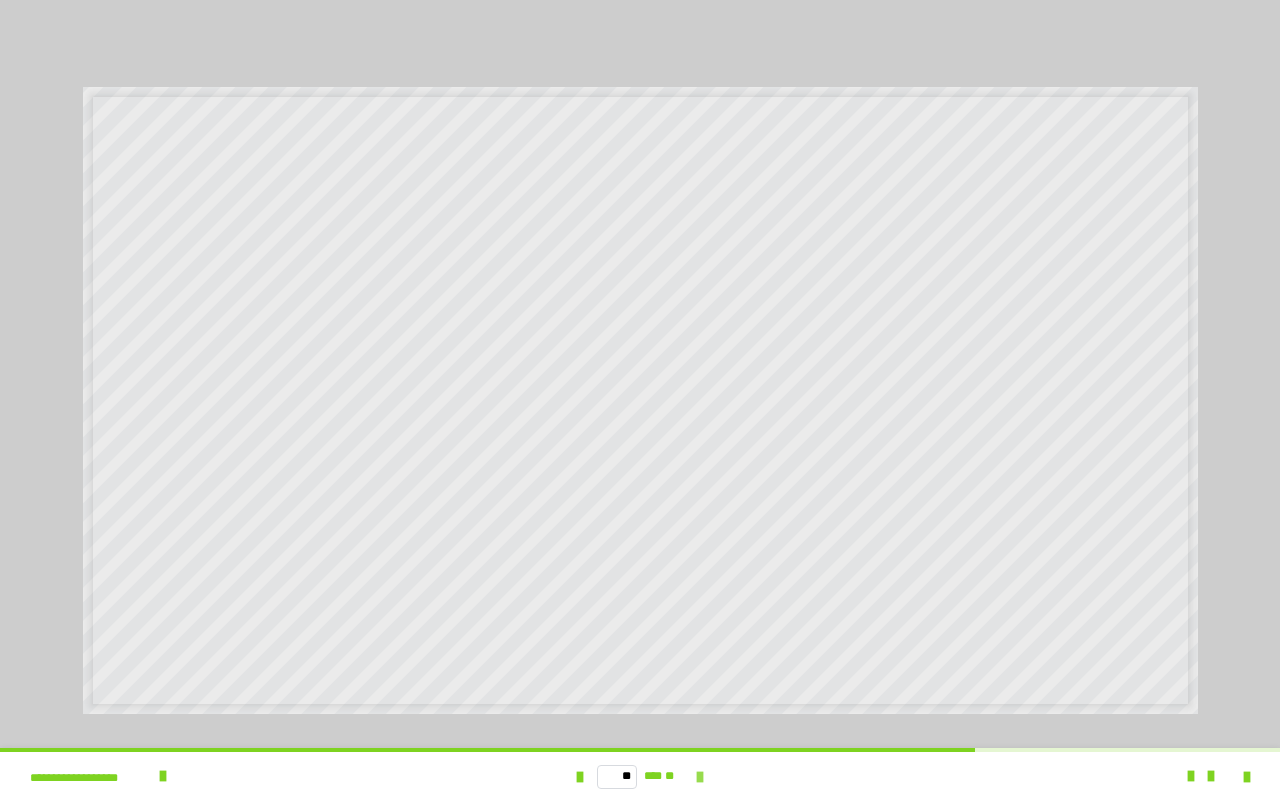 click at bounding box center [700, 777] 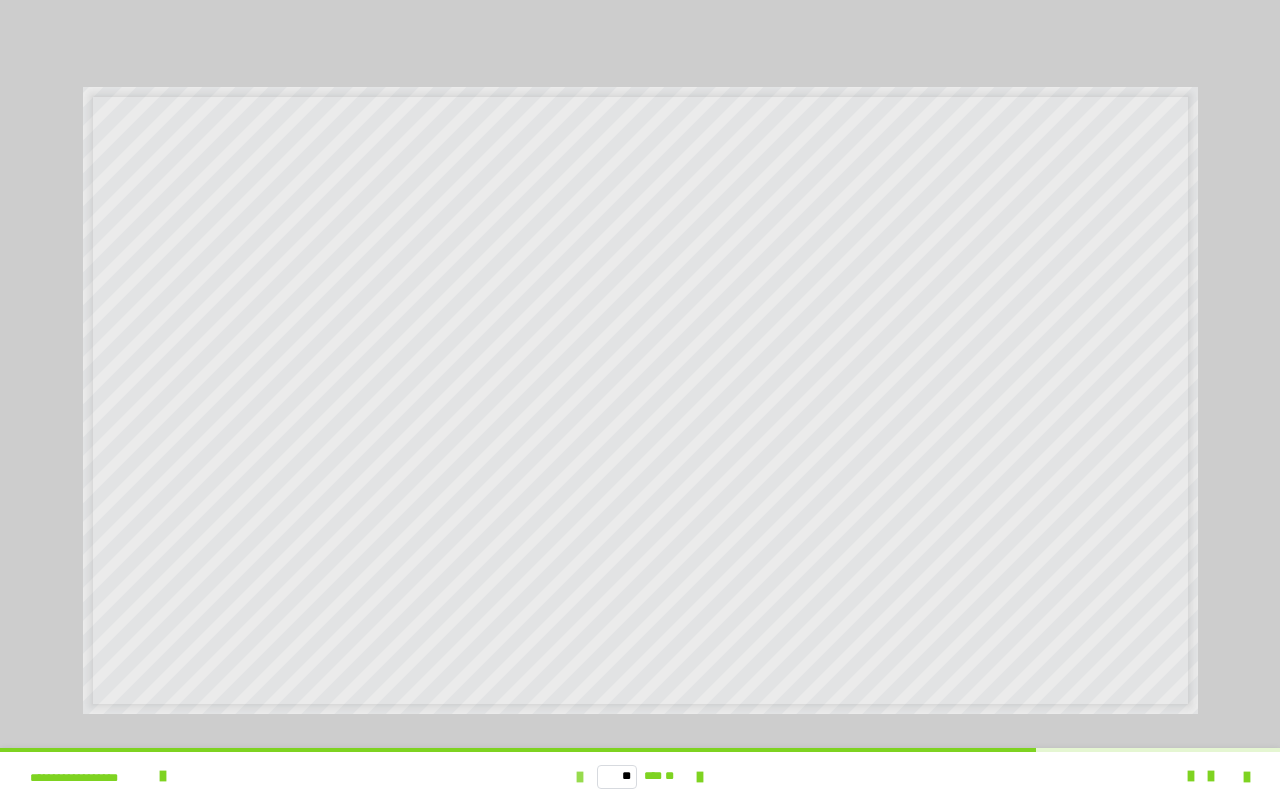 click at bounding box center (580, 777) 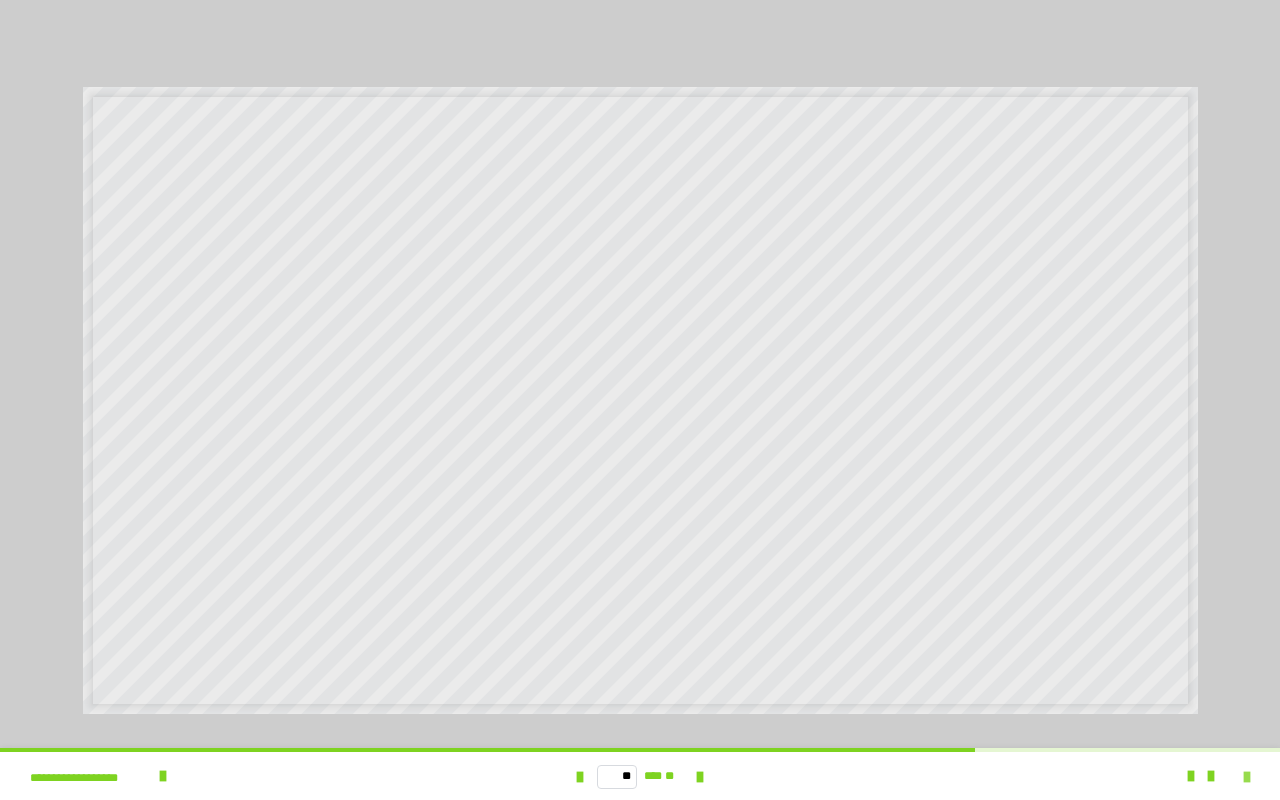 click at bounding box center (1247, 777) 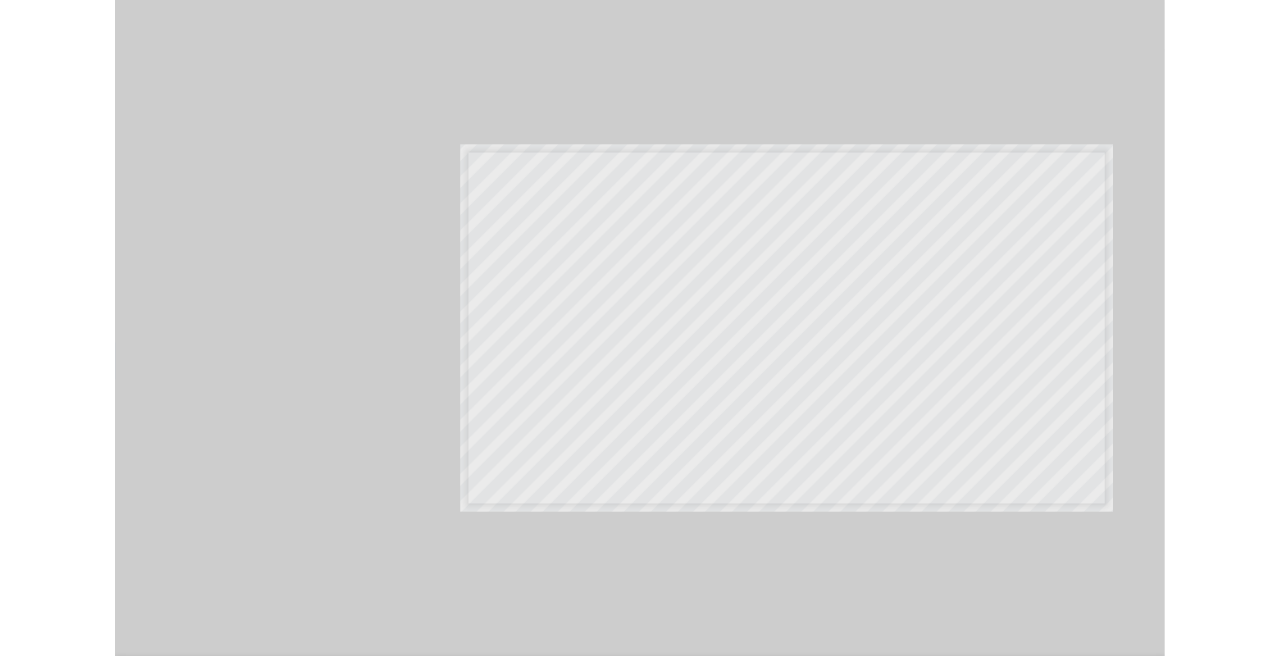 scroll, scrollTop: 3650, scrollLeft: 0, axis: vertical 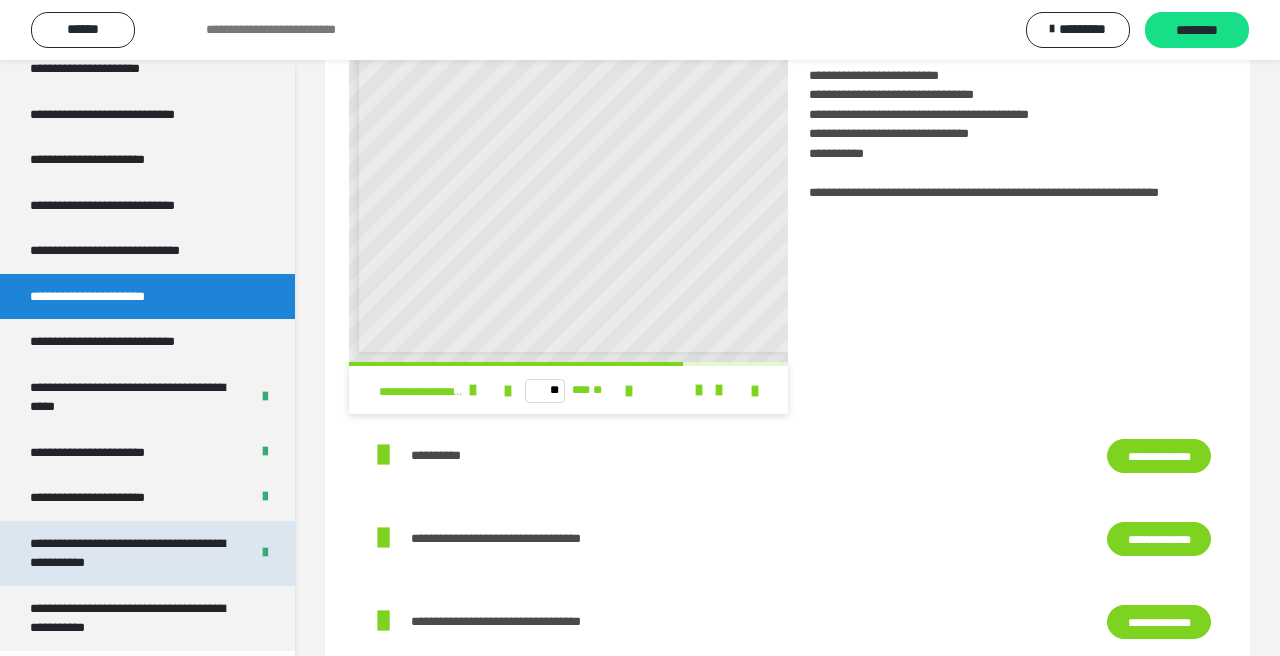 click on "**********" at bounding box center [131, 553] 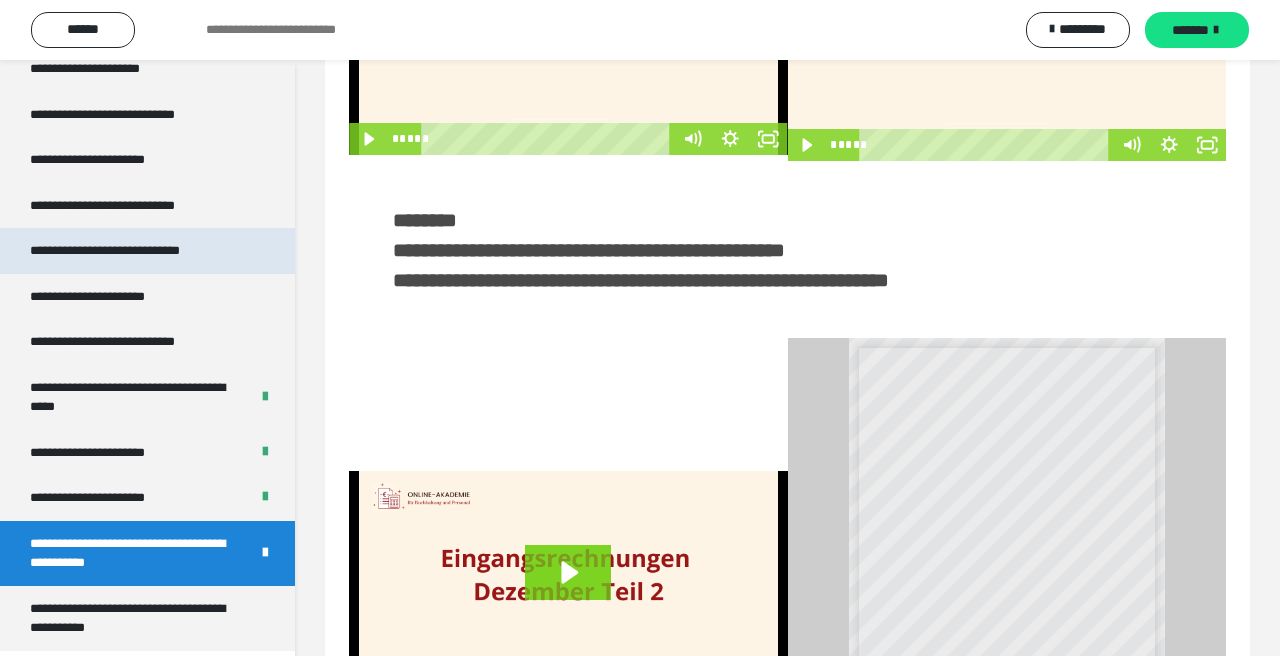 click on "**********" at bounding box center [137, 251] 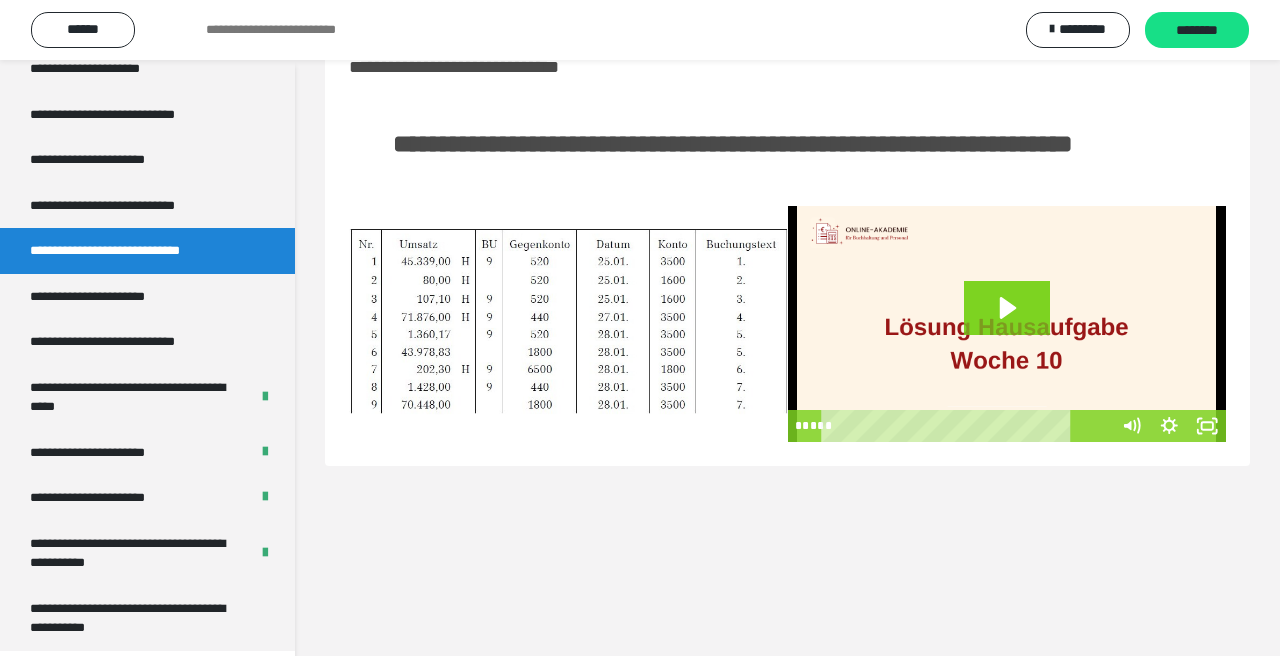 scroll, scrollTop: 60, scrollLeft: 0, axis: vertical 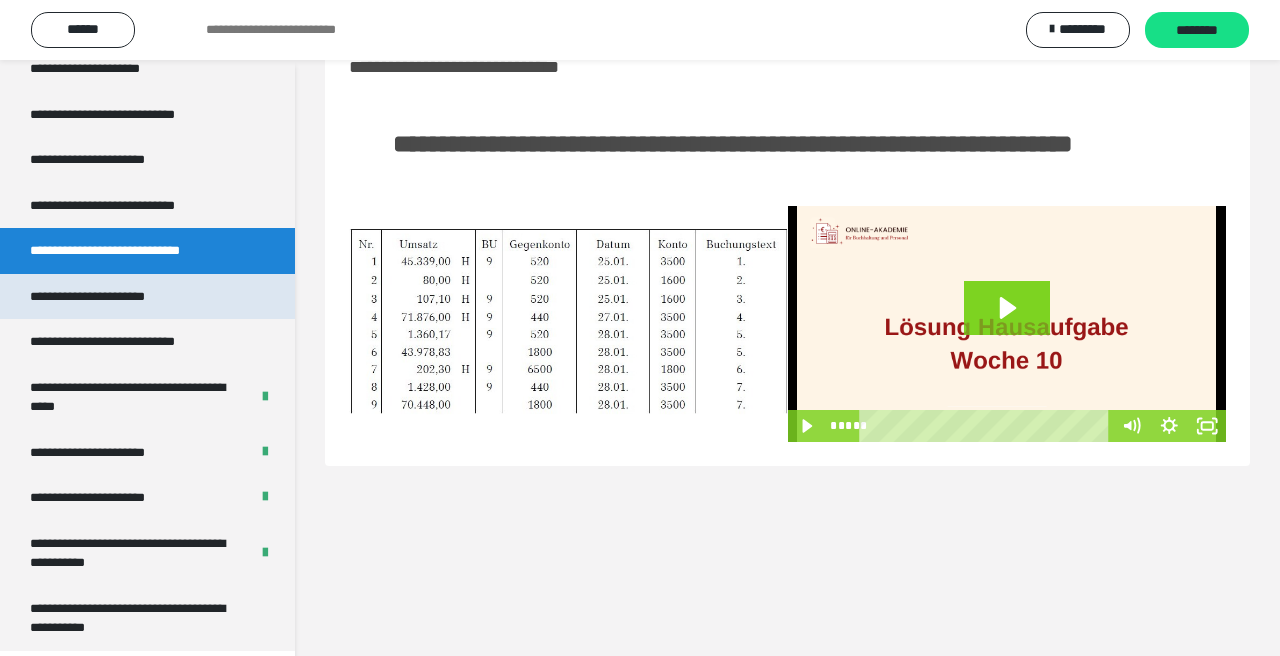 click on "**********" at bounding box center [147, 297] 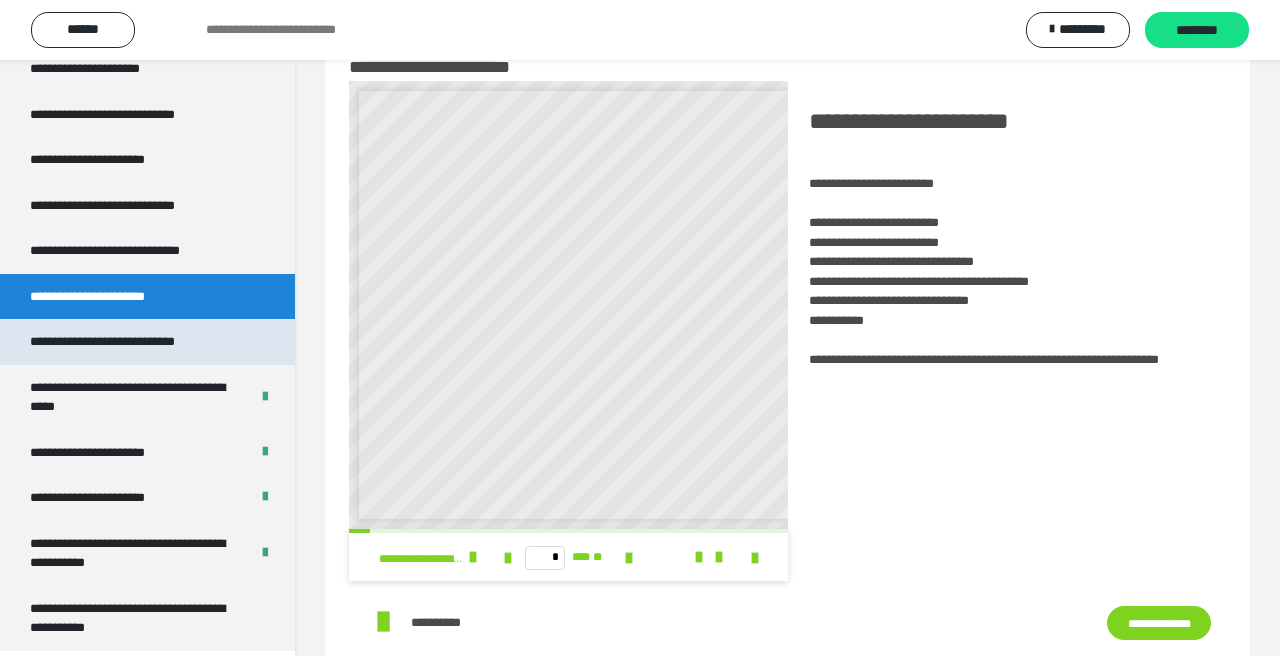 click on "**********" at bounding box center [129, 342] 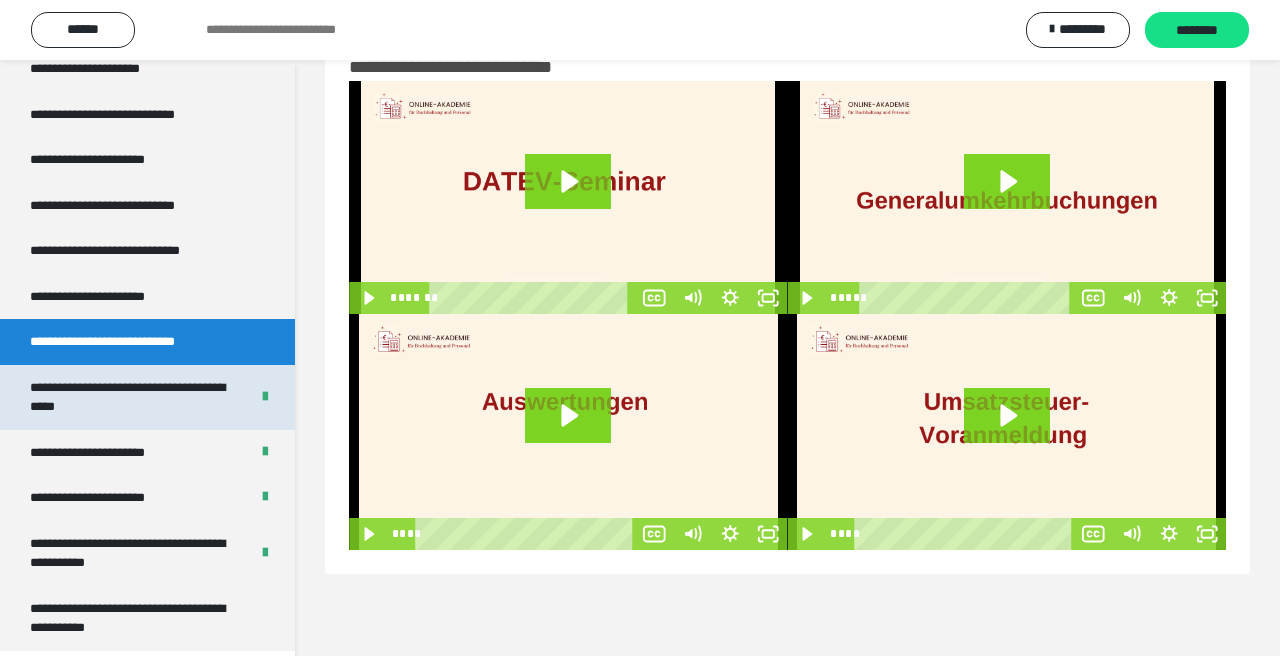 click on "**********" at bounding box center (131, 397) 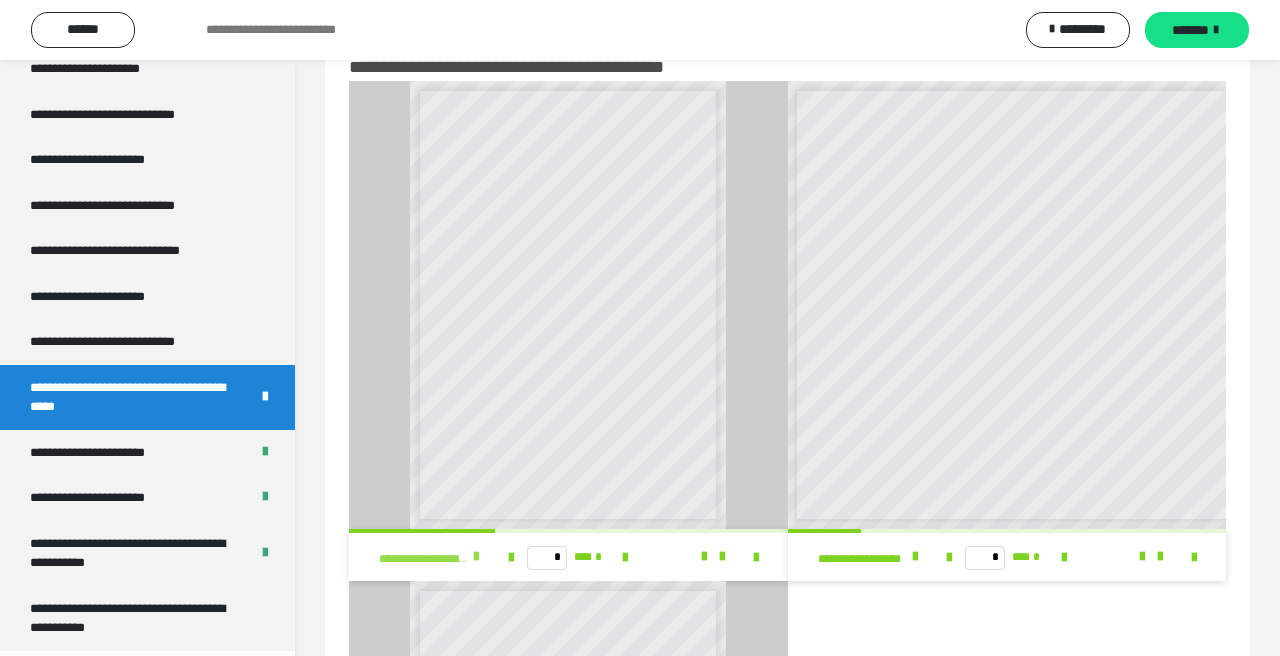 click on "**********" at bounding box center (434, 557) 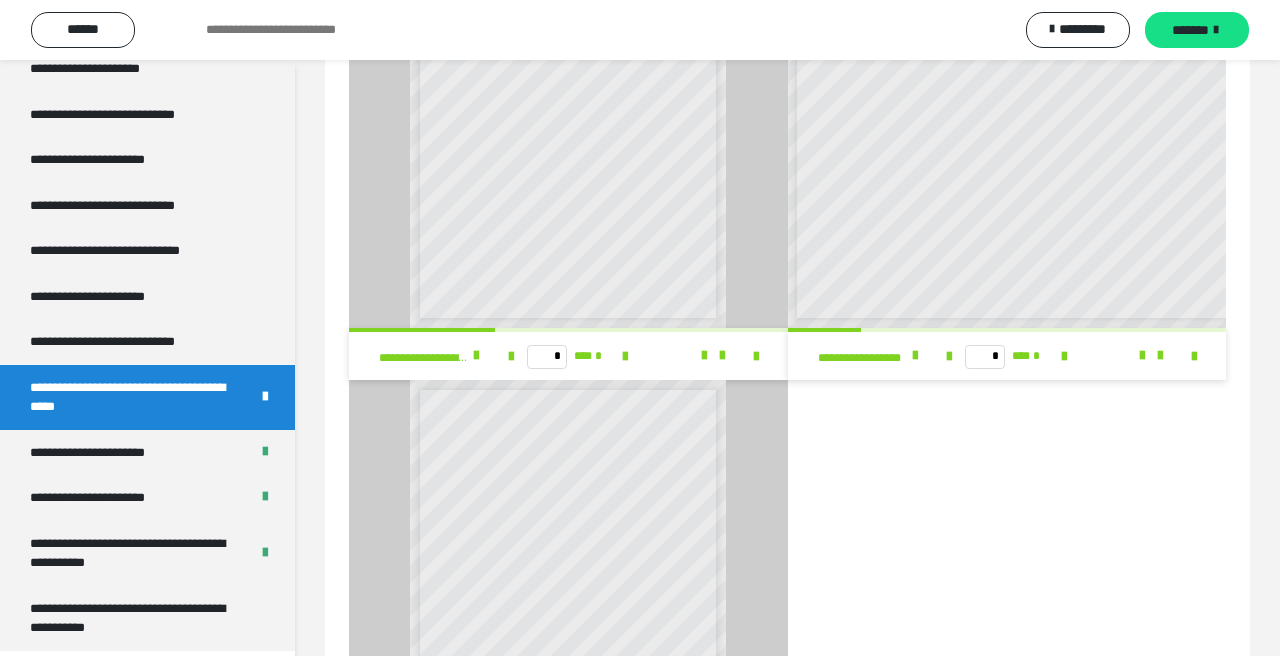 scroll, scrollTop: 539, scrollLeft: 0, axis: vertical 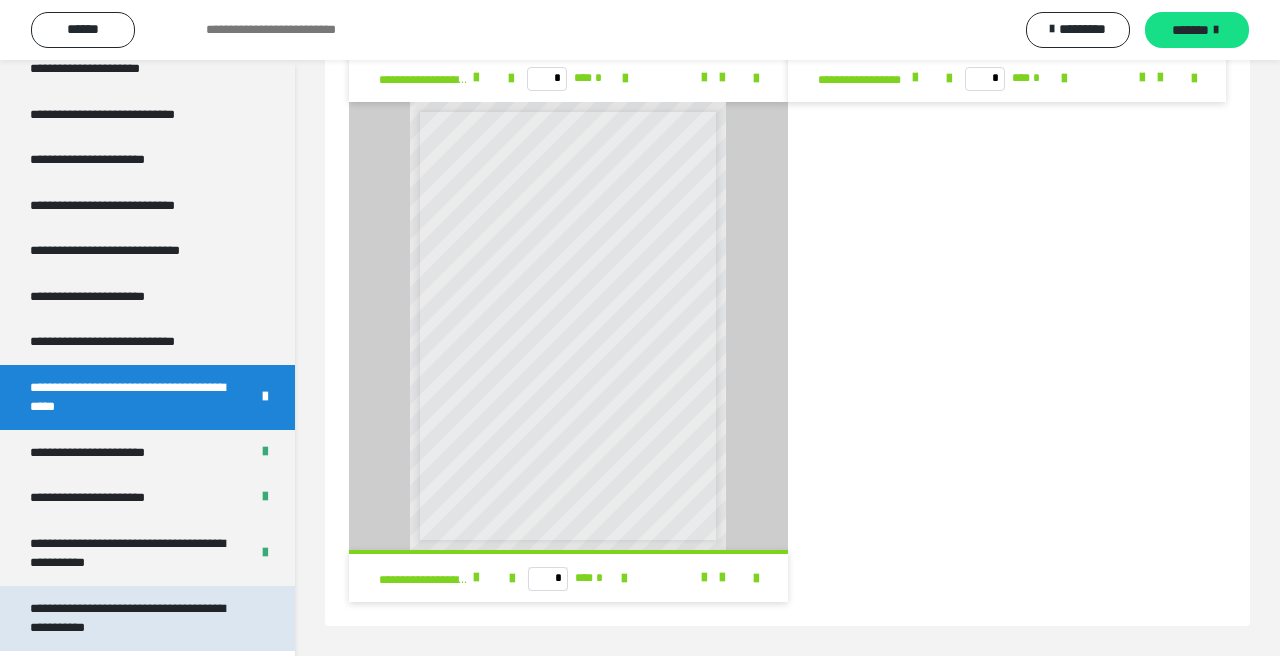 click on "**********" at bounding box center [139, 618] 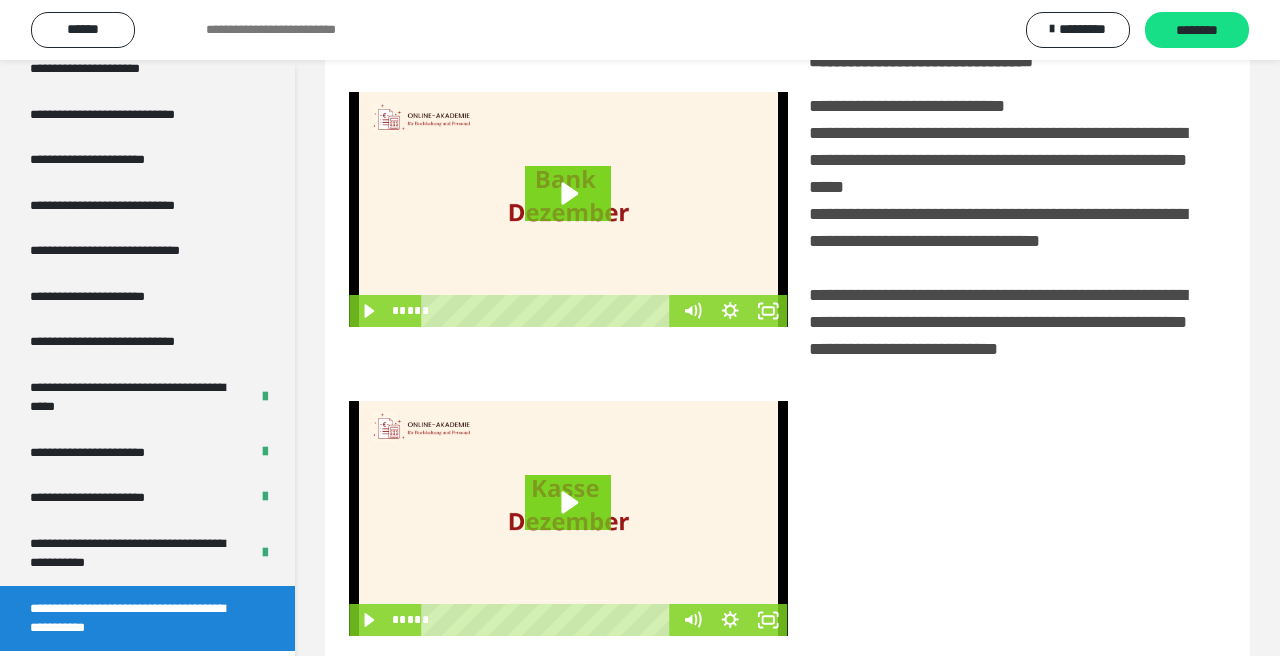 scroll, scrollTop: 446, scrollLeft: 0, axis: vertical 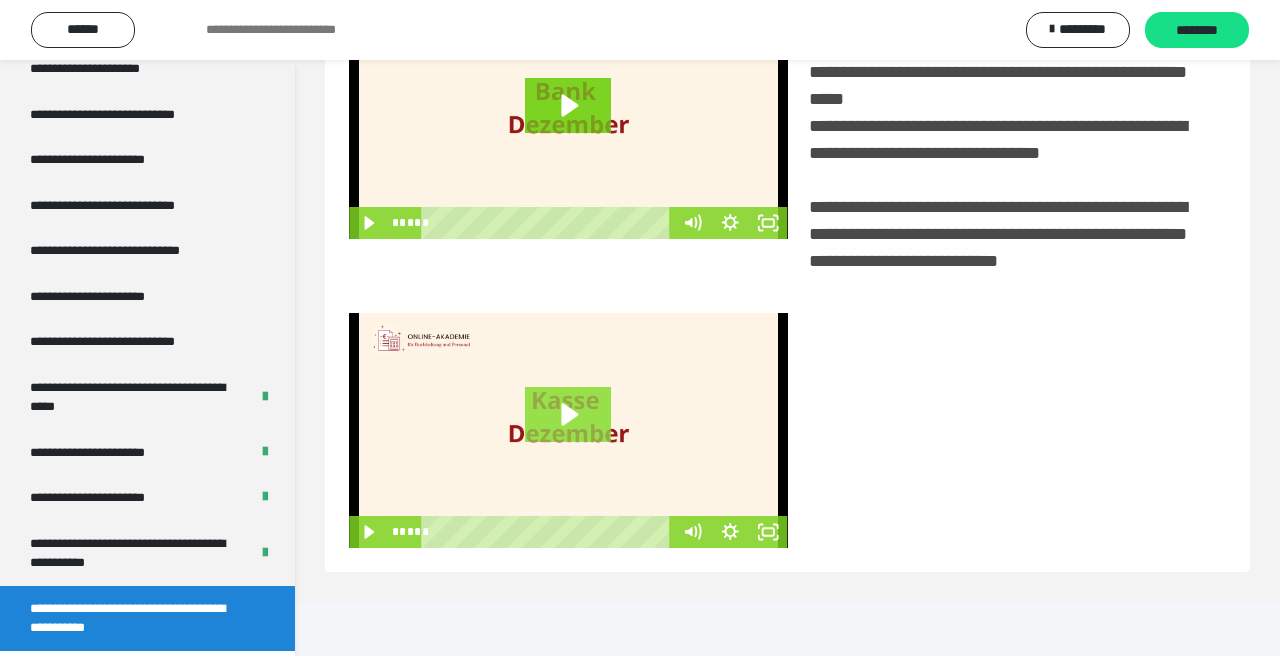 click 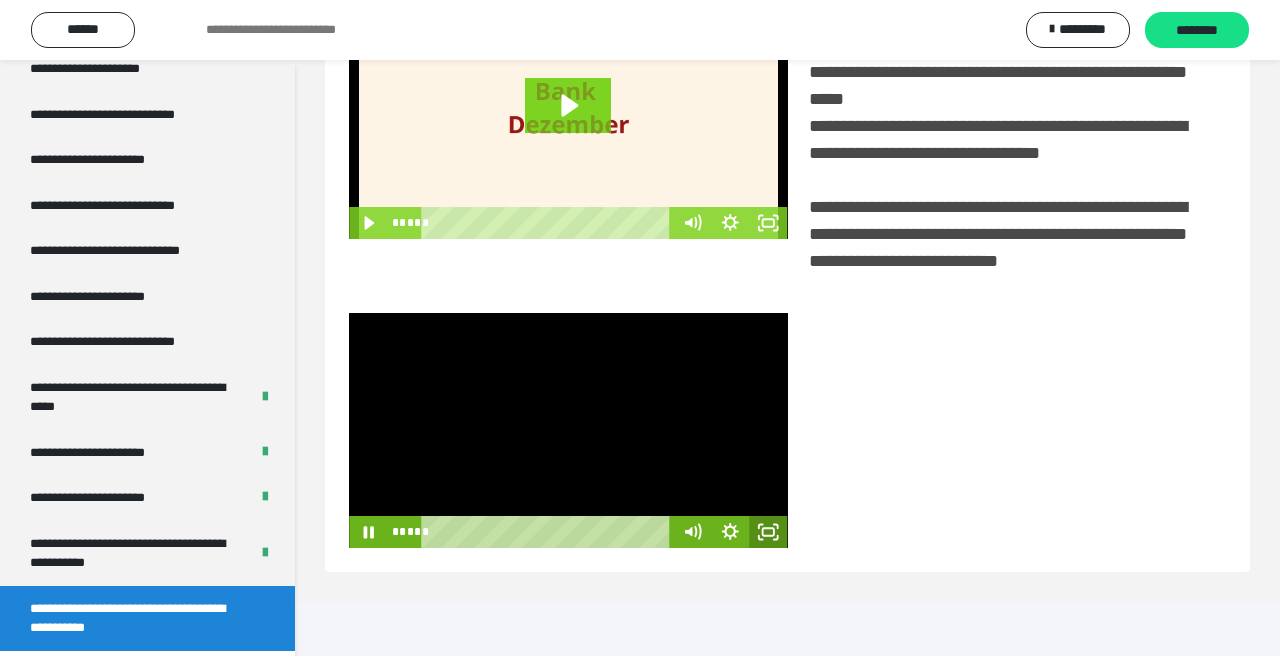 click 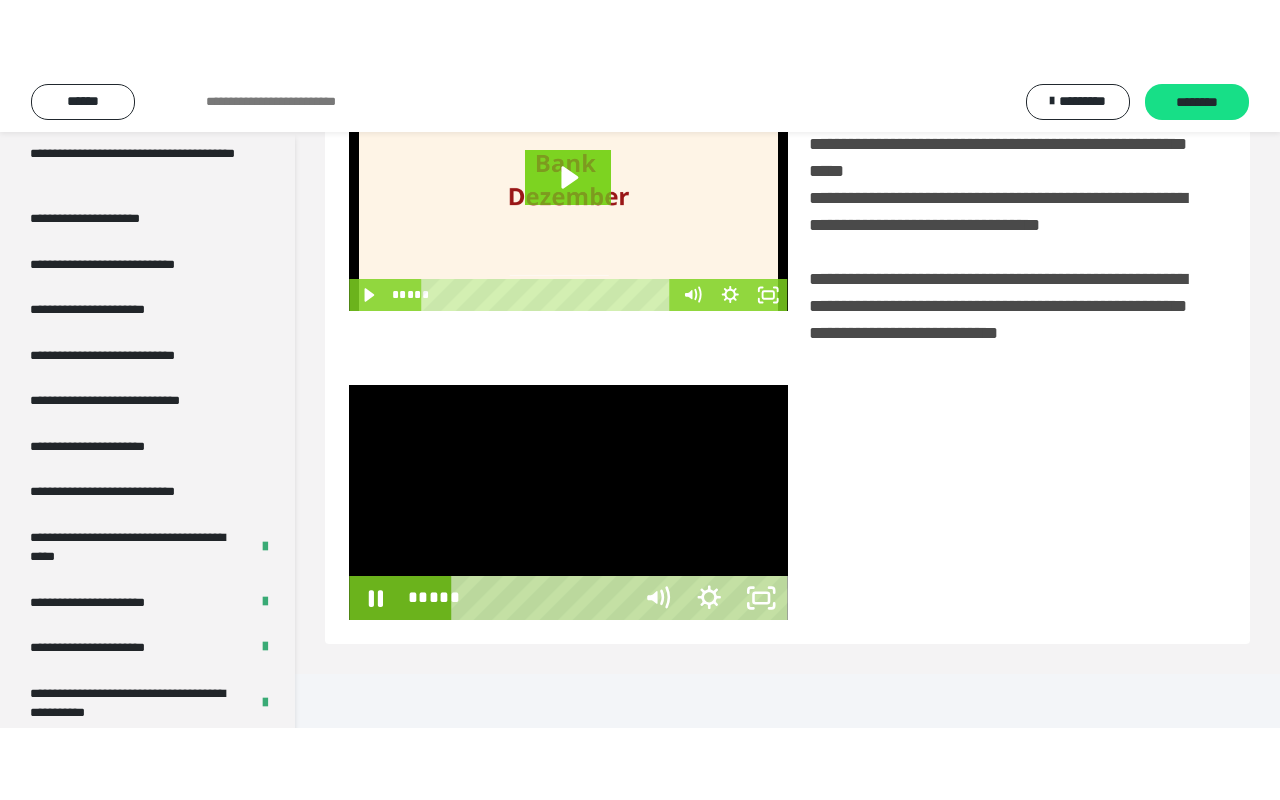 scroll, scrollTop: 302, scrollLeft: 0, axis: vertical 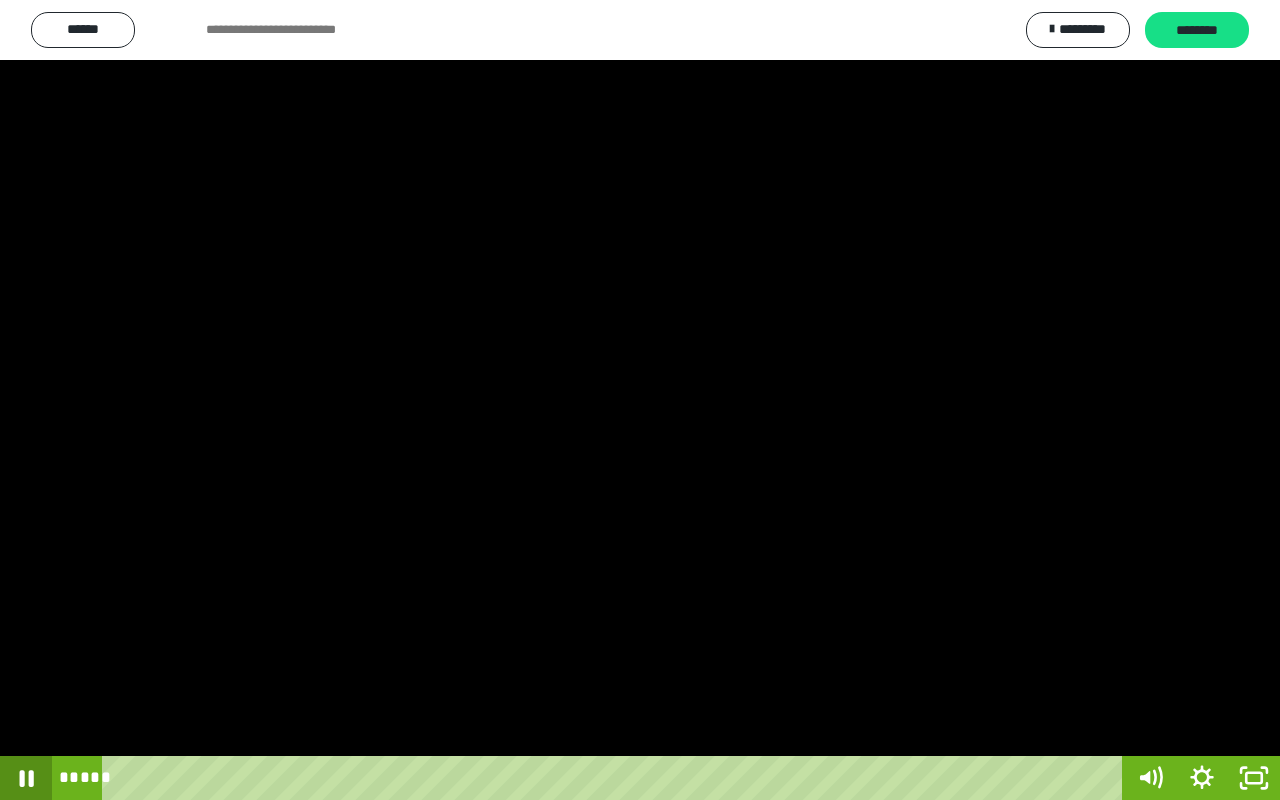 click 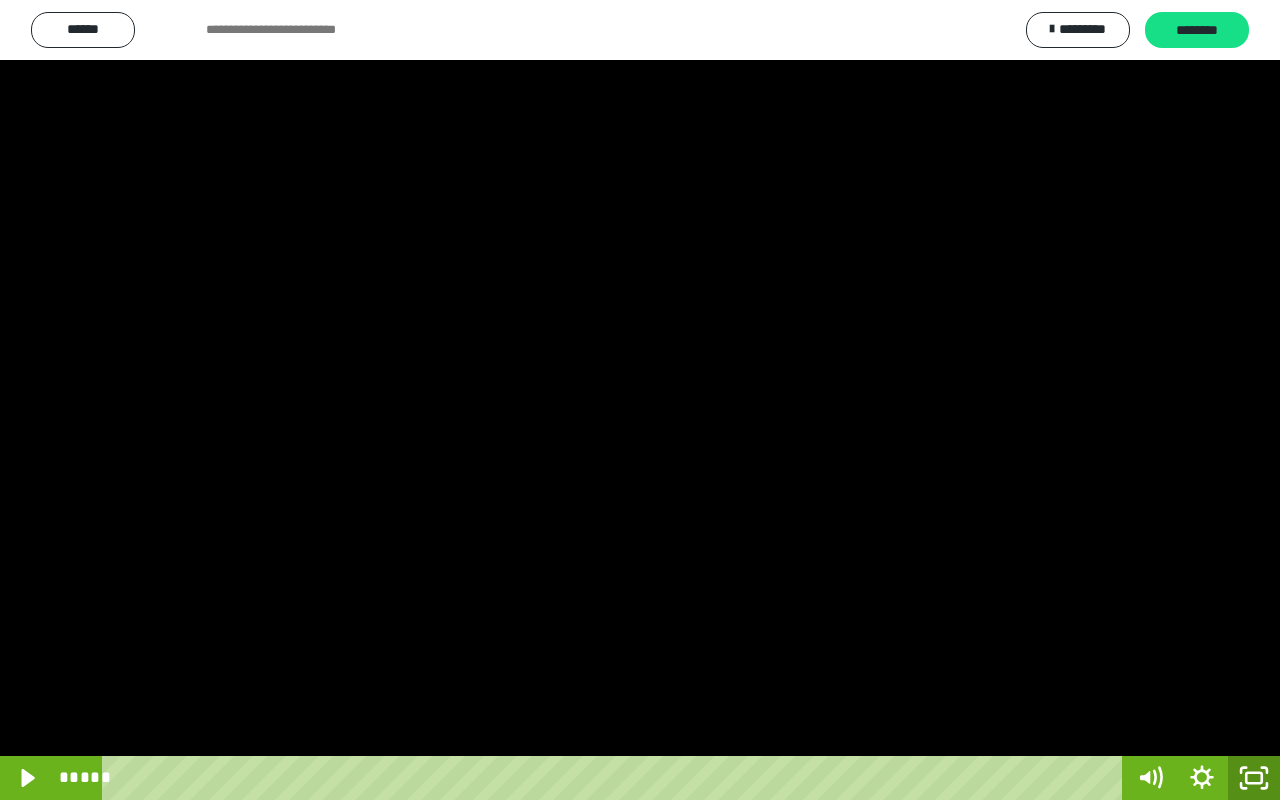 click 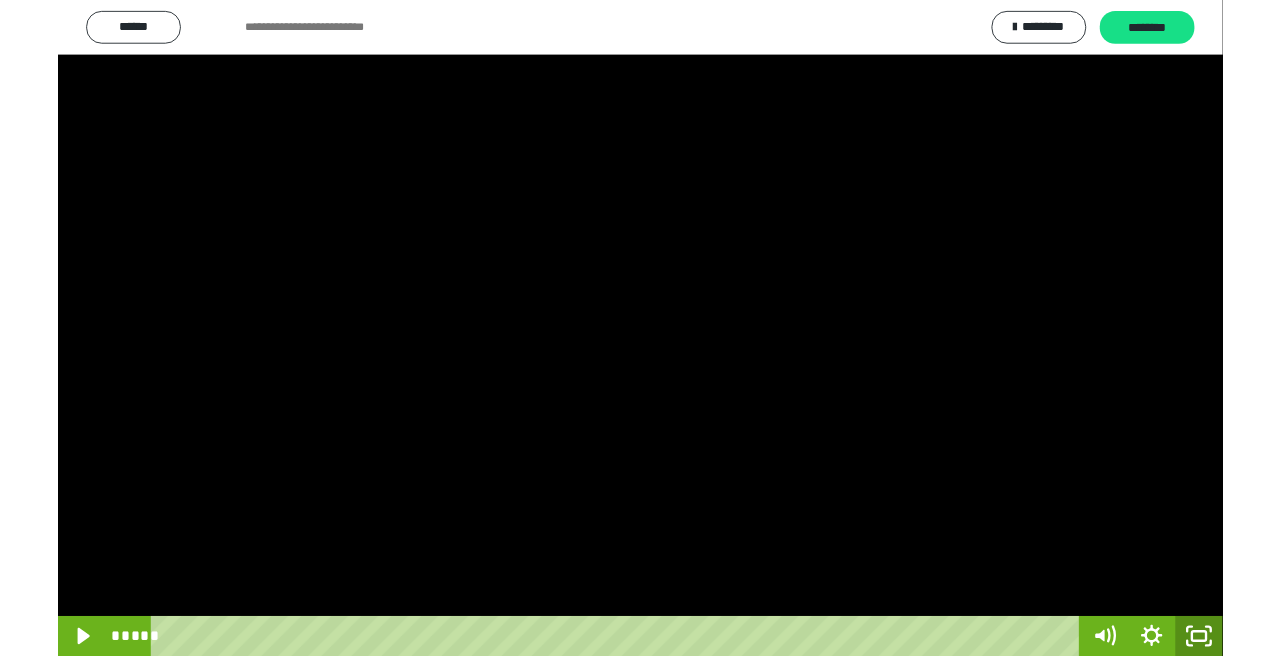 scroll, scrollTop: 3650, scrollLeft: 0, axis: vertical 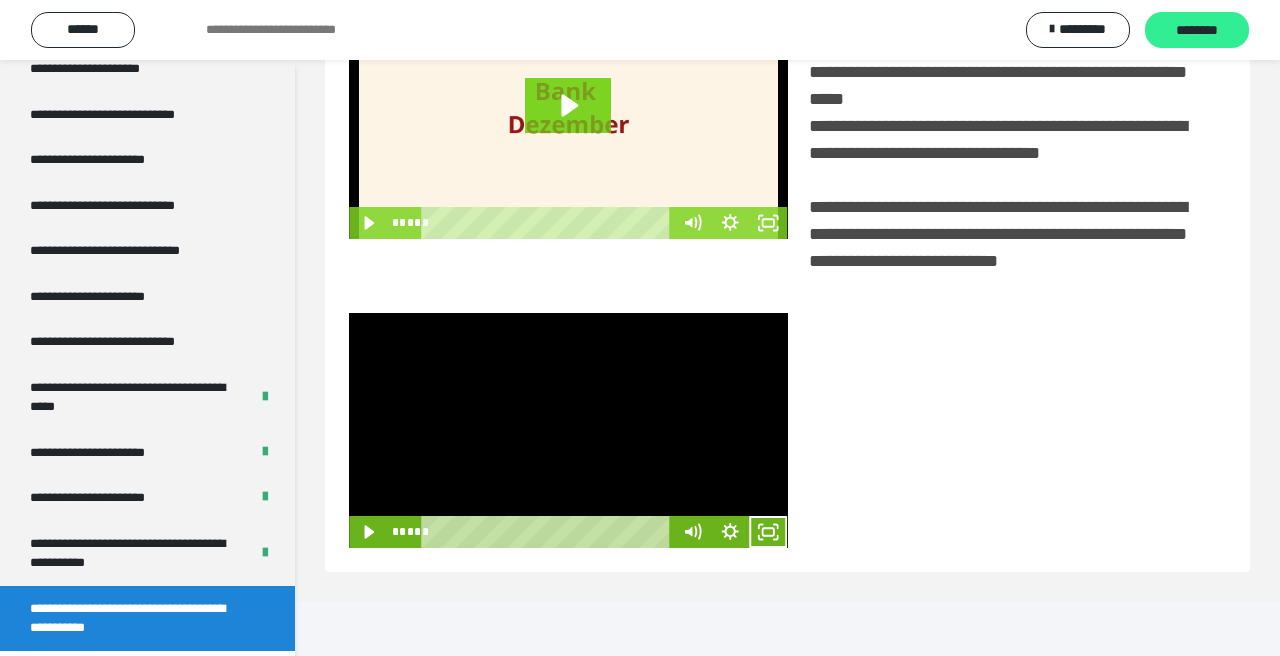 click on "********" at bounding box center (1197, 31) 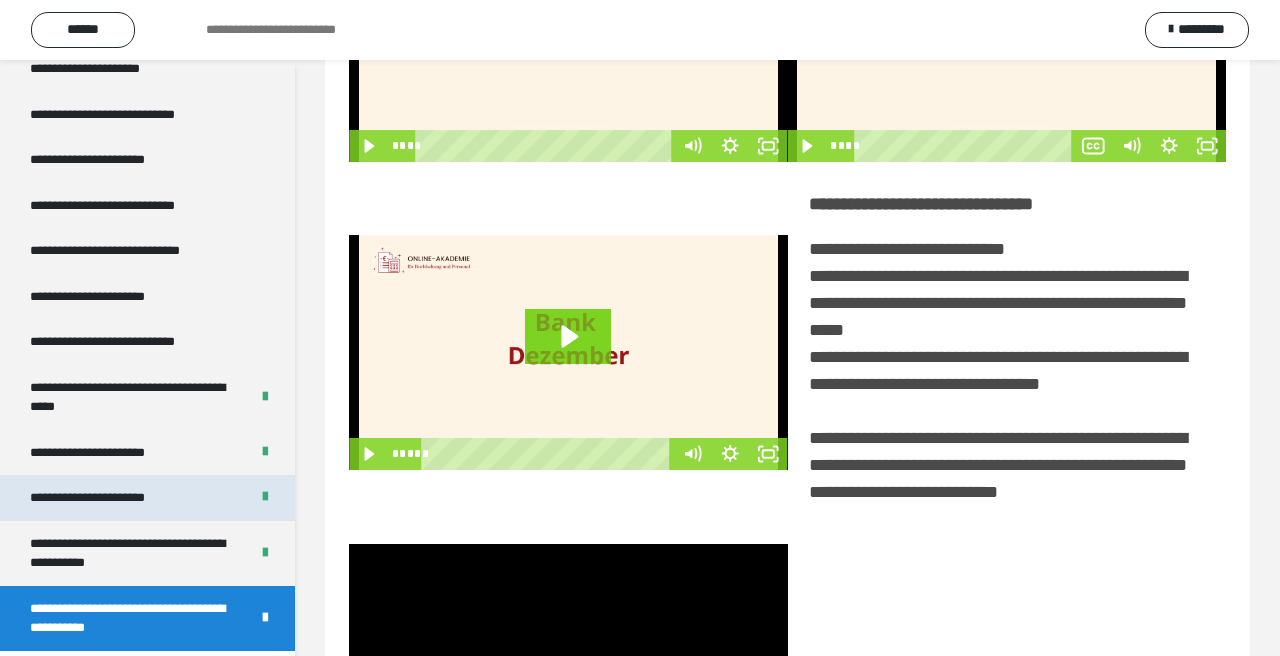 scroll, scrollTop: 446, scrollLeft: 0, axis: vertical 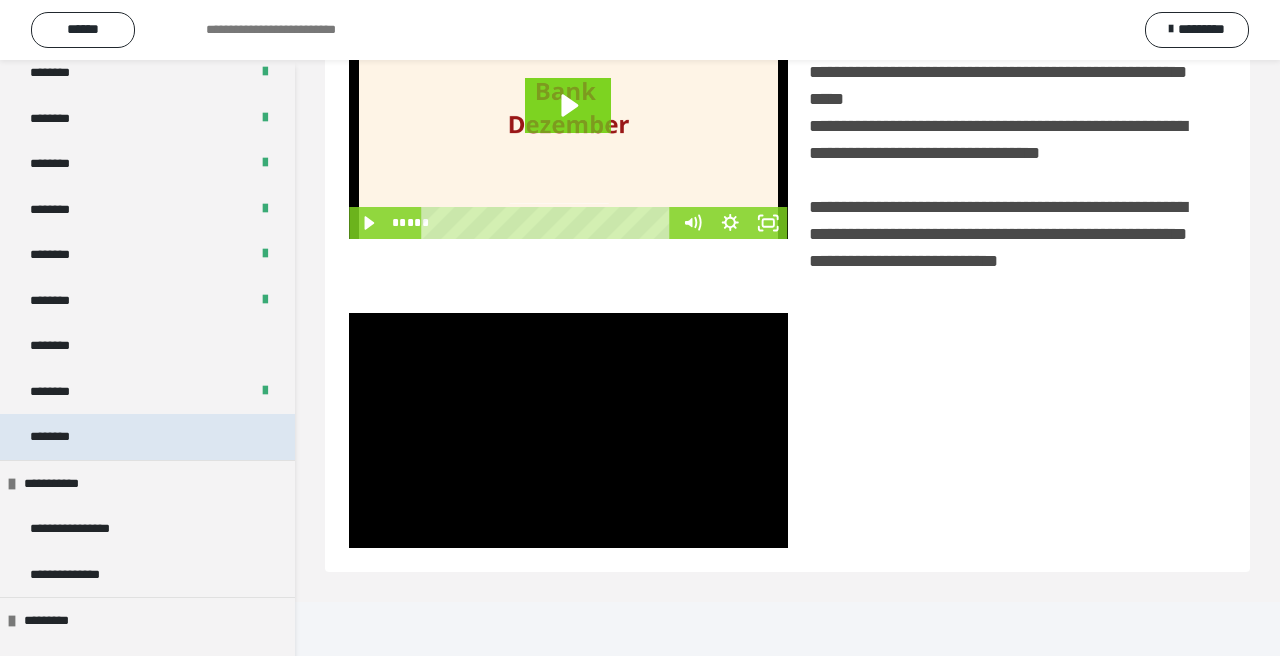 click on "********" at bounding box center (147, 437) 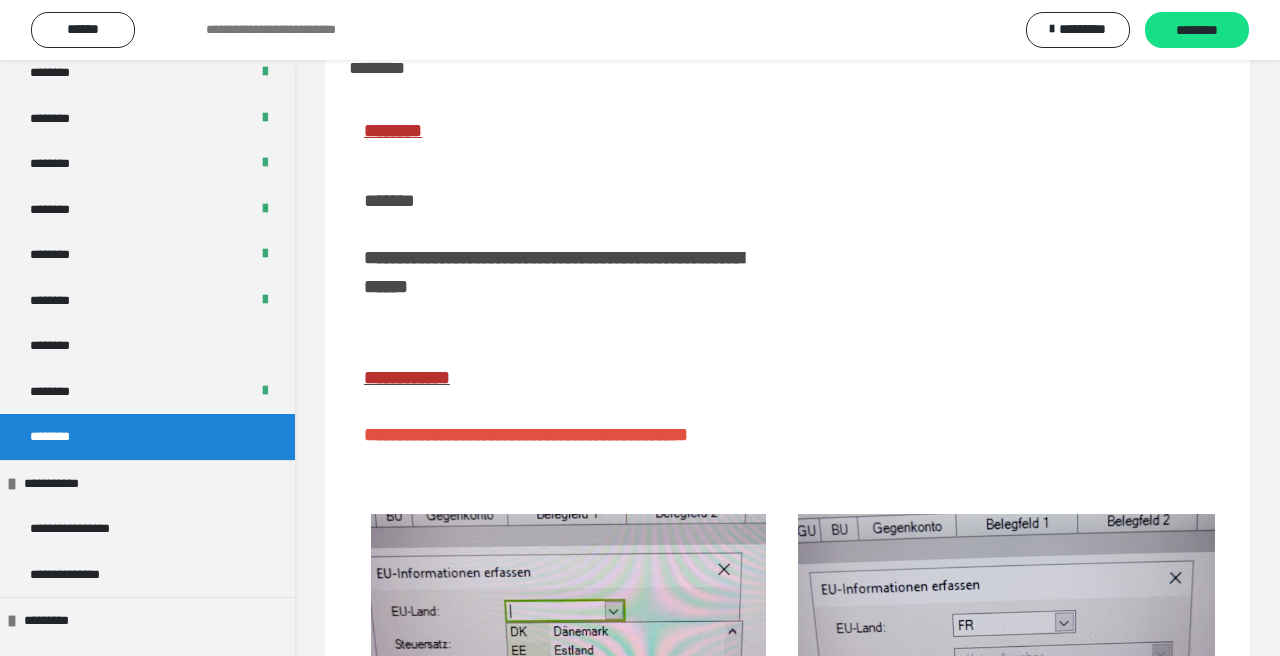scroll, scrollTop: 0, scrollLeft: 0, axis: both 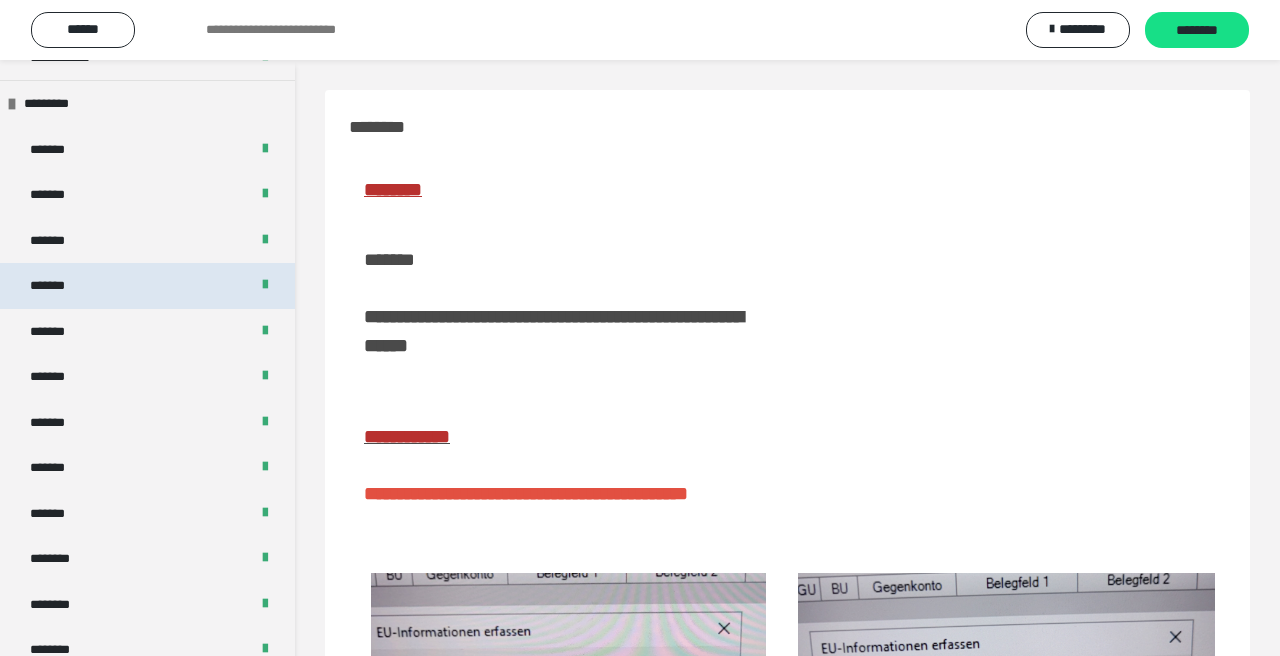click on "*******" at bounding box center (147, 286) 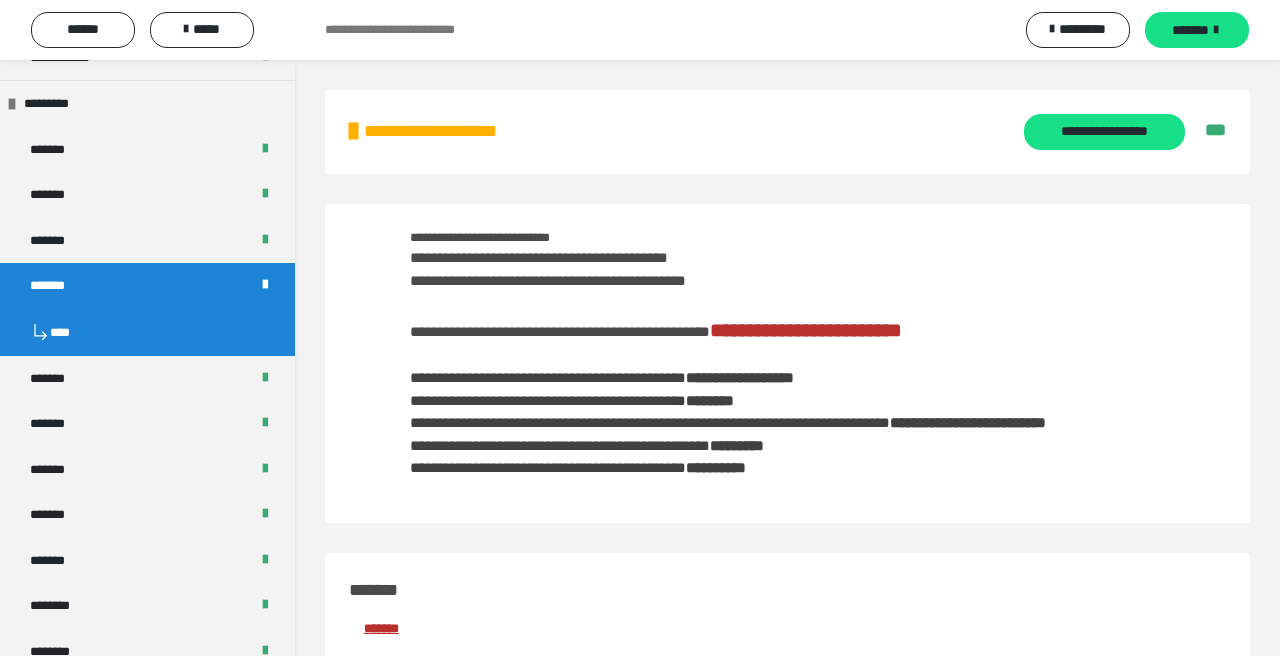 click on "**********" at bounding box center [790, 373] 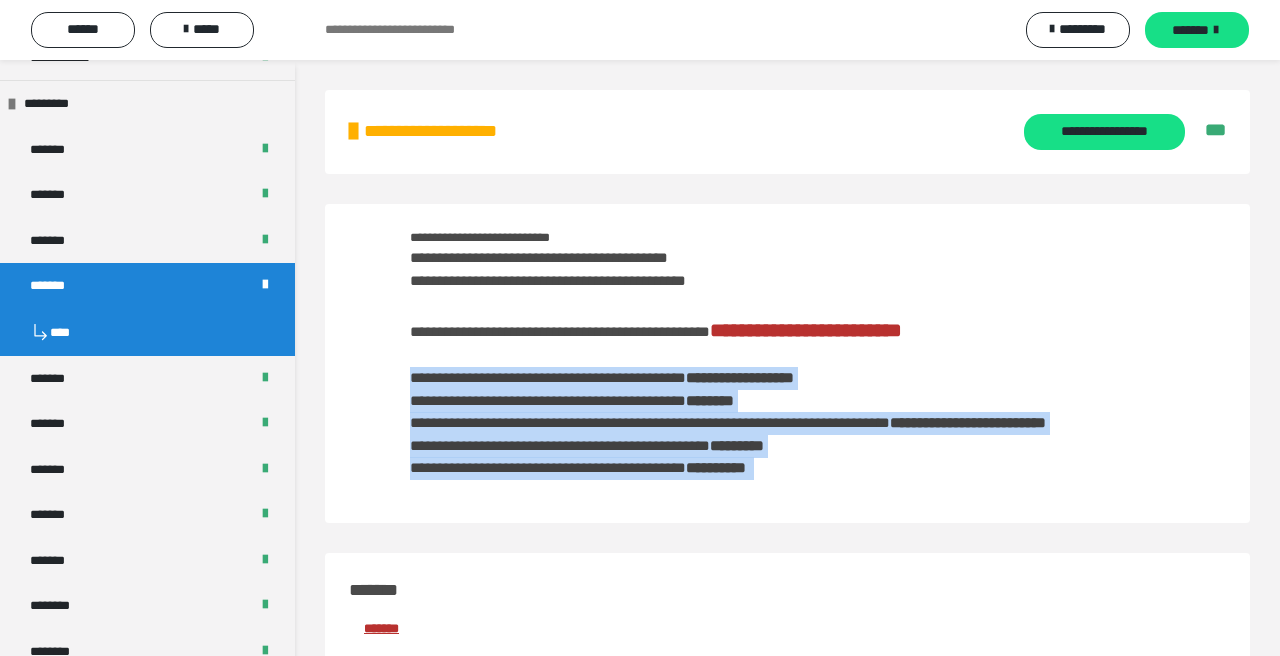 drag, startPoint x: 411, startPoint y: 373, endPoint x: 884, endPoint y: 480, distance: 484.95154 